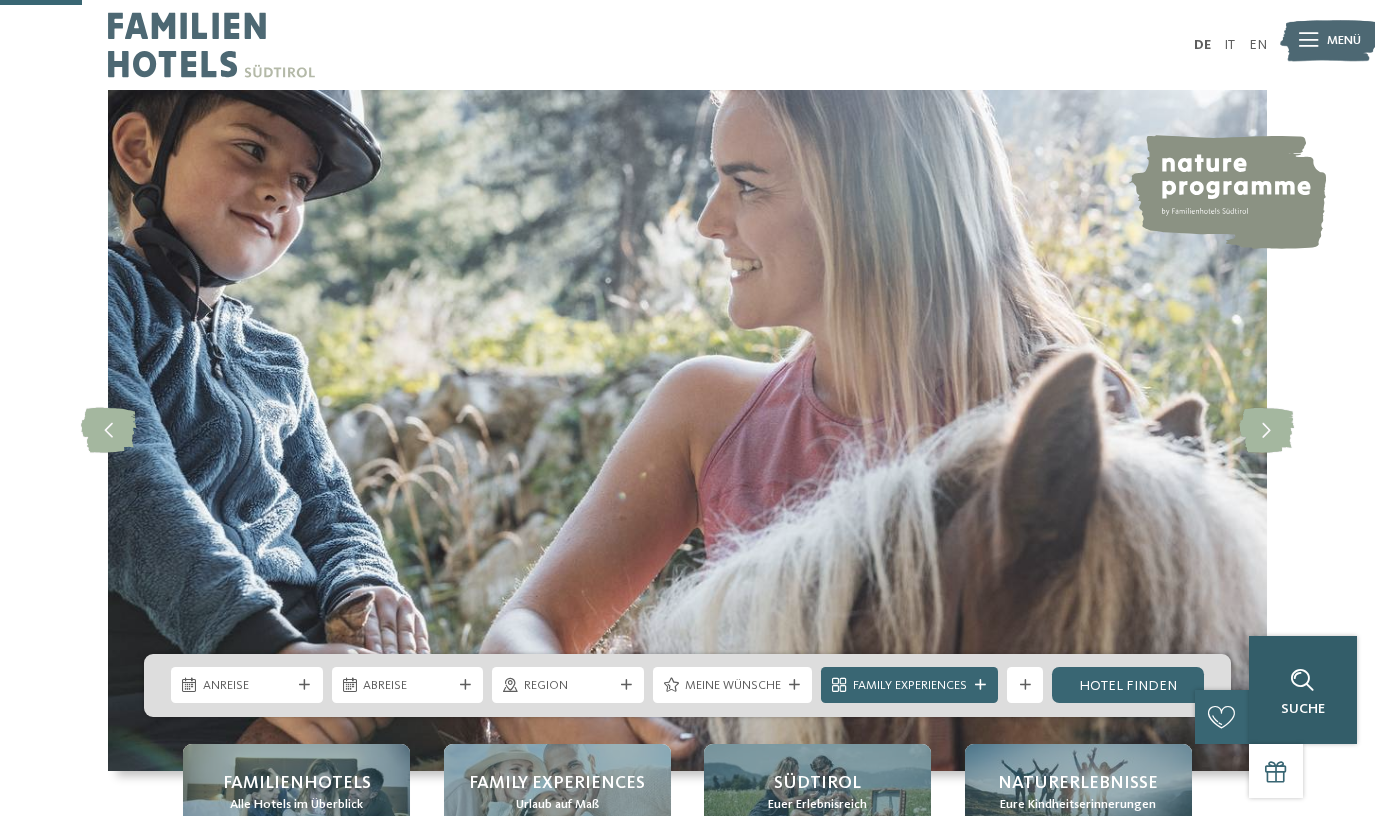 scroll, scrollTop: 454, scrollLeft: 0, axis: vertical 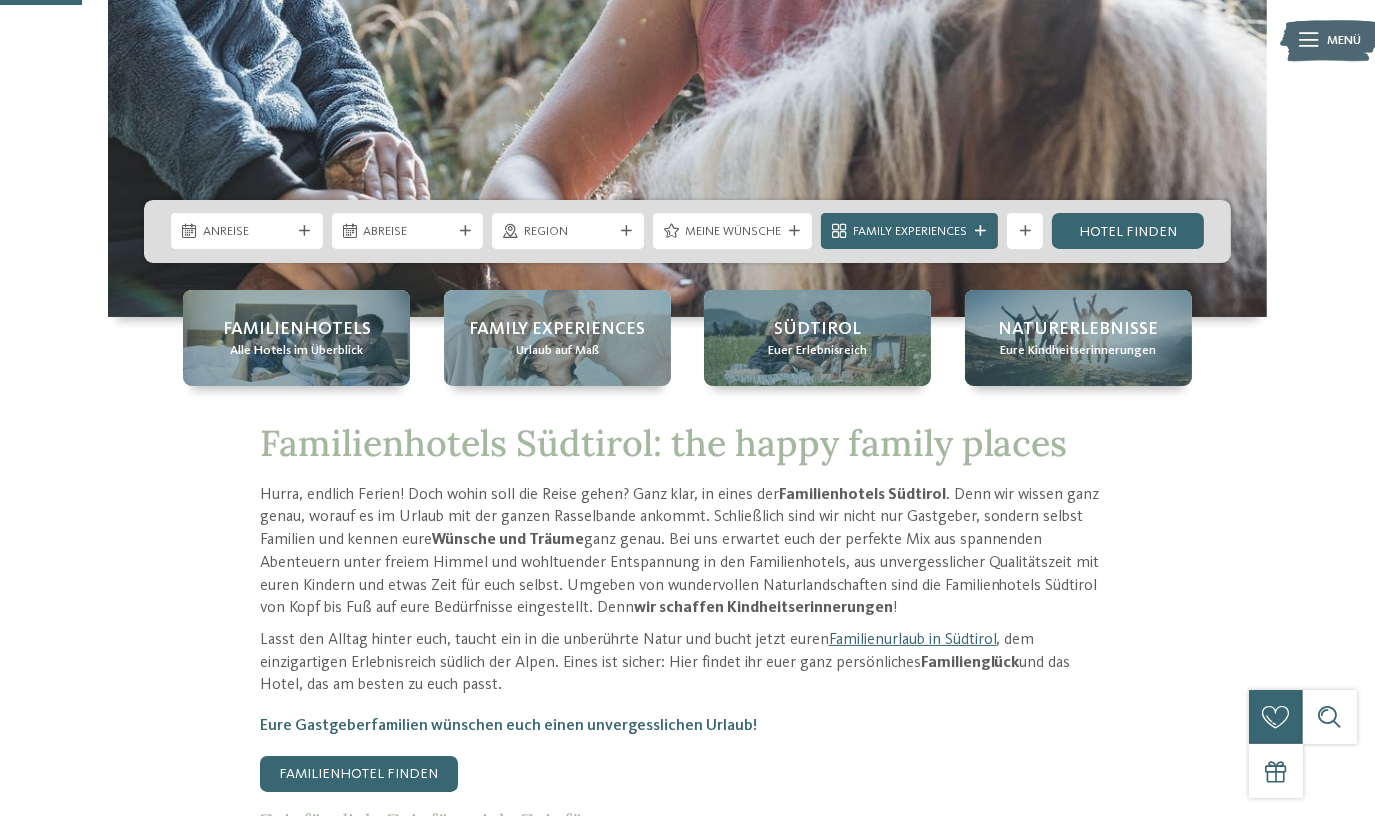 click on "Suche" at bounding box center (1330, 717) 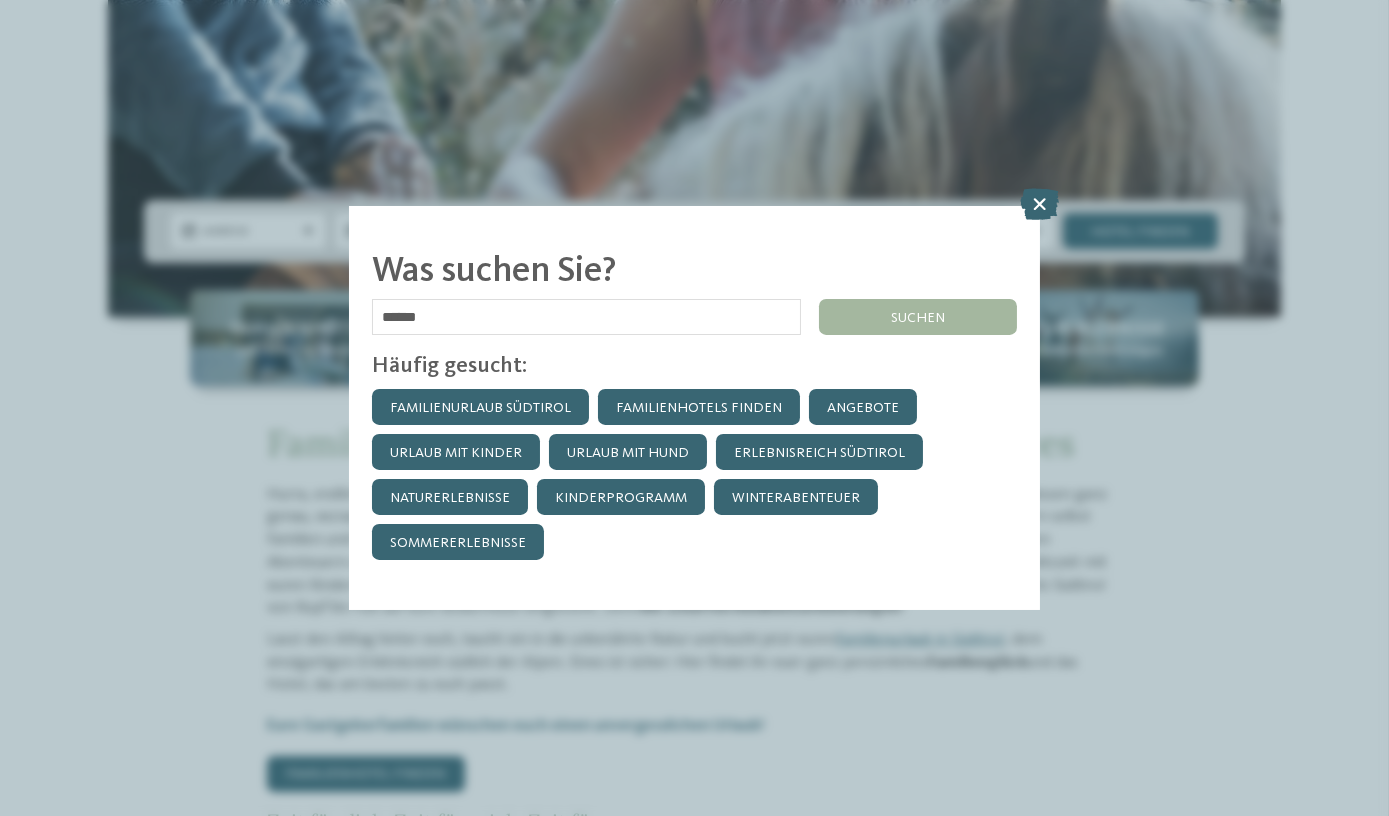 type on "******" 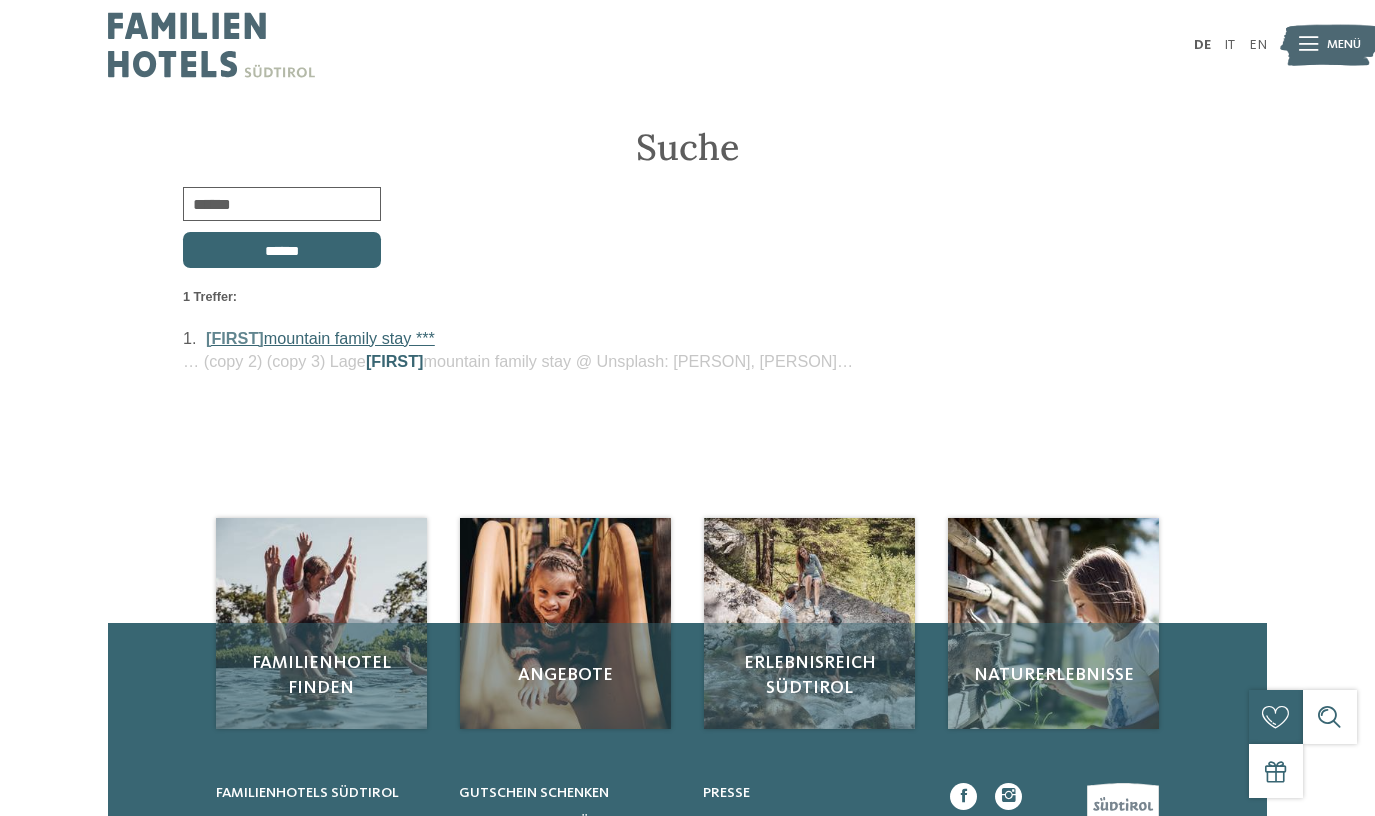 scroll, scrollTop: 0, scrollLeft: 0, axis: both 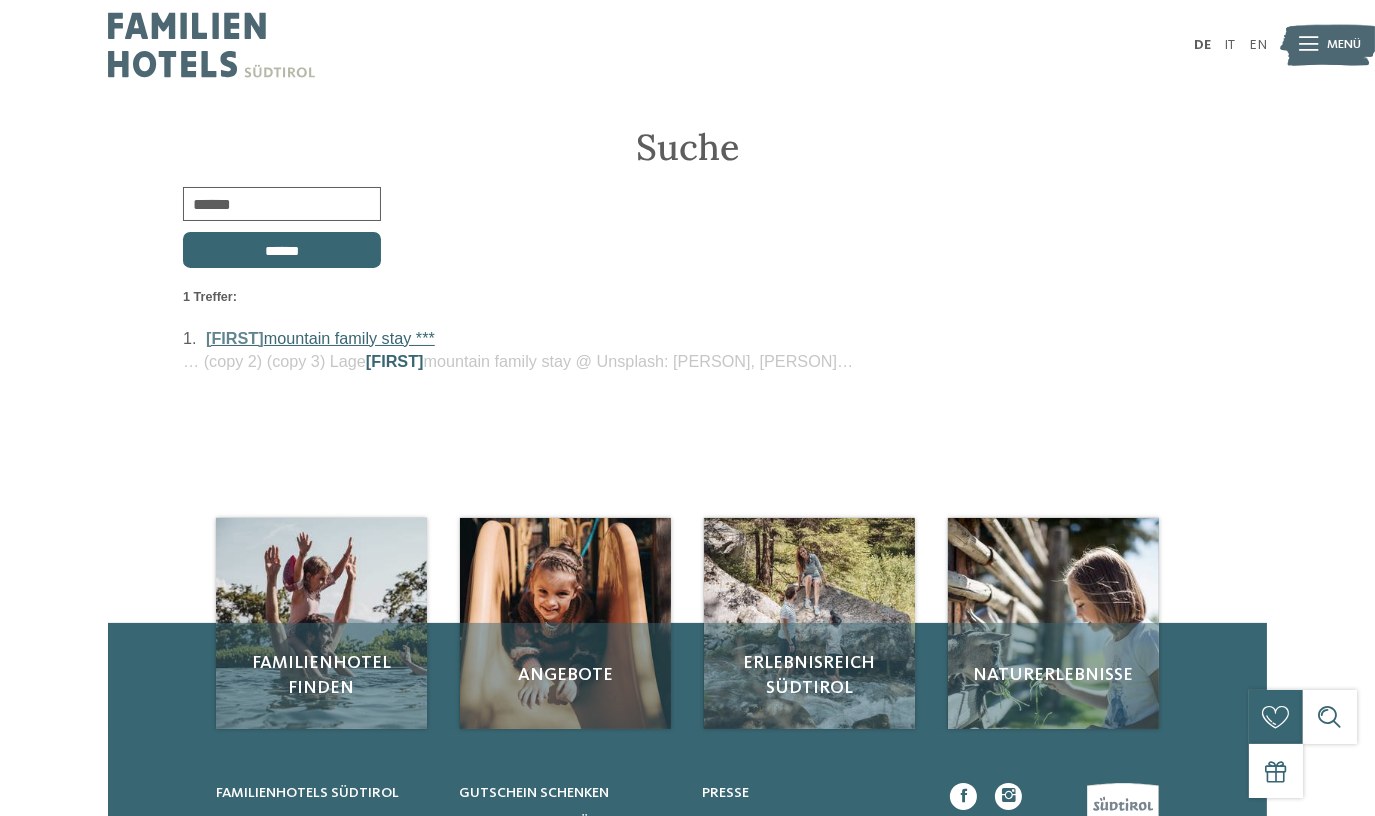 click on "linara  mountain family stay ***" at bounding box center [320, 338] 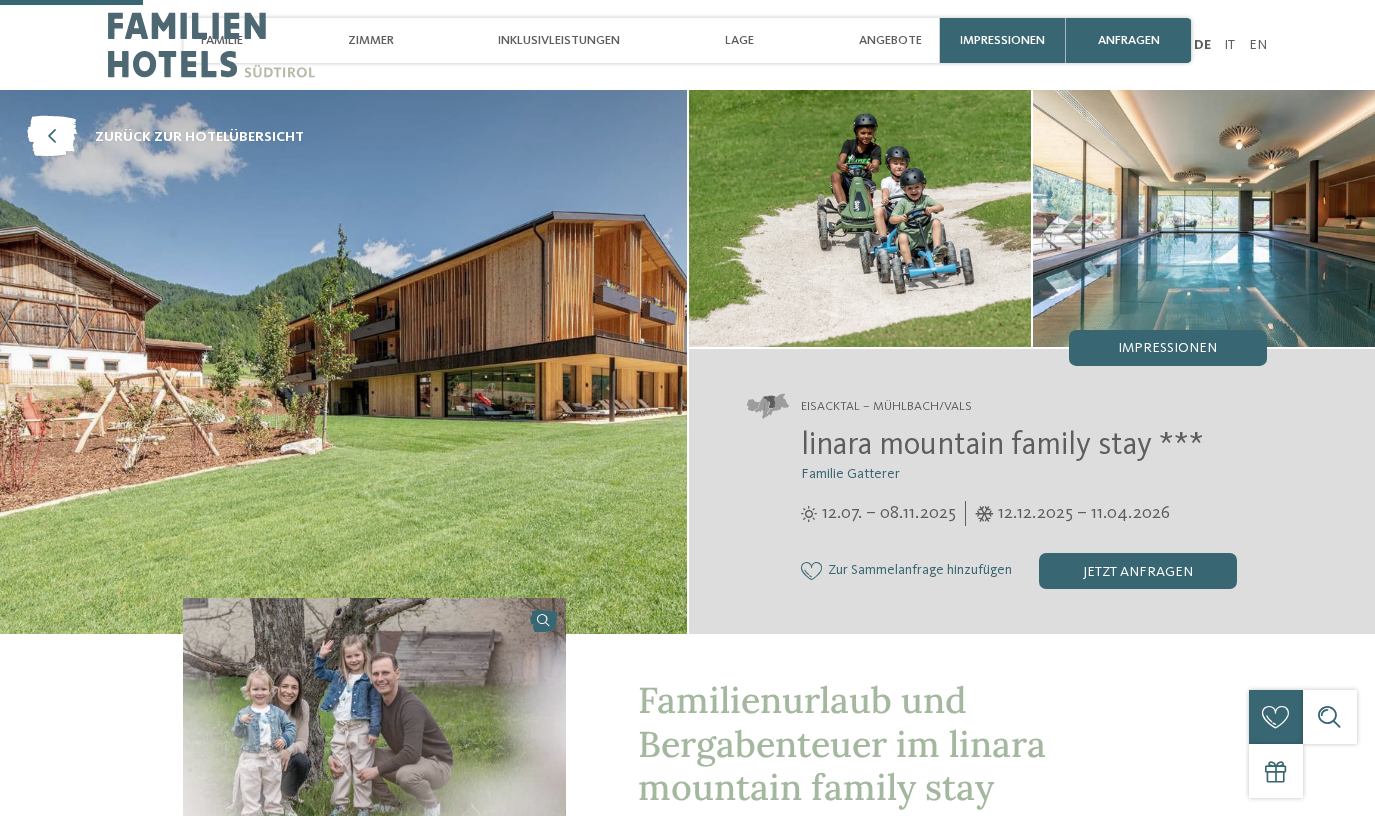 scroll, scrollTop: 636, scrollLeft: 0, axis: vertical 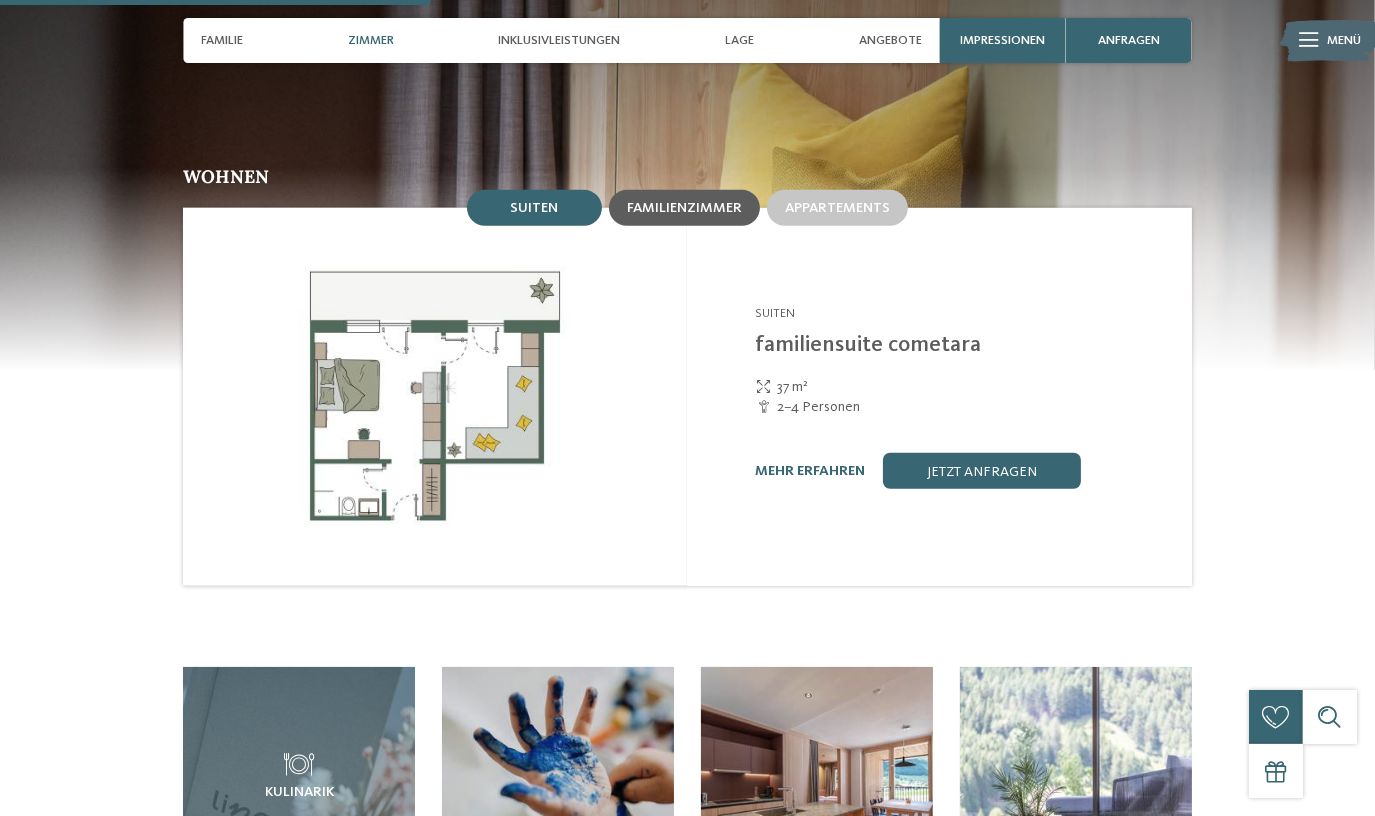 click on "Familienzimmer" at bounding box center (684, 208) 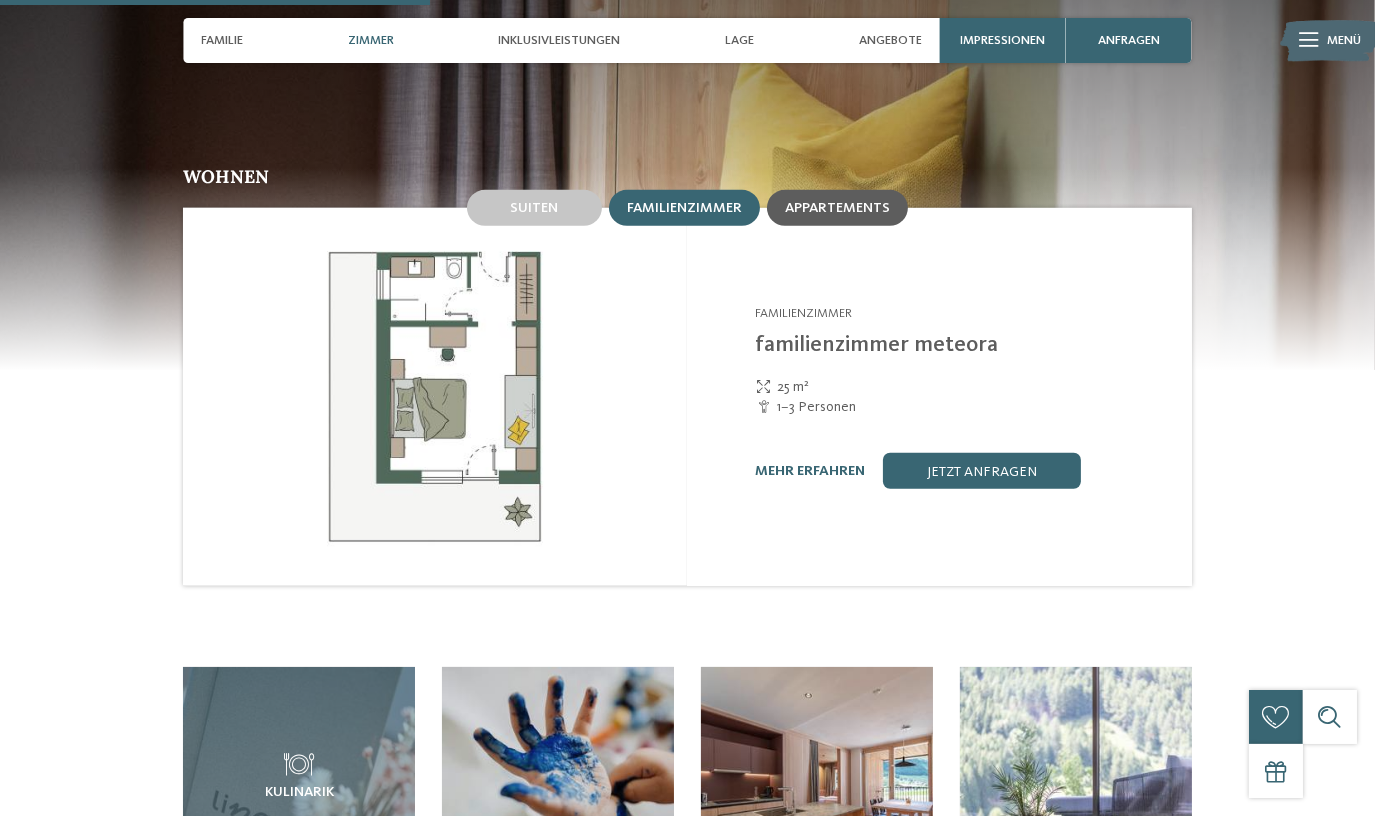 click on "Appartements" at bounding box center [837, 208] 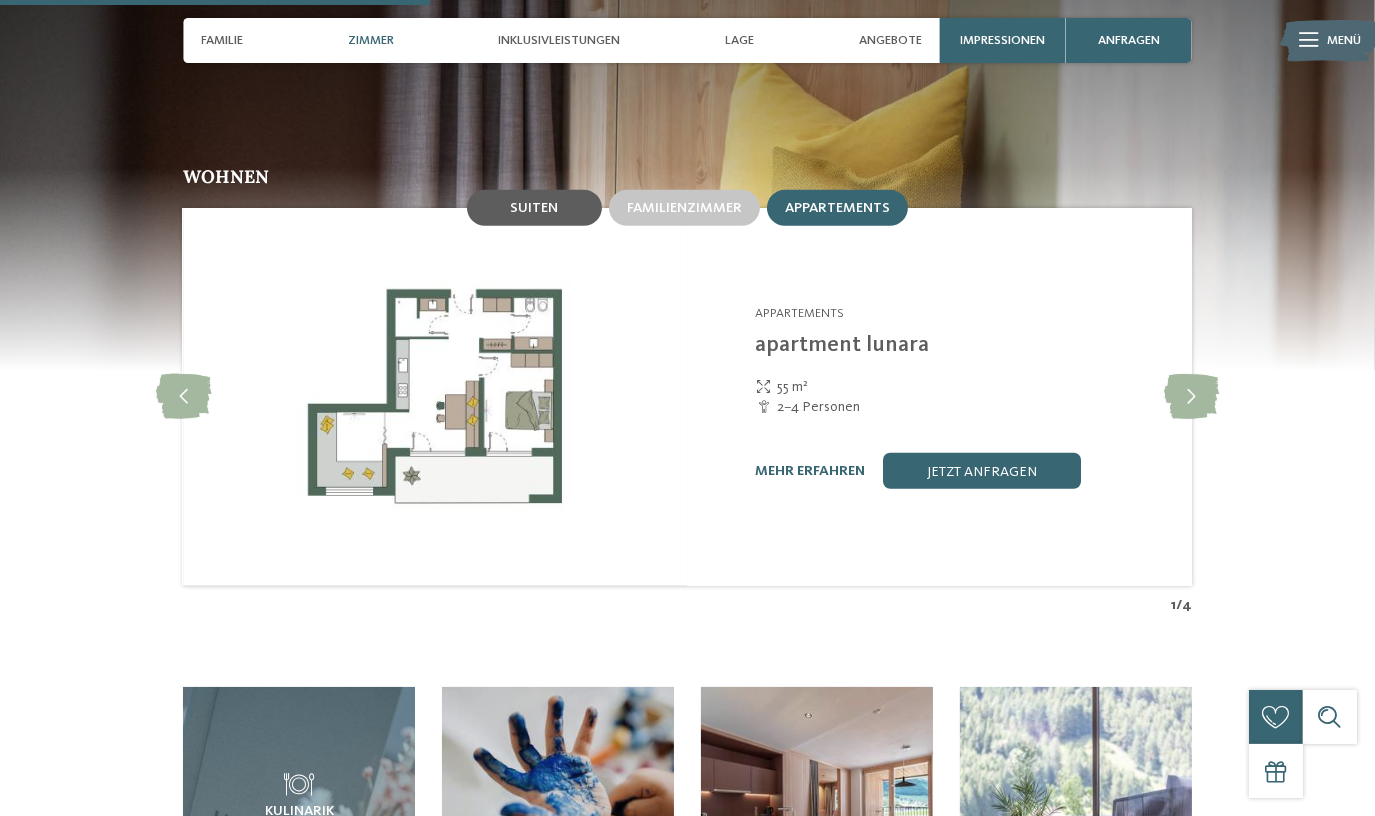 click on "Suiten" at bounding box center (534, 208) 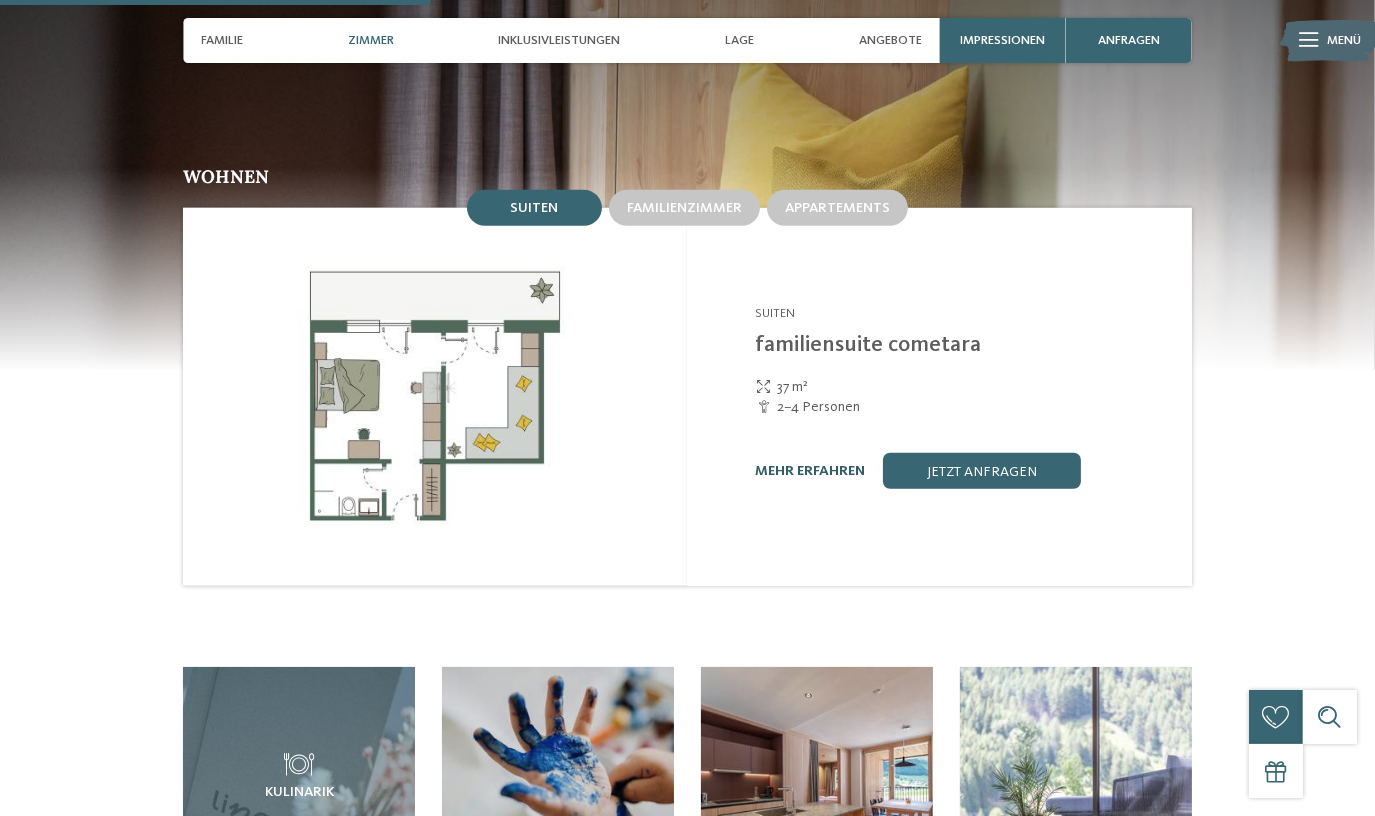 click on "mehr erfahren" at bounding box center [810, 471] 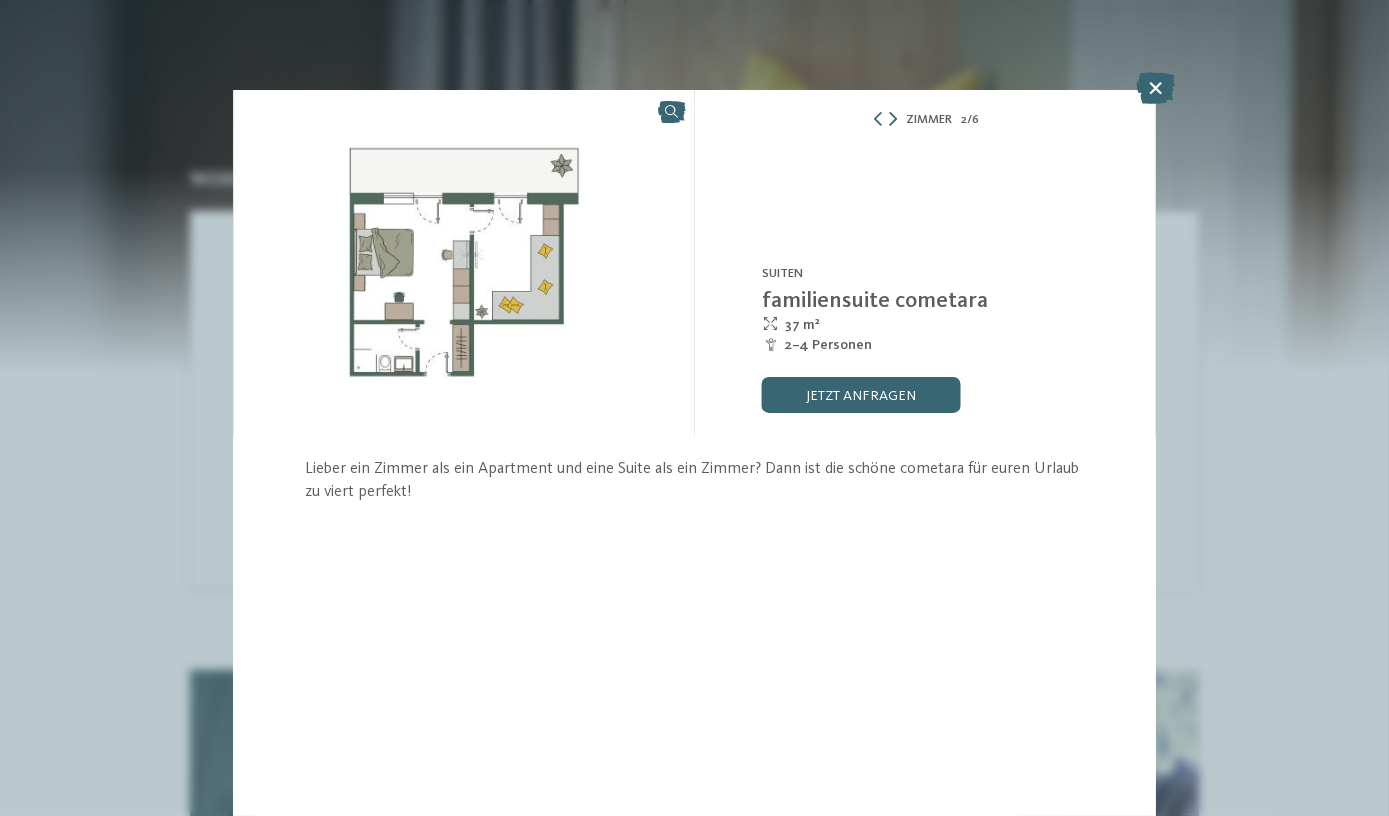 click at bounding box center (893, 119) 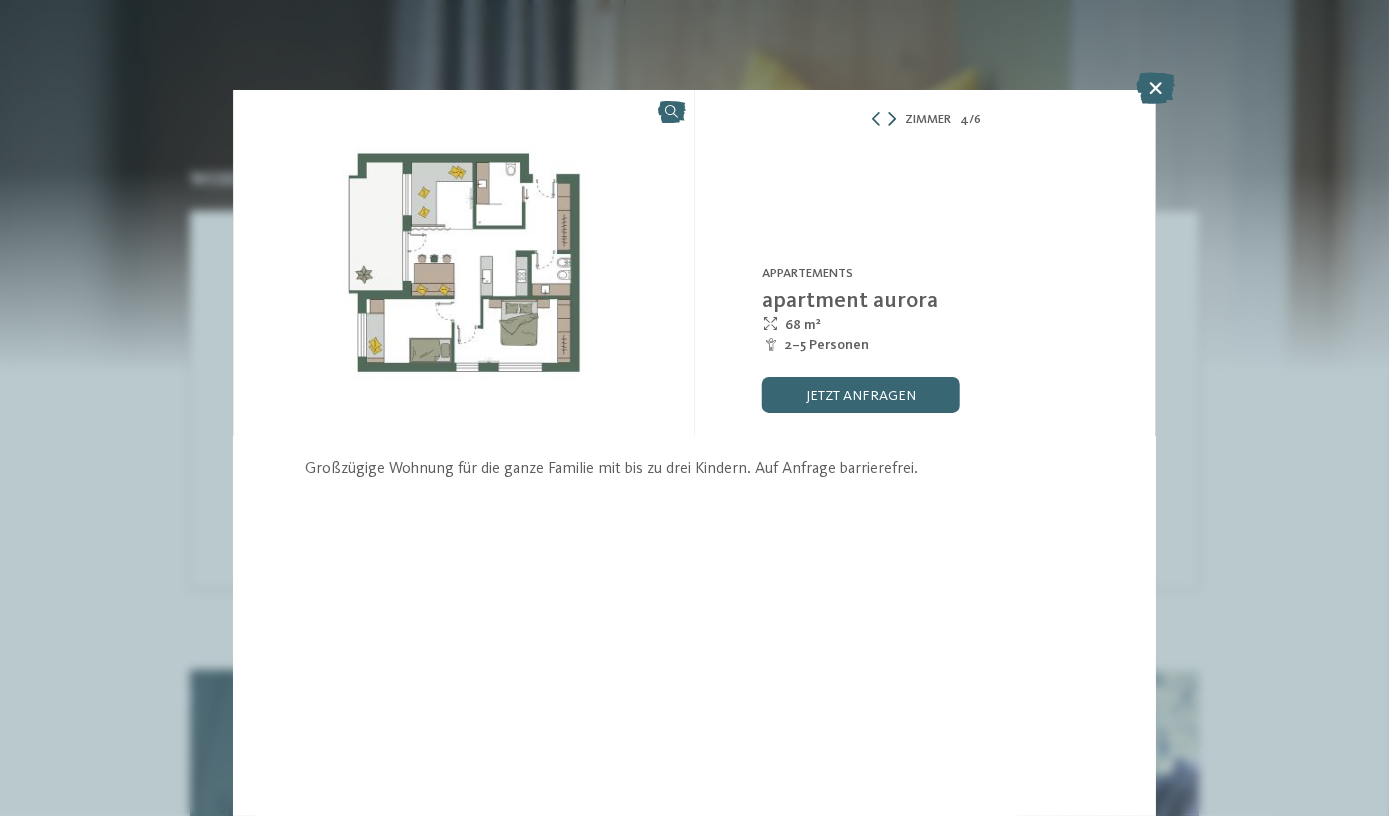 click at bounding box center [892, 119] 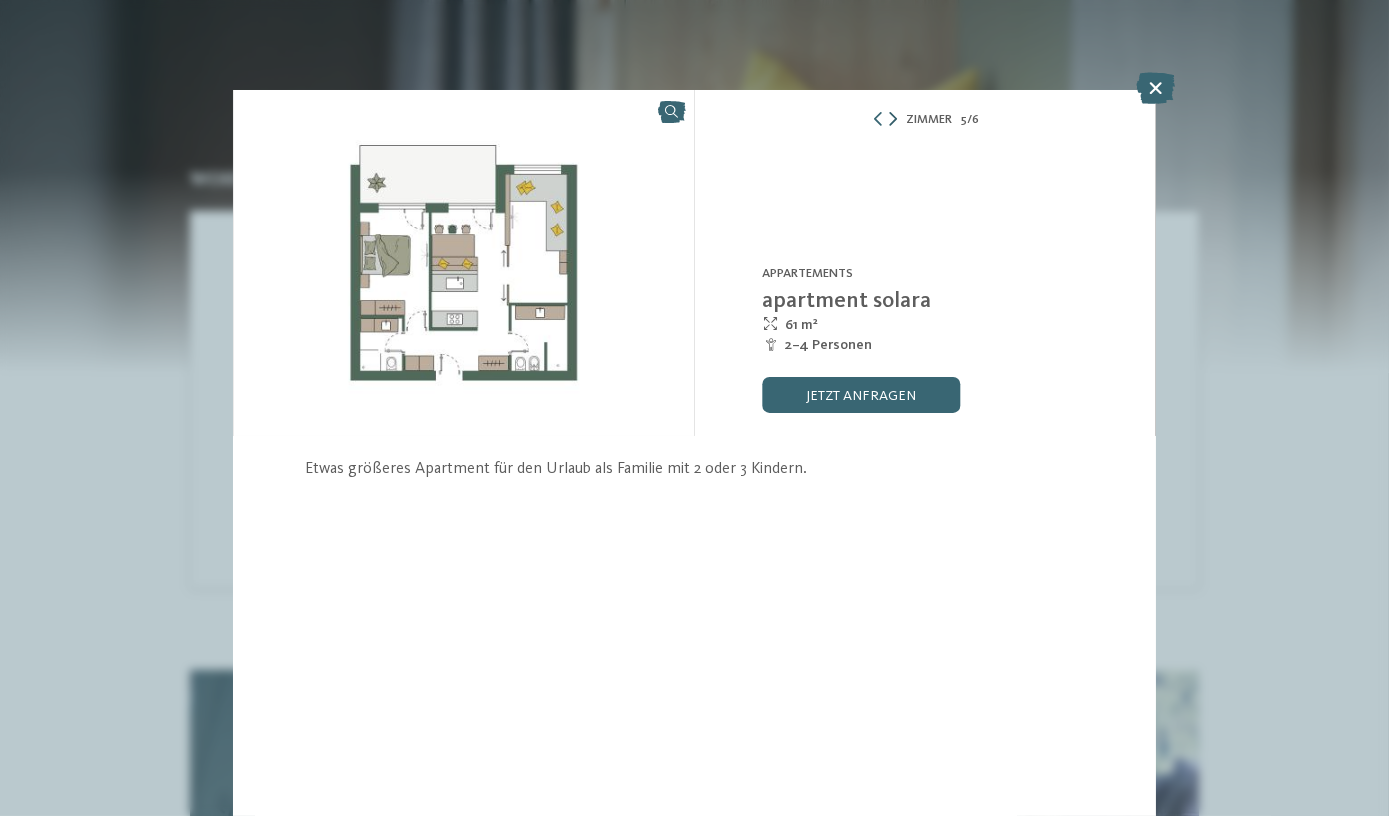 click at bounding box center (893, 119) 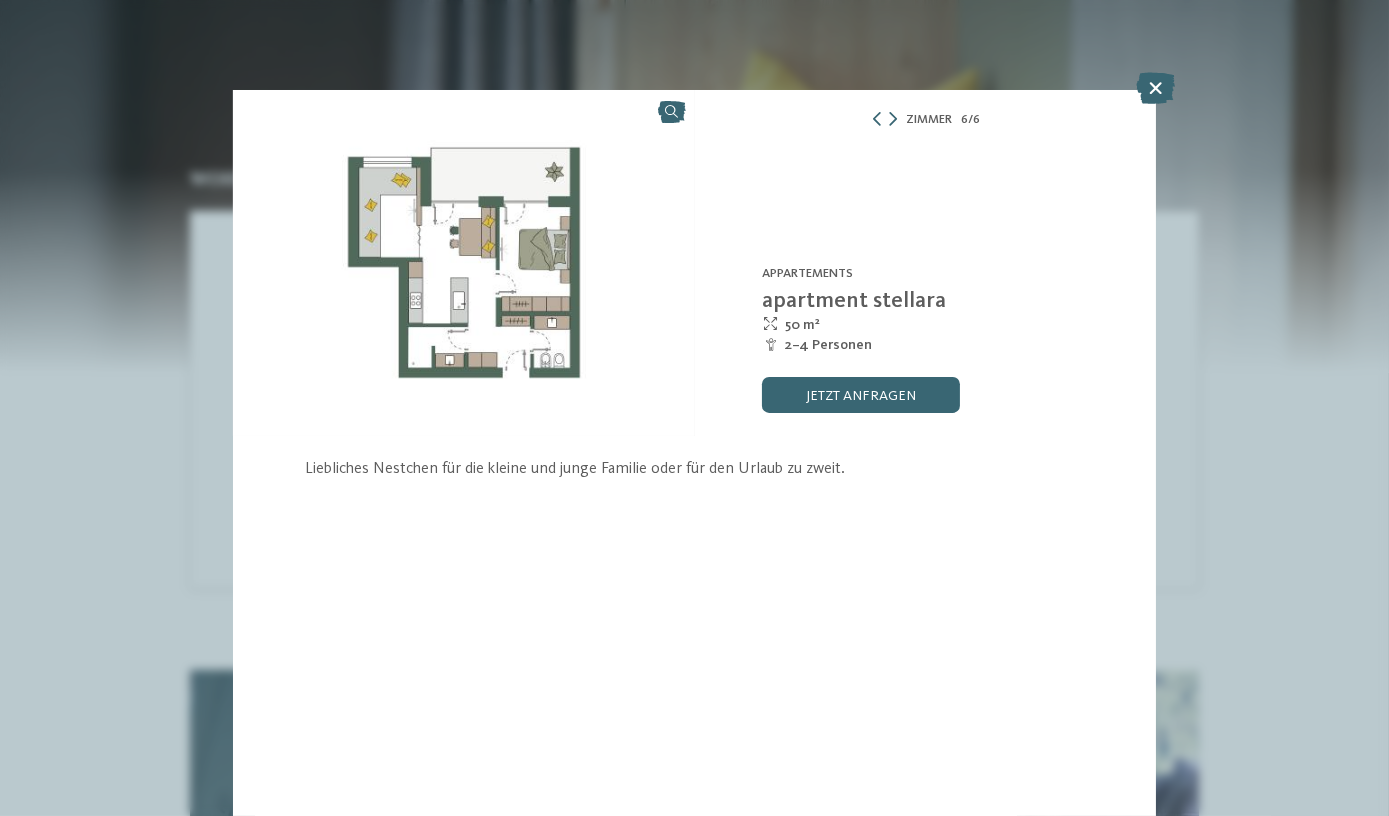 click at bounding box center [1155, 88] 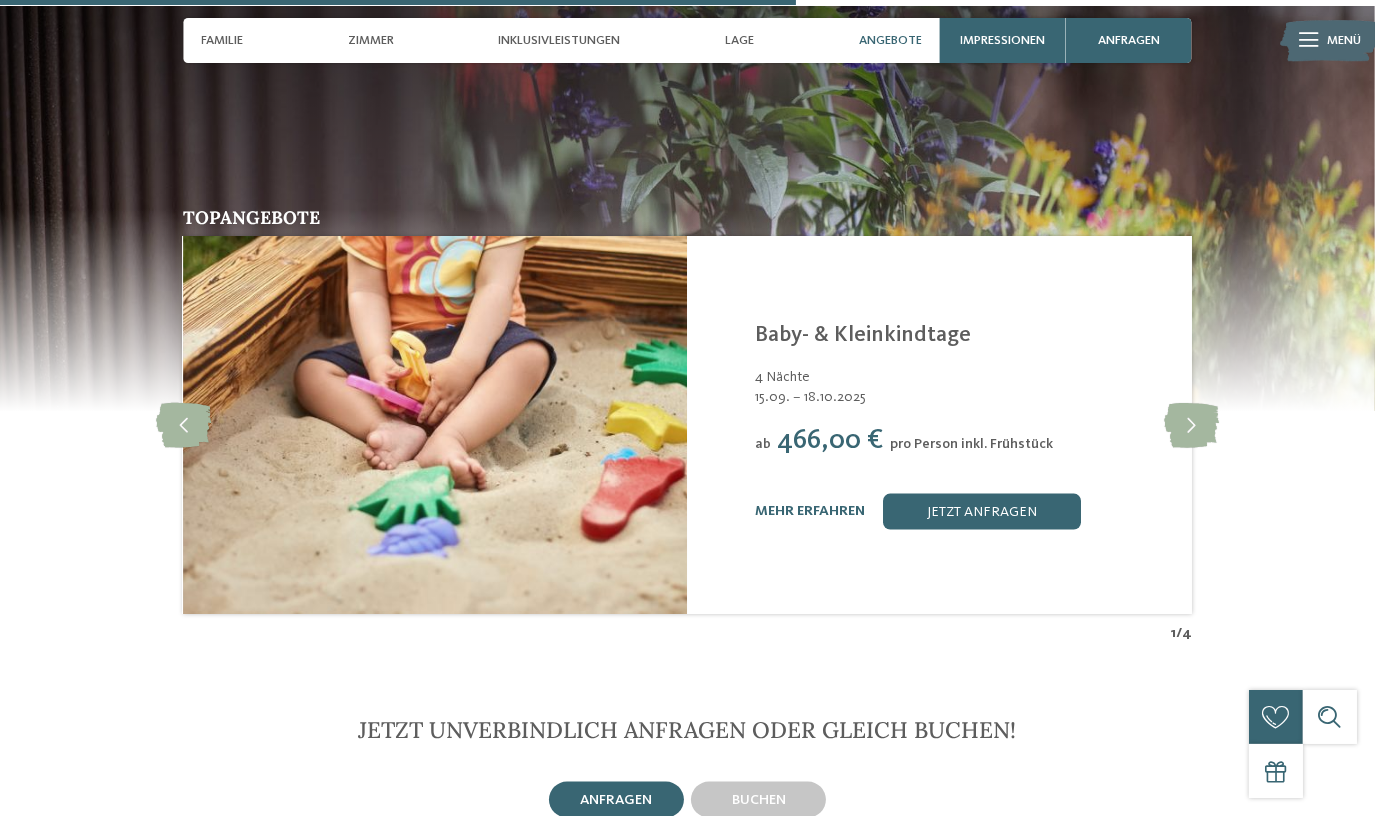 scroll, scrollTop: 3363, scrollLeft: 0, axis: vertical 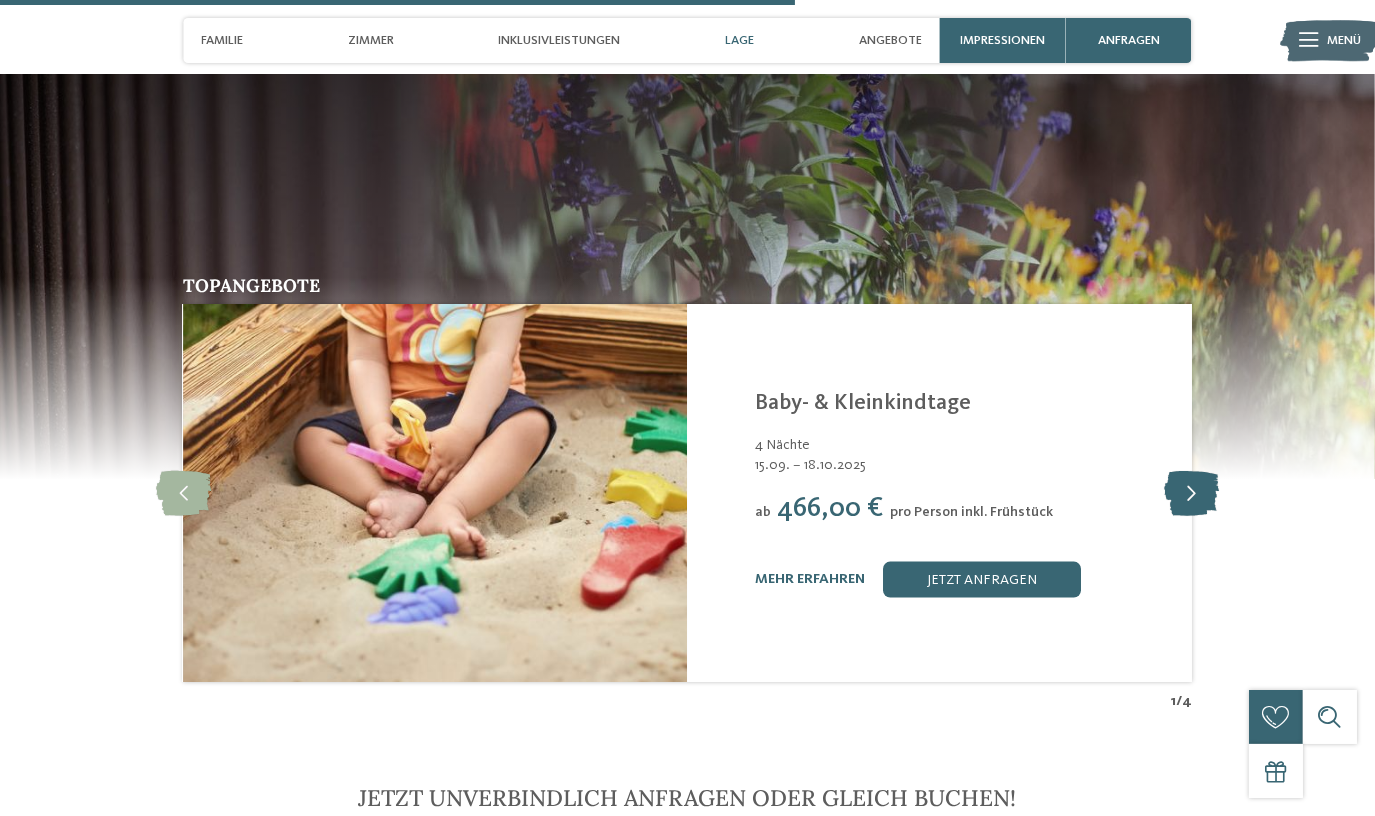 click at bounding box center (1191, 493) 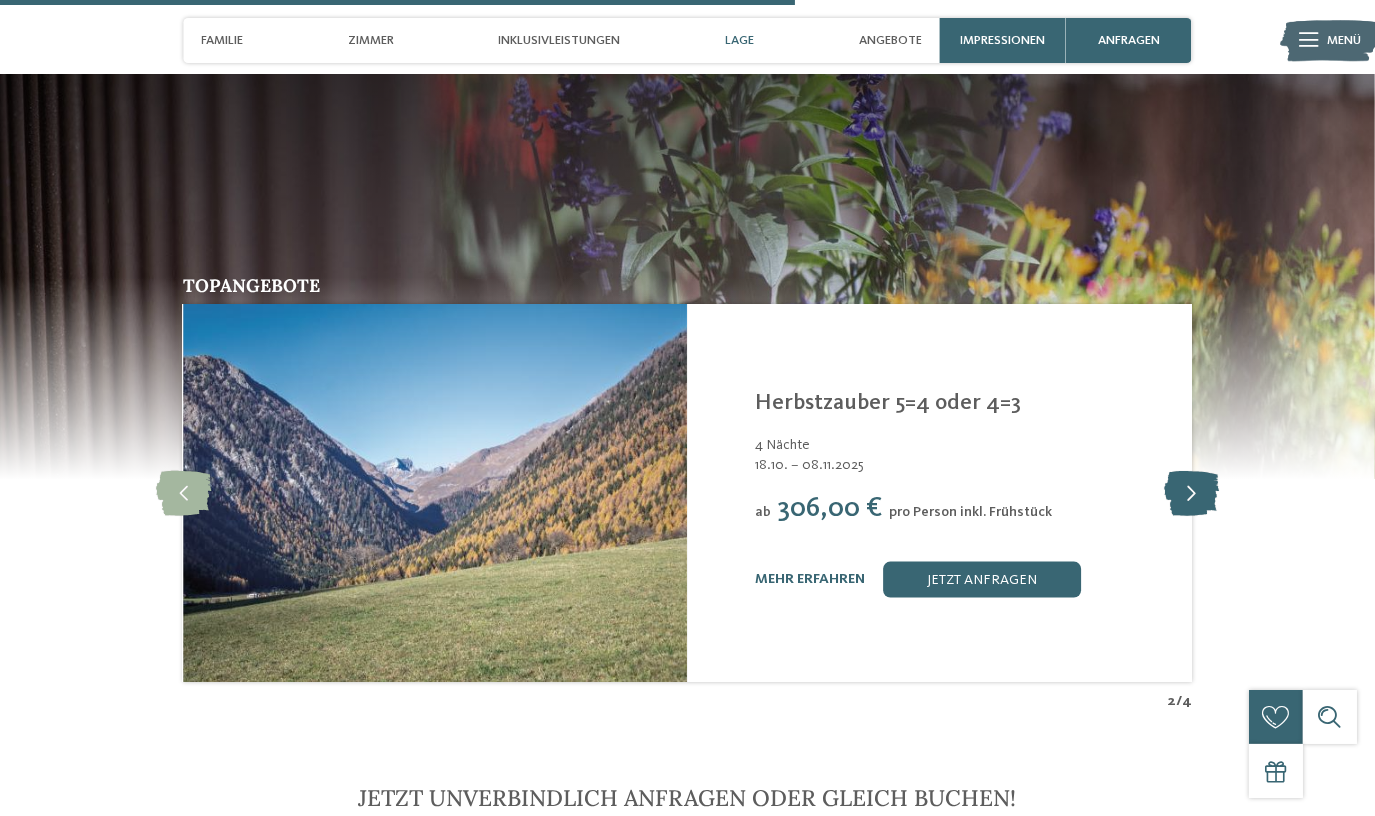 click at bounding box center [1191, 493] 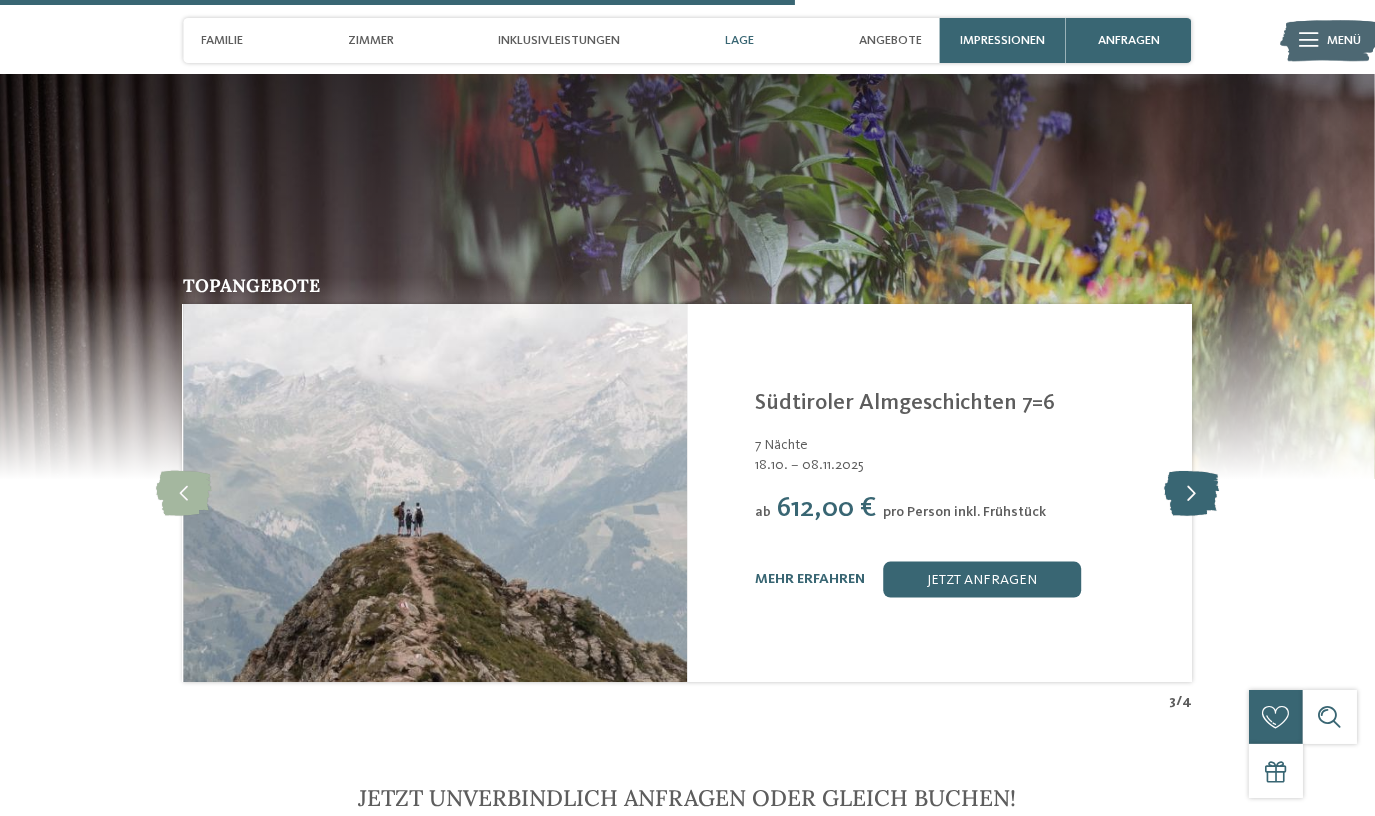 click at bounding box center [1191, 493] 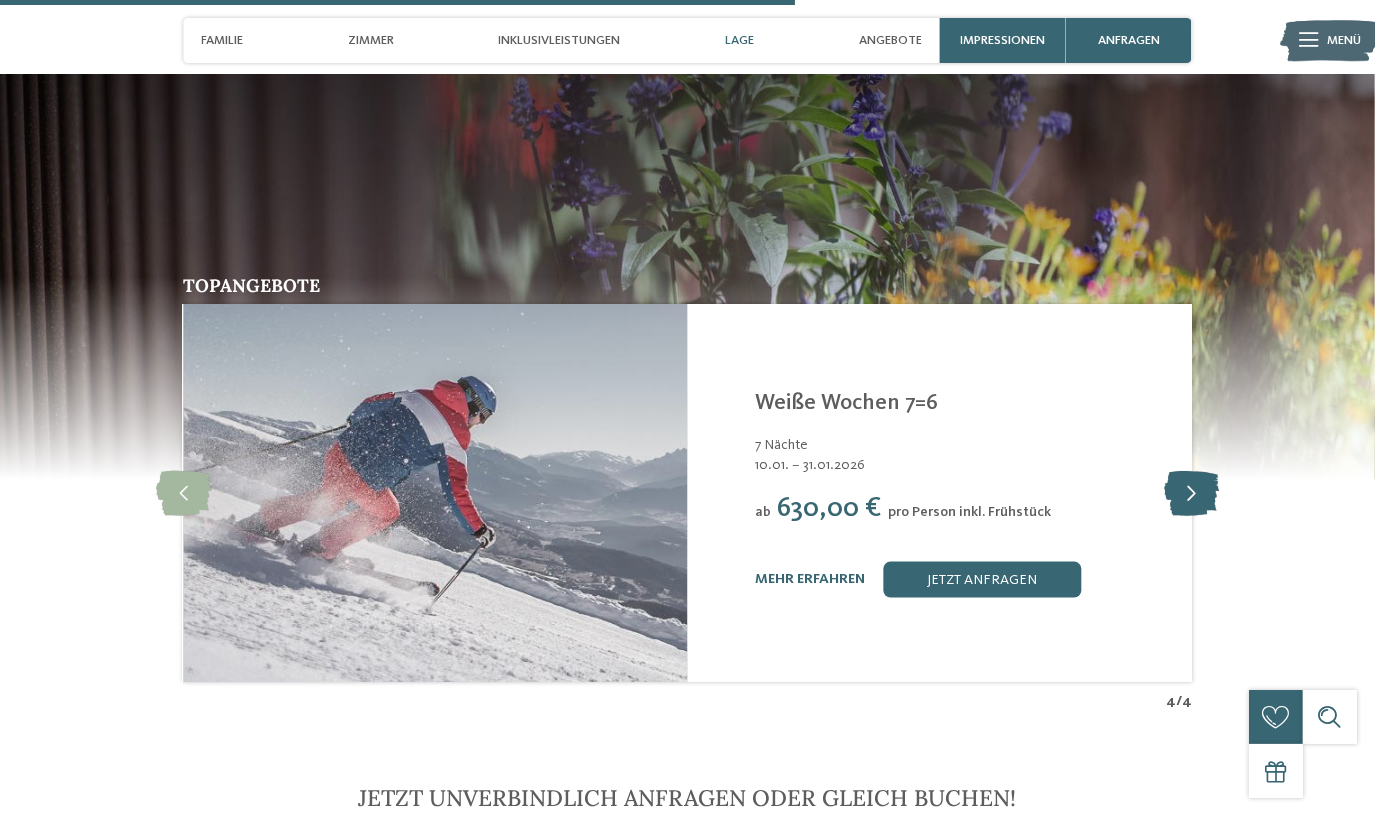 click at bounding box center [1191, 493] 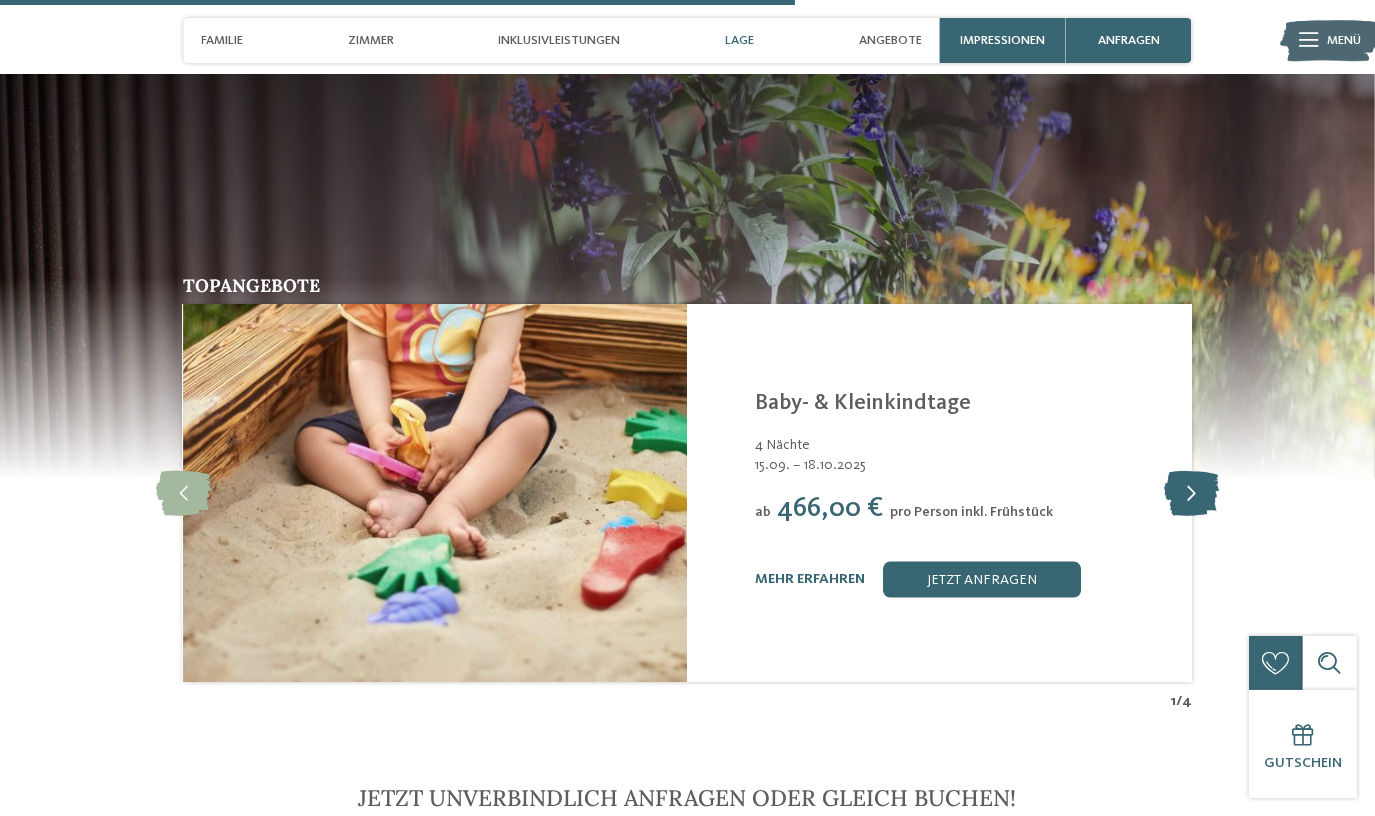 click at bounding box center (1191, 493) 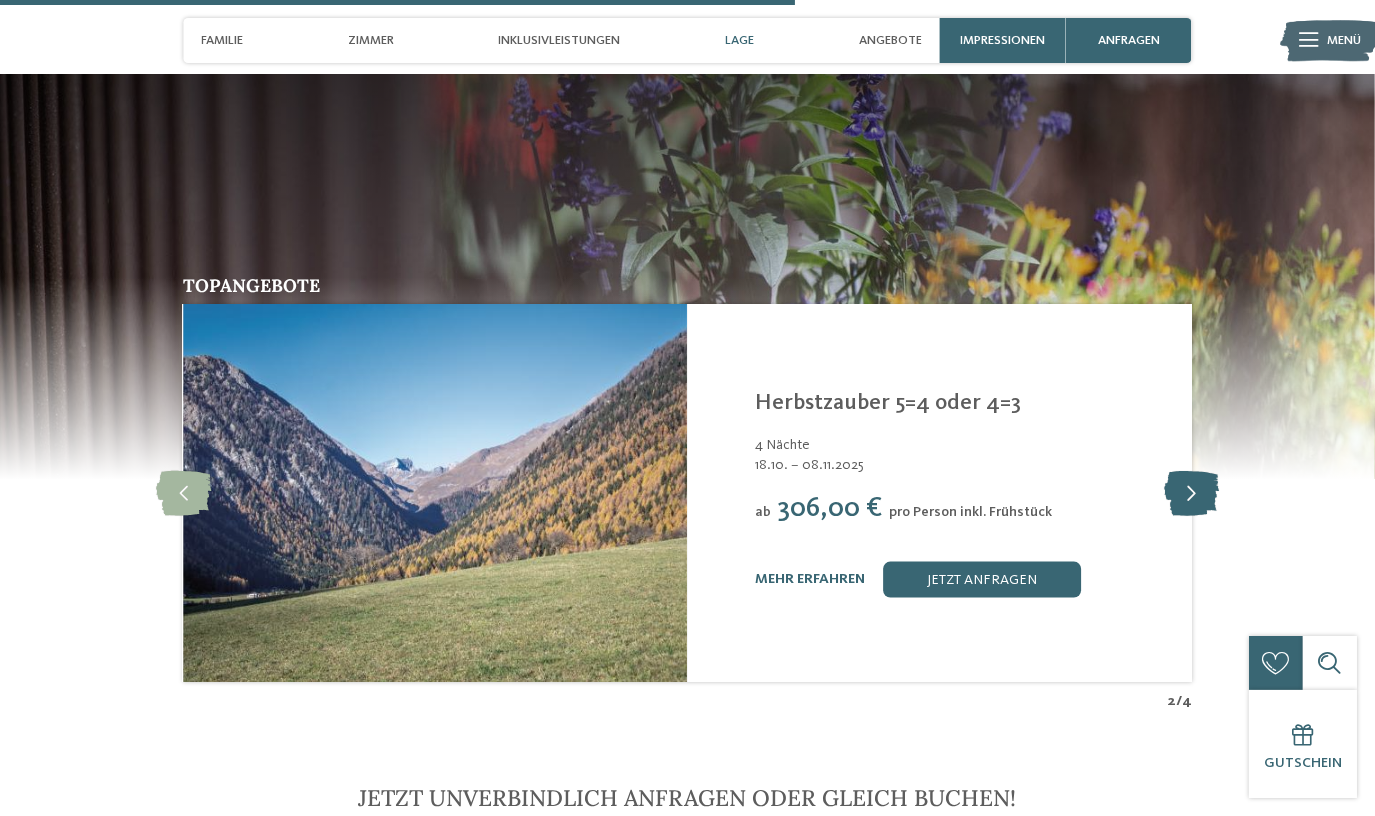 click at bounding box center [1191, 493] 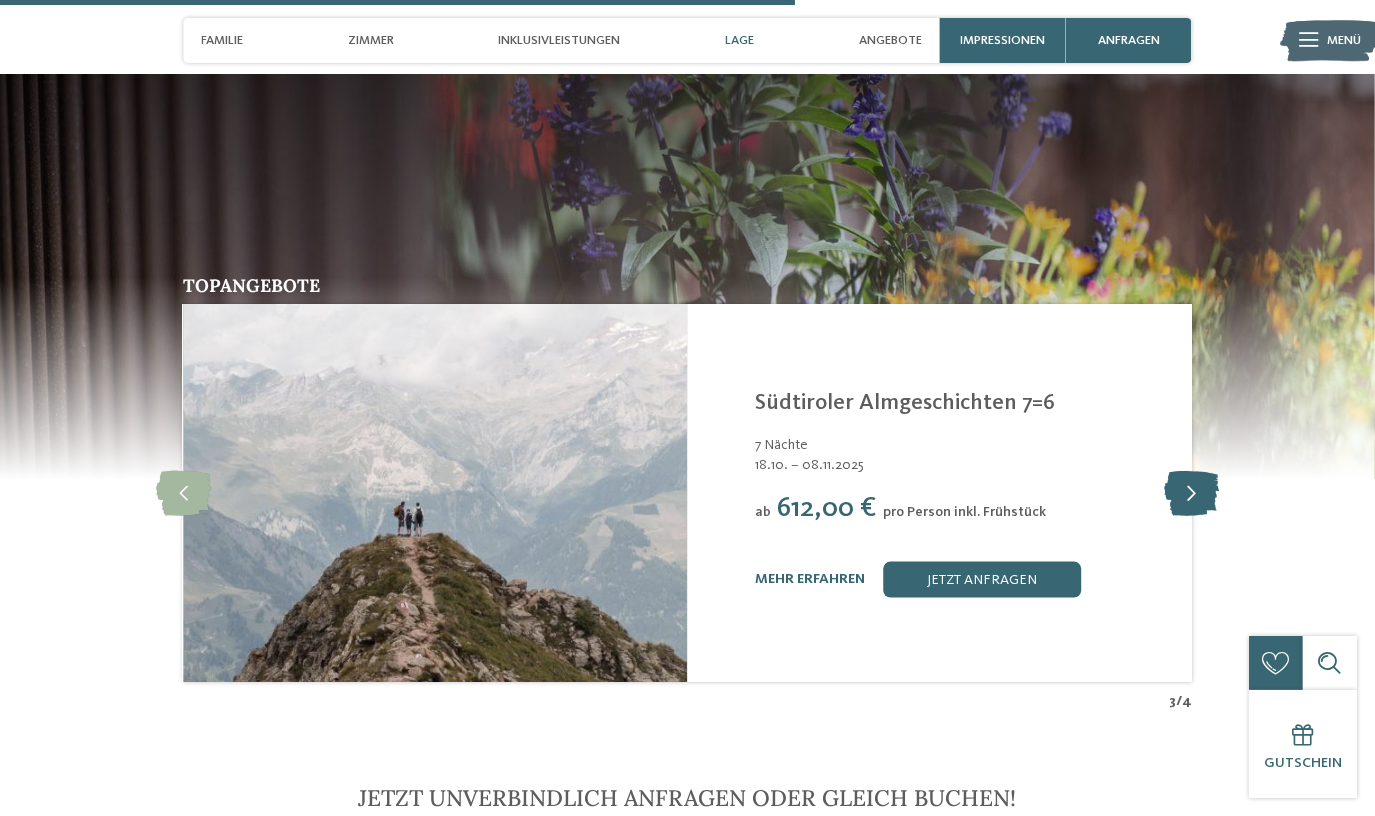 click at bounding box center [1191, 493] 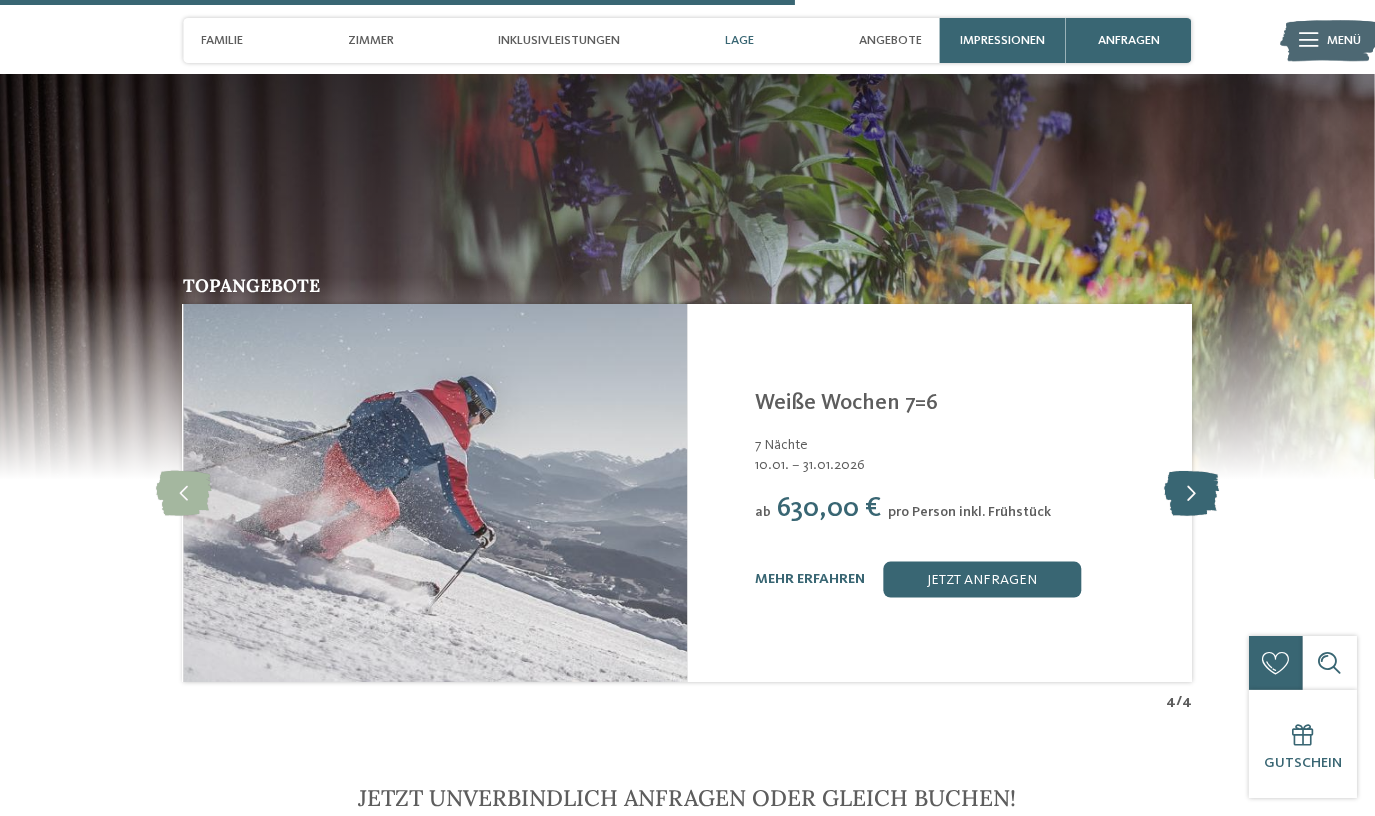 click at bounding box center [1191, 493] 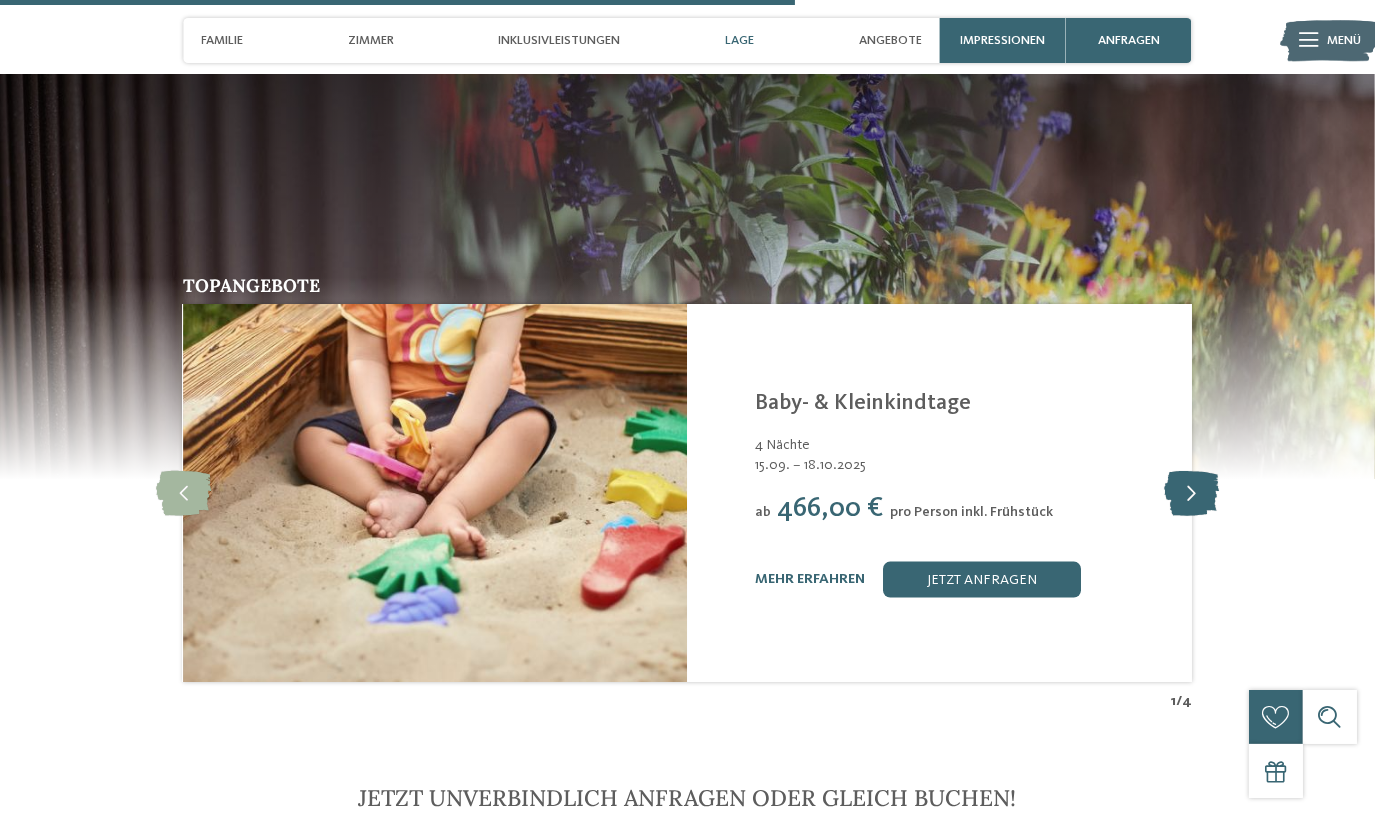 click at bounding box center [1191, 493] 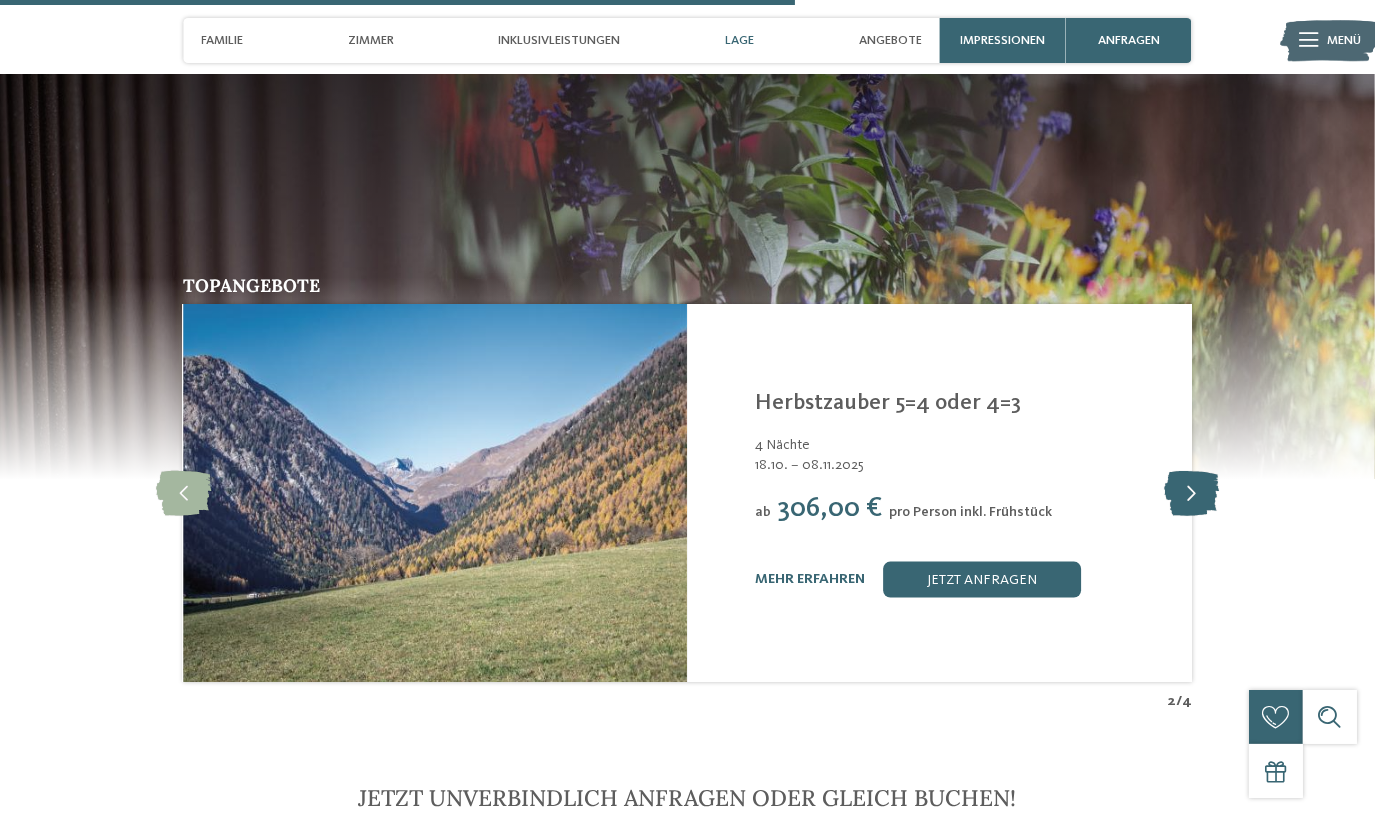 click at bounding box center [1191, 493] 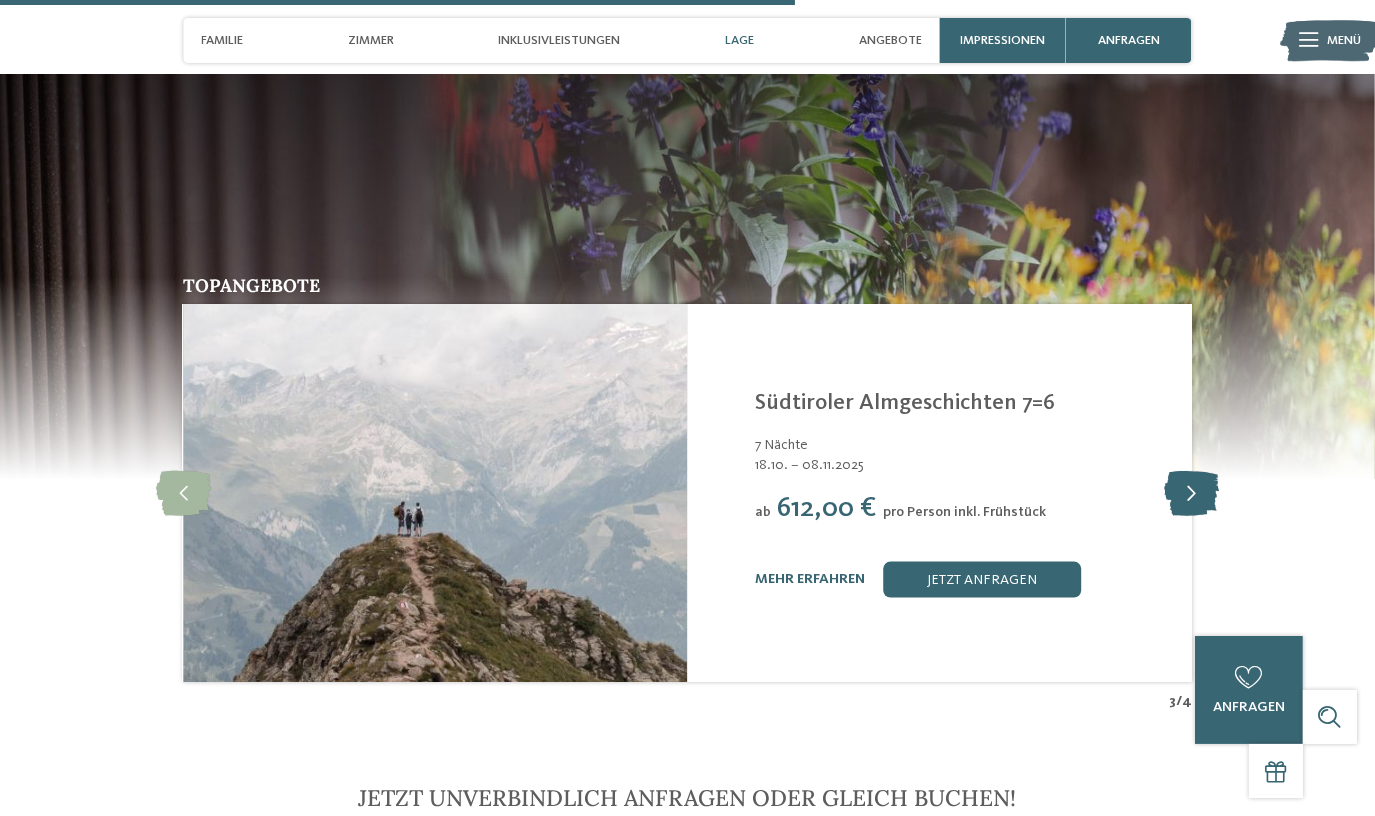 click at bounding box center (1191, 493) 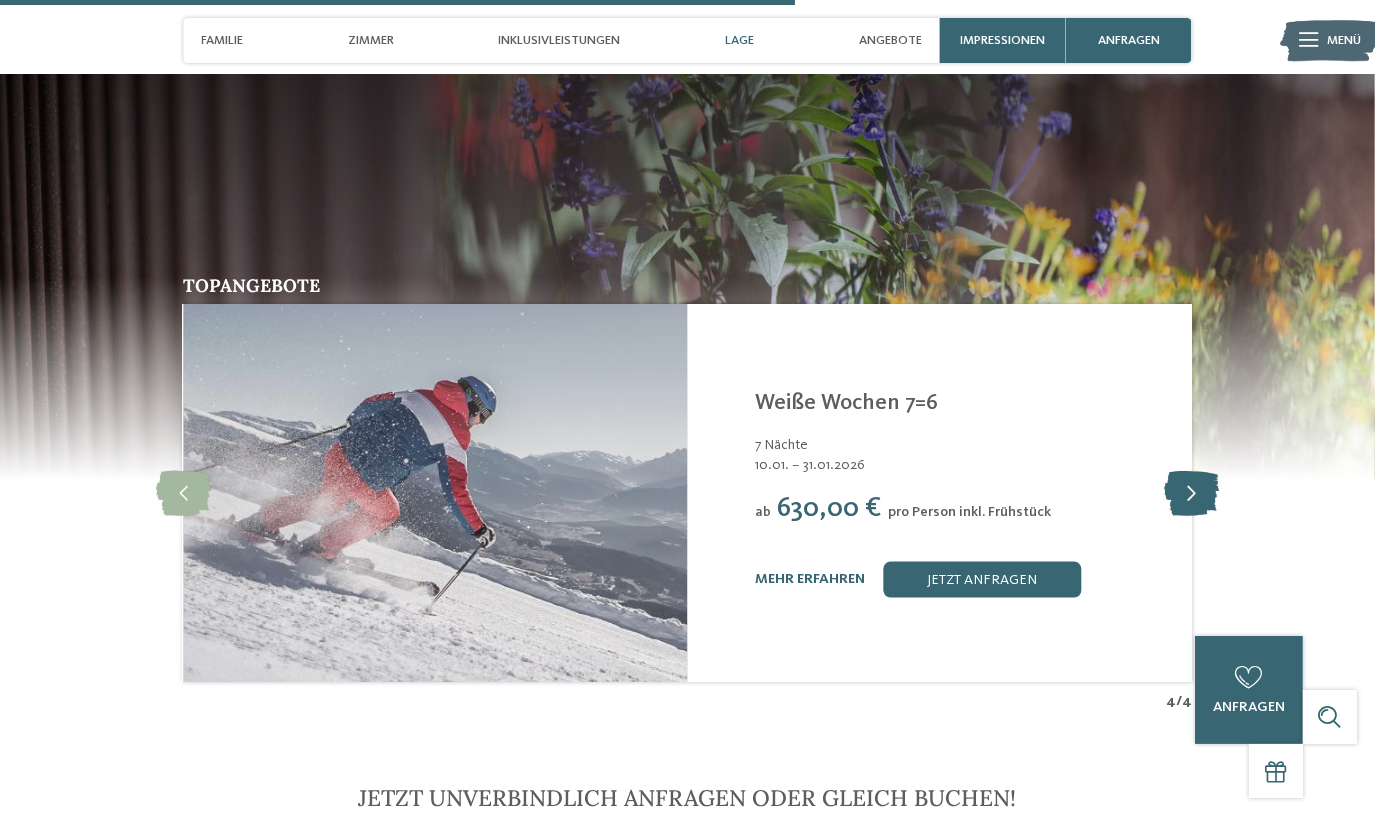 click at bounding box center [1191, 493] 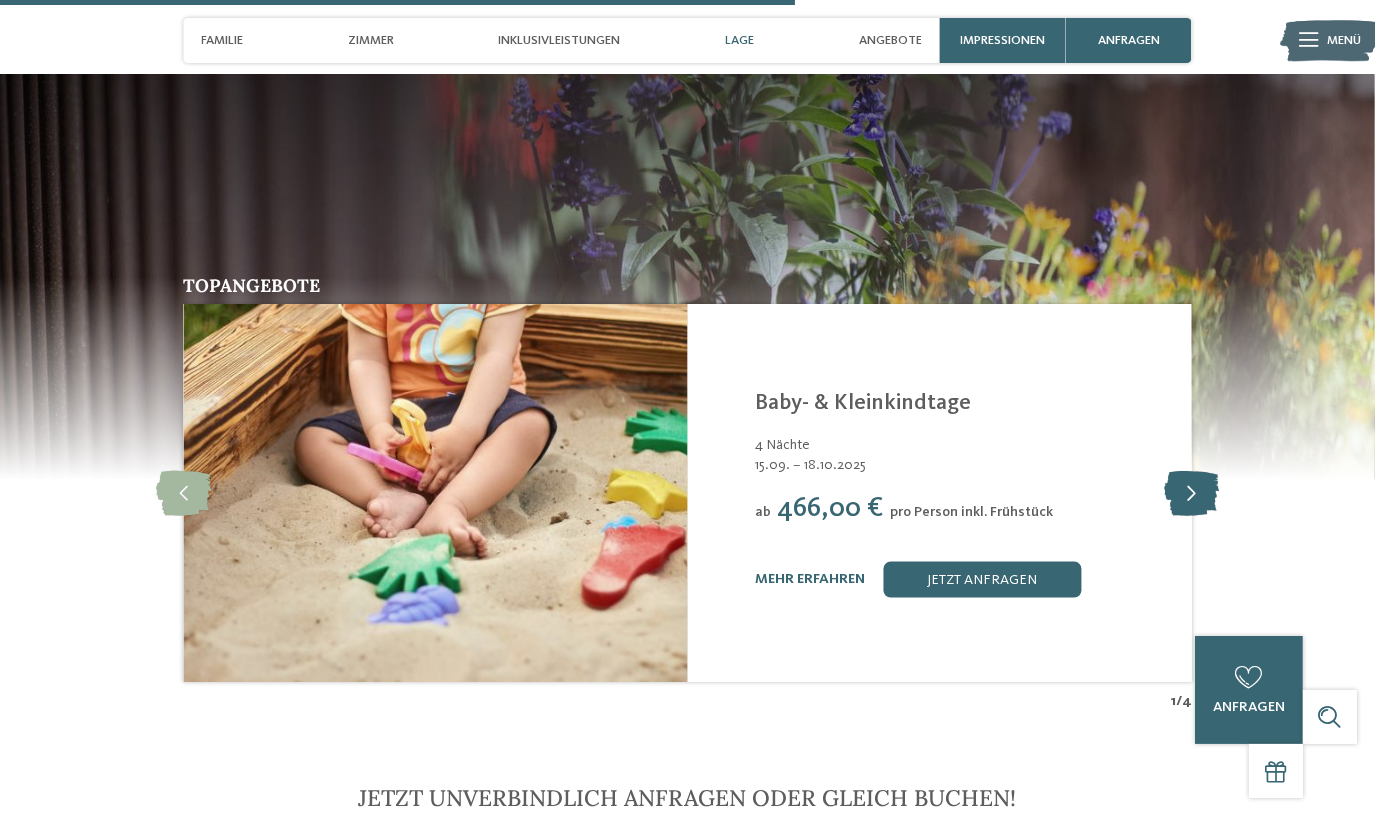 click at bounding box center [1191, 493] 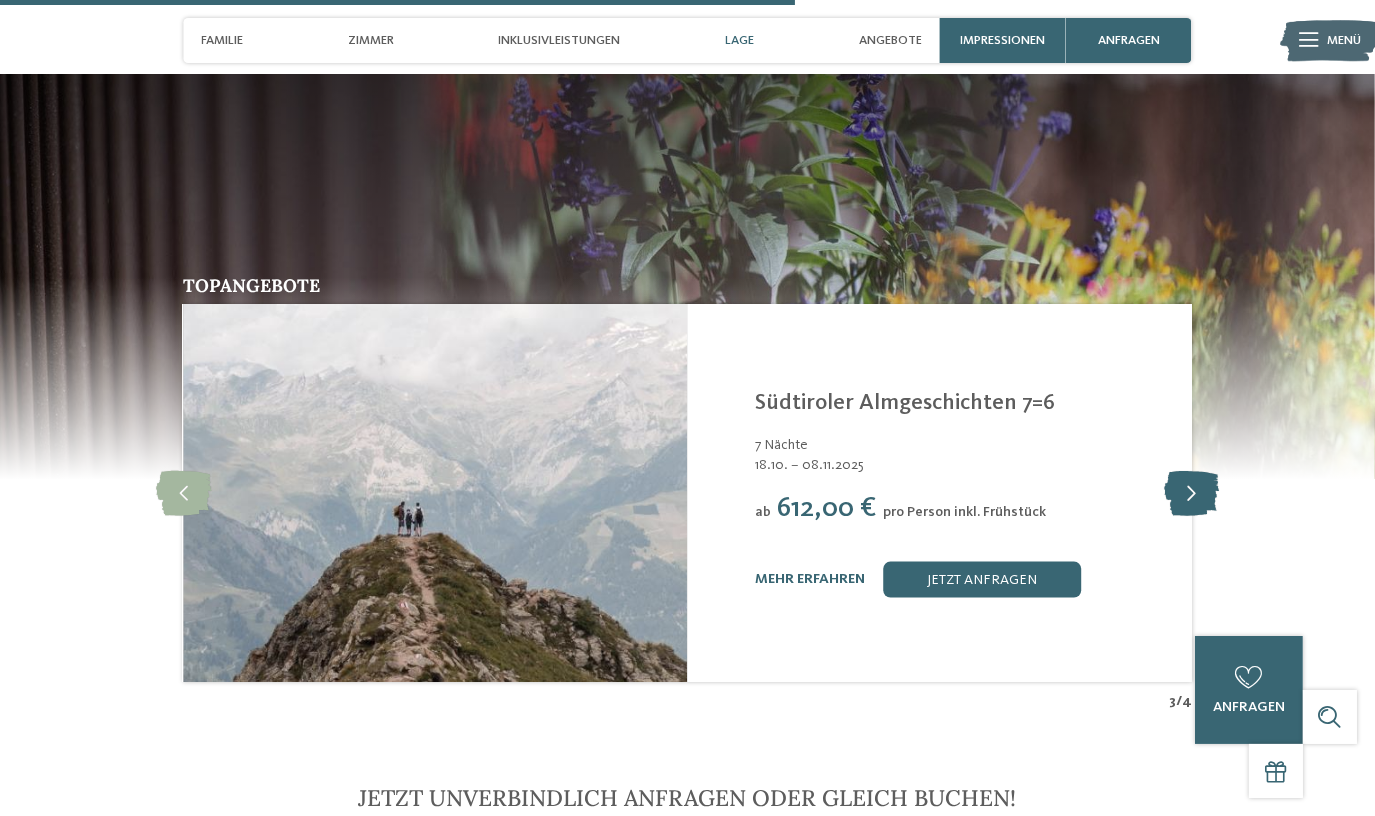 click at bounding box center [1191, 493] 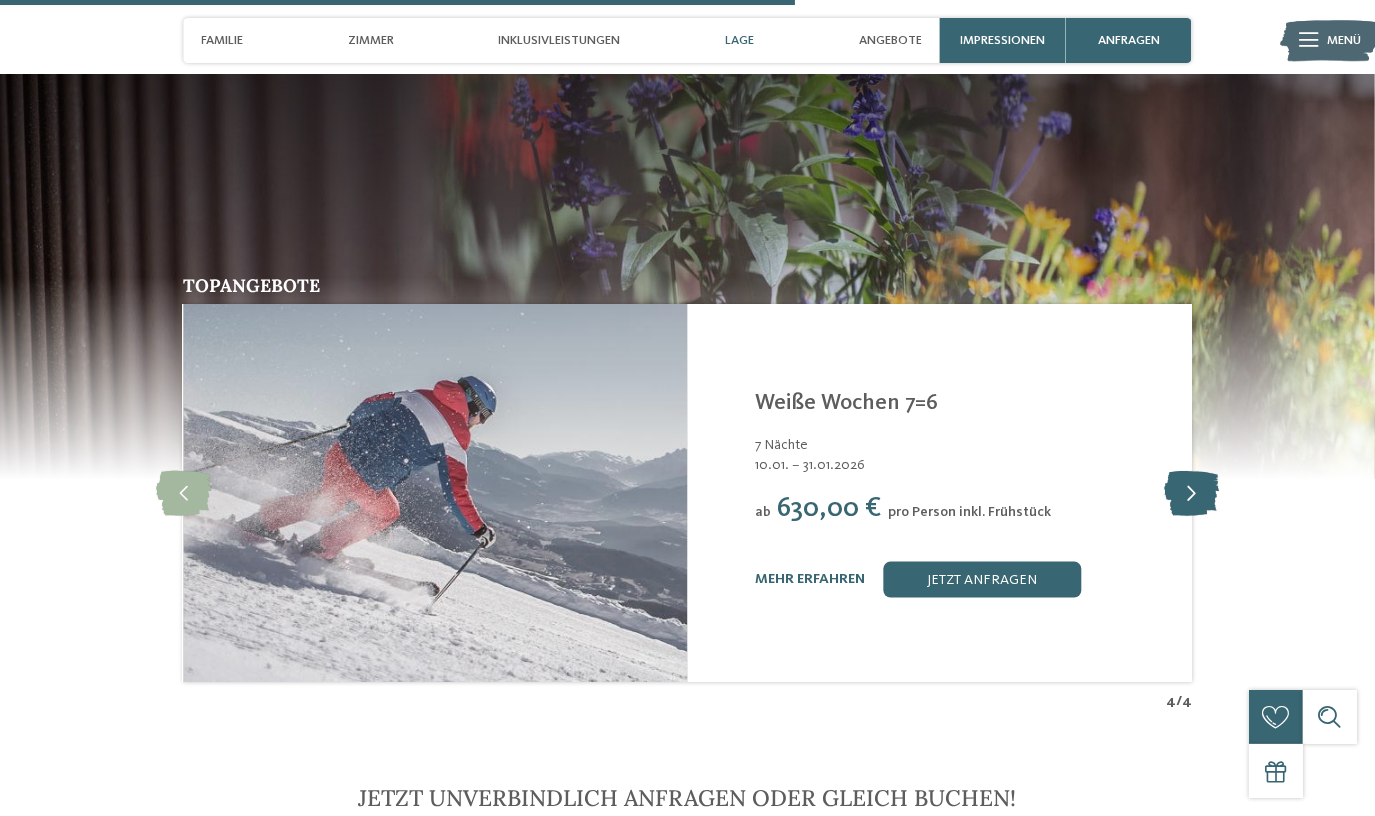 click at bounding box center [1191, 493] 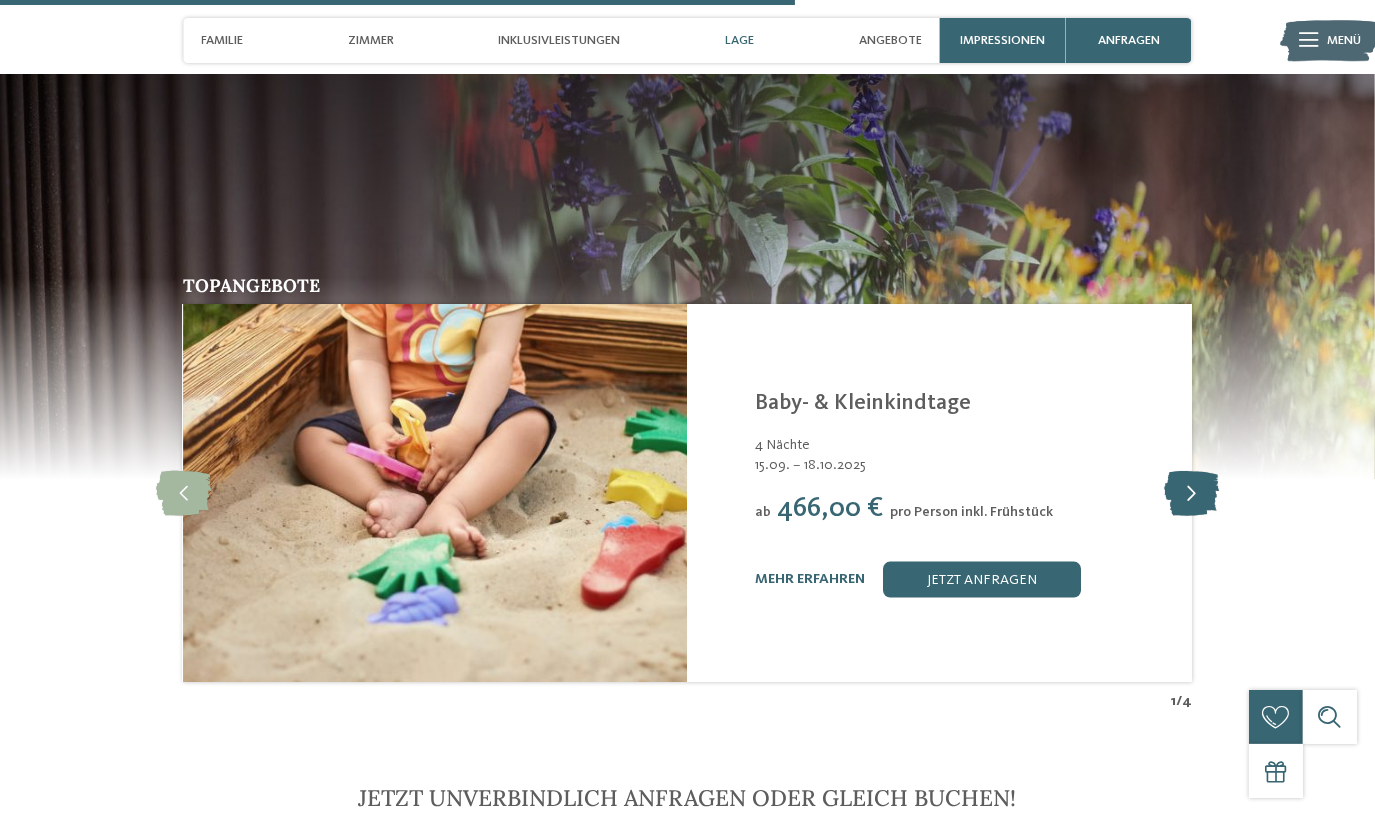 click at bounding box center [1191, 493] 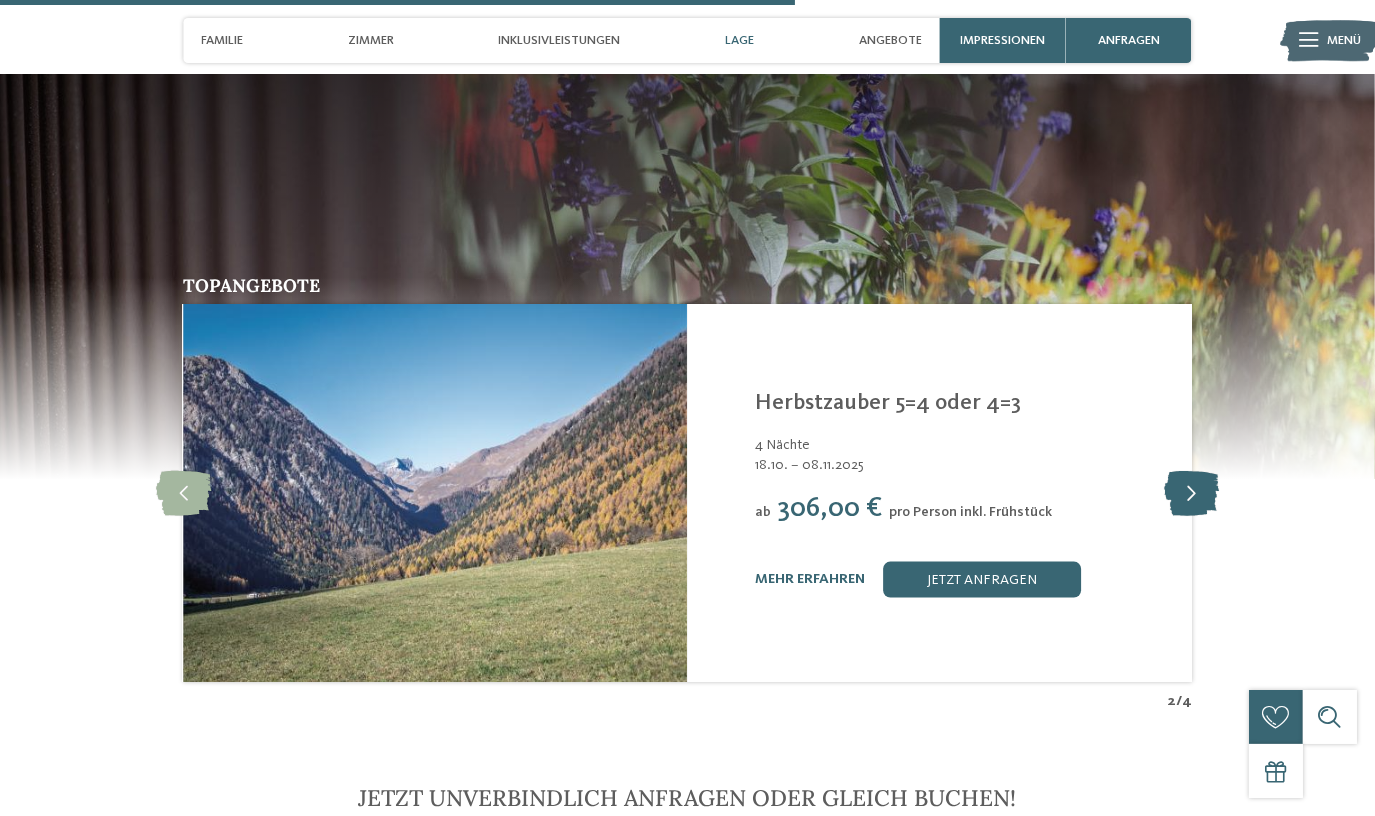click at bounding box center [1191, 493] 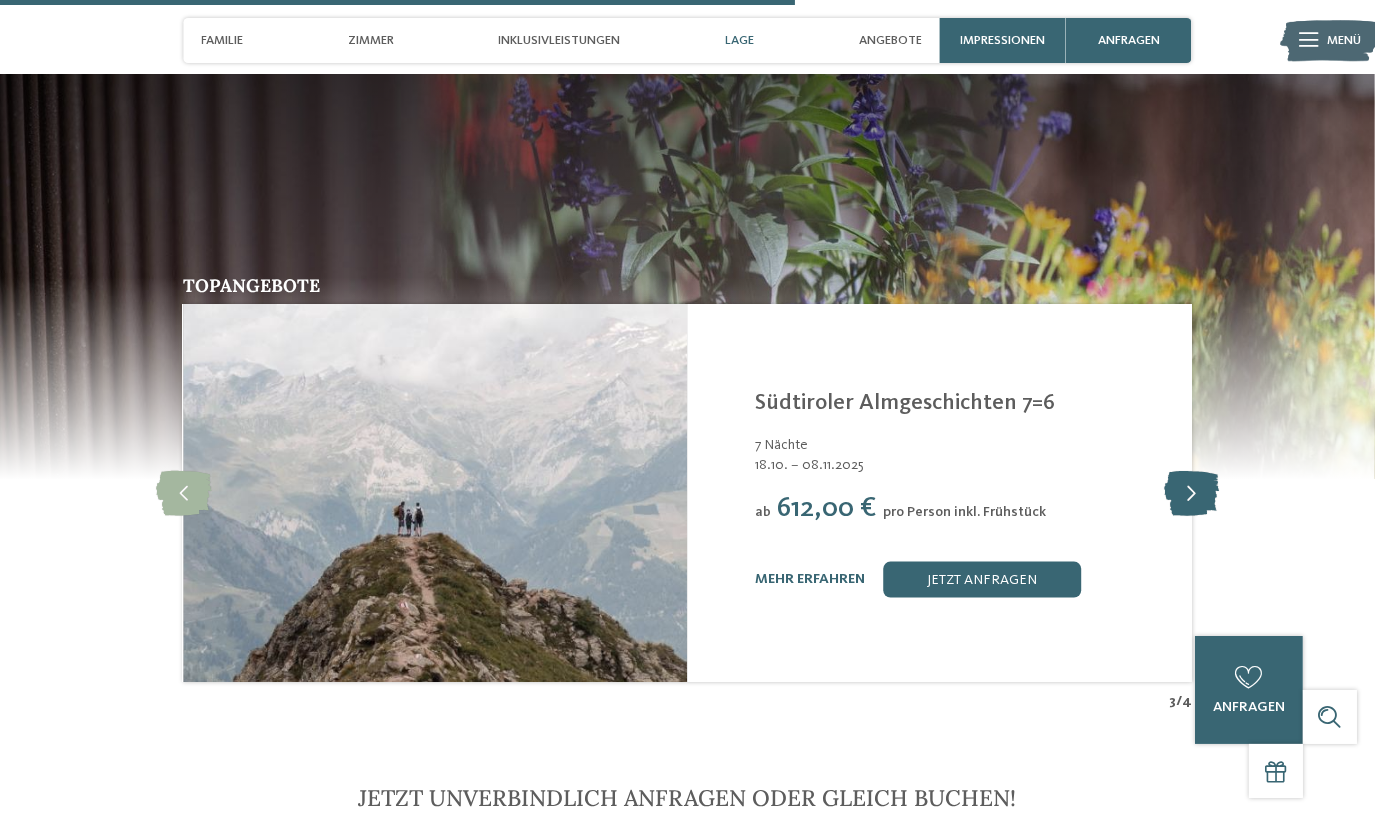 click at bounding box center [1191, 493] 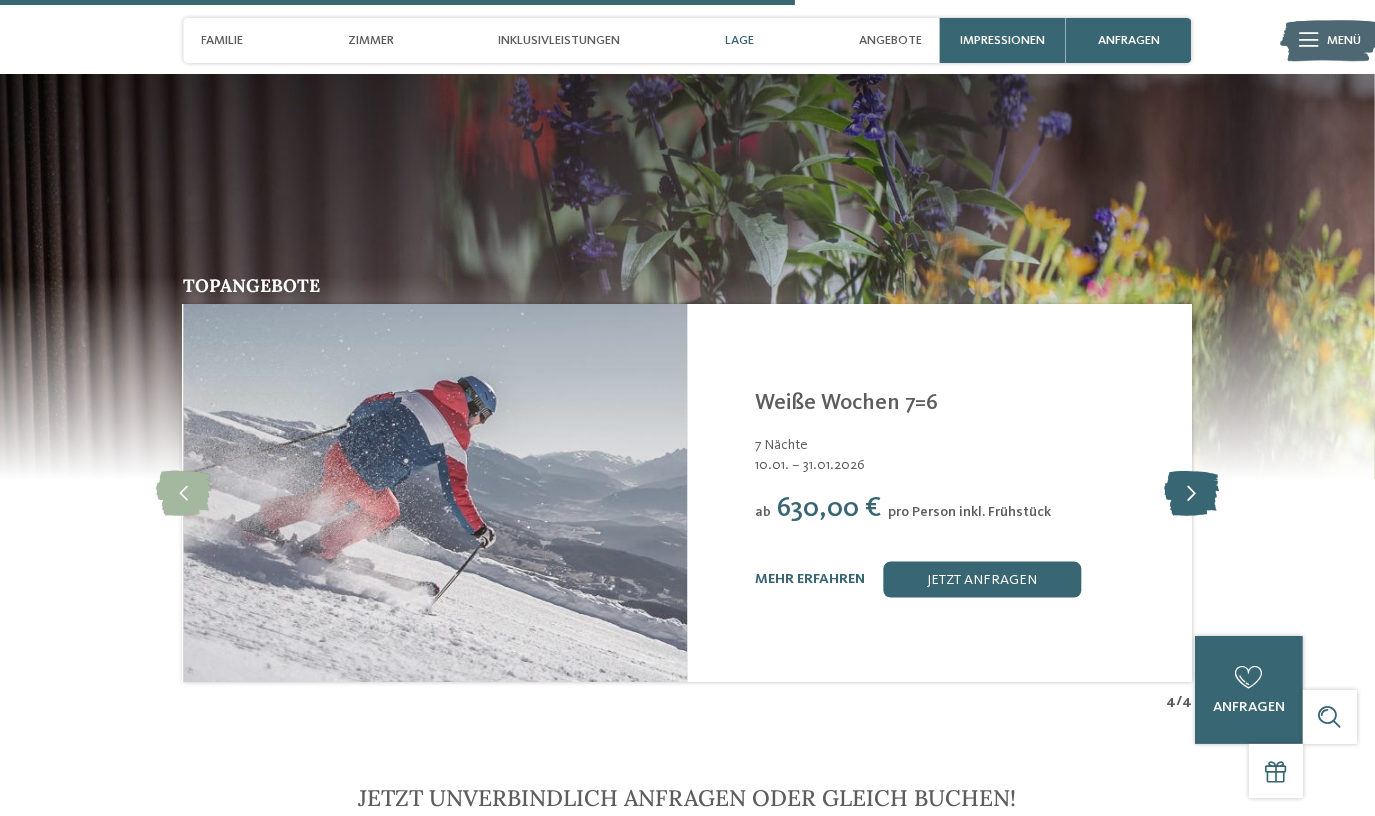 click at bounding box center (1191, 493) 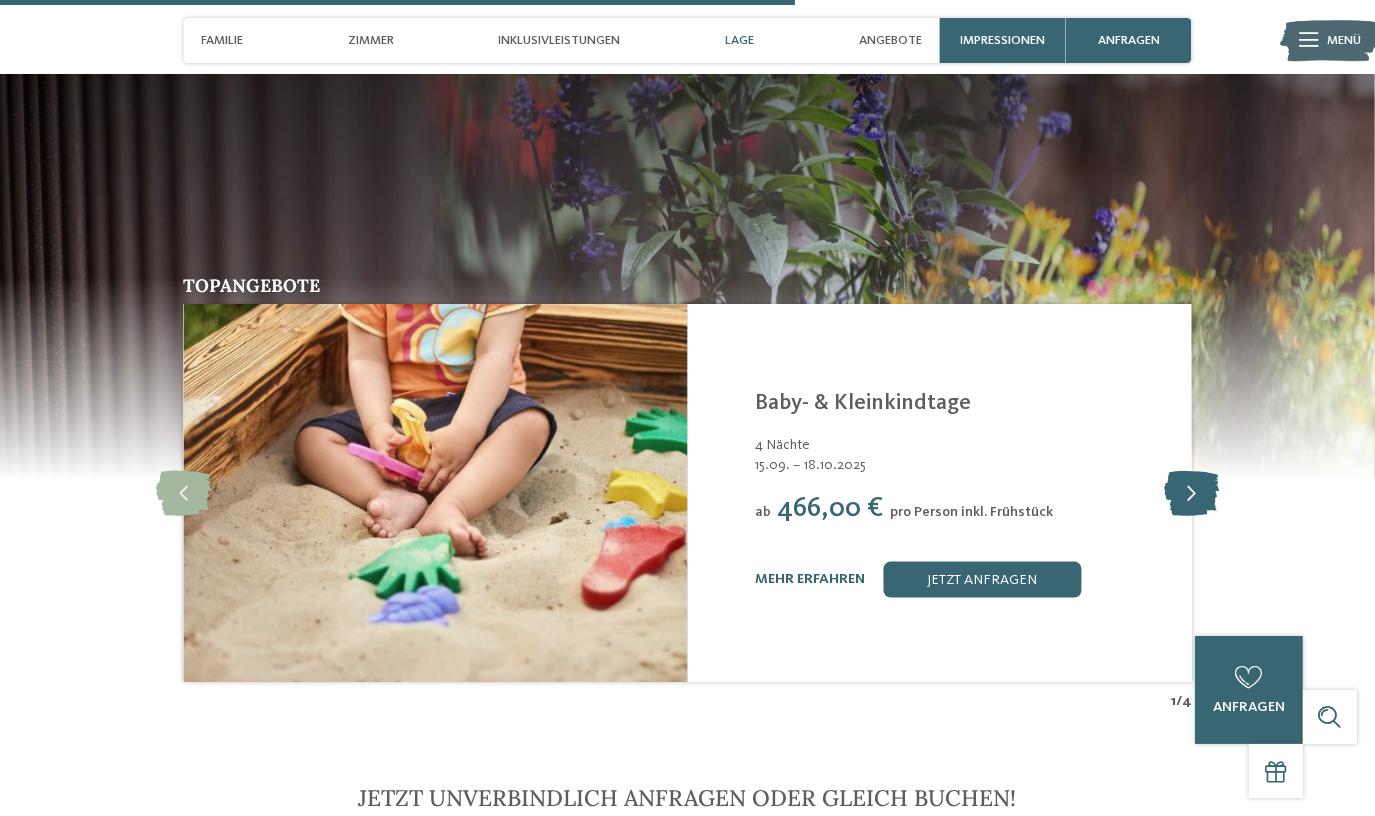 click at bounding box center (1191, 493) 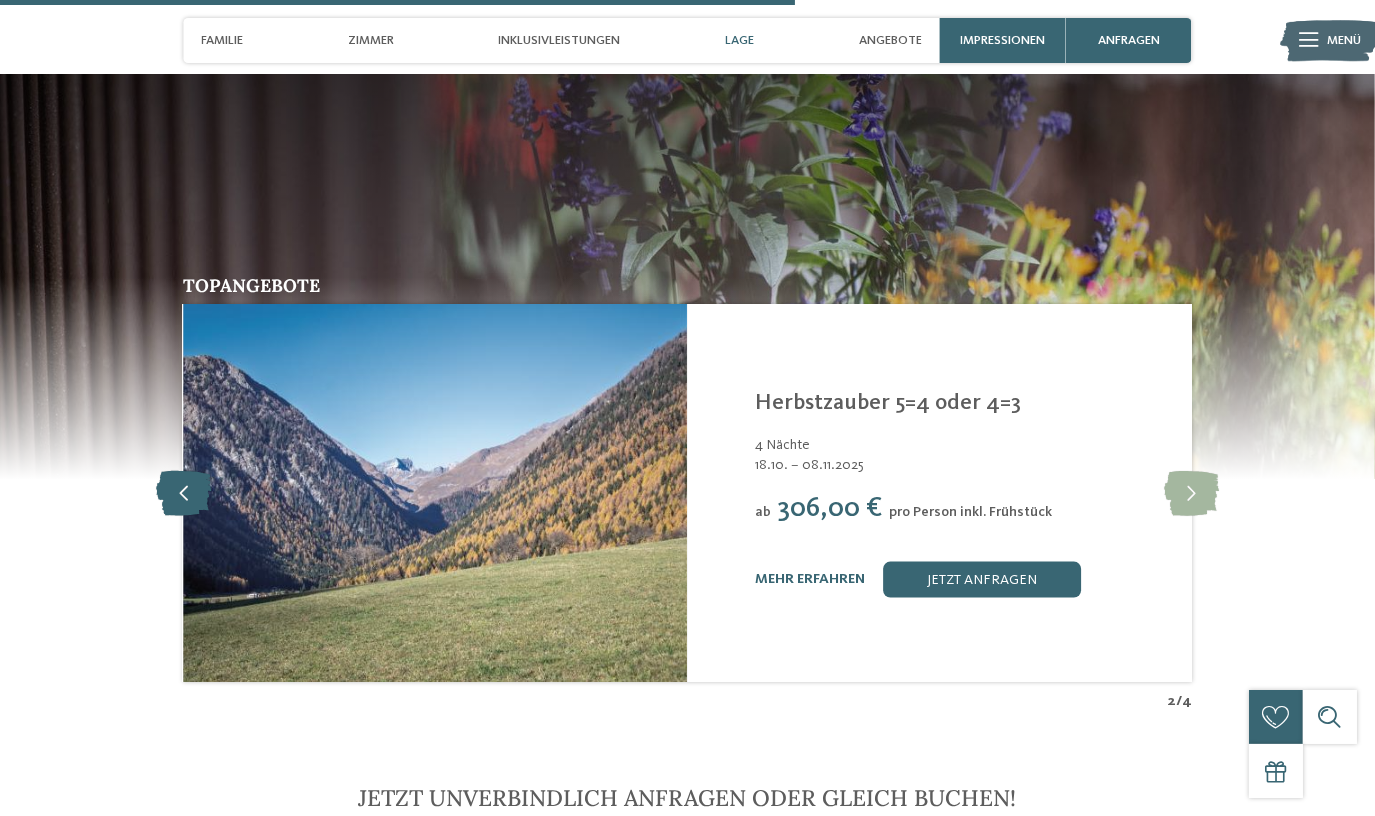 click at bounding box center (183, 493) 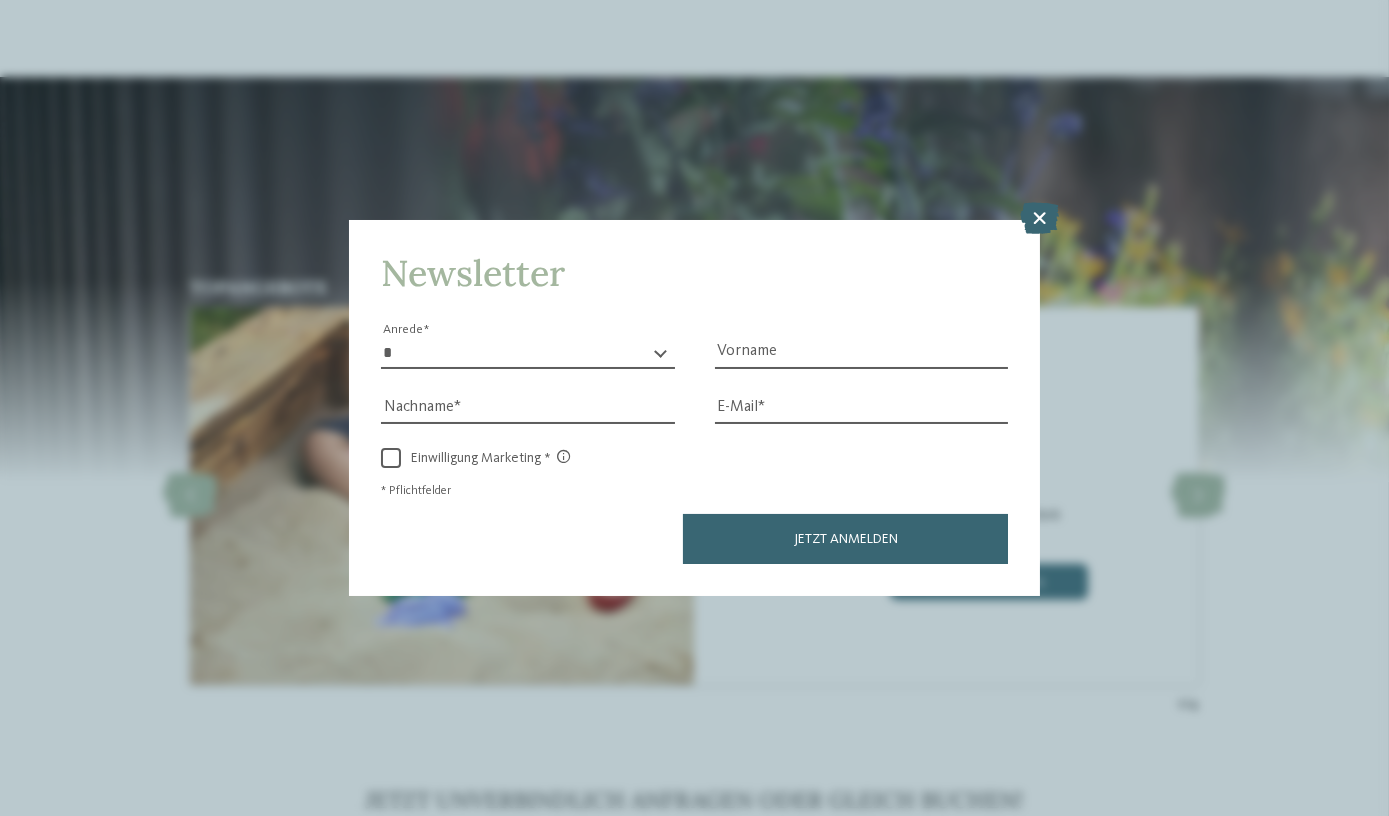 click at bounding box center (1039, 219) 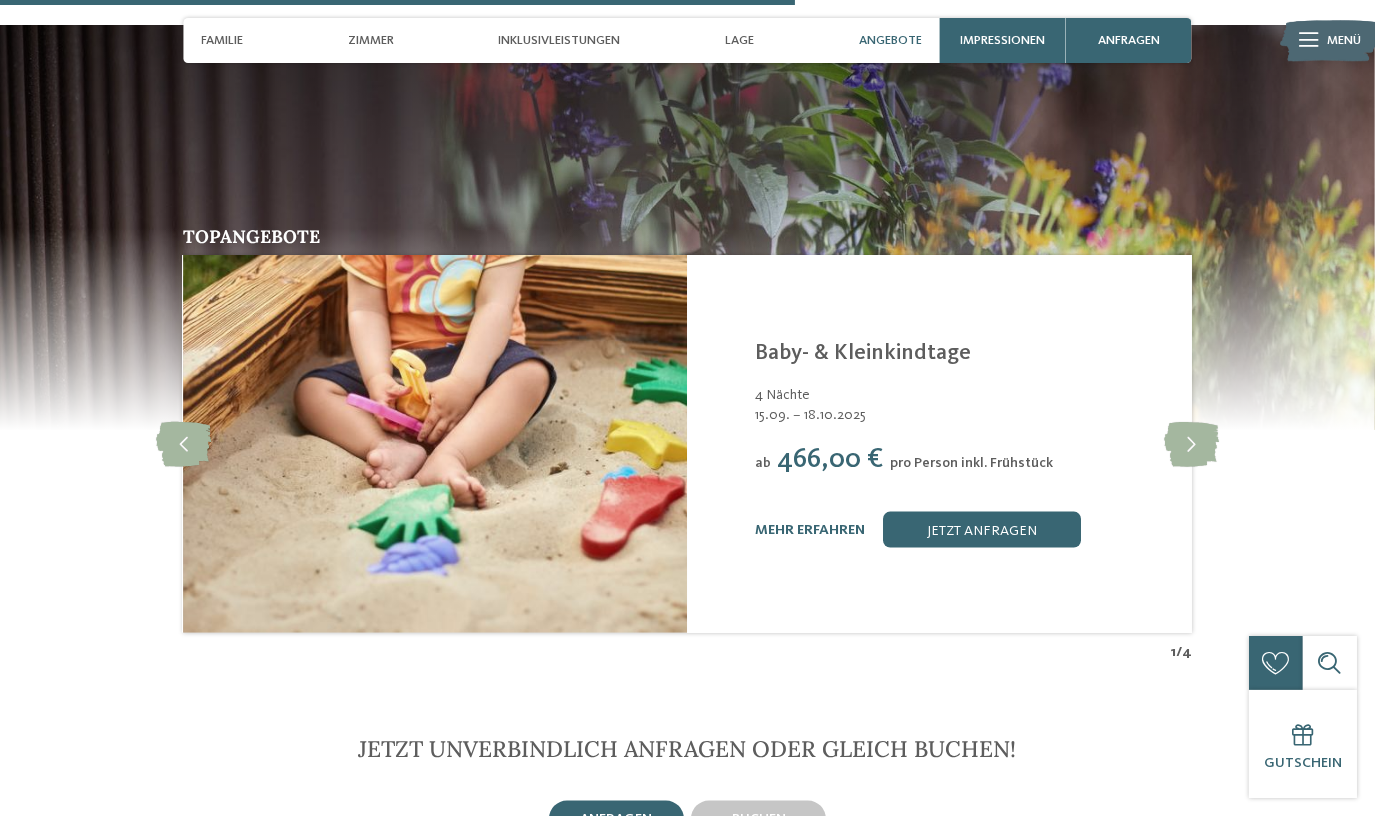 scroll, scrollTop: 3454, scrollLeft: 0, axis: vertical 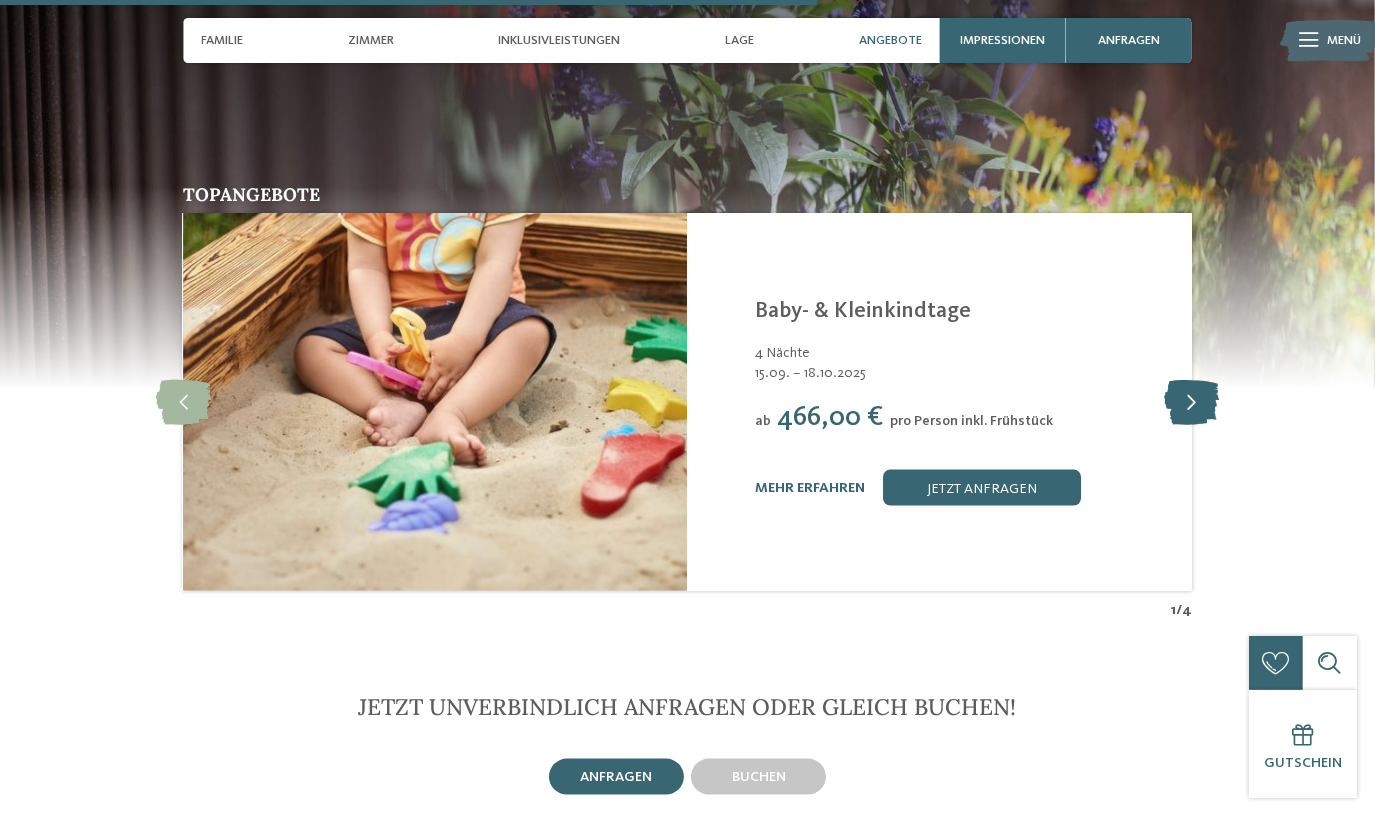 click at bounding box center [1191, 402] 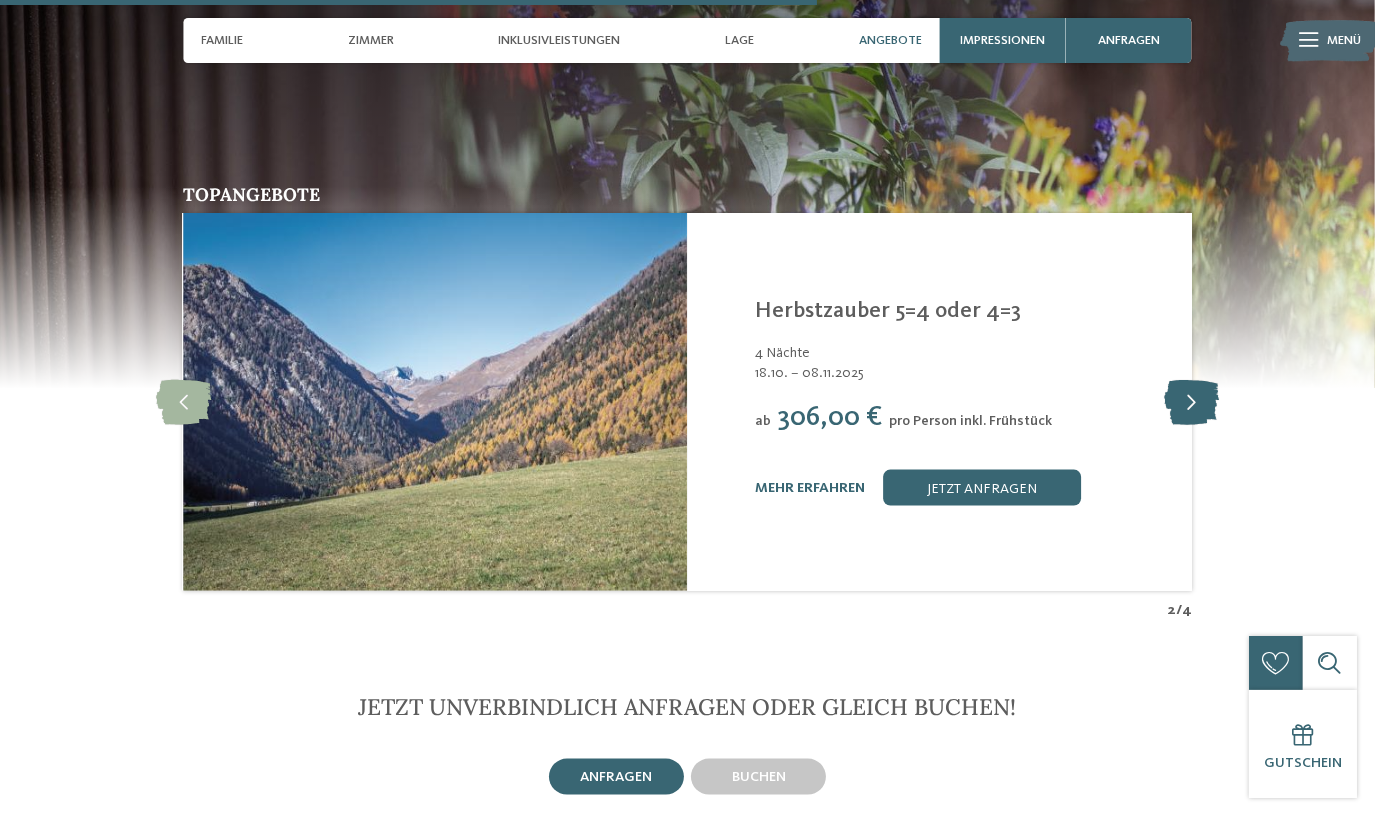click at bounding box center (1191, 402) 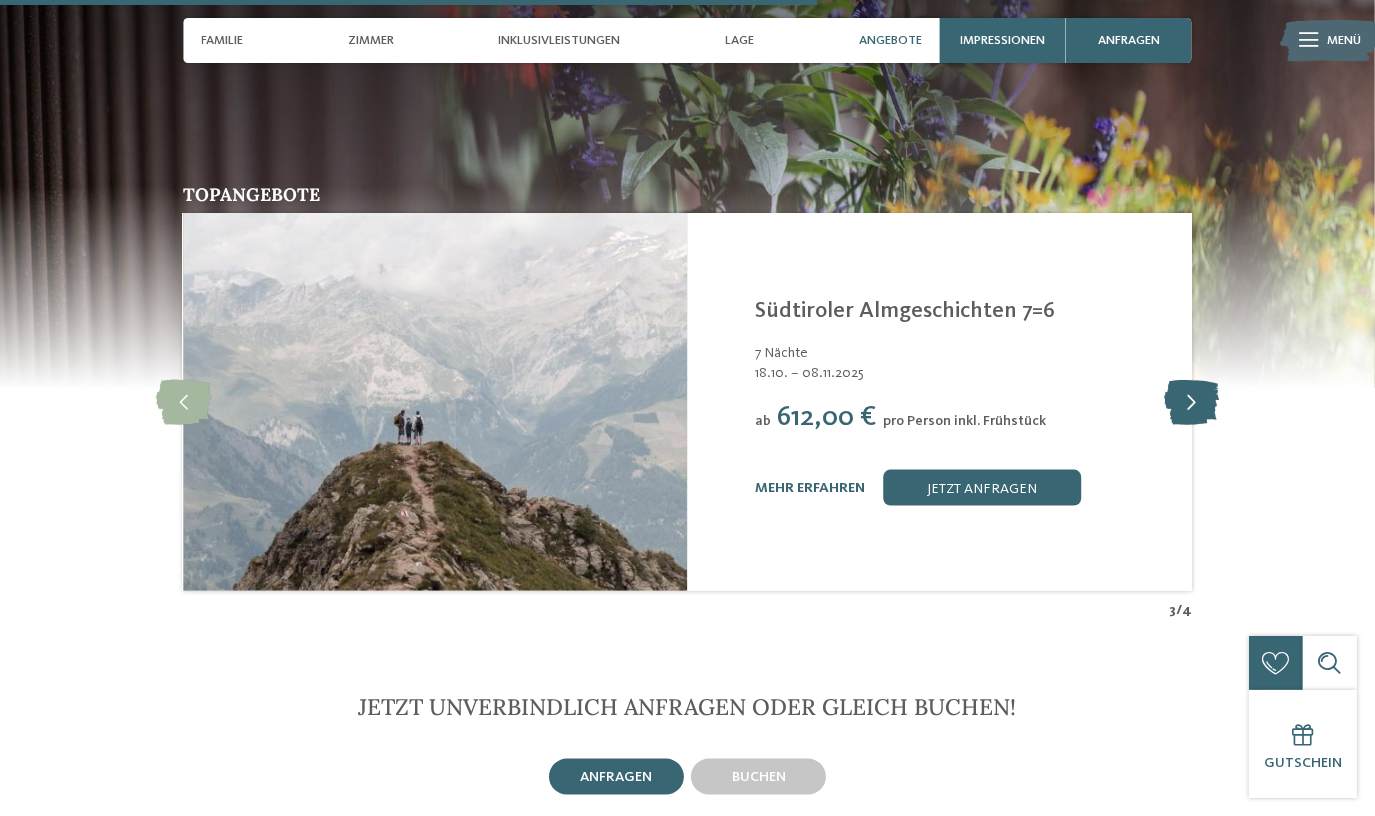 click at bounding box center (1191, 402) 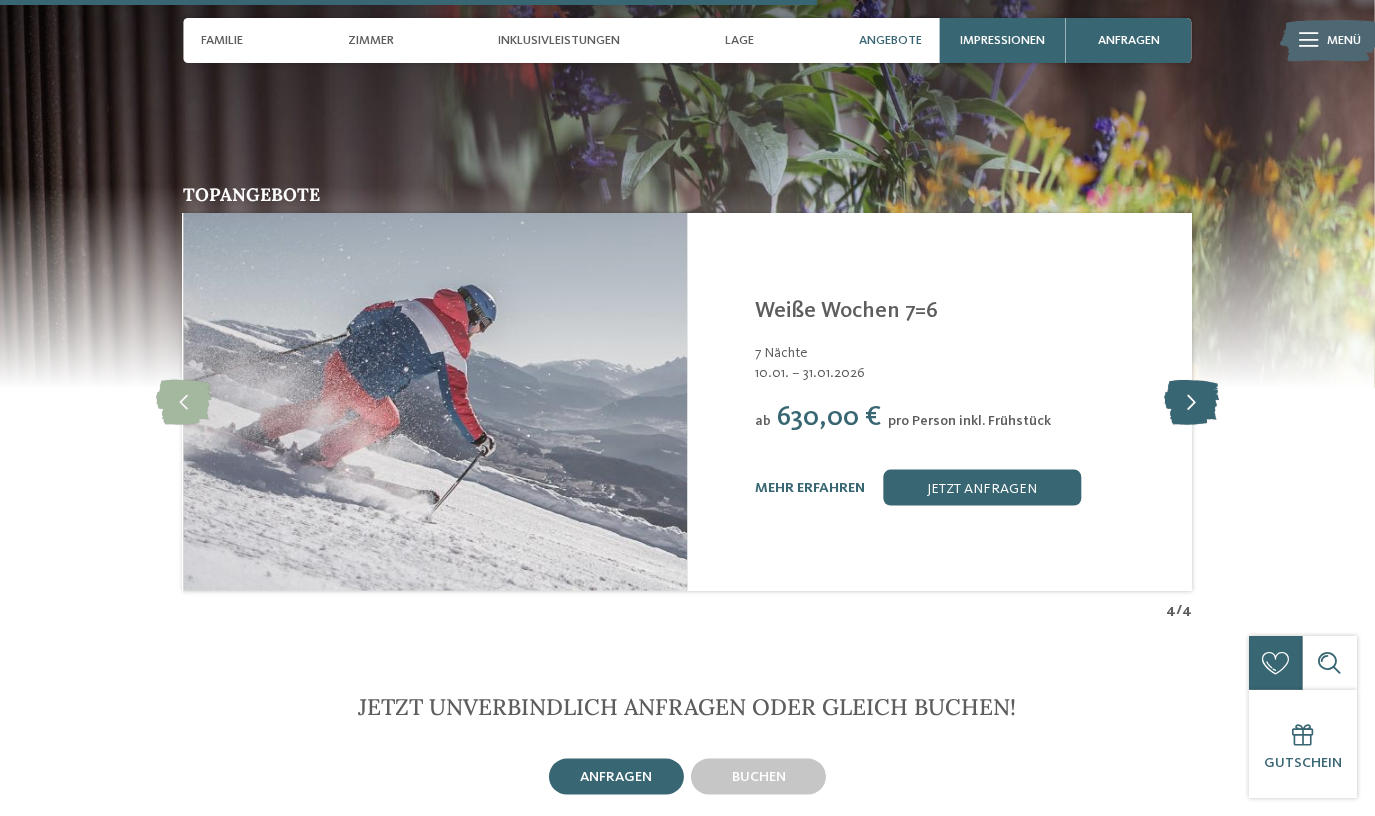 click at bounding box center [1191, 402] 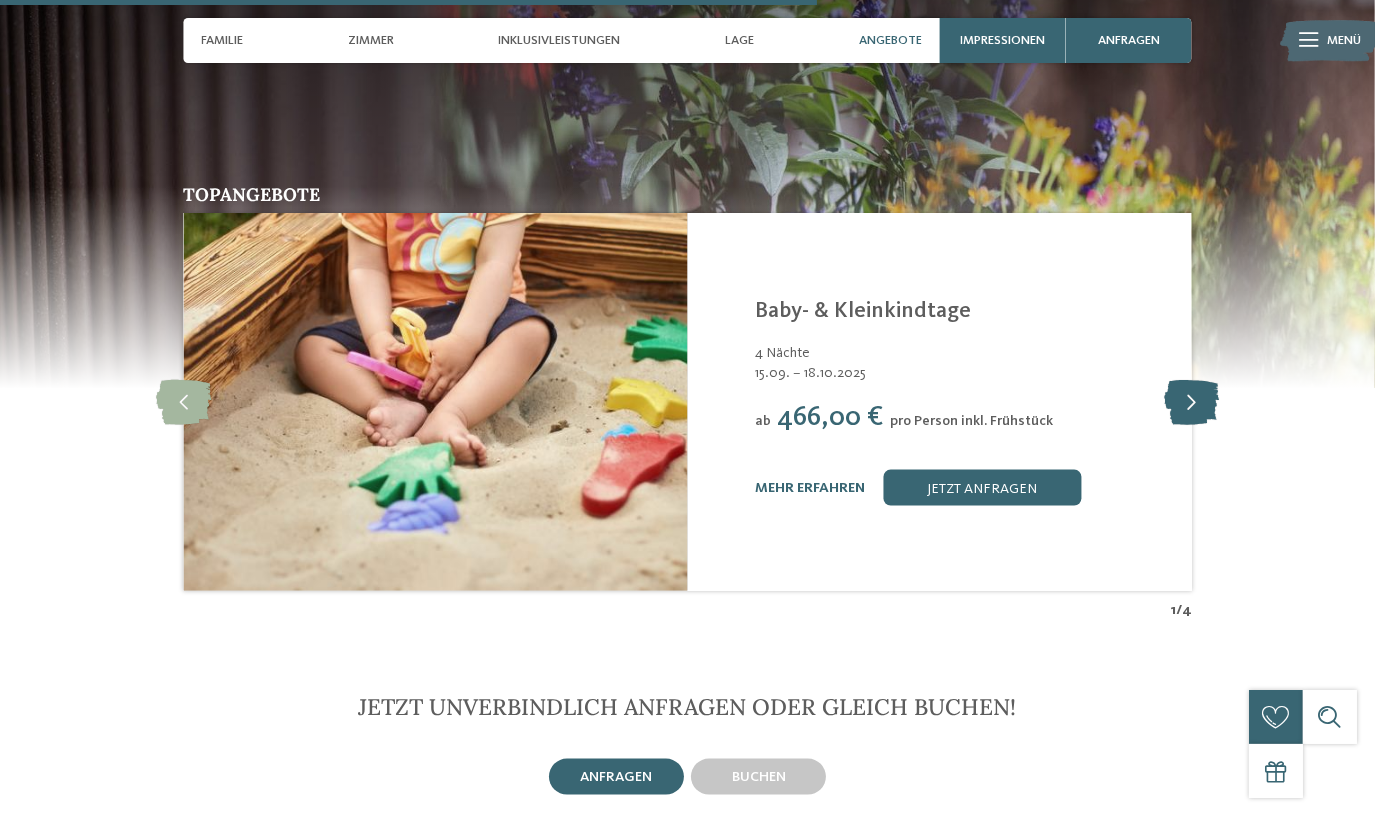 click at bounding box center (1191, 402) 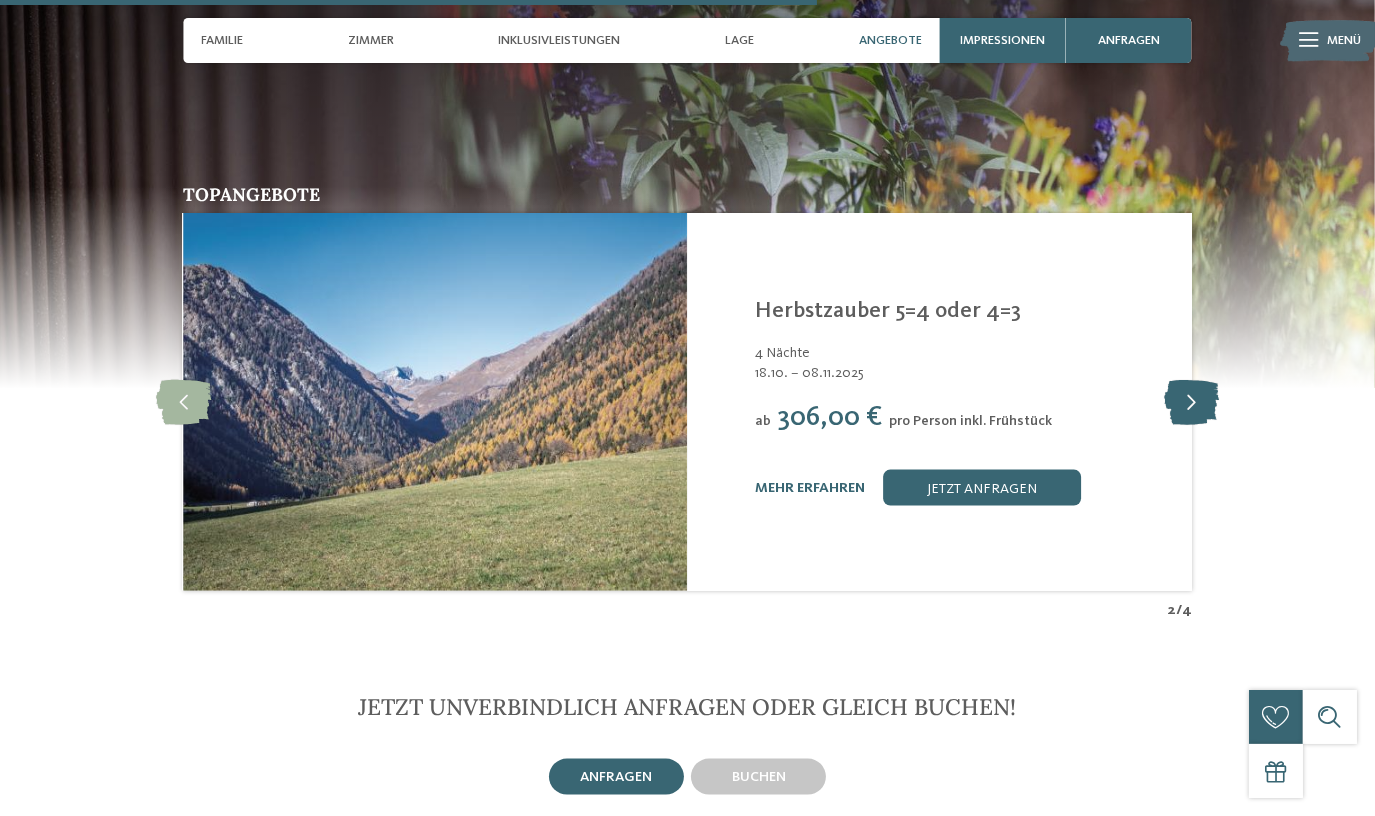 click at bounding box center [1191, 402] 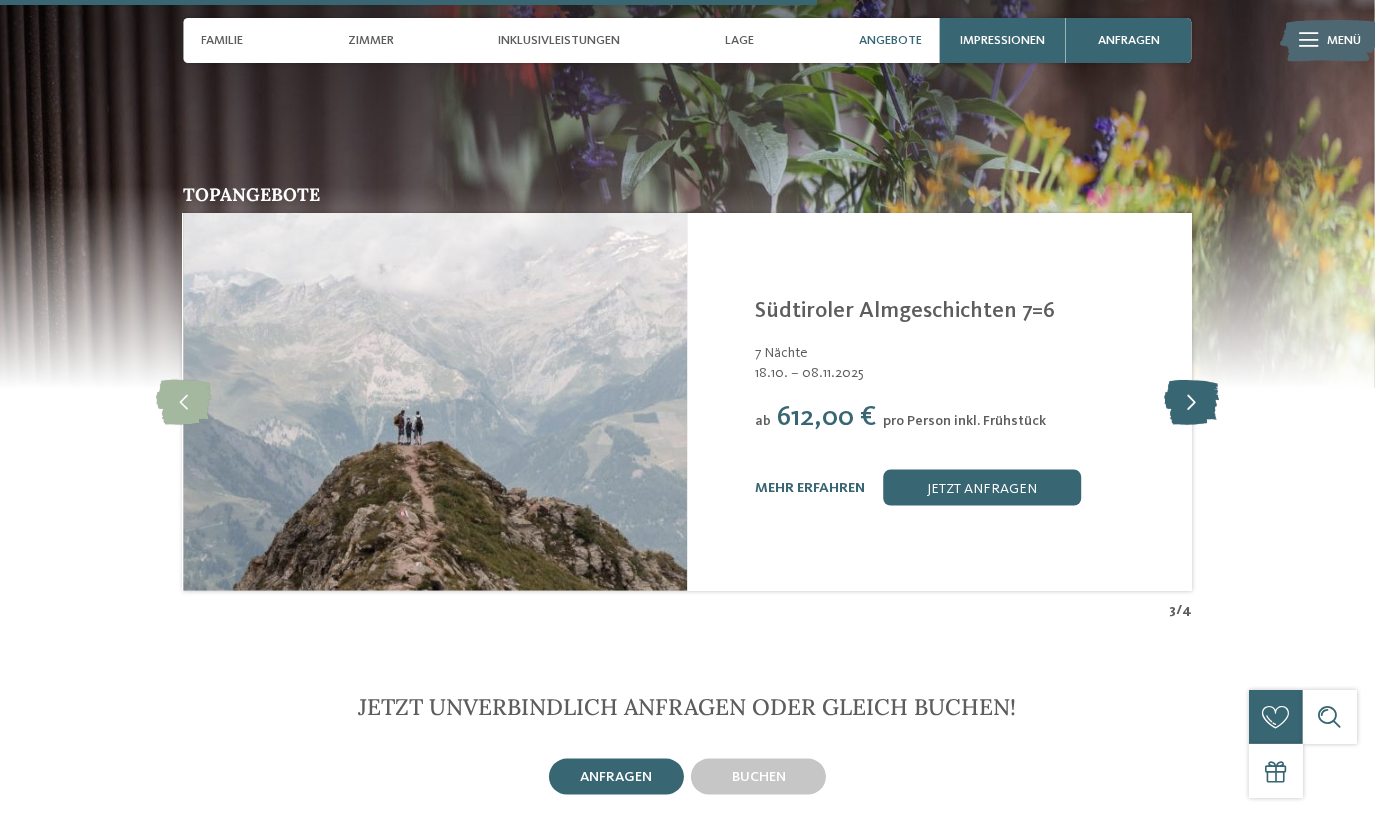 click at bounding box center (1191, 402) 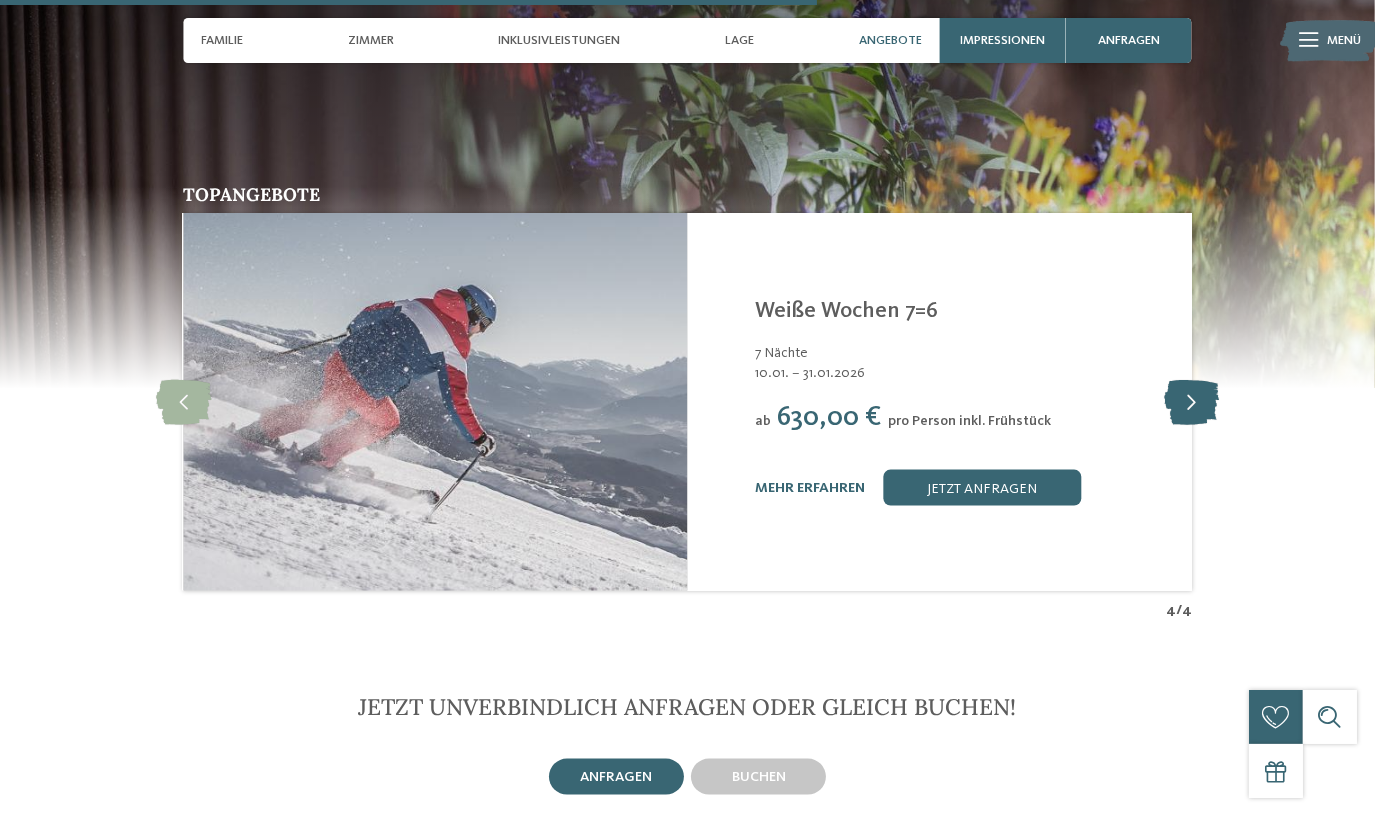 click at bounding box center (1191, 402) 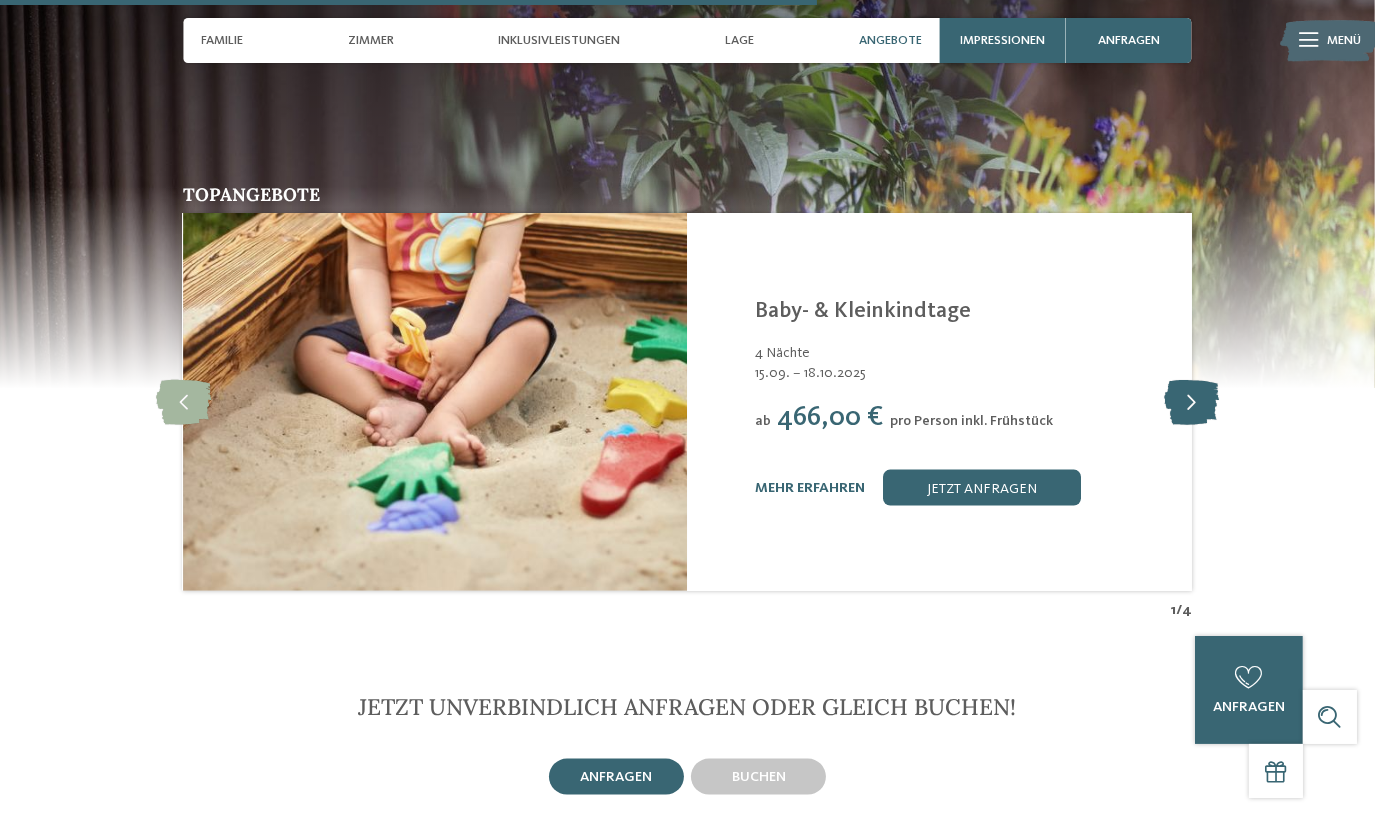 click at bounding box center [1191, 402] 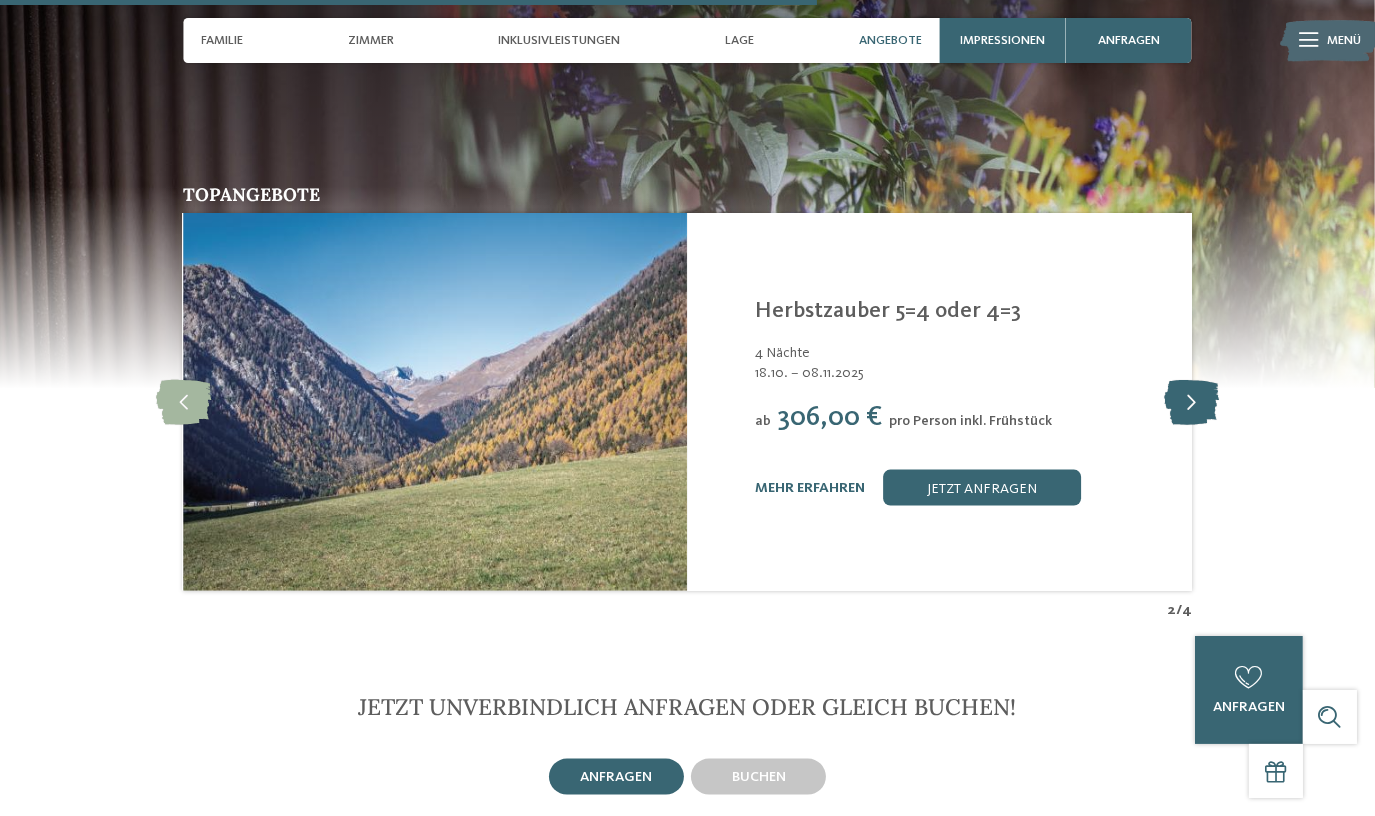 click at bounding box center (1191, 402) 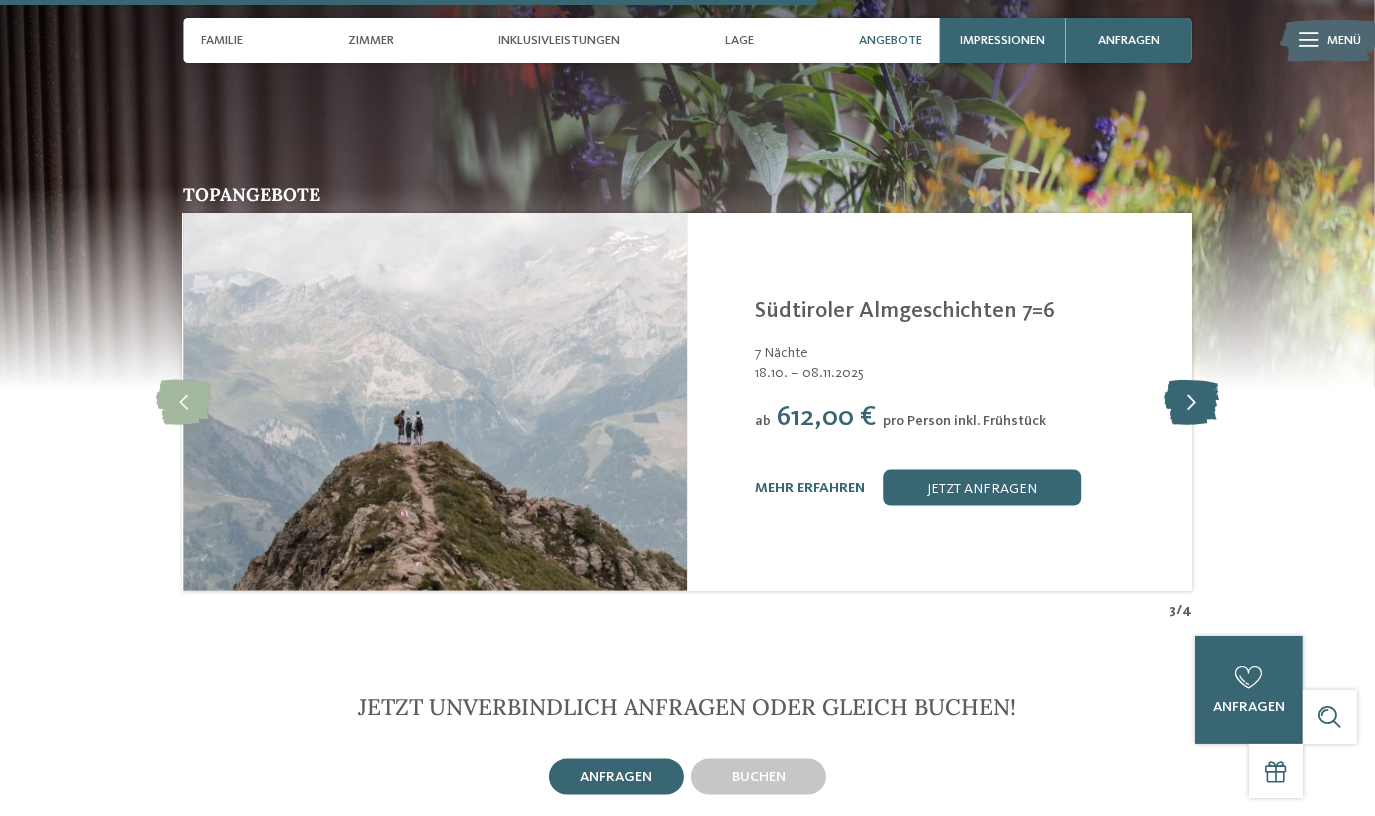 click at bounding box center [1191, 402] 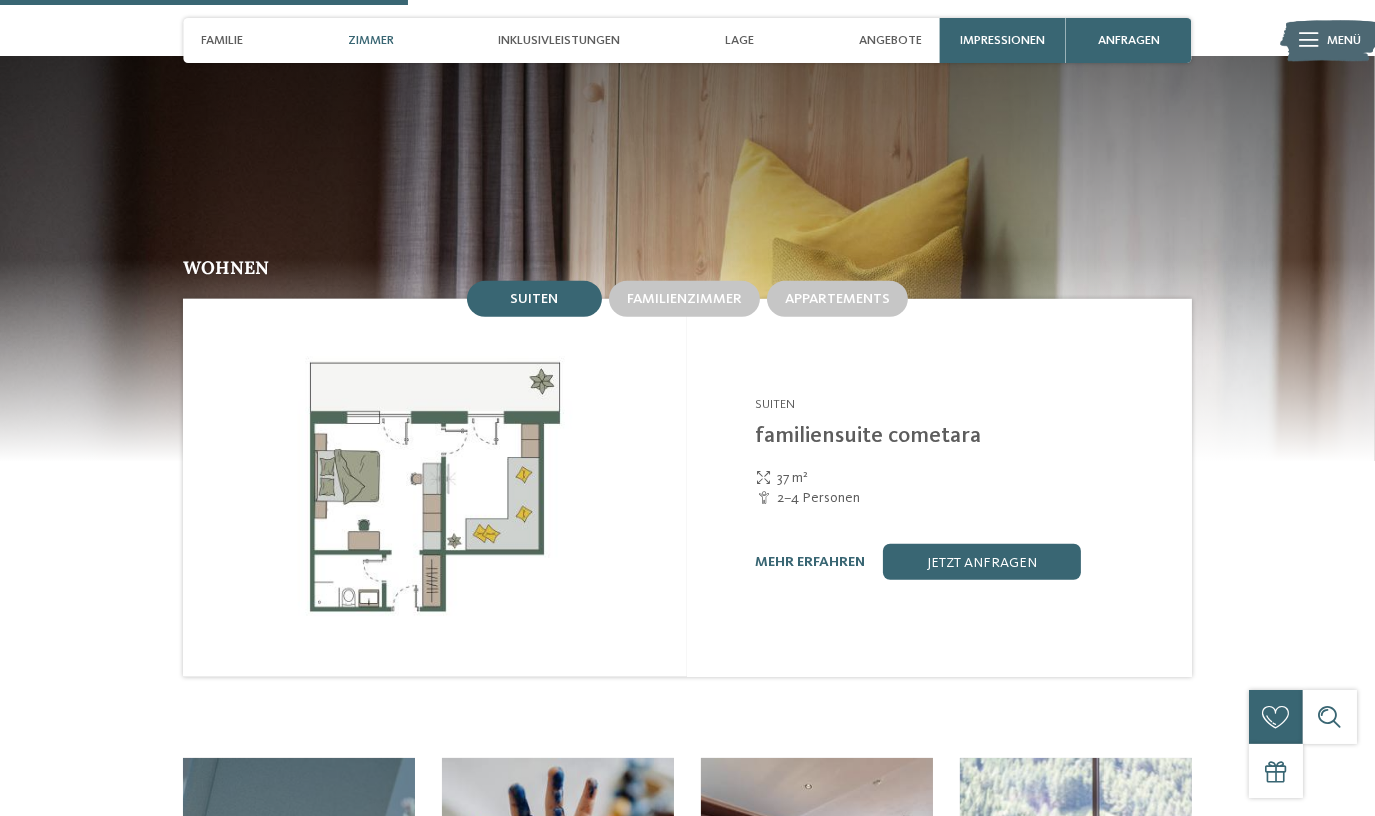 scroll, scrollTop: 1727, scrollLeft: 0, axis: vertical 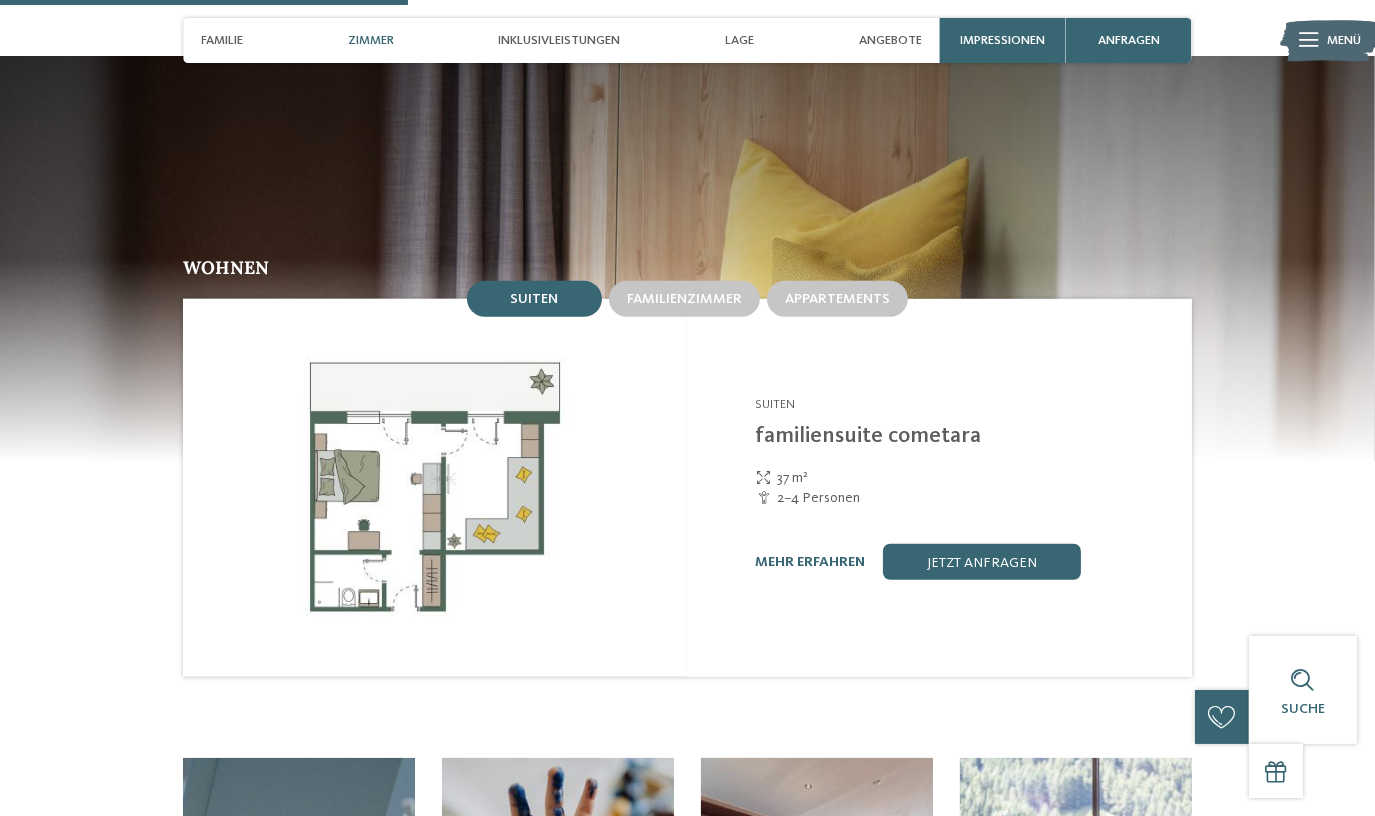 click on "Suiten" at bounding box center (534, 299) 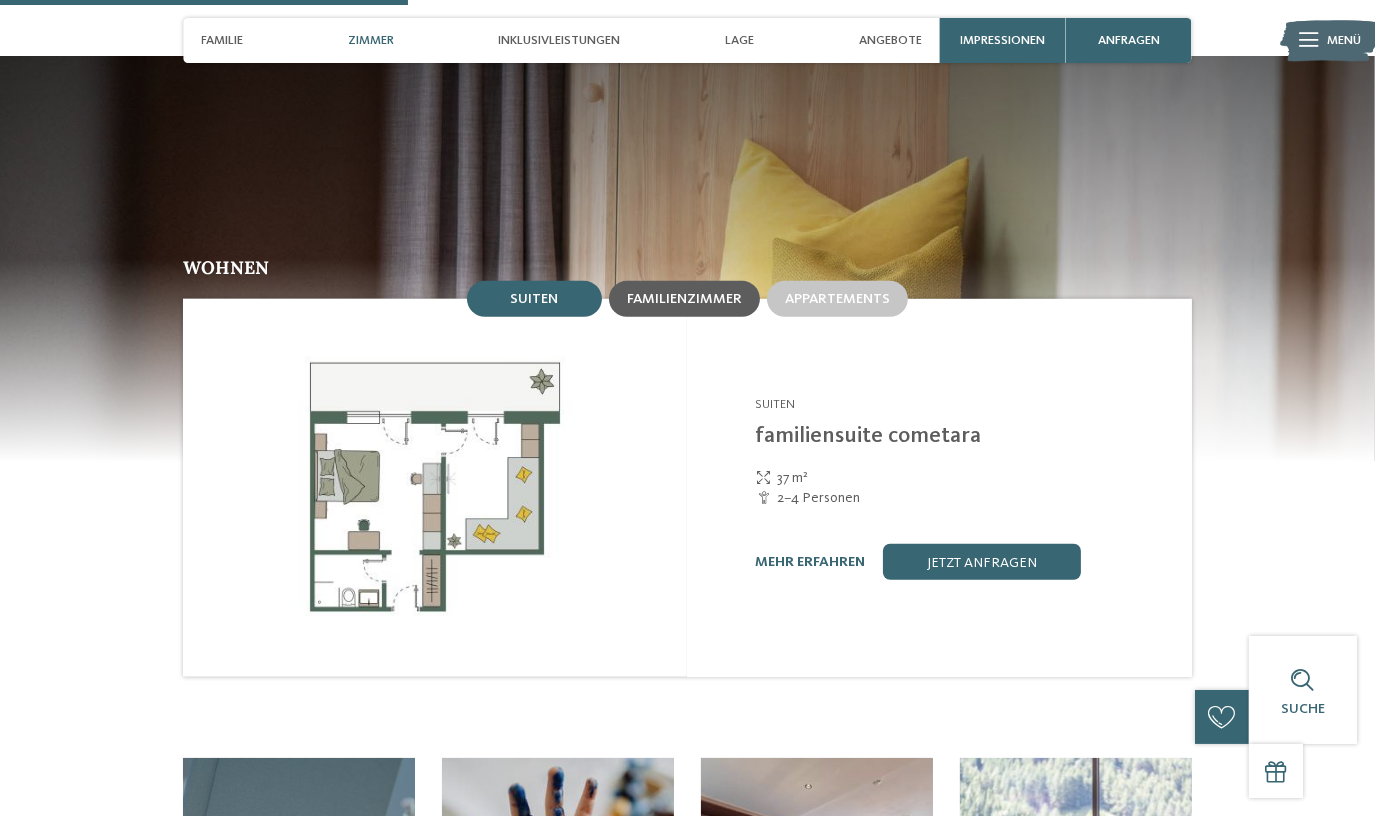click on "Familienzimmer" at bounding box center [684, 298] 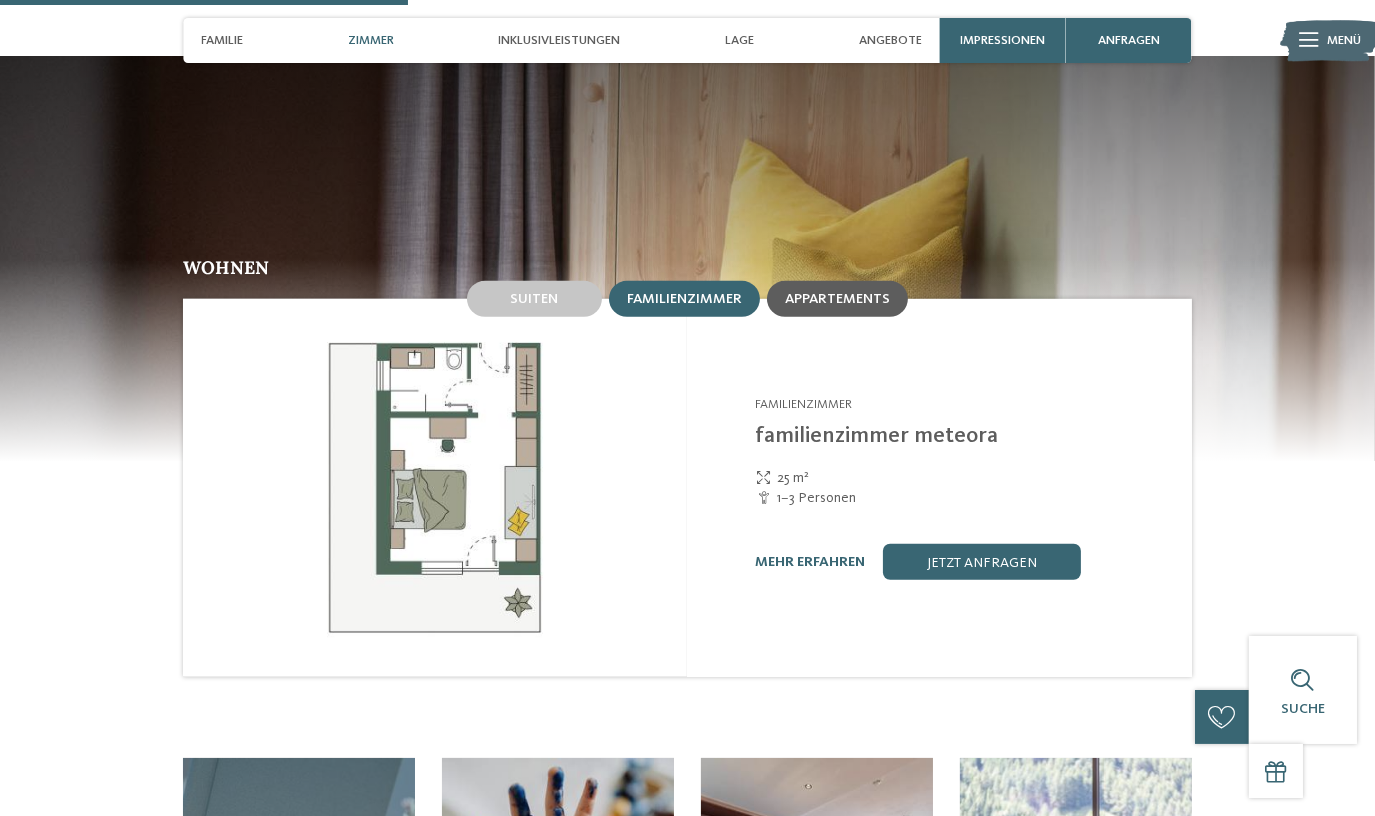 click on "Appartements" at bounding box center (837, 299) 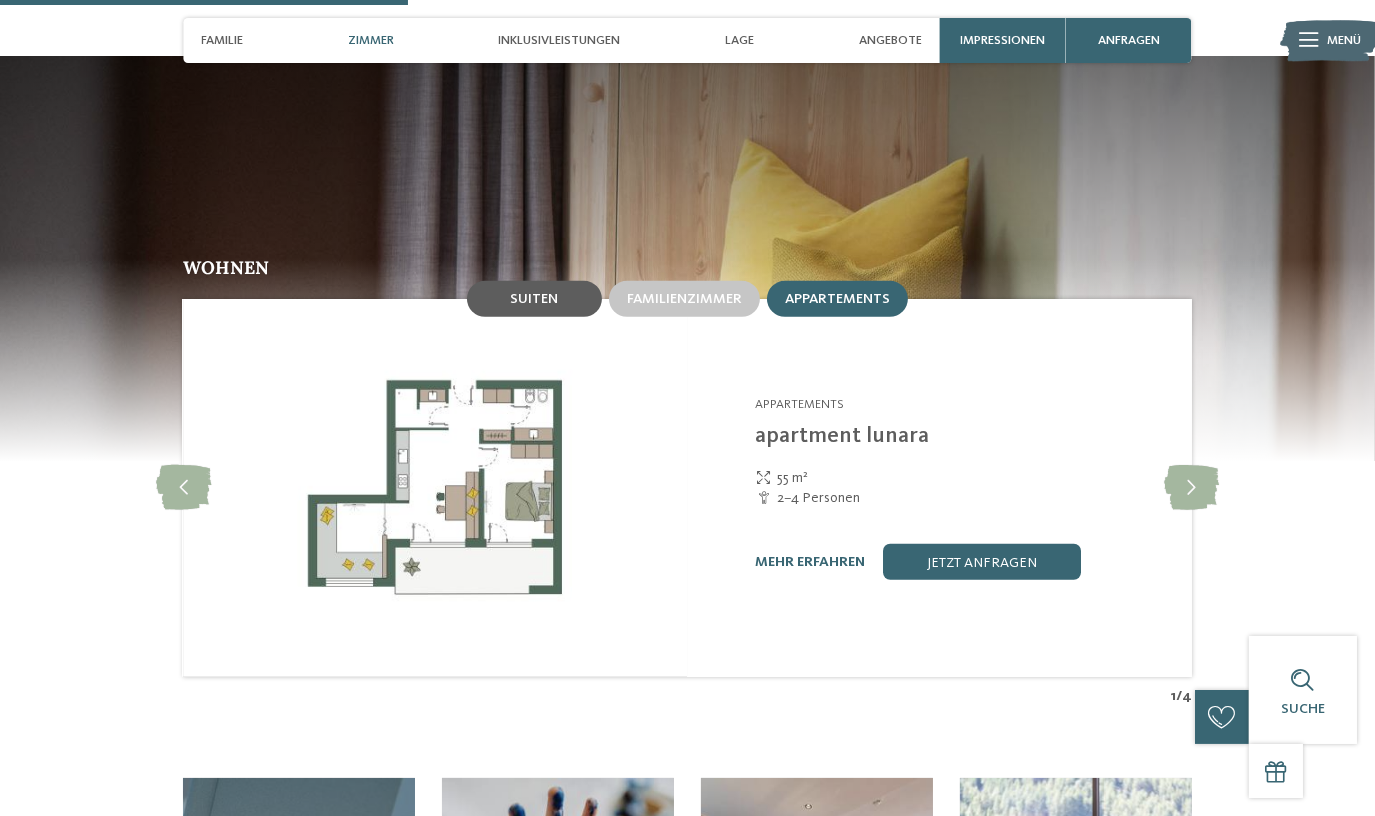 click on "Suiten" at bounding box center (534, 299) 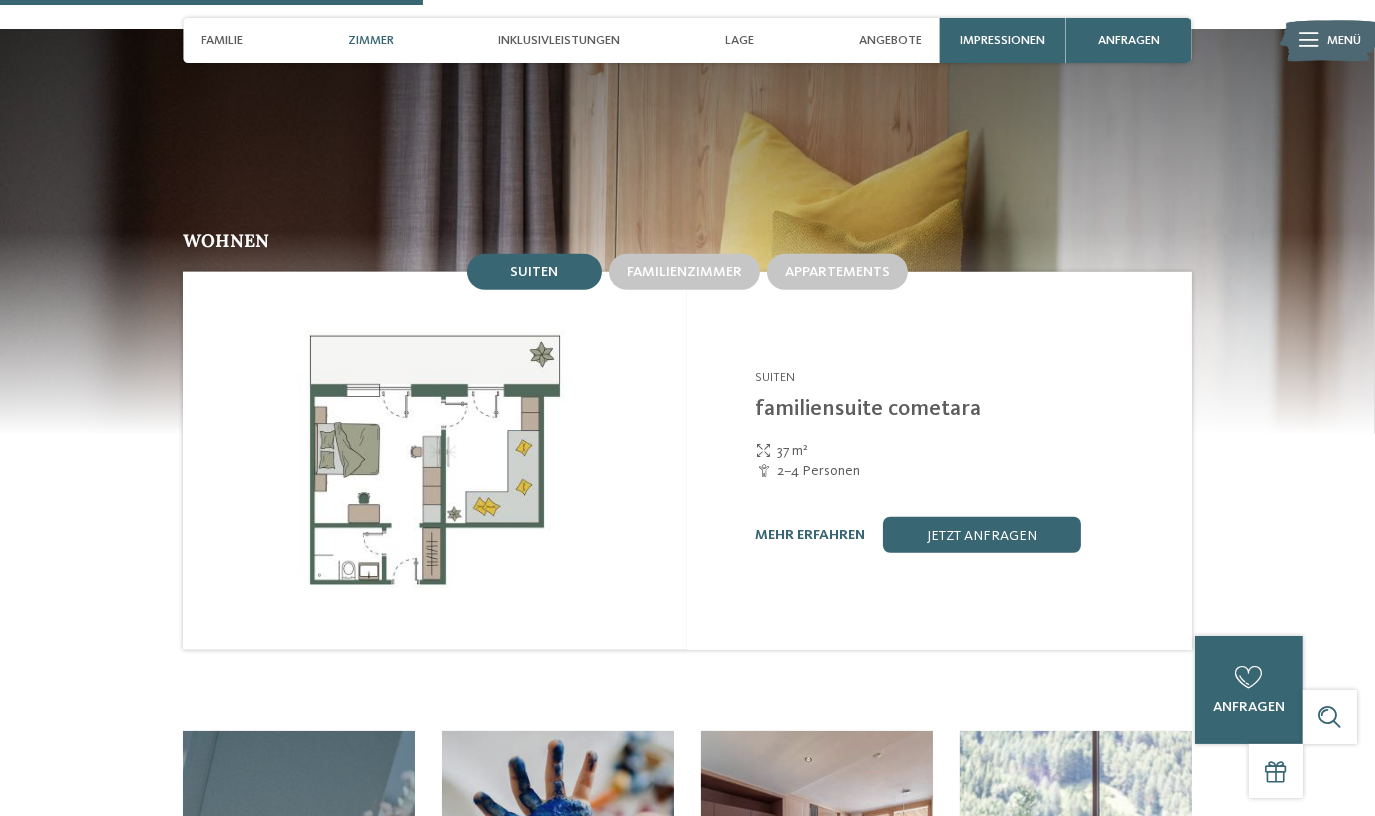 scroll, scrollTop: 1727, scrollLeft: 0, axis: vertical 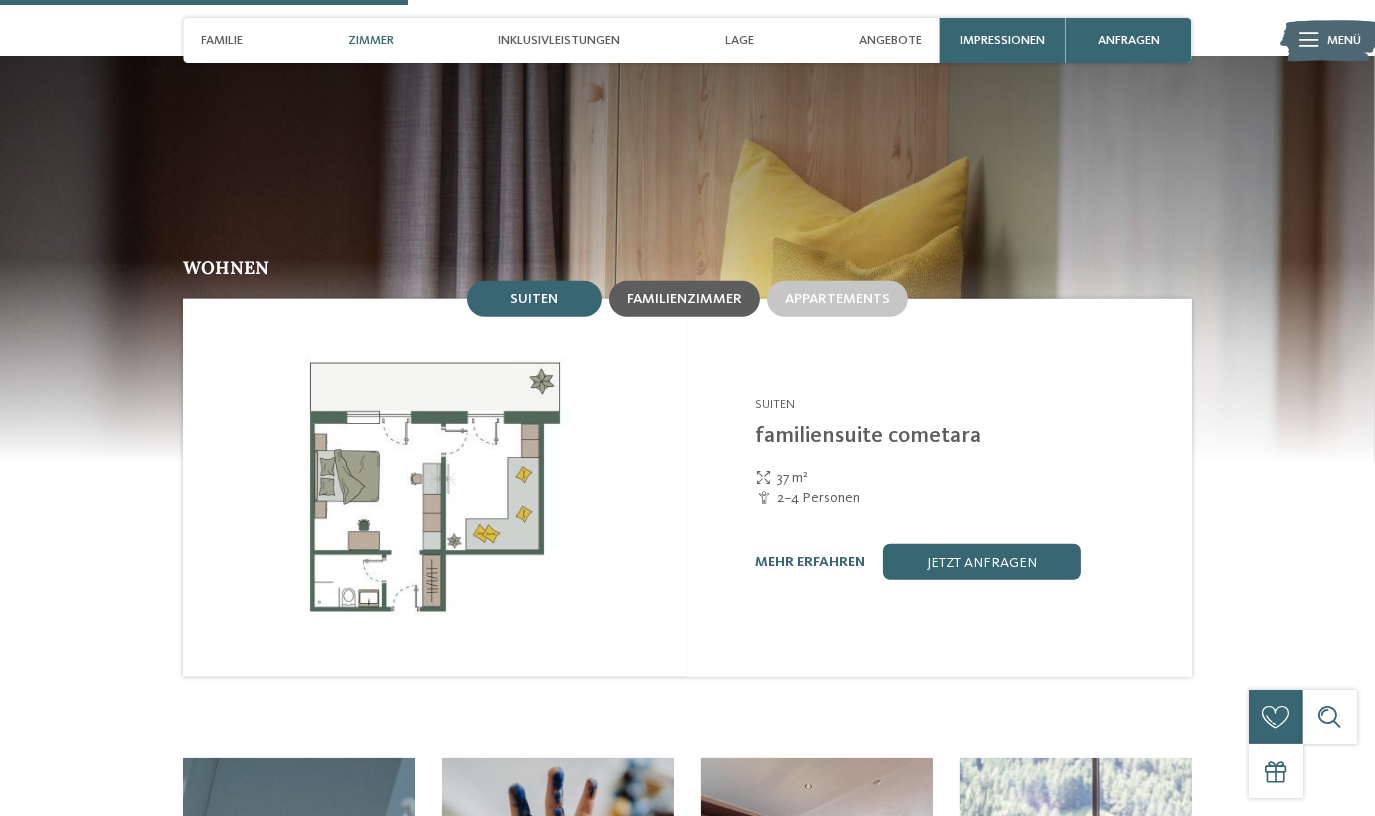 click on "Familienzimmer" at bounding box center (684, 299) 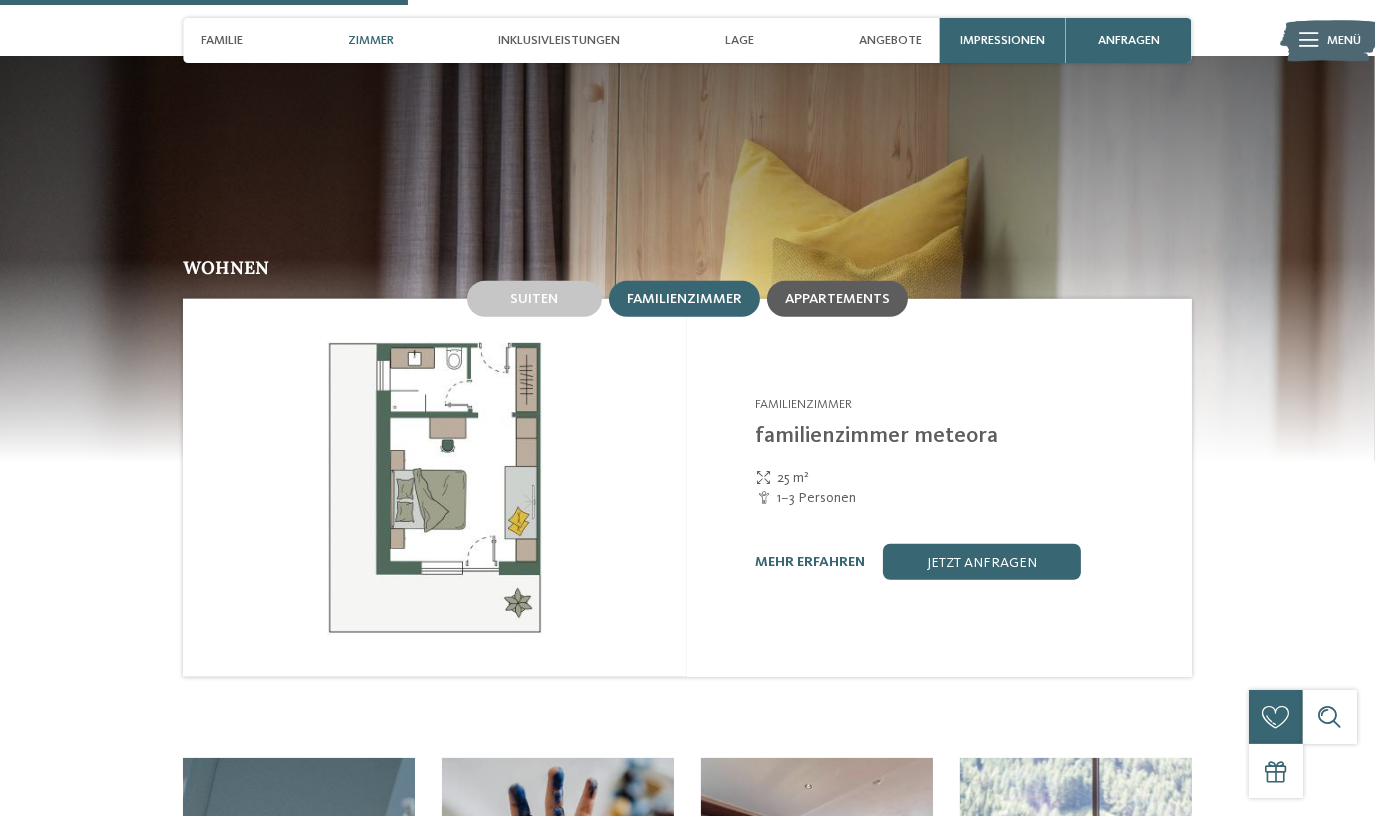 click on "Appartements" at bounding box center [837, 299] 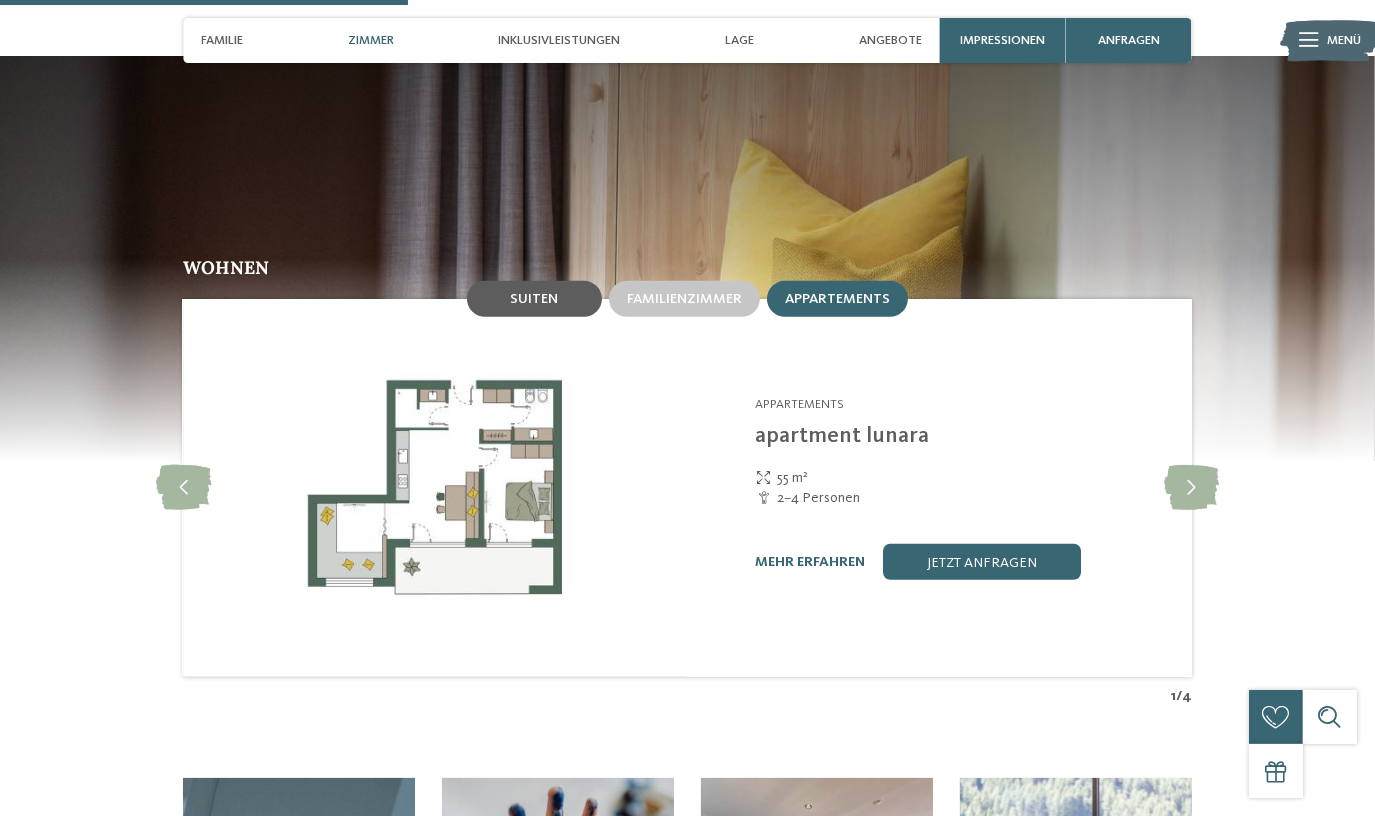 click on "Suiten" at bounding box center (534, 299) 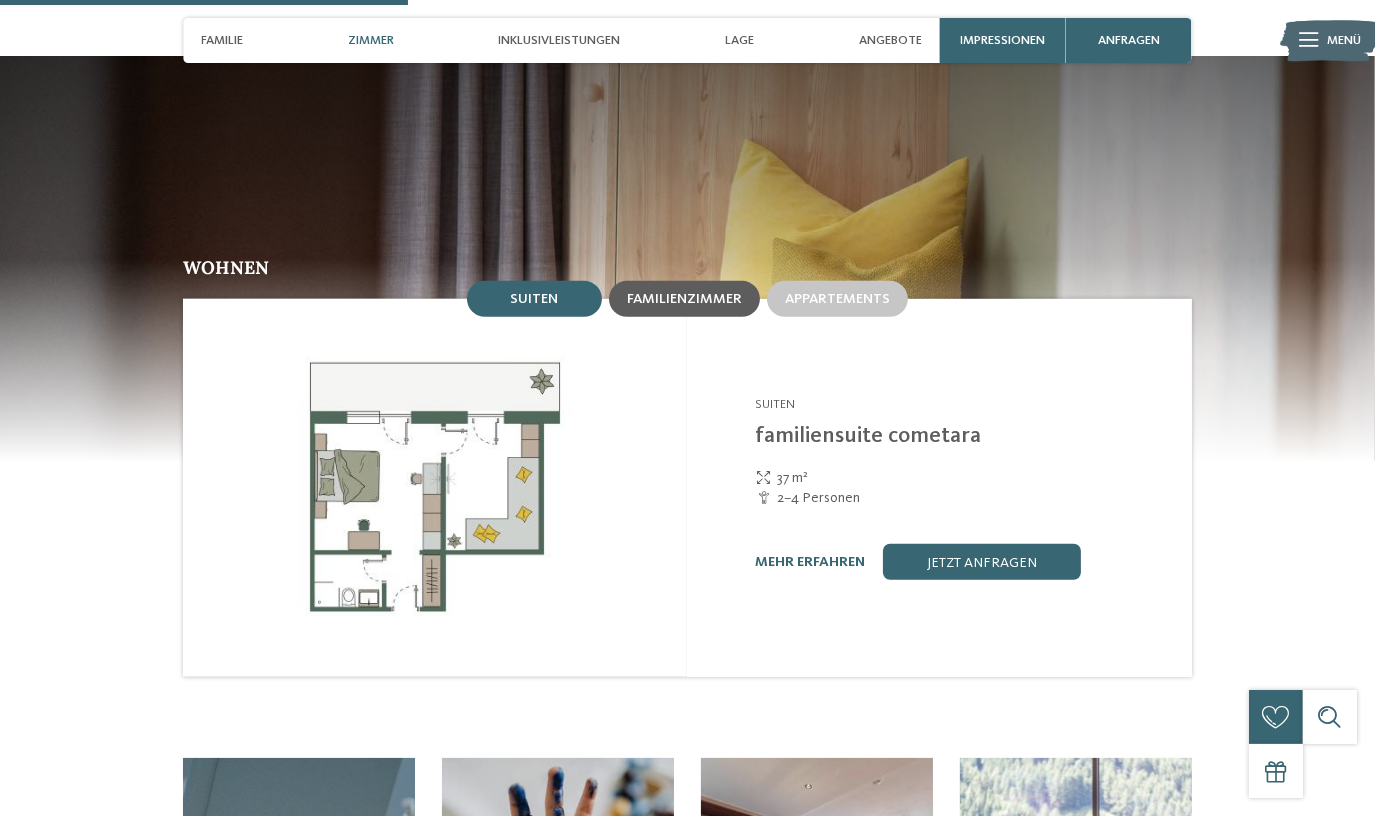 click on "Familienzimmer" at bounding box center (684, 299) 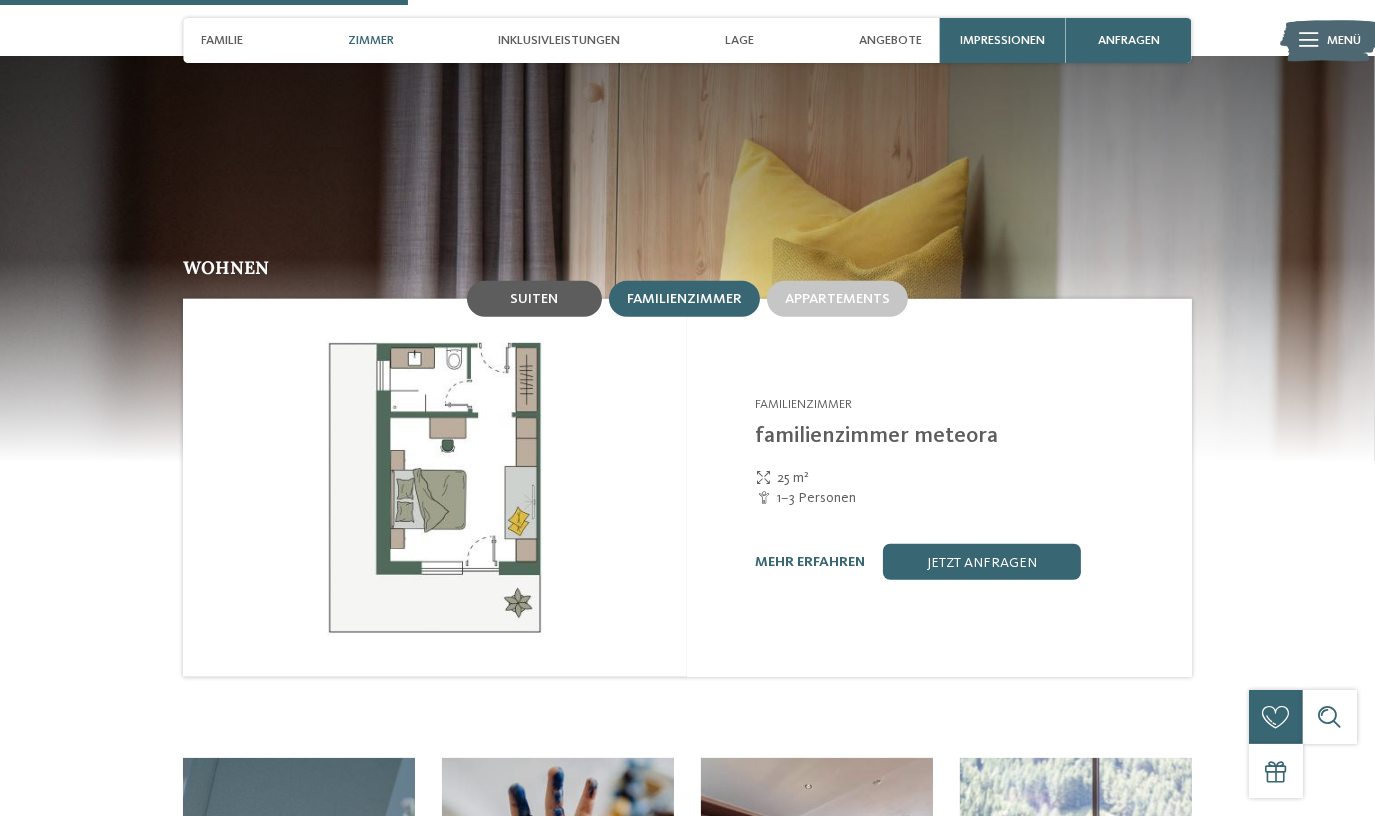 click on "Suiten" at bounding box center [534, 299] 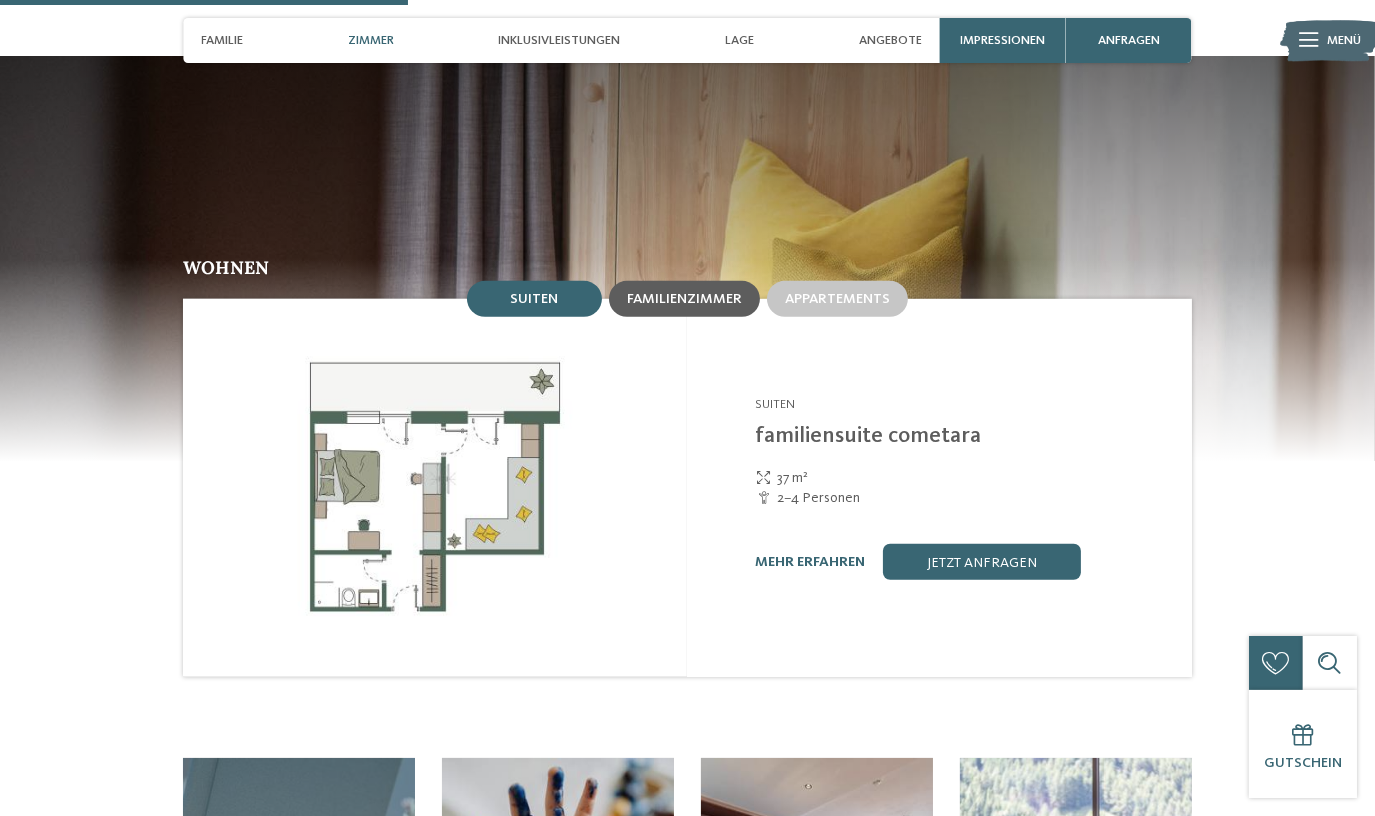 click on "Familienzimmer" at bounding box center (684, 299) 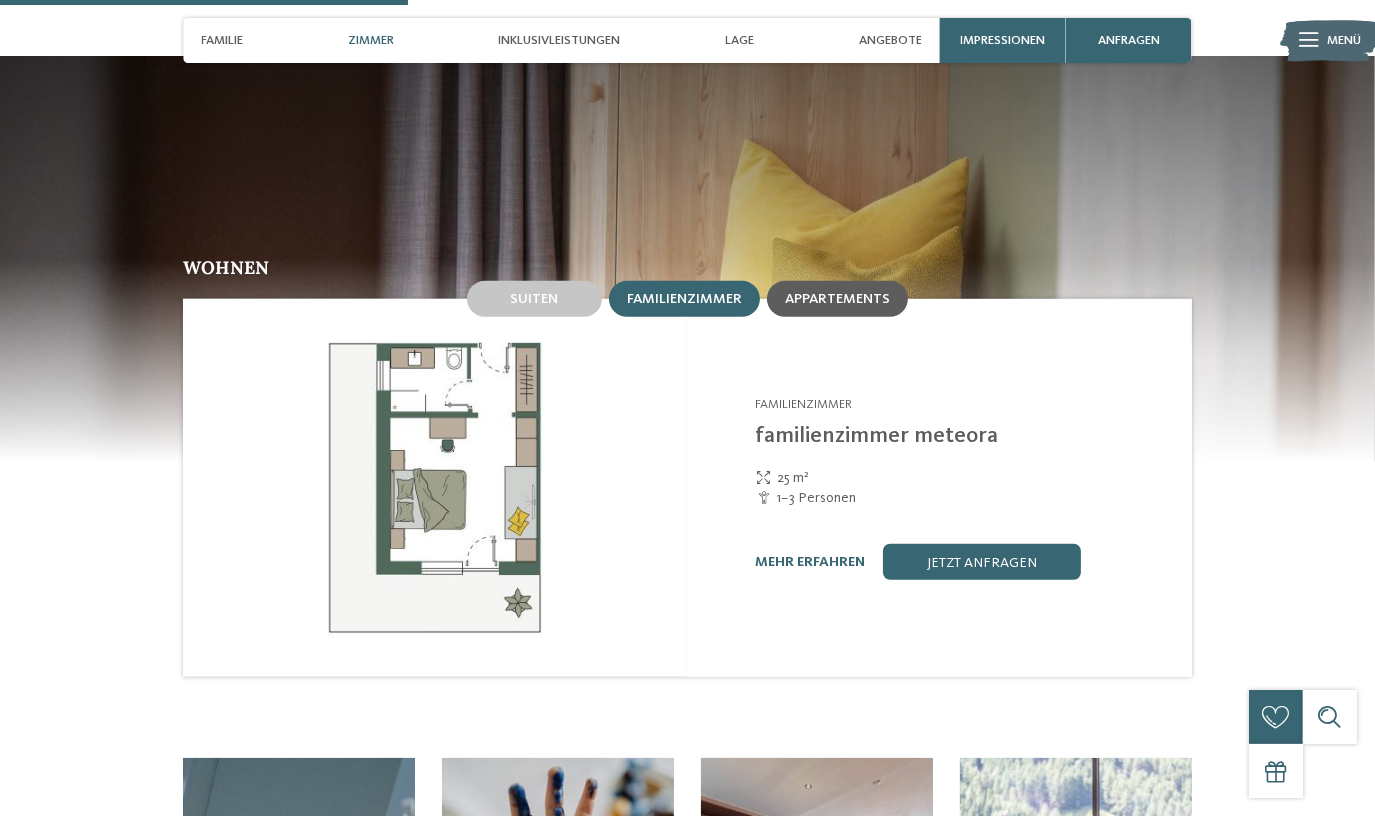 click on "Appartements" at bounding box center (837, 299) 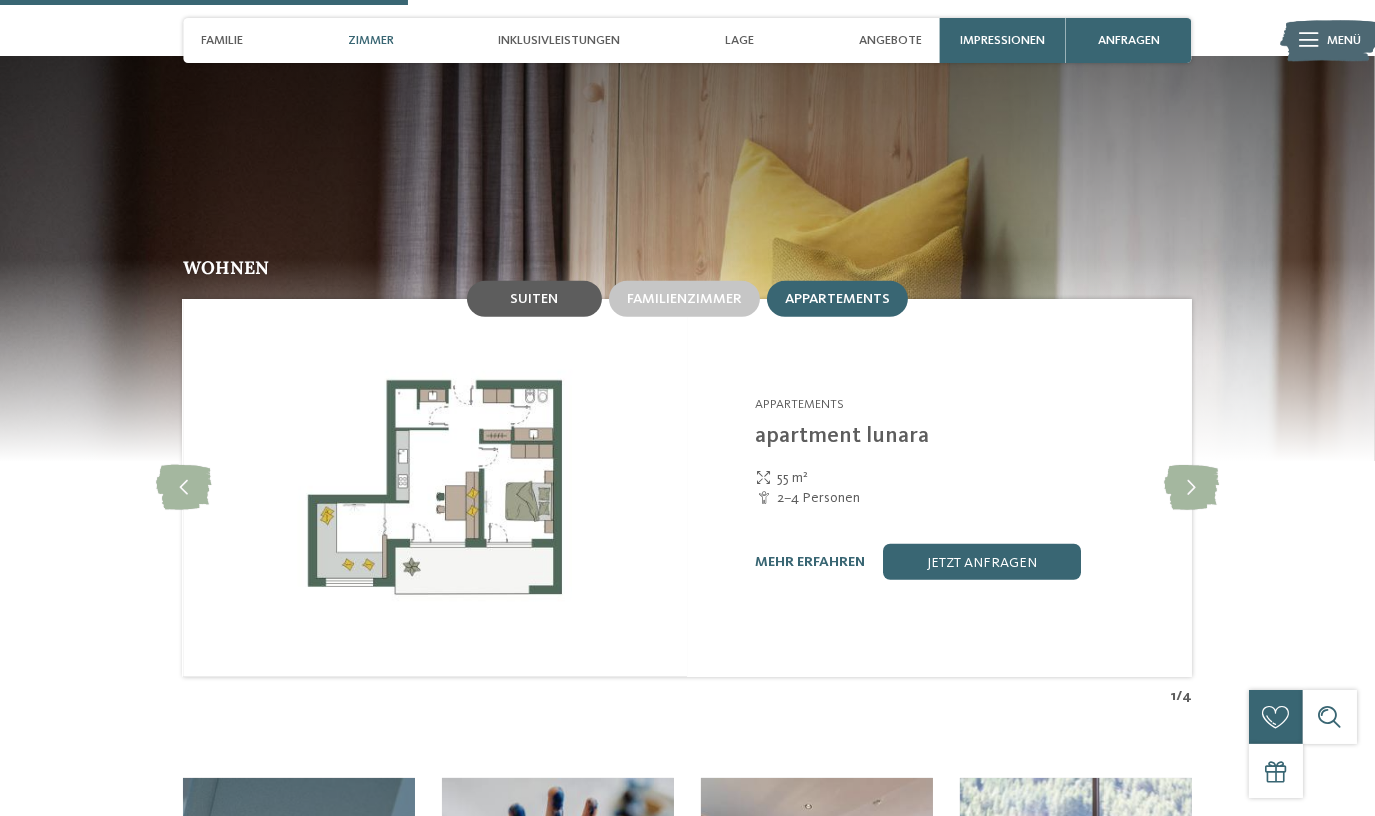 click on "Suiten" at bounding box center (534, 299) 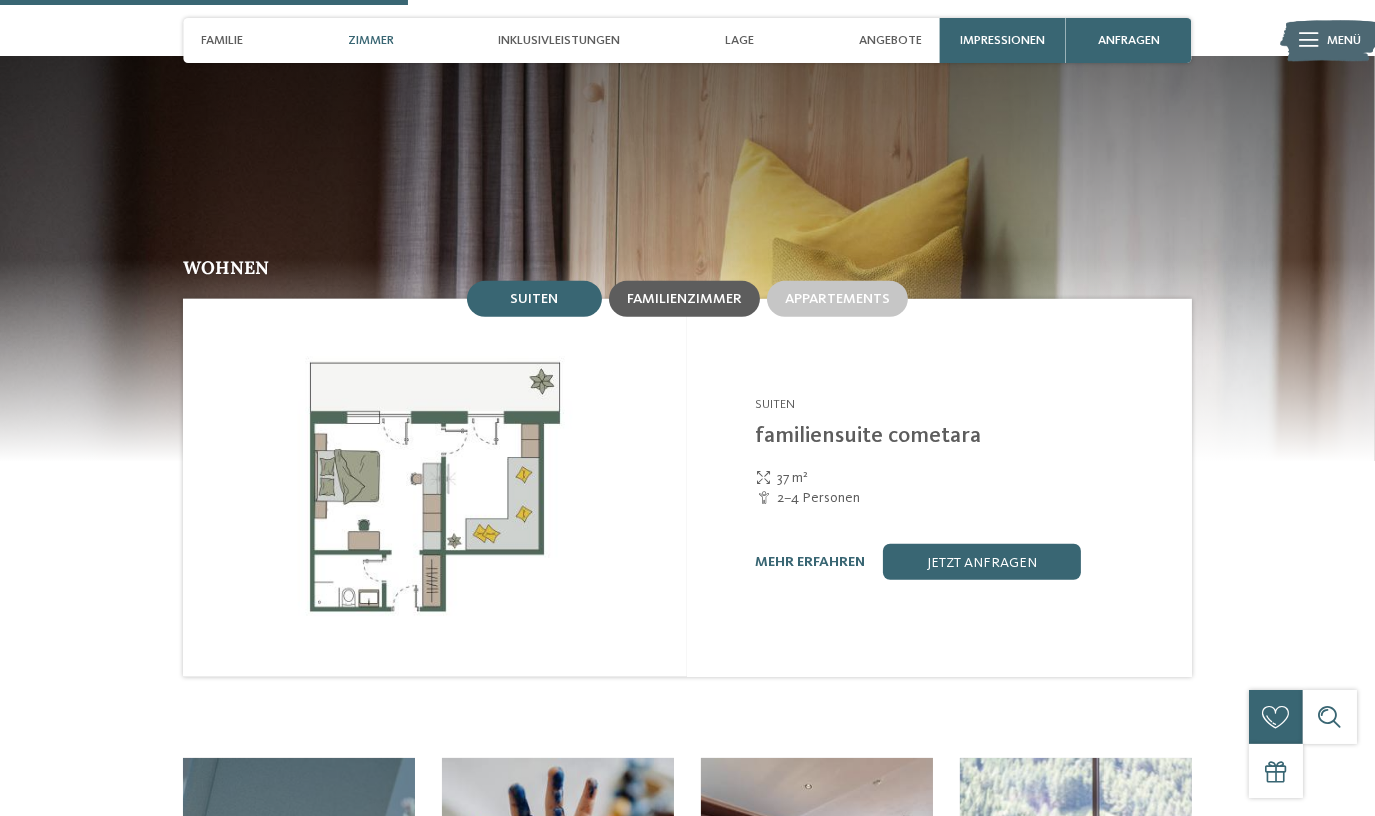 click on "Familienzimmer" at bounding box center [684, 299] 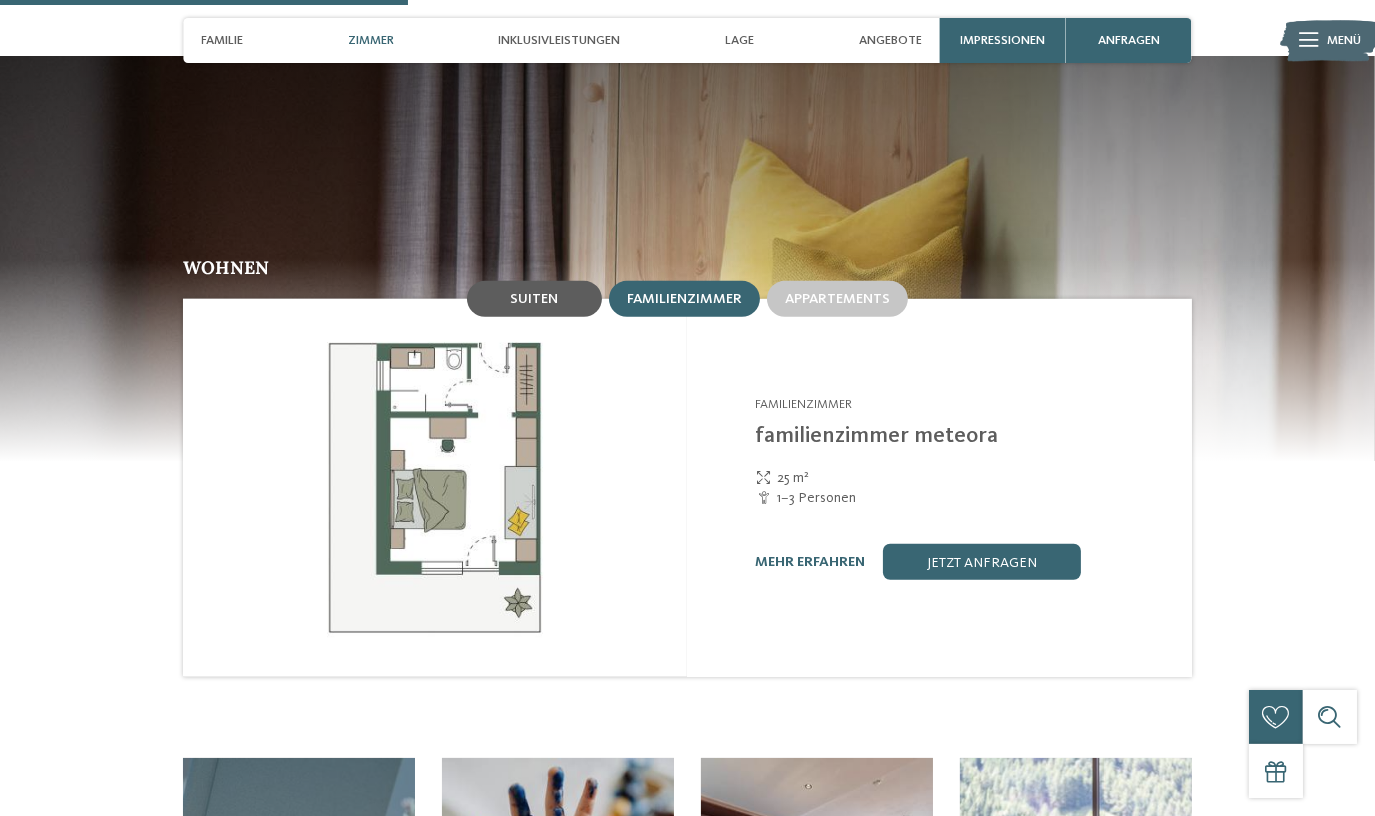 click on "Suiten" at bounding box center (534, 299) 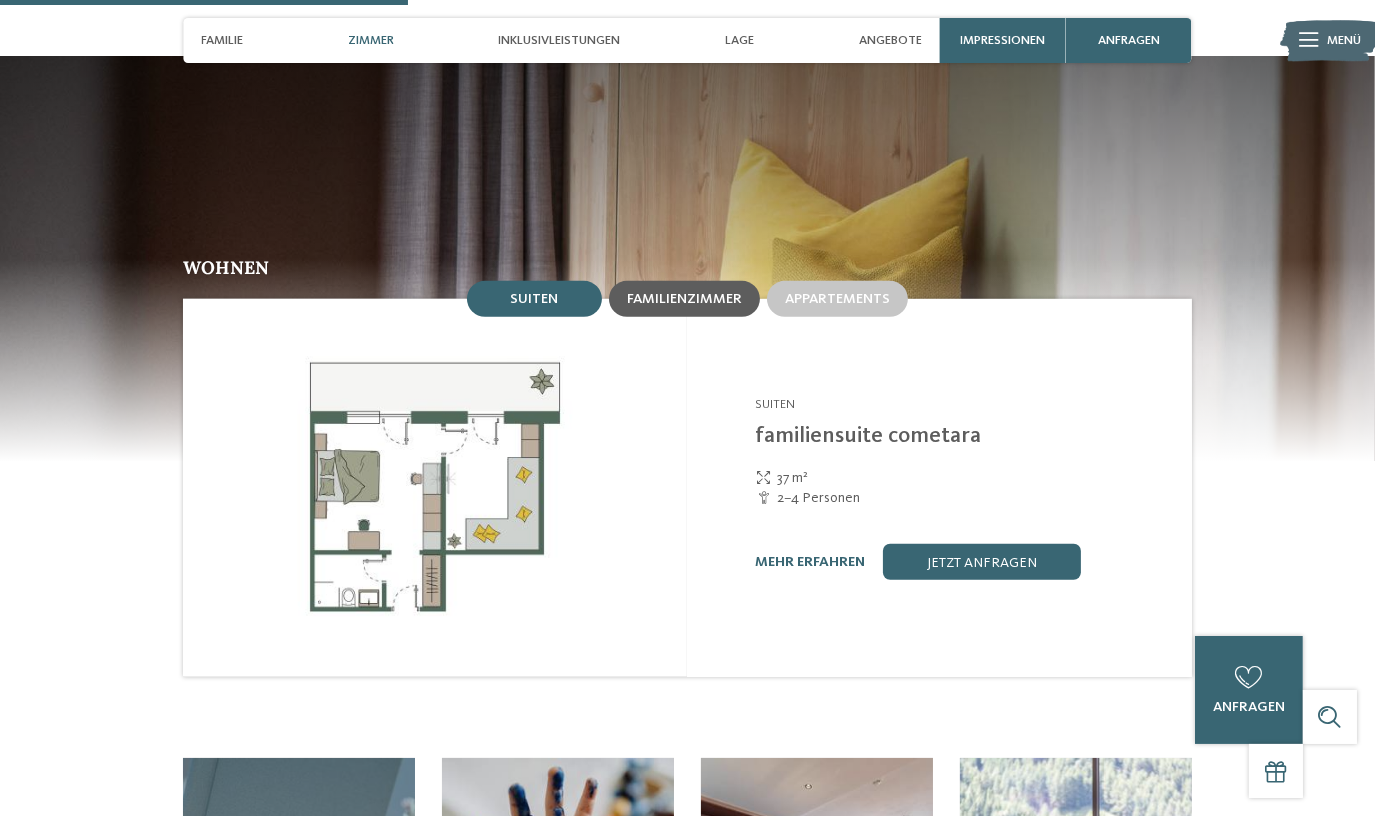 click on "Familienzimmer" at bounding box center (684, 299) 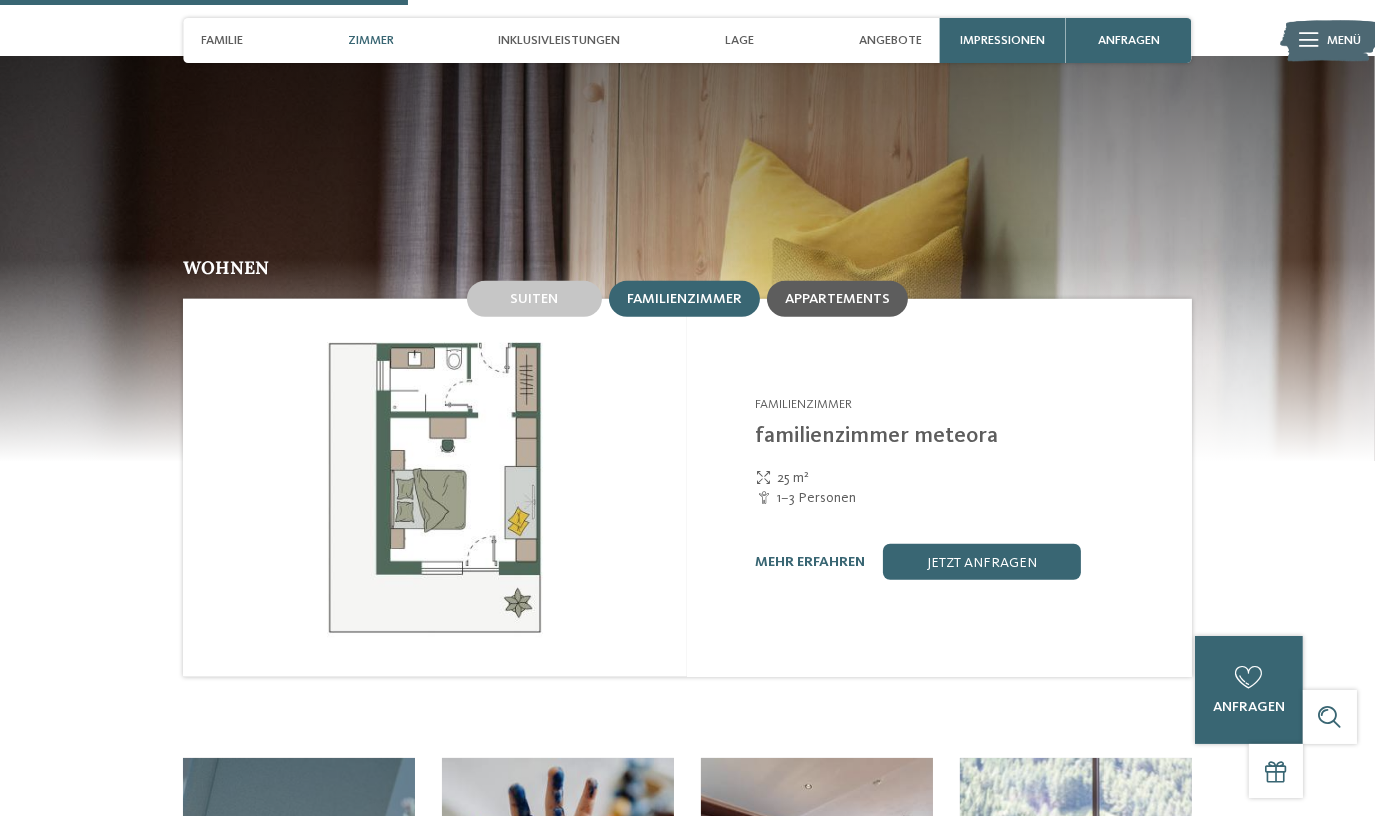 click on "Appartements" at bounding box center [837, 299] 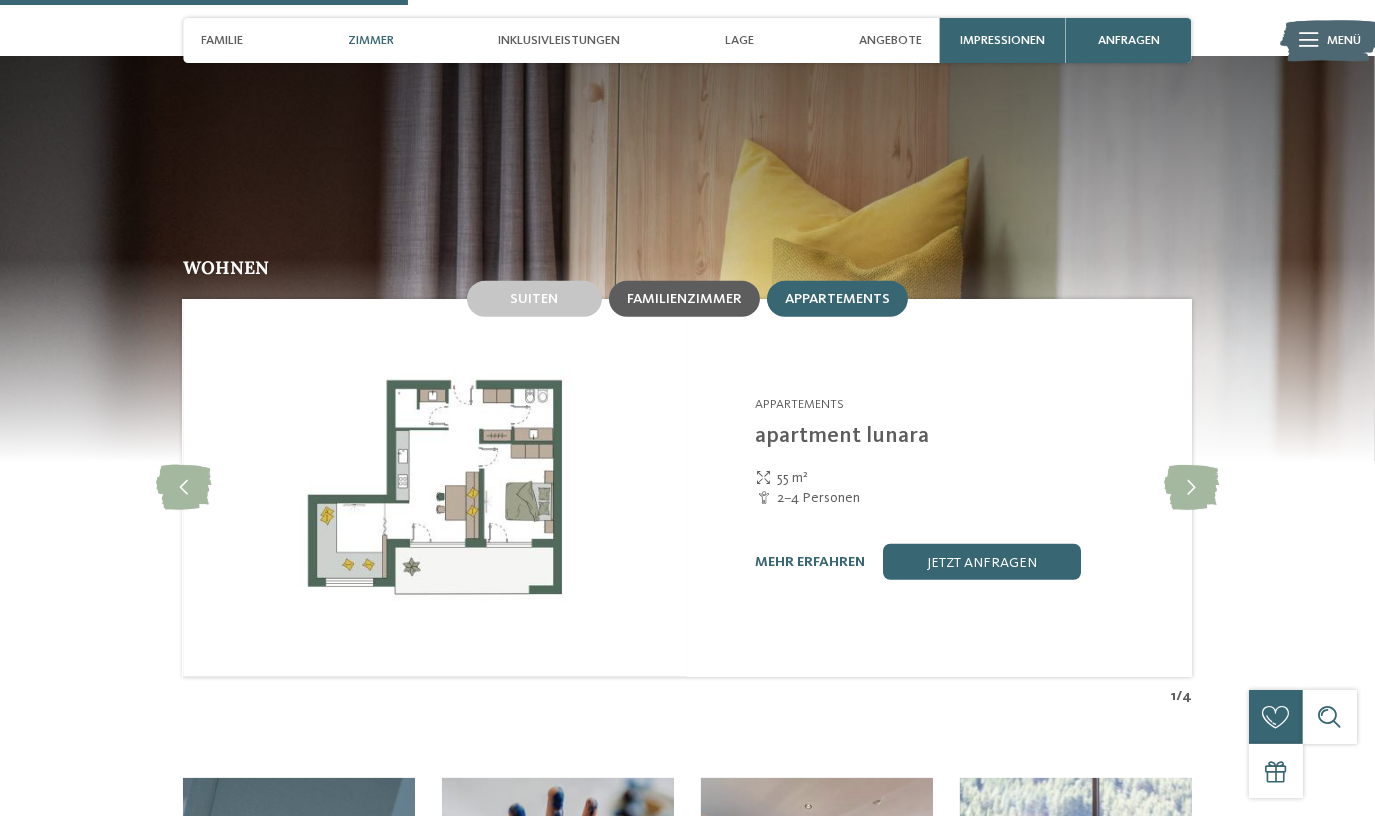 click on "Familienzimmer" at bounding box center (684, 299) 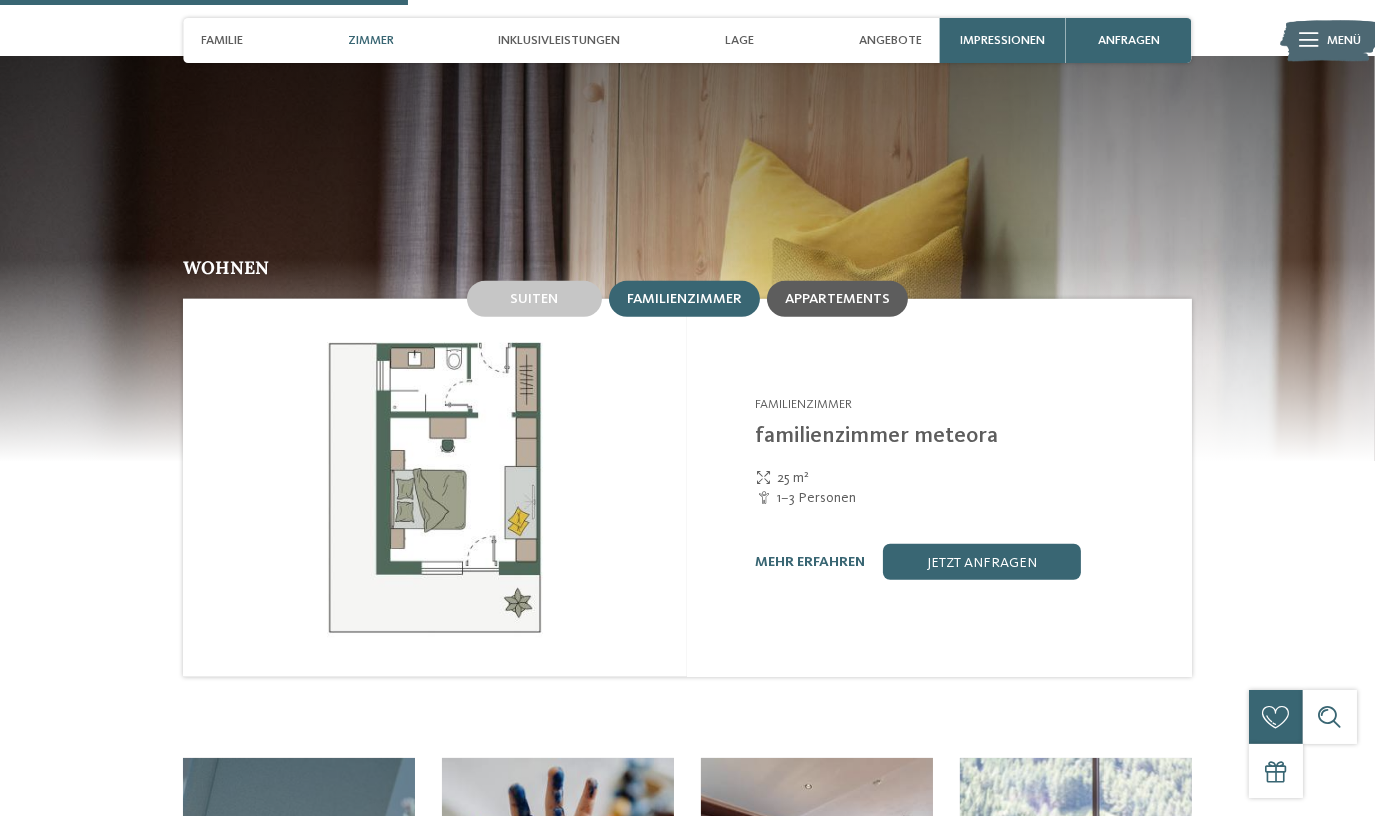 click on "Appartements" at bounding box center [837, 299] 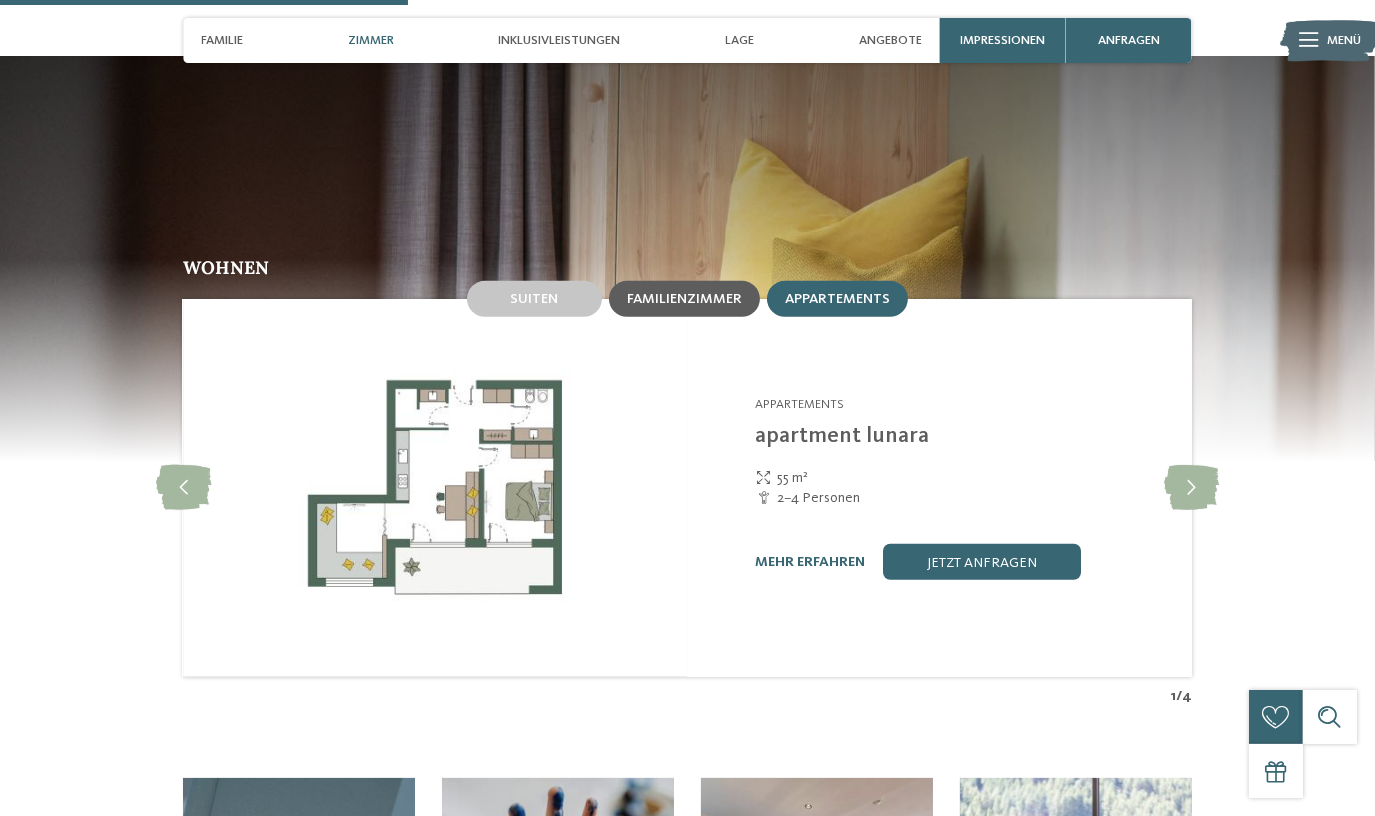 click on "Familienzimmer" at bounding box center (684, 299) 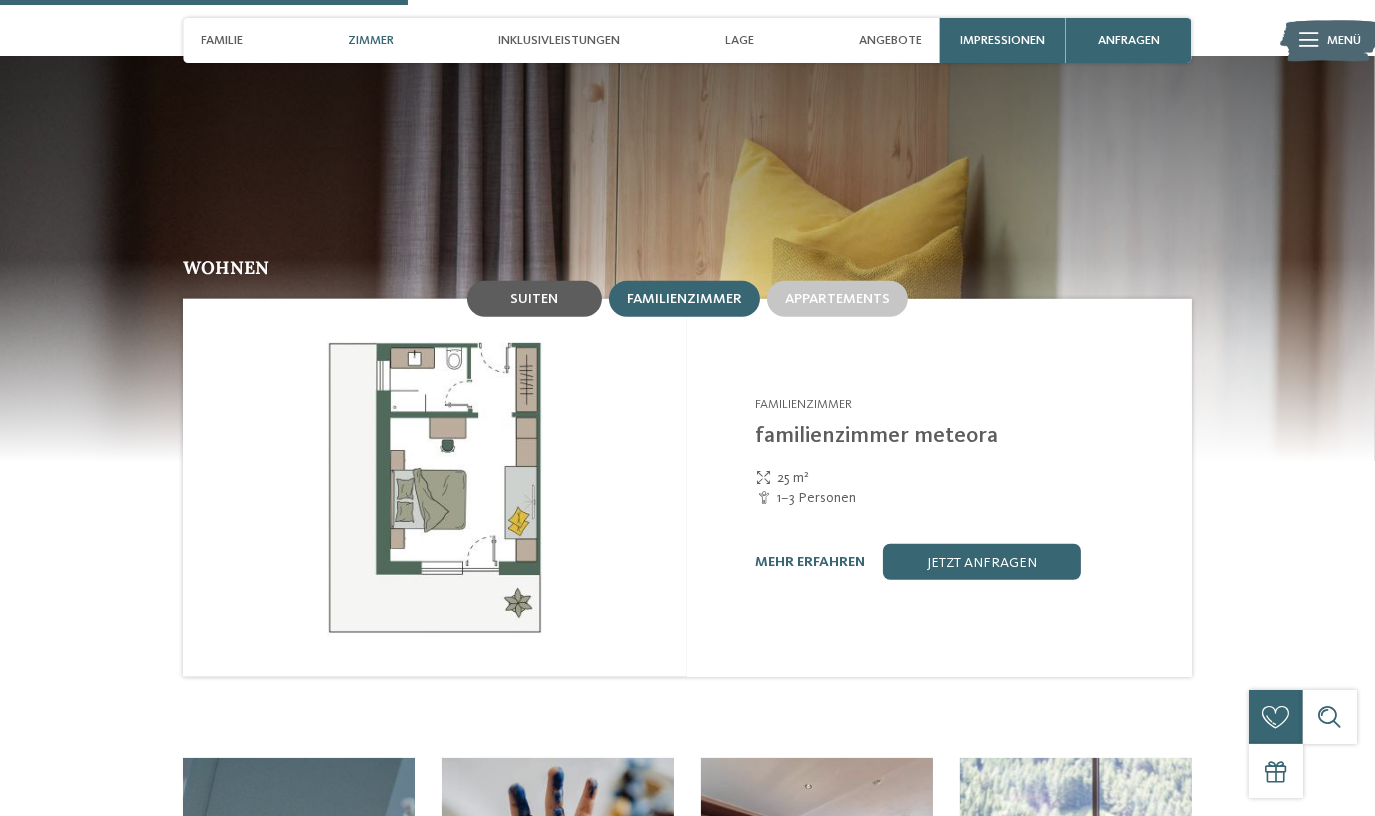 click on "Suiten" at bounding box center [534, 299] 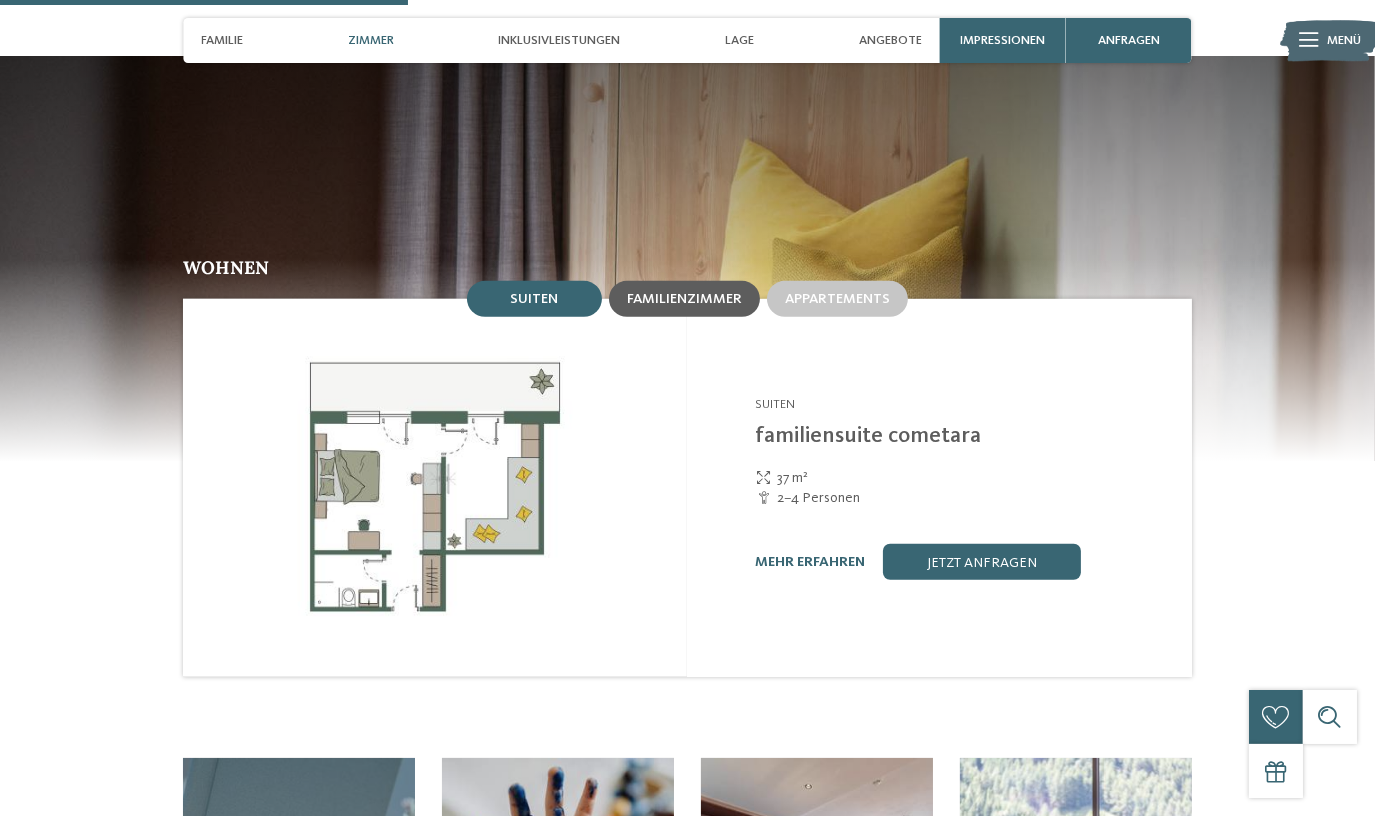 click on "Familienzimmer" at bounding box center (684, 299) 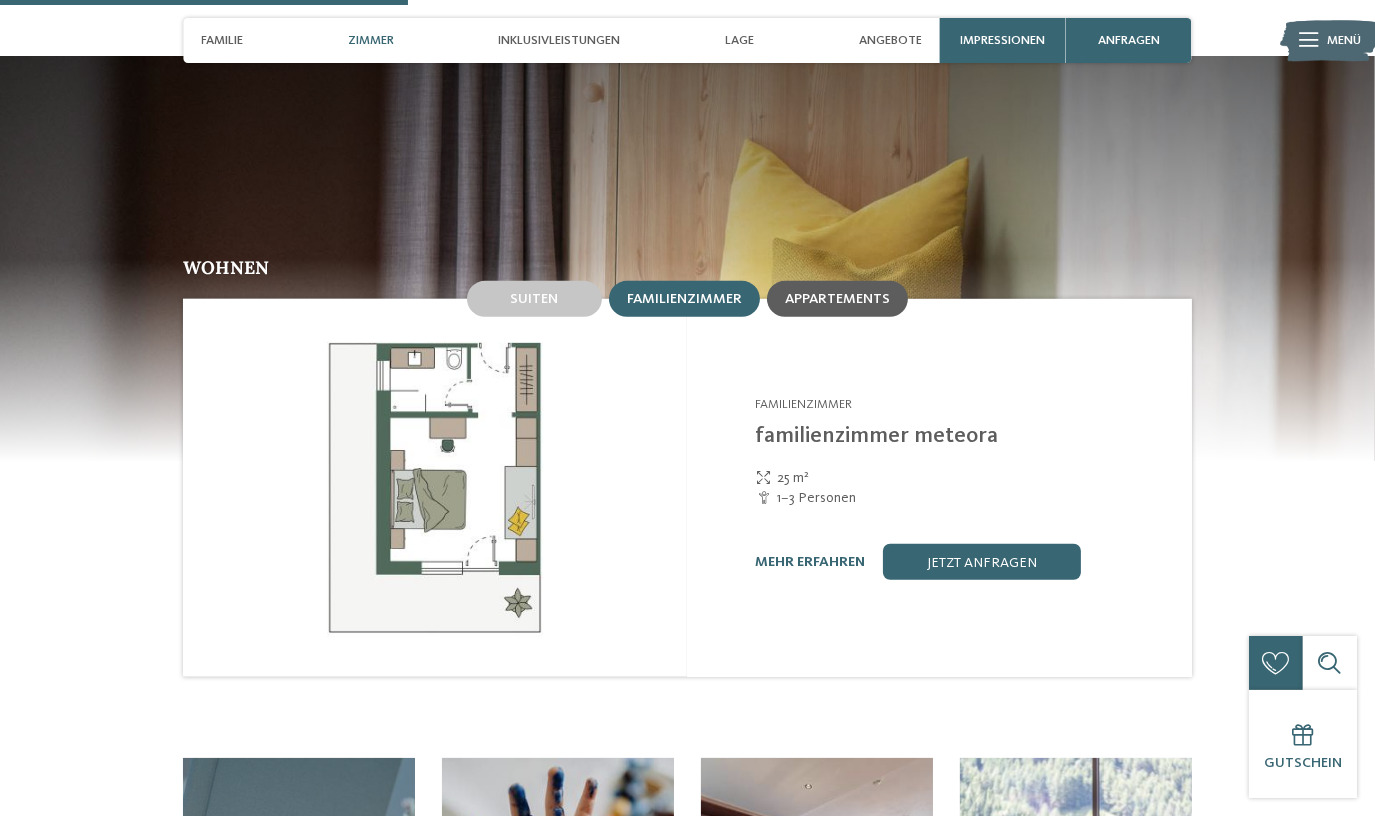 drag, startPoint x: 821, startPoint y: 306, endPoint x: 783, endPoint y: 307, distance: 38.013157 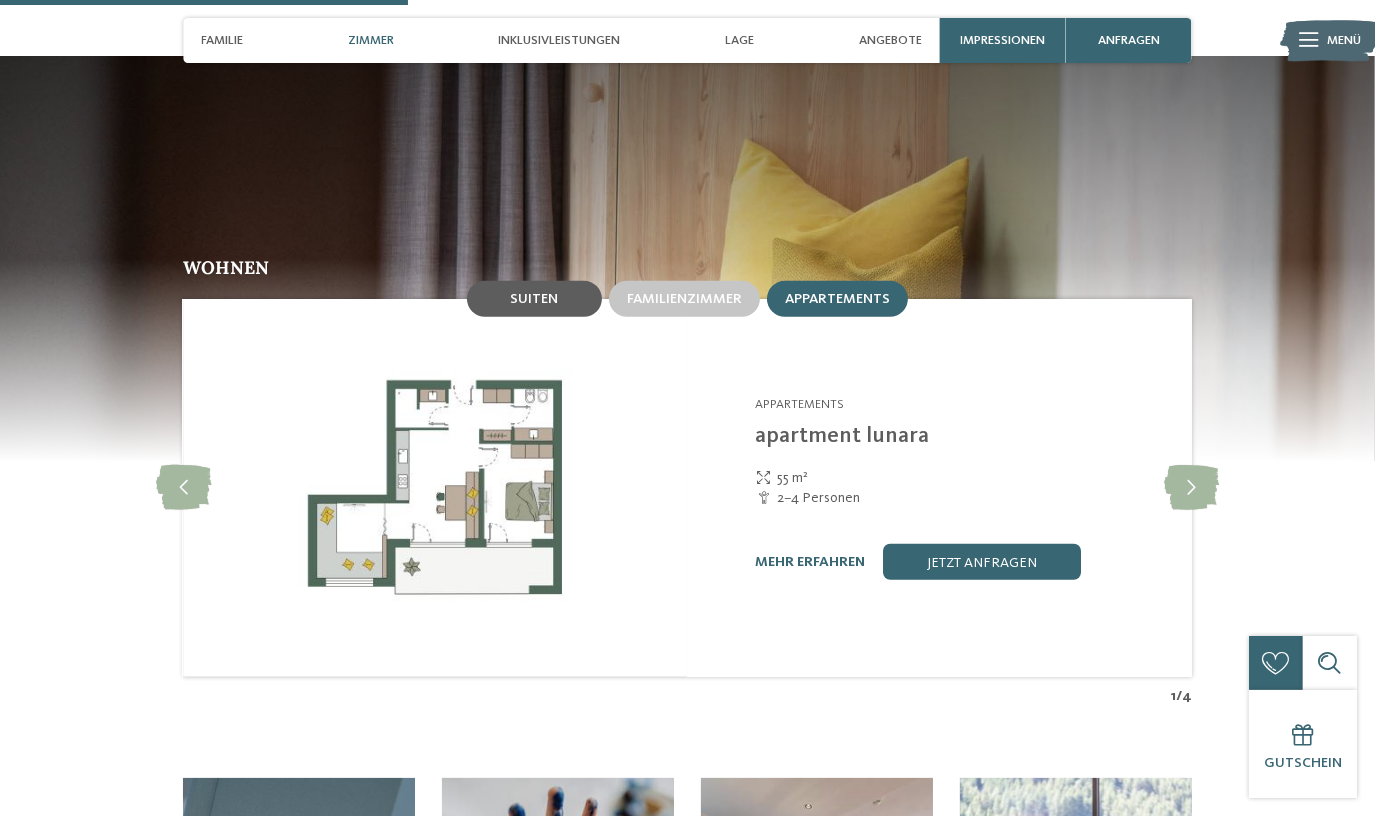 click on "Suiten" at bounding box center (534, 299) 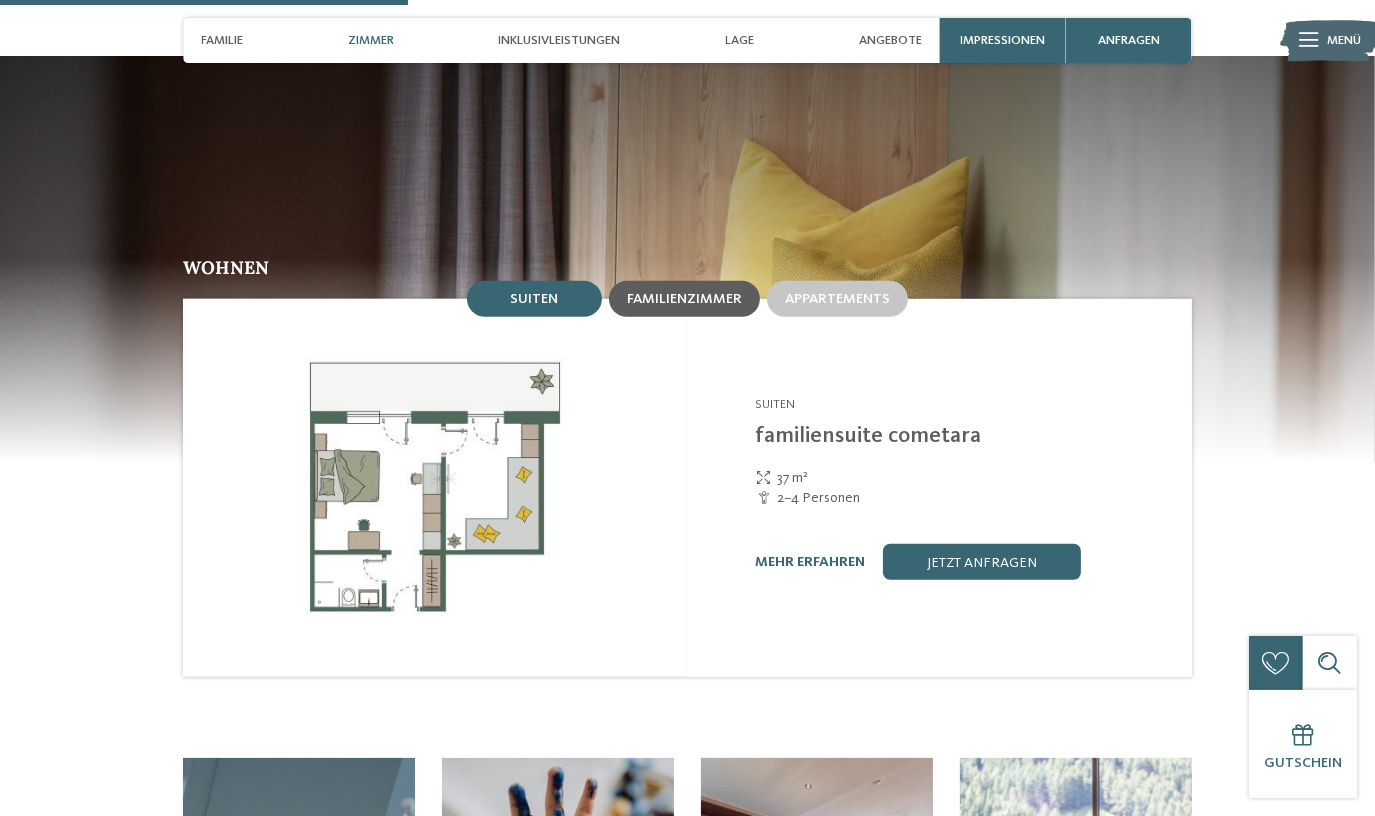click on "Familienzimmer" at bounding box center [684, 299] 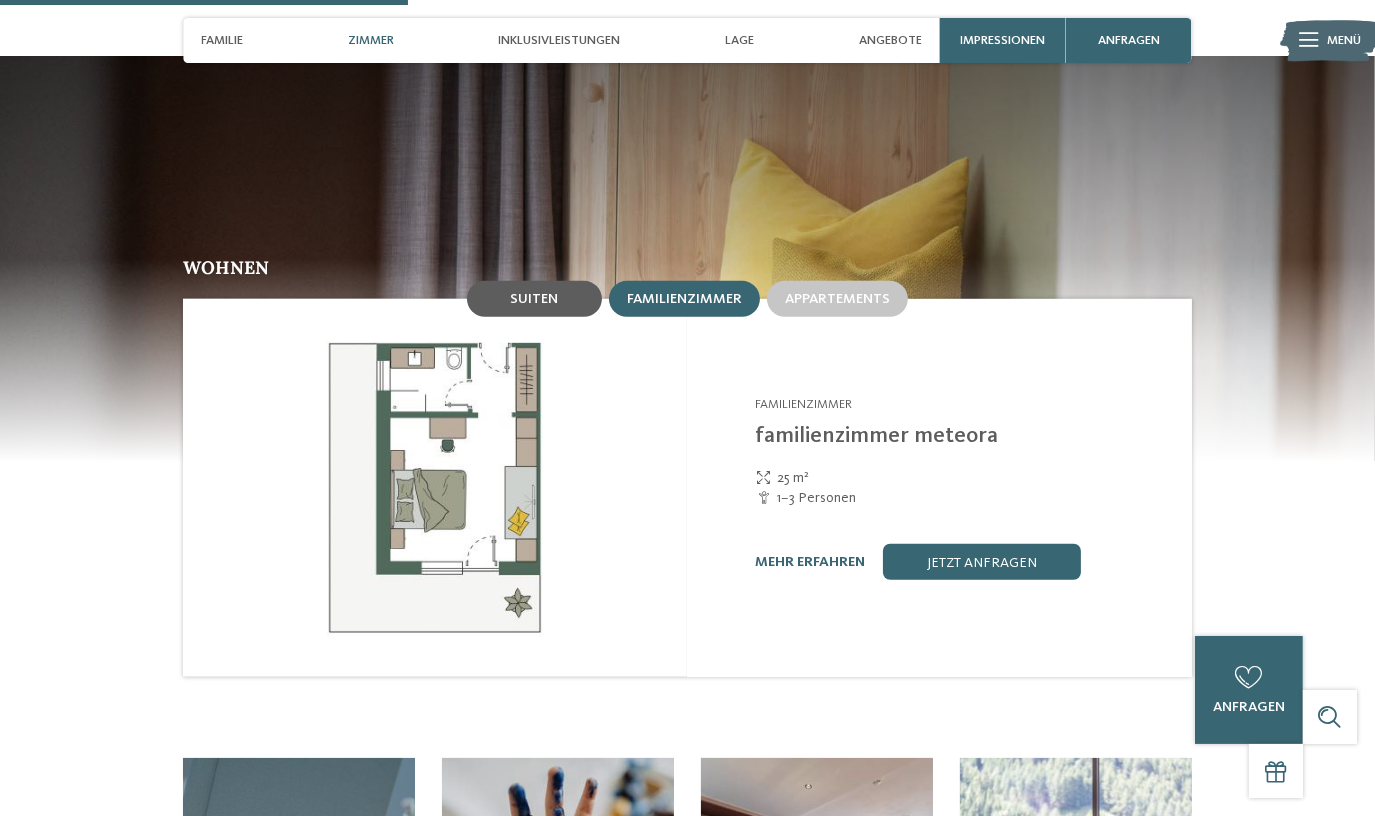 click on "Suiten" at bounding box center (534, 299) 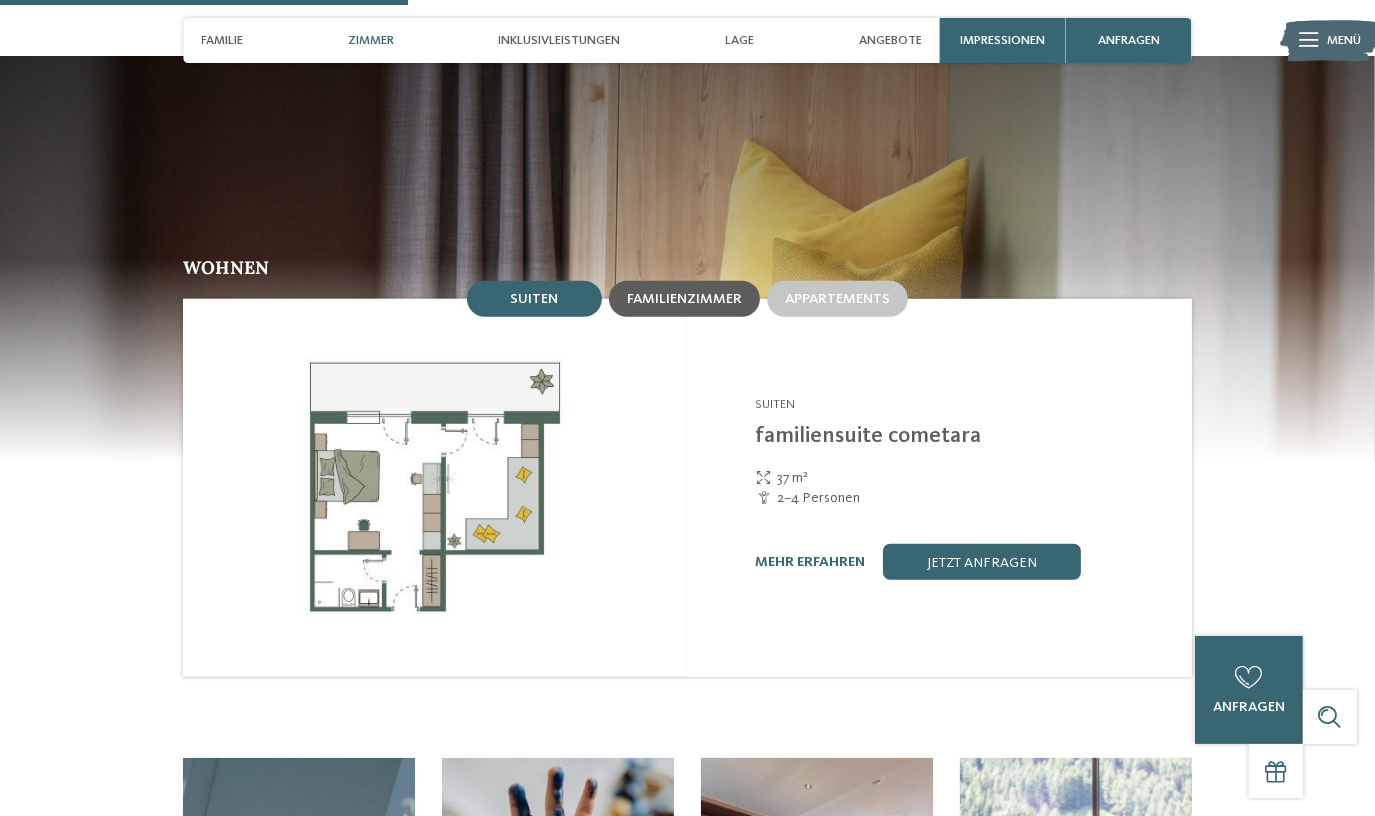 click on "Familienzimmer" at bounding box center [684, 299] 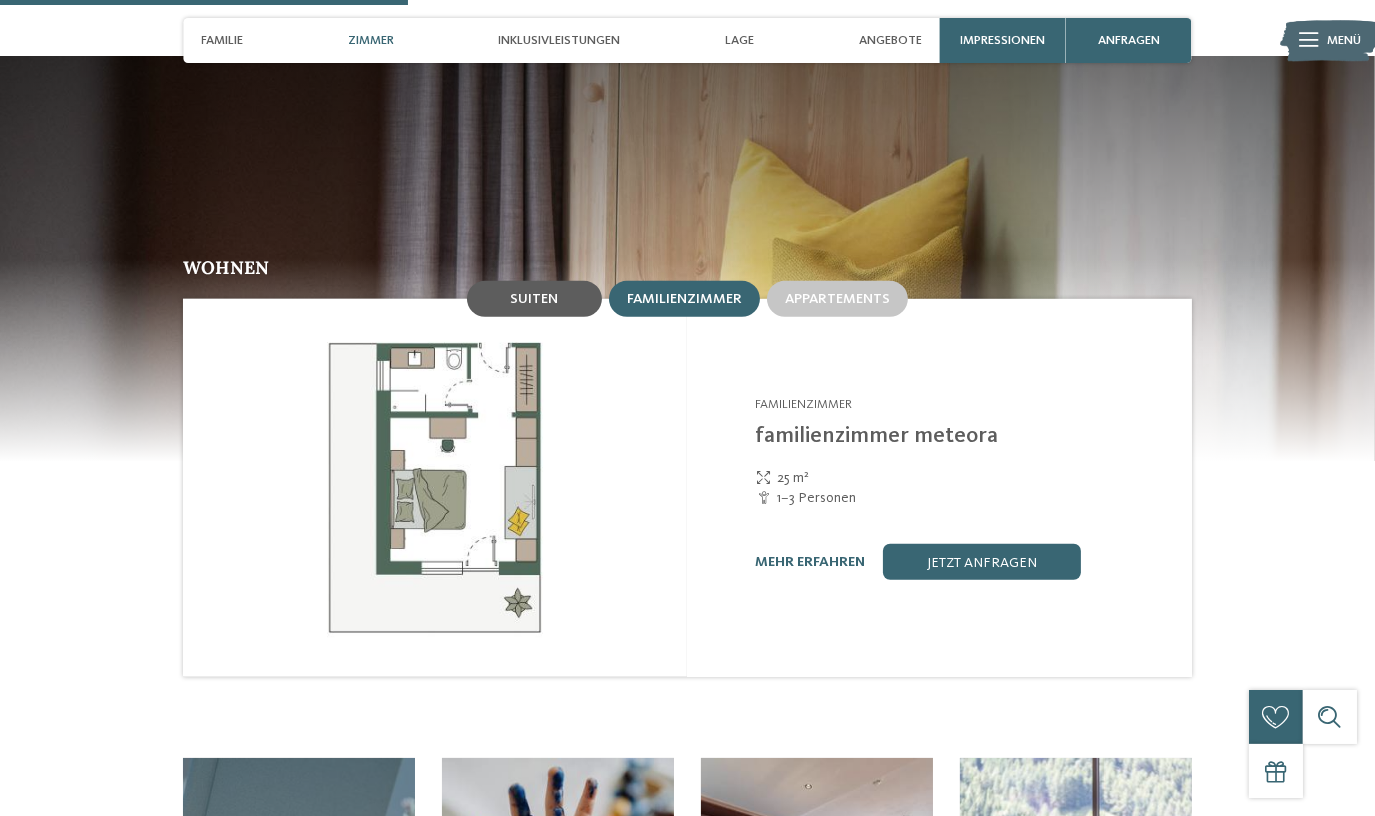 click on "Suiten" at bounding box center [534, 299] 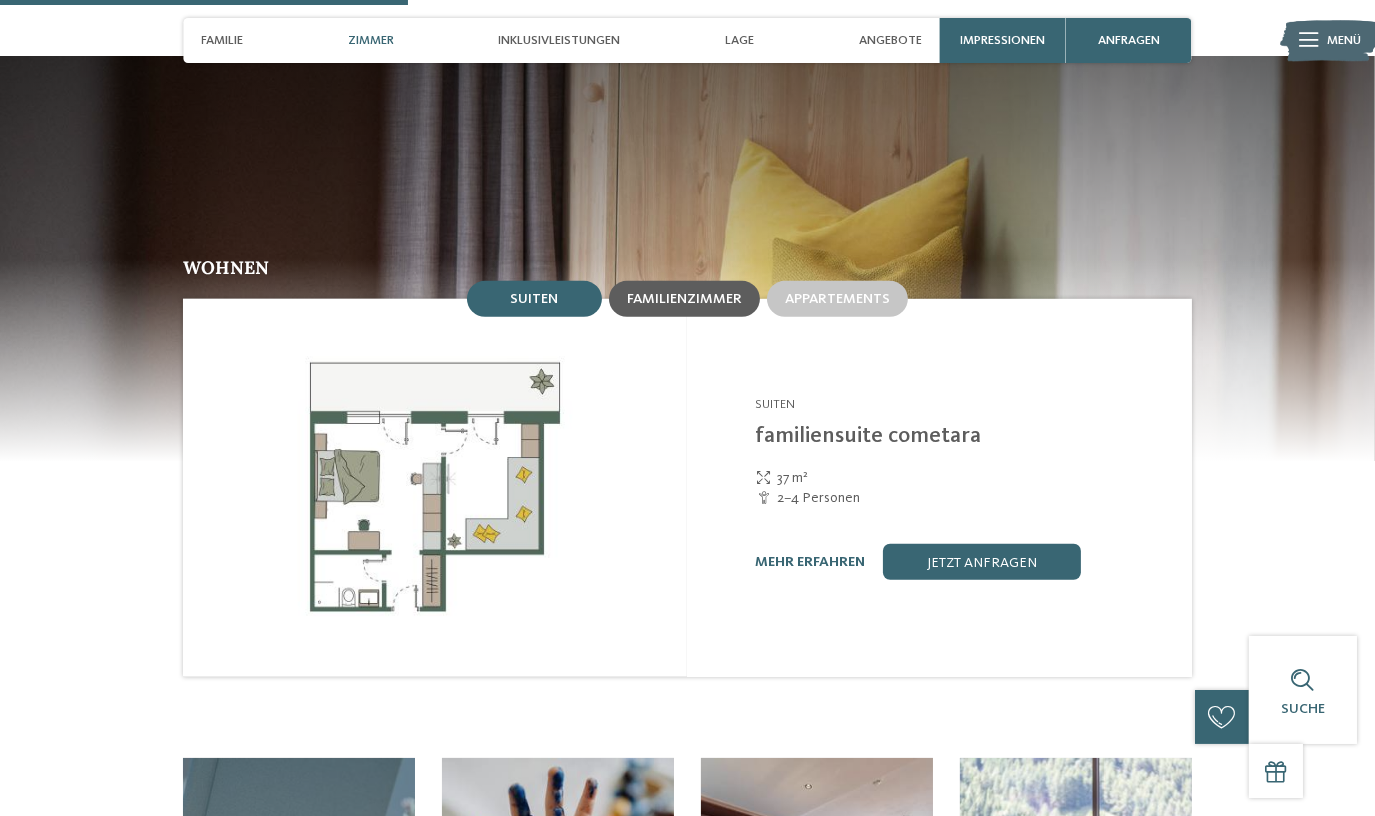 click on "Familienzimmer" at bounding box center [684, 299] 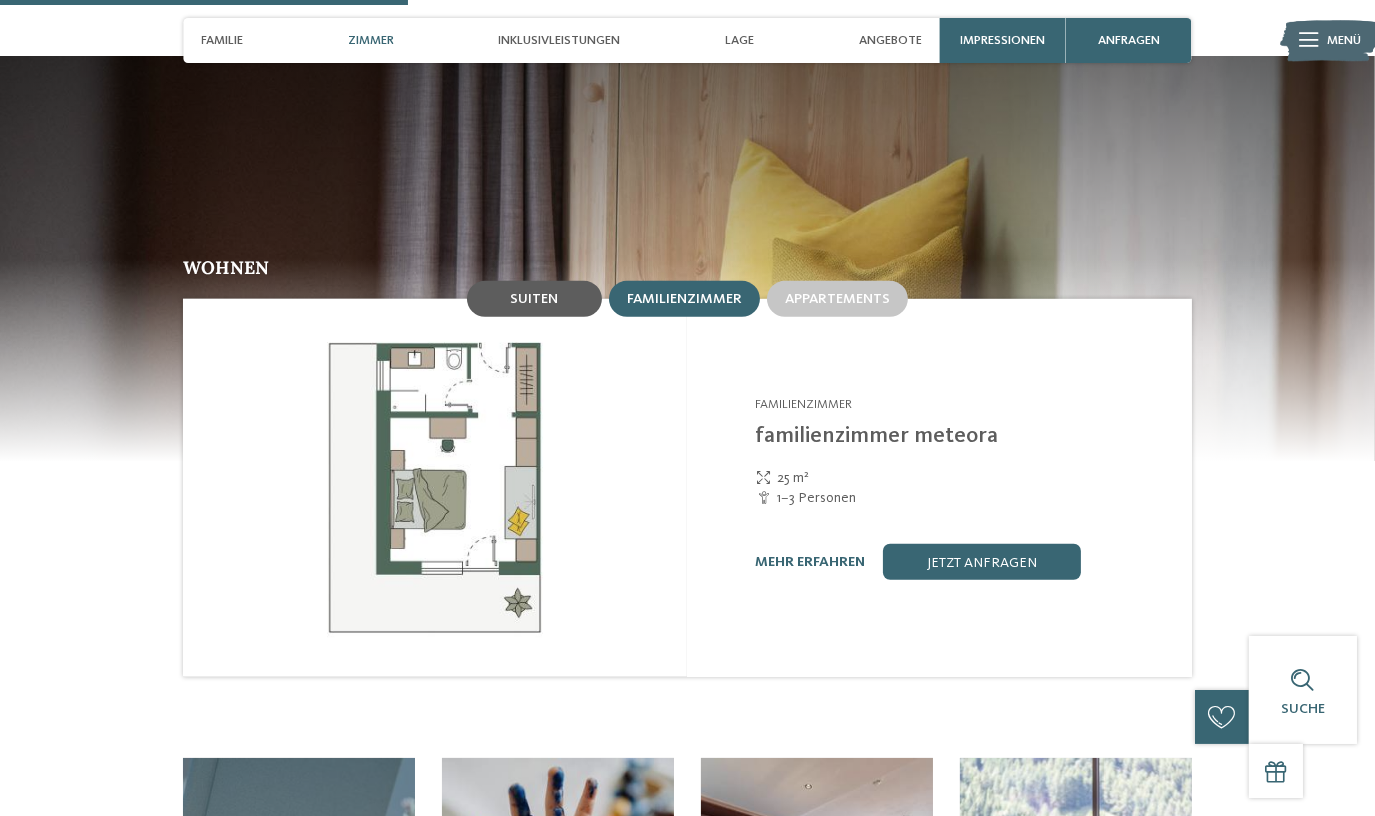 click on "Suiten" at bounding box center (534, 299) 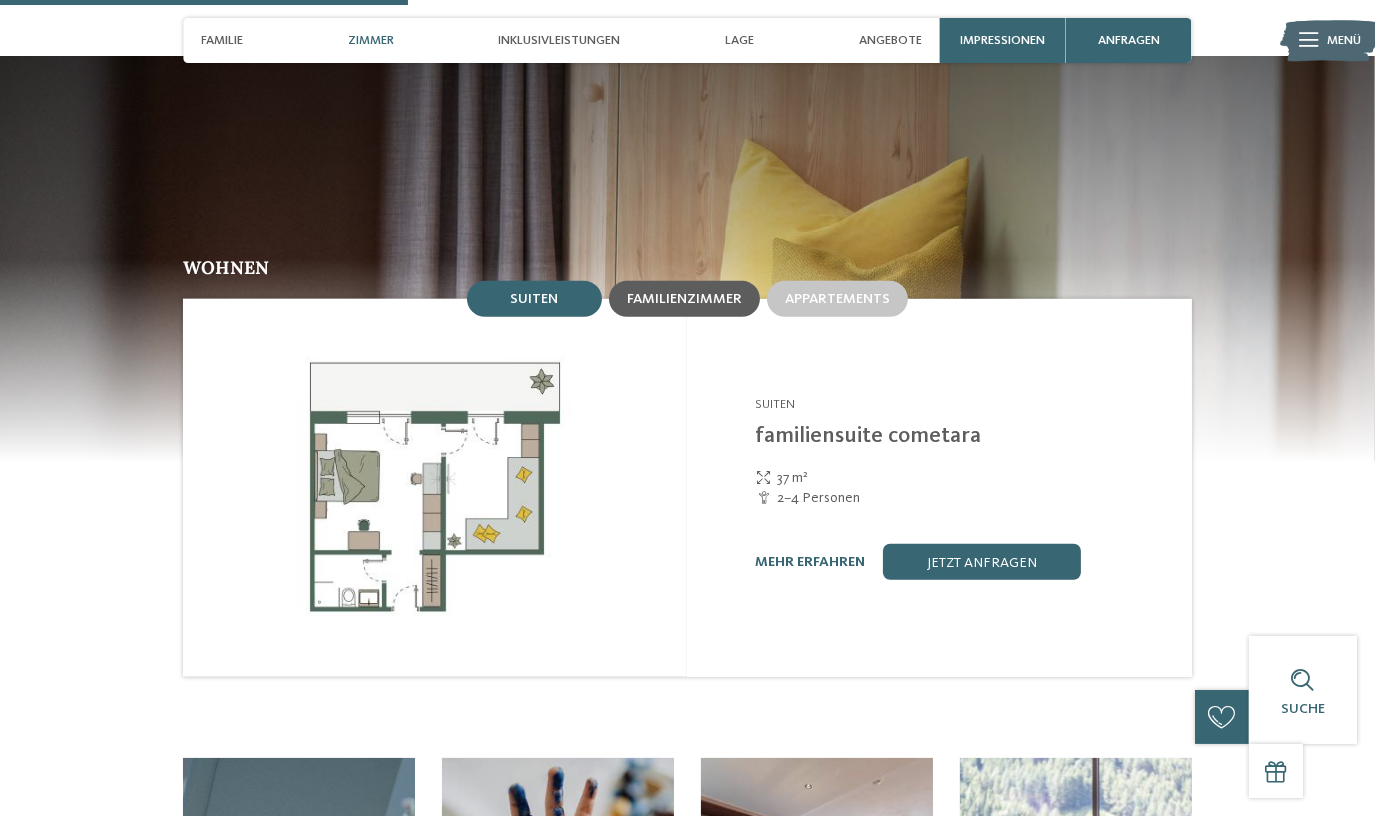 click on "Familienzimmer" at bounding box center (684, 299) 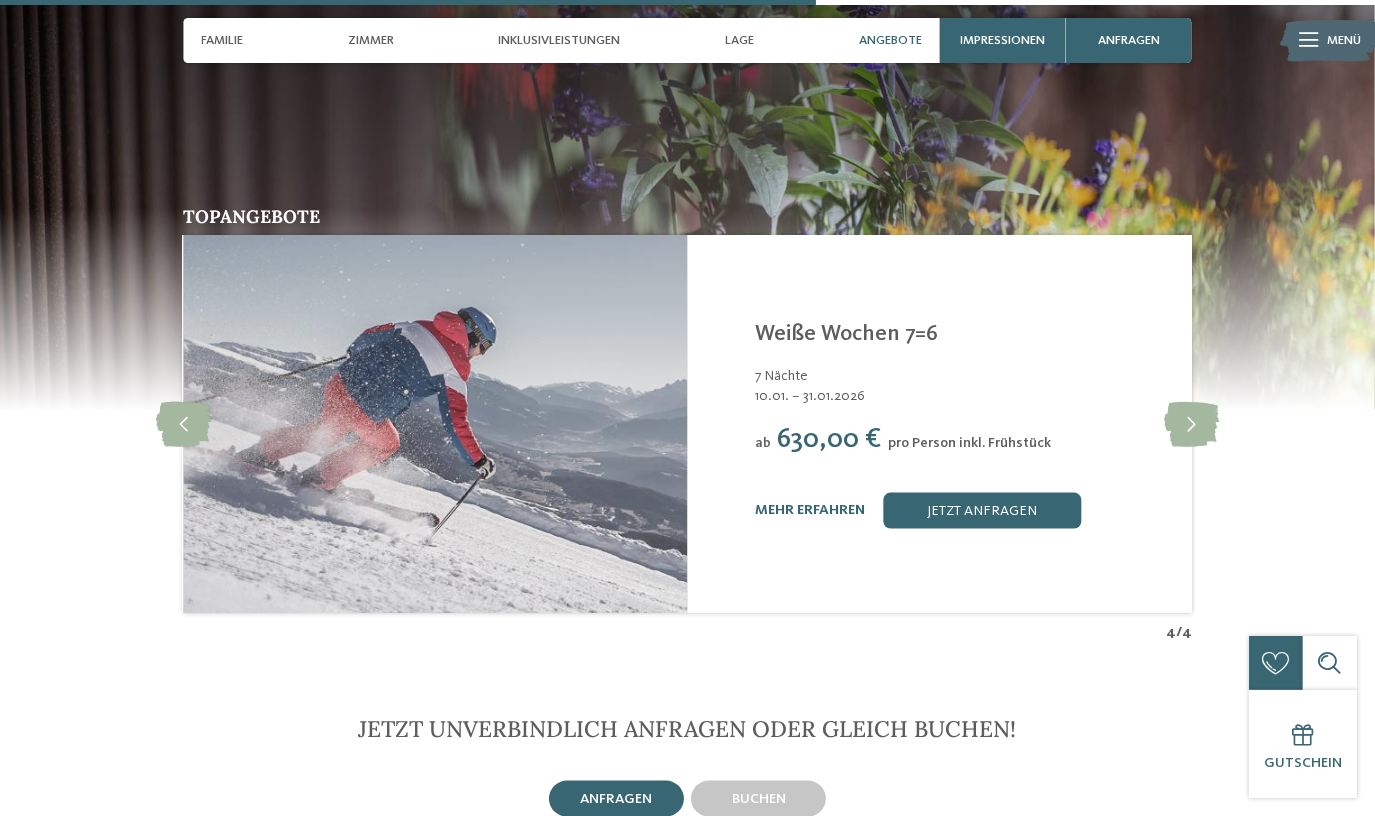 scroll, scrollTop: 3454, scrollLeft: 0, axis: vertical 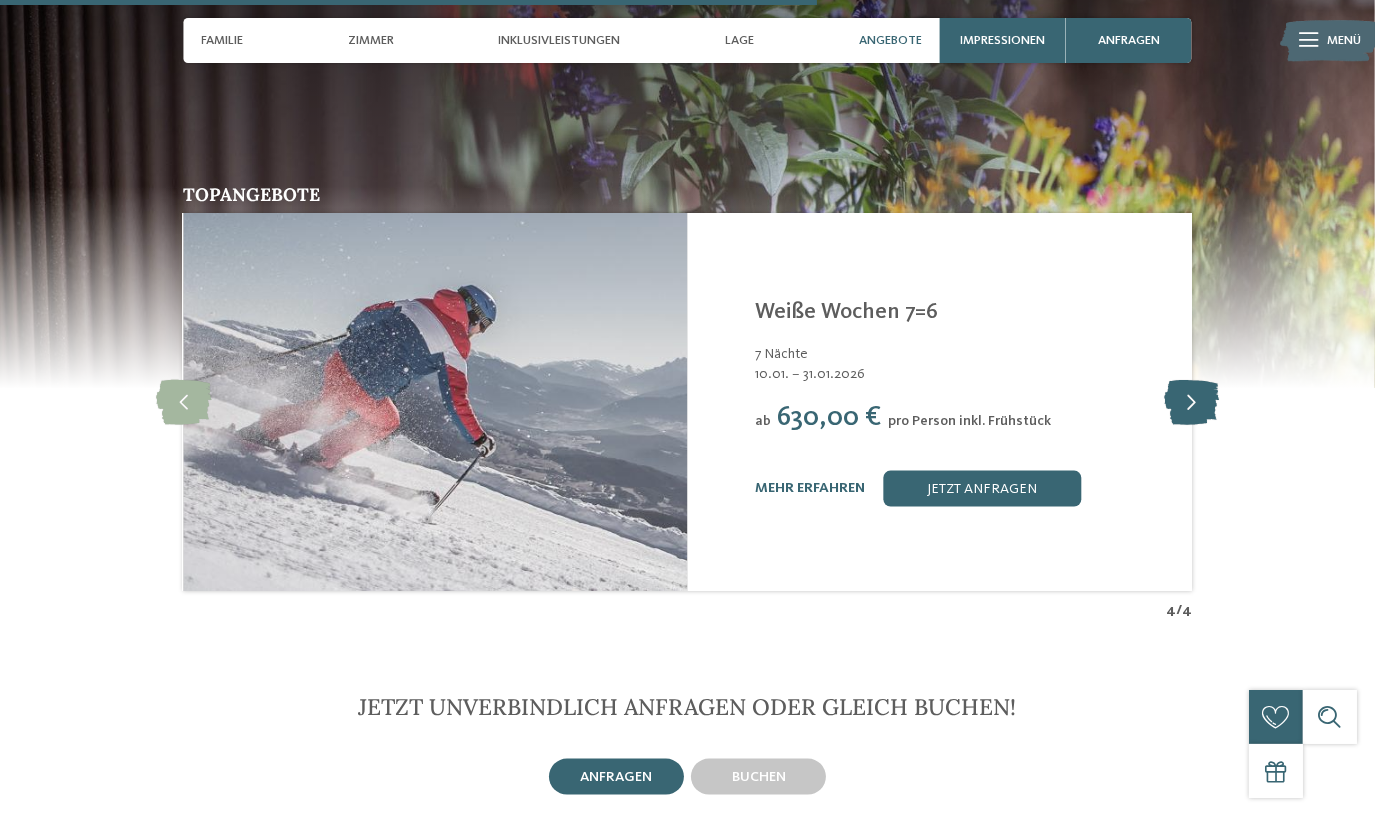 click at bounding box center [1191, 402] 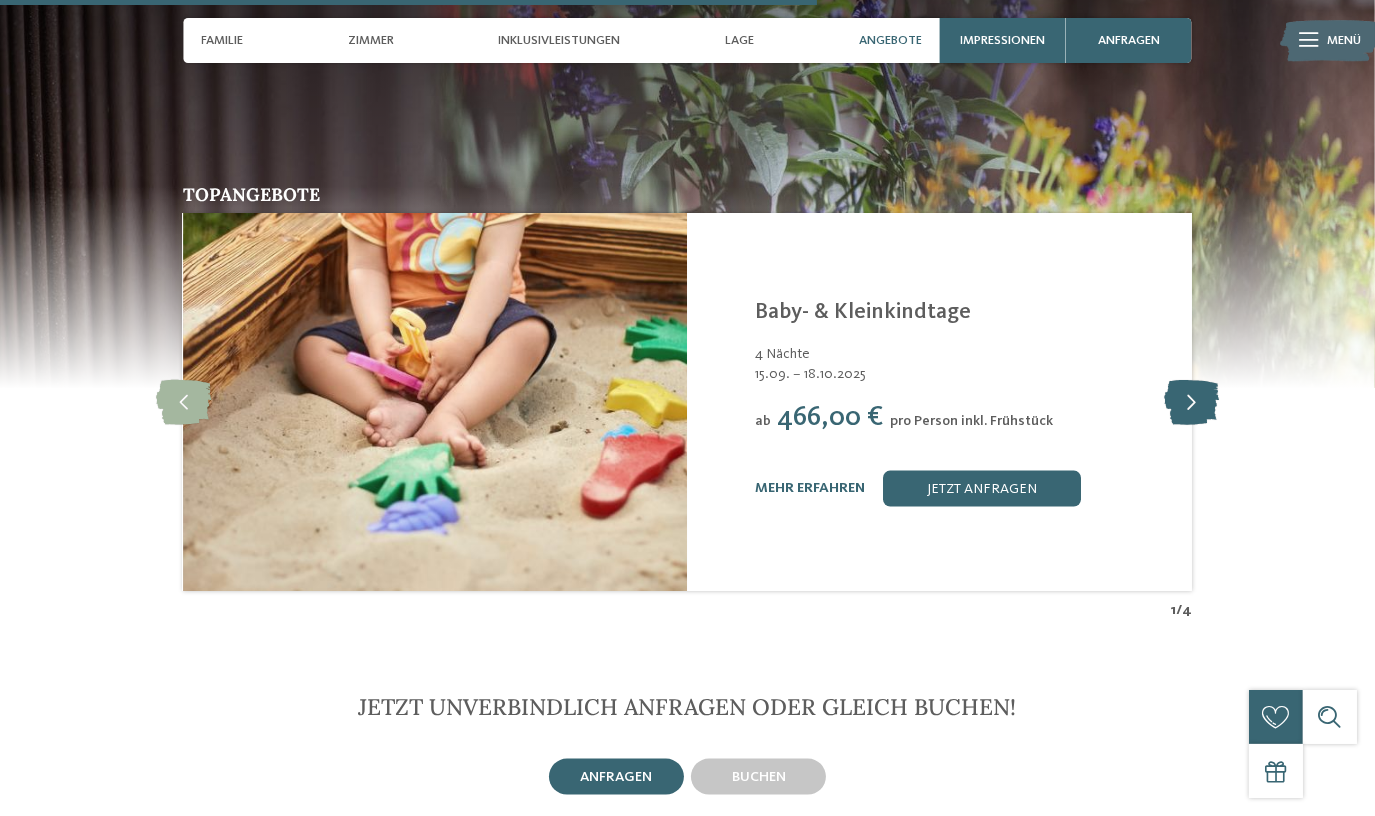 click at bounding box center [1191, 402] 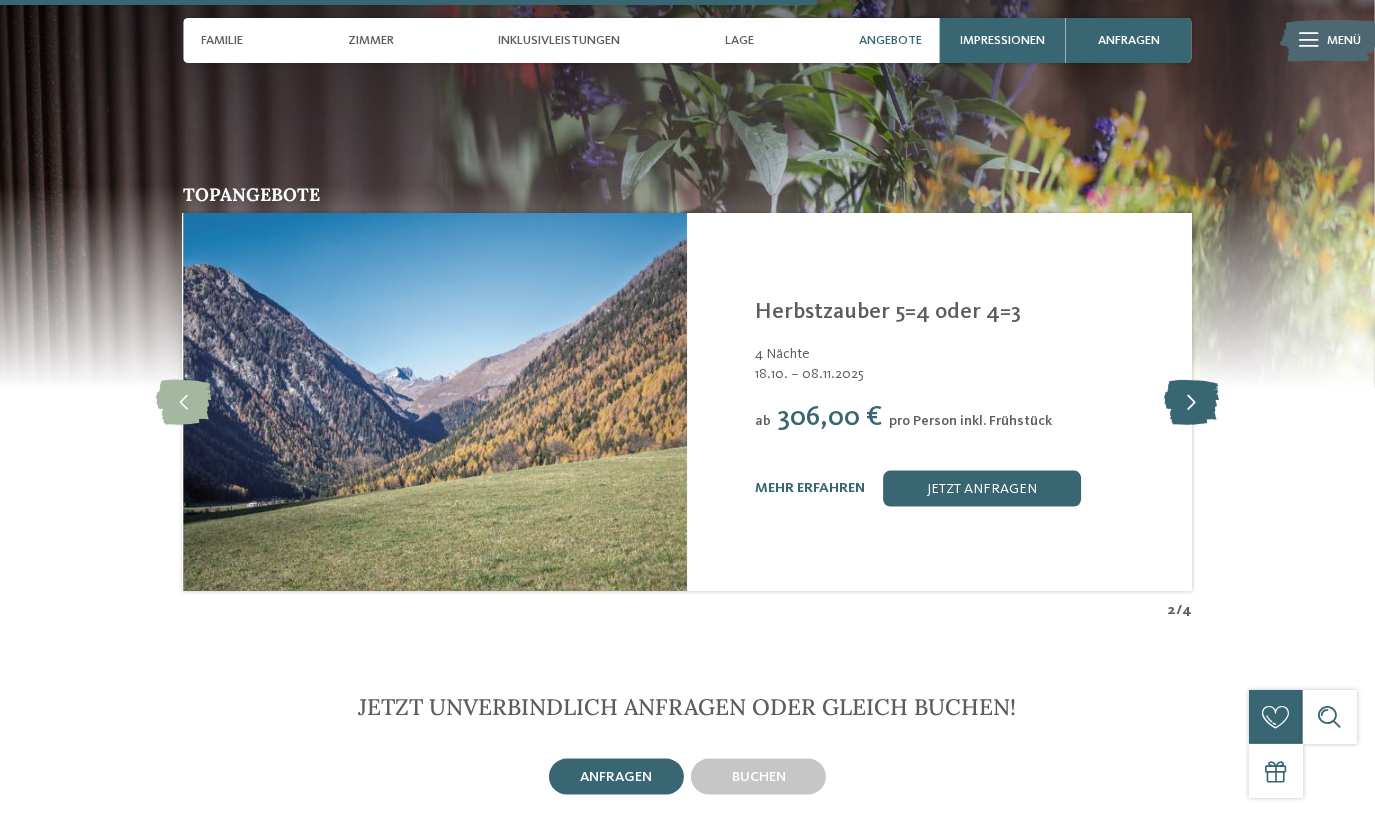 click at bounding box center (1191, 402) 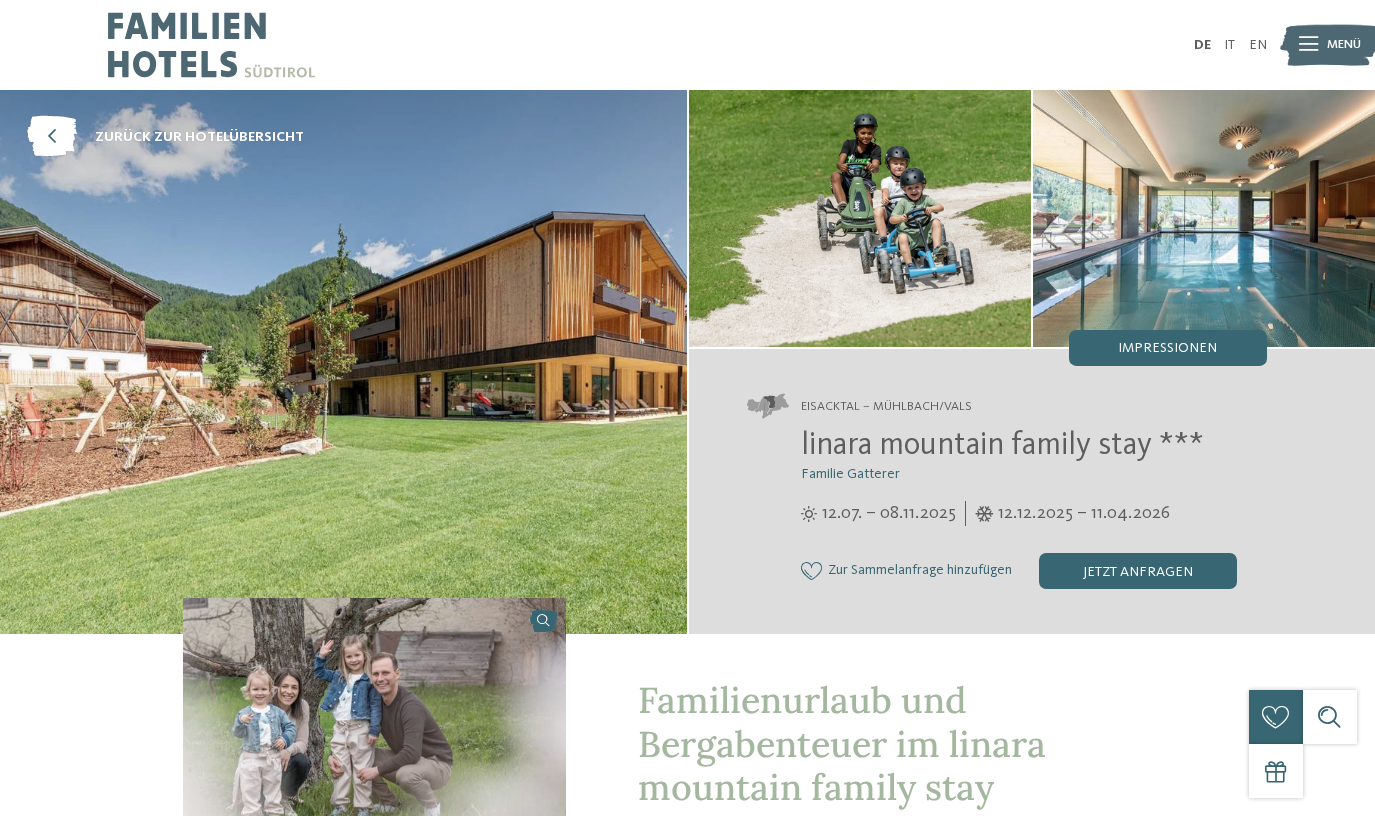 scroll, scrollTop: 0, scrollLeft: 0, axis: both 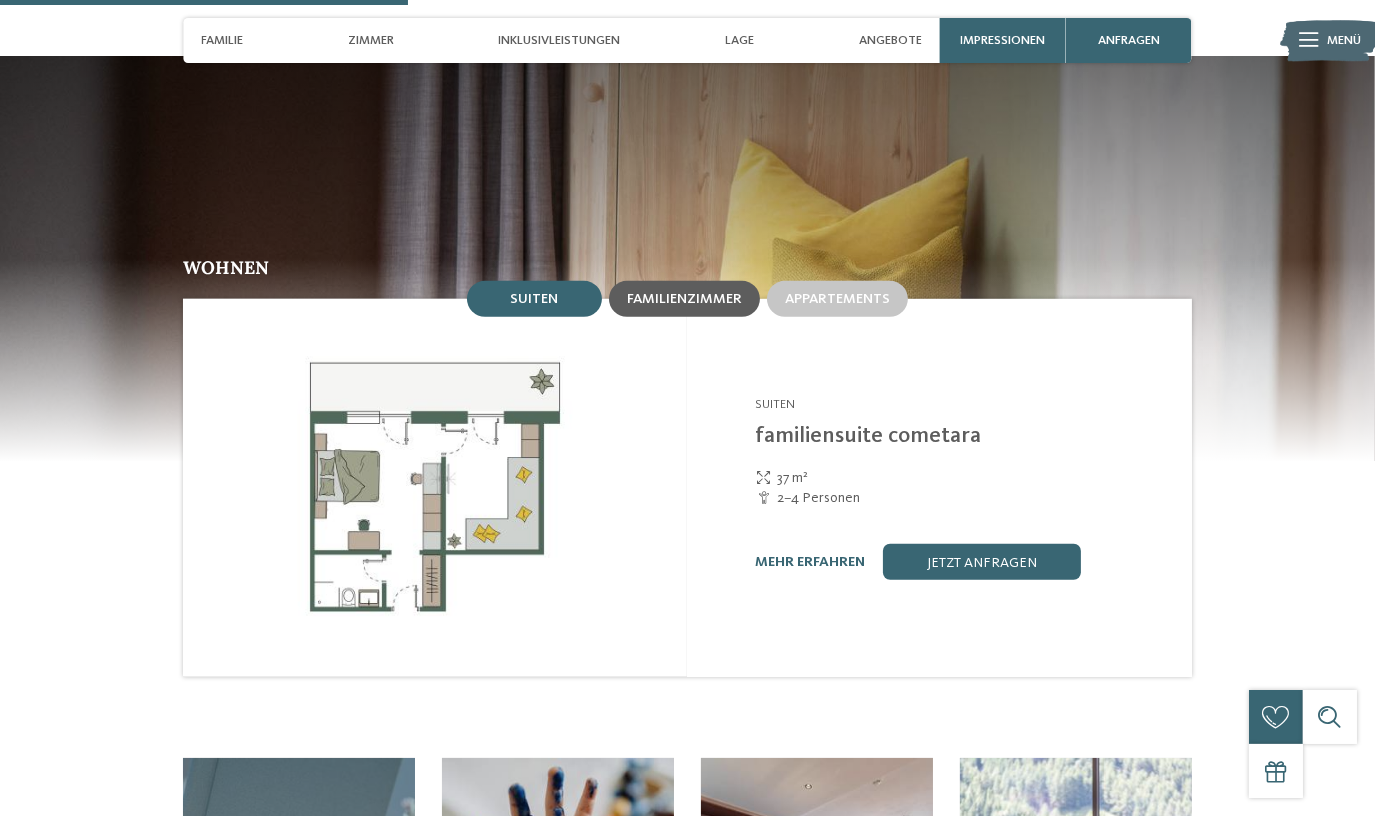 click on "Familienzimmer" at bounding box center (684, 299) 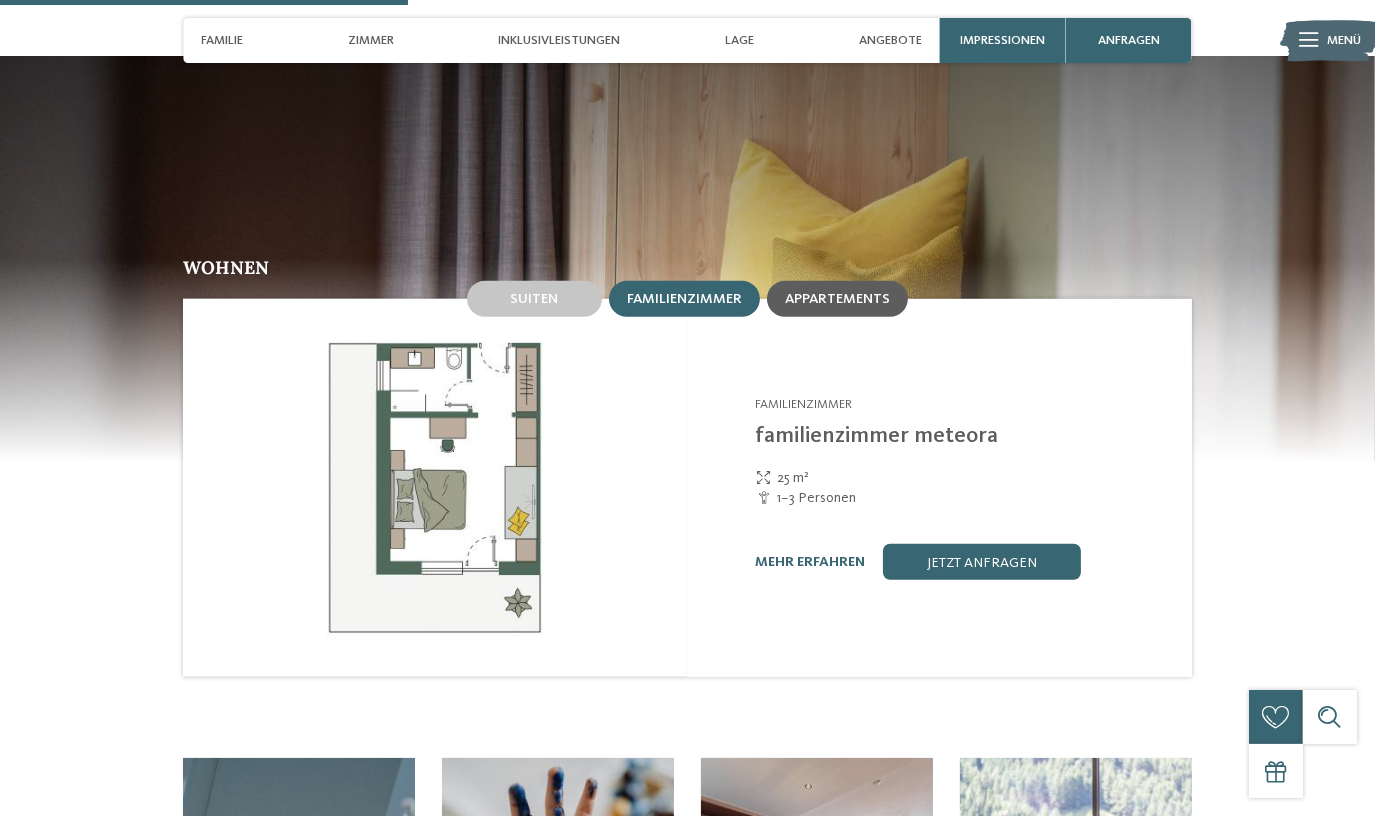 click on "Appartements" at bounding box center (837, 299) 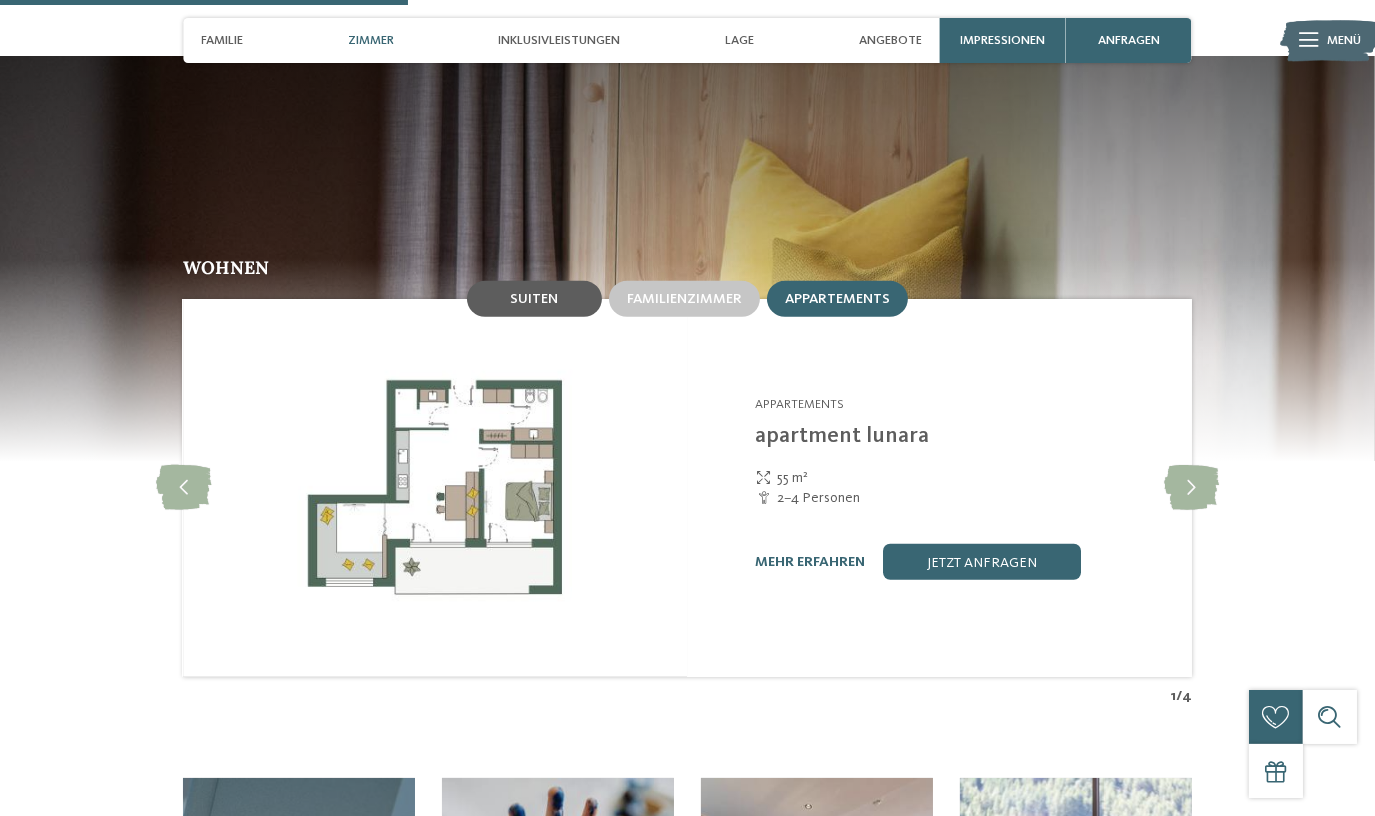 click on "Suiten" at bounding box center [534, 299] 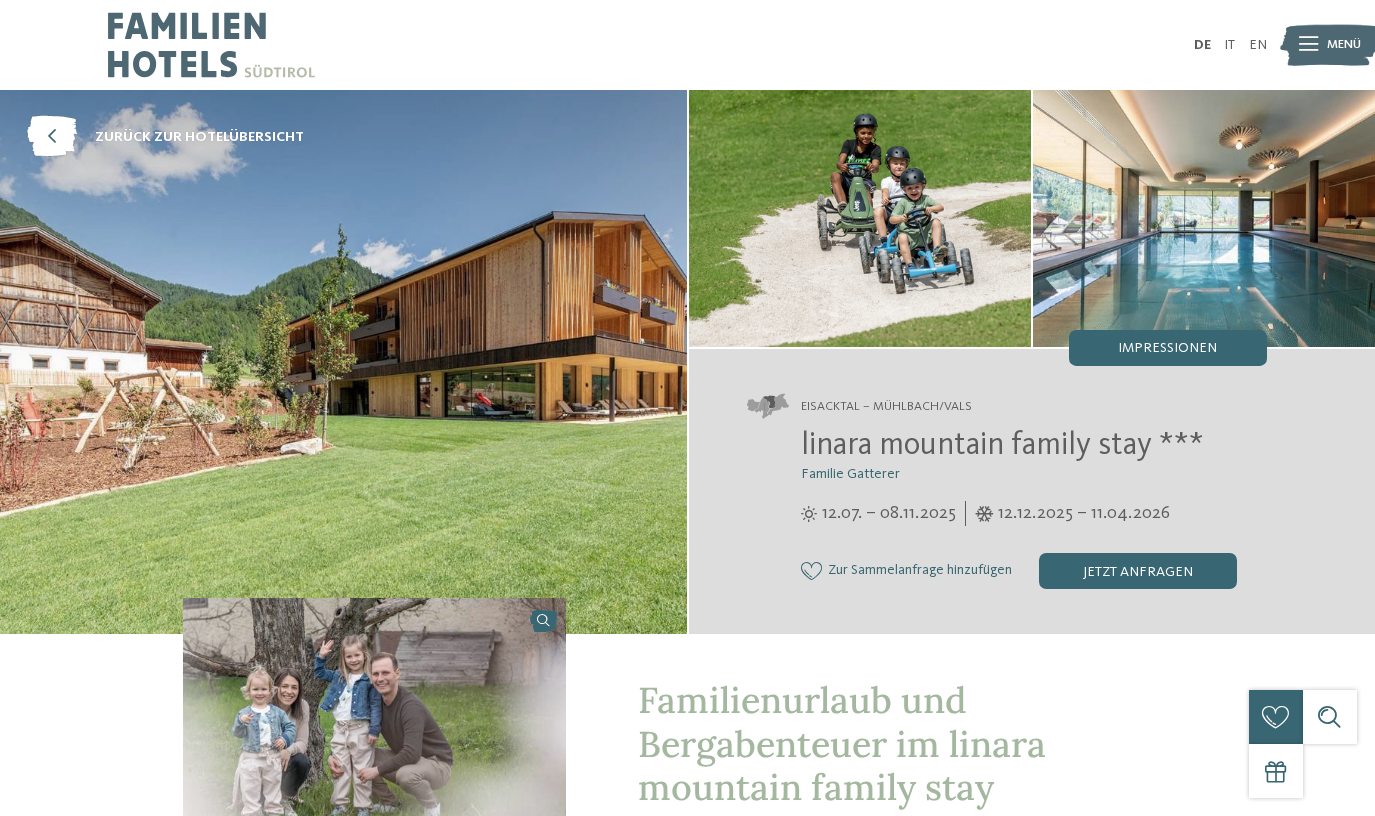 scroll, scrollTop: 0, scrollLeft: 0, axis: both 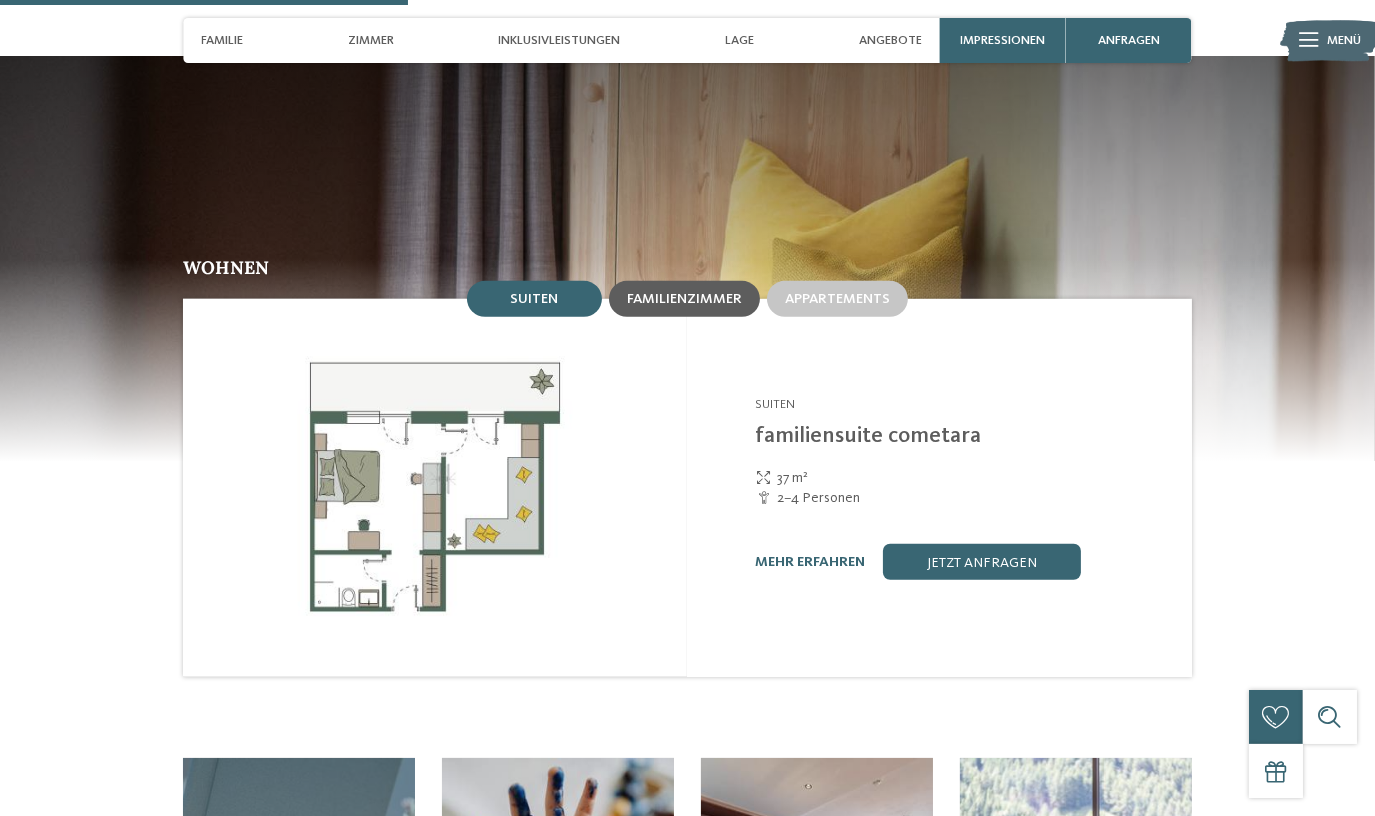 click on "Familienzimmer" at bounding box center (684, 299) 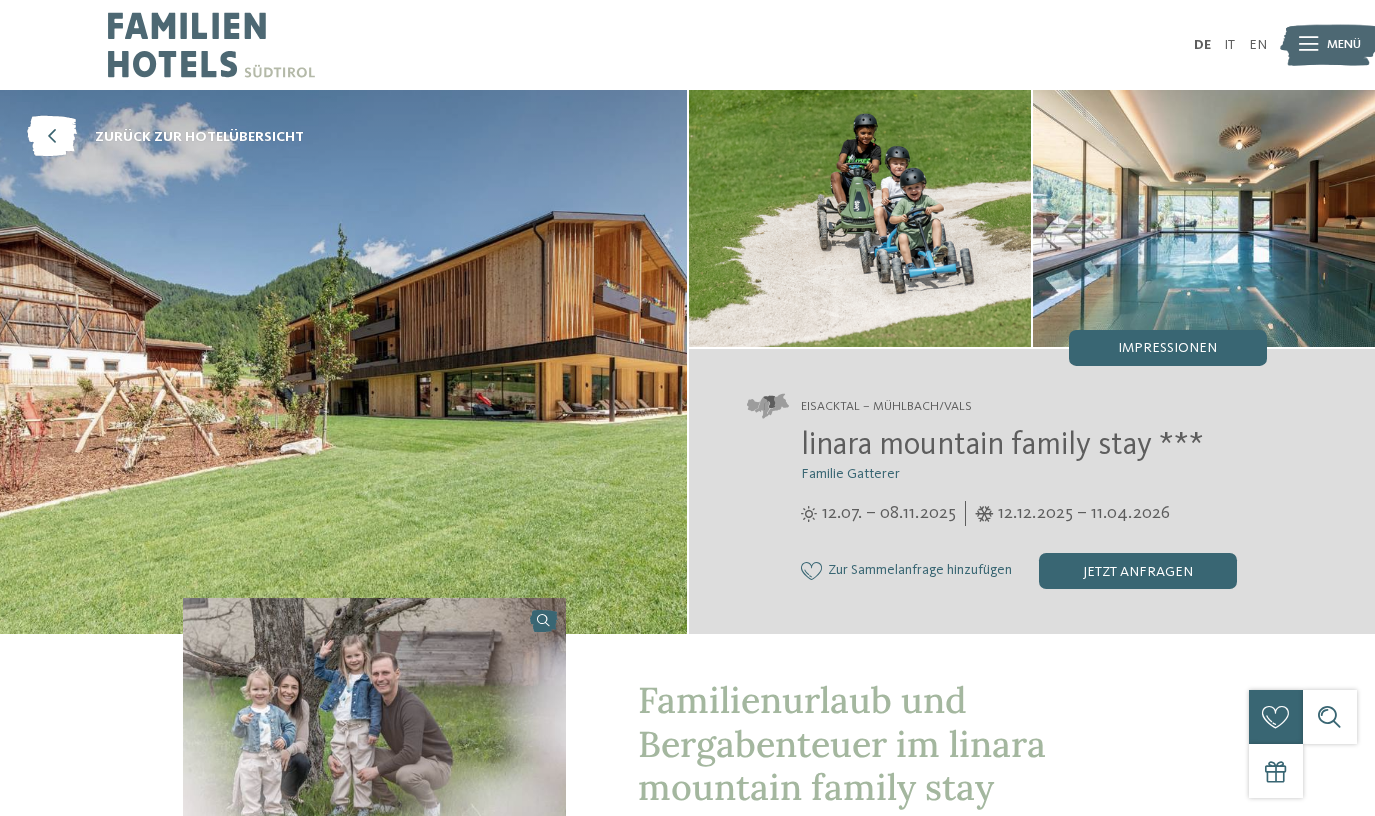 scroll, scrollTop: 0, scrollLeft: 0, axis: both 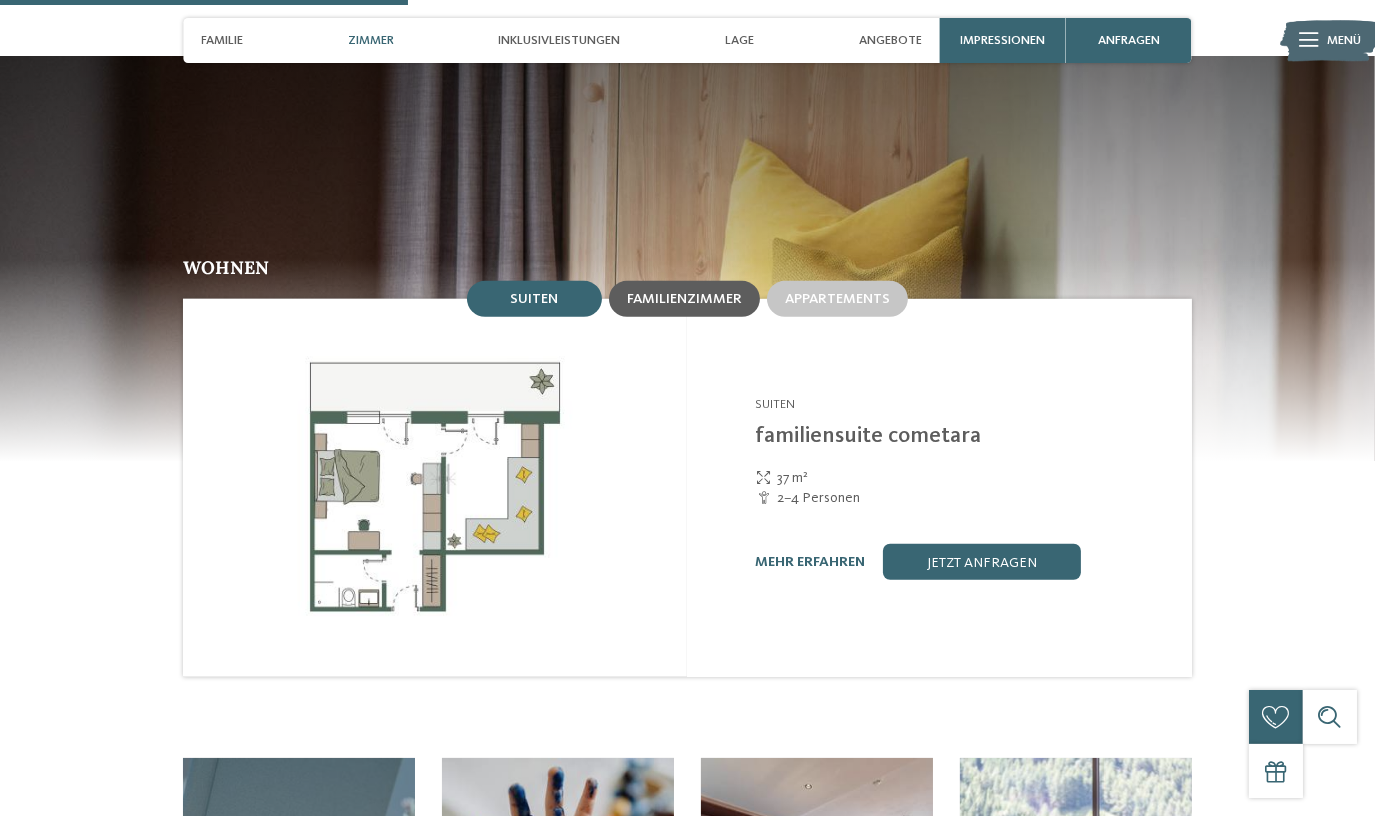 click on "Familienzimmer" at bounding box center [684, 299] 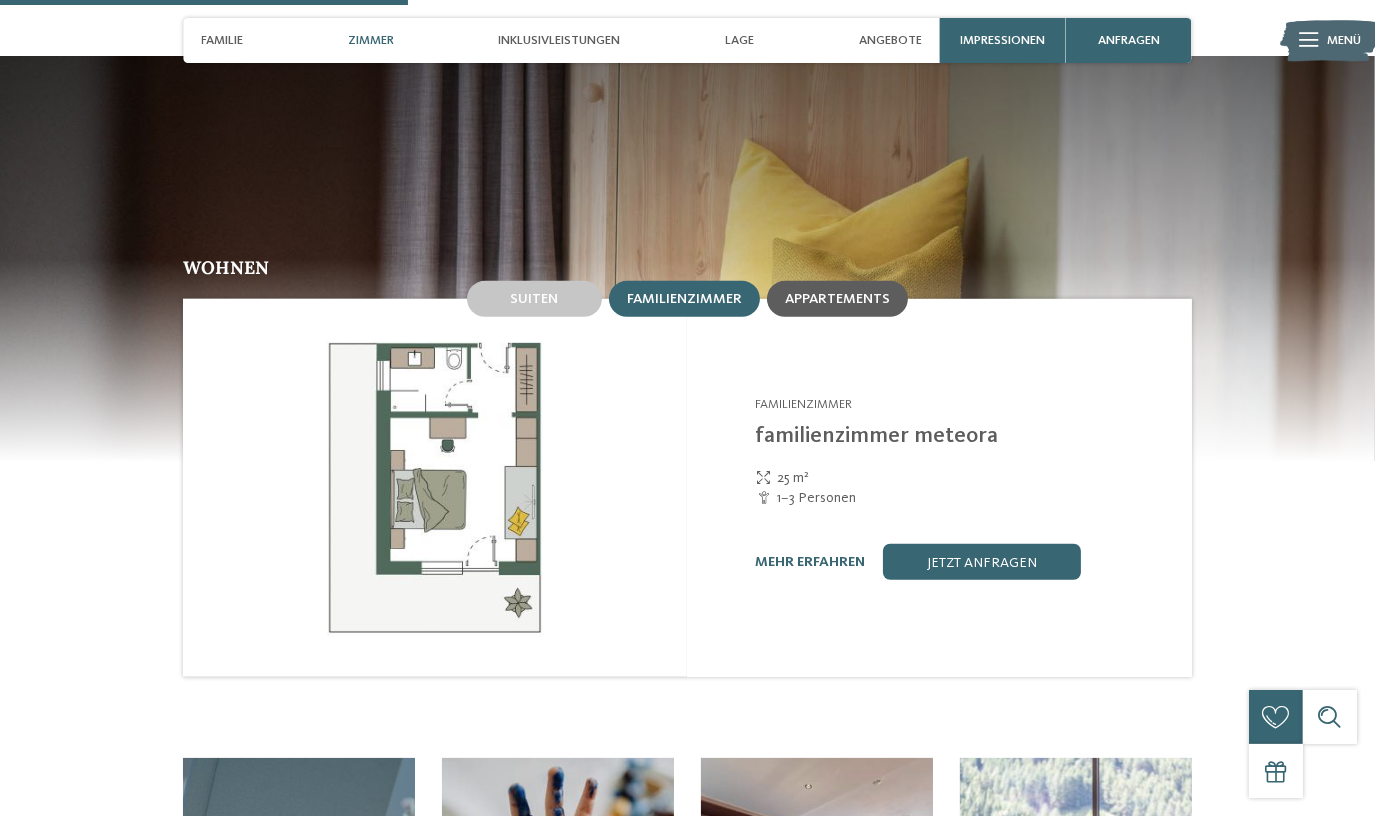click on "Appartements" at bounding box center [837, 298] 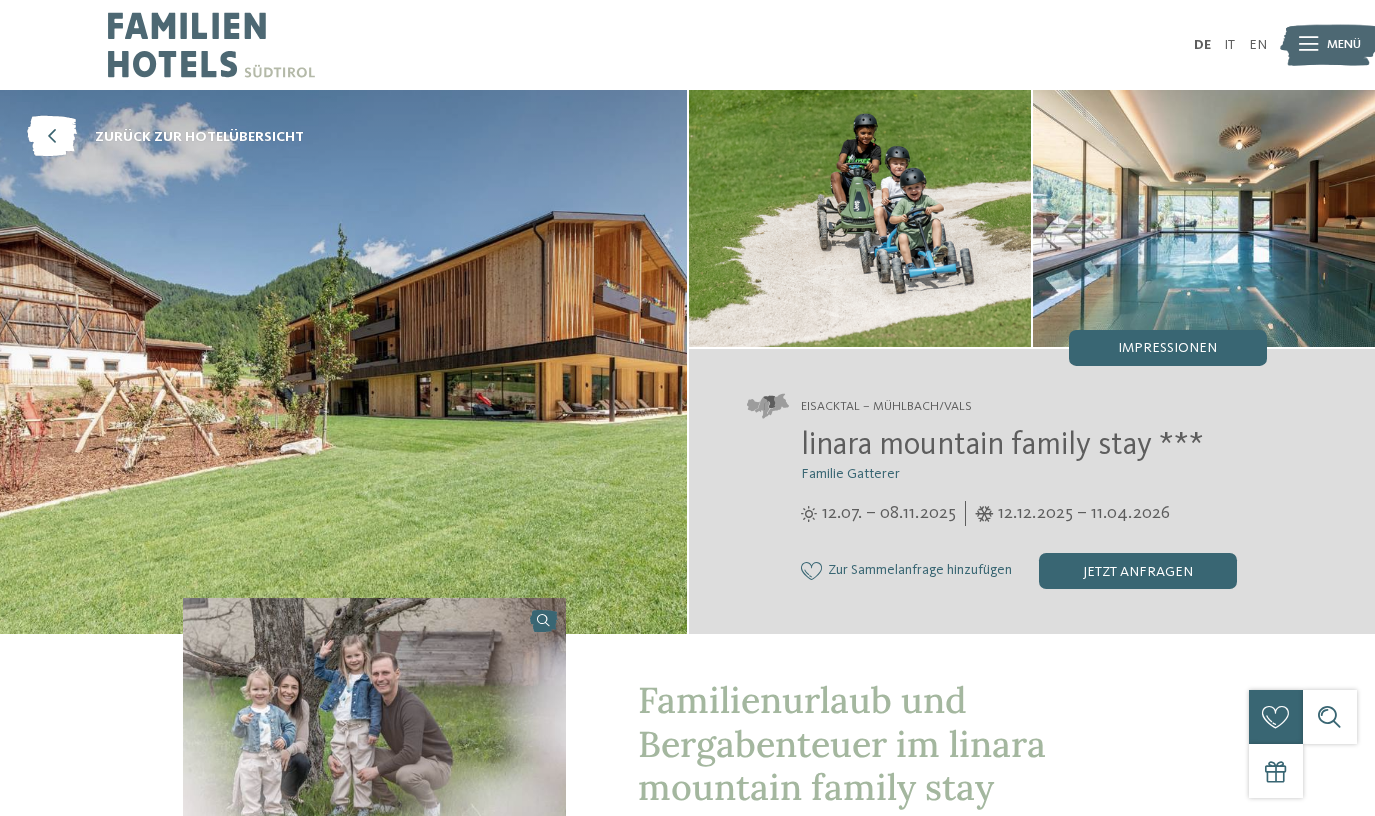 scroll, scrollTop: 0, scrollLeft: 0, axis: both 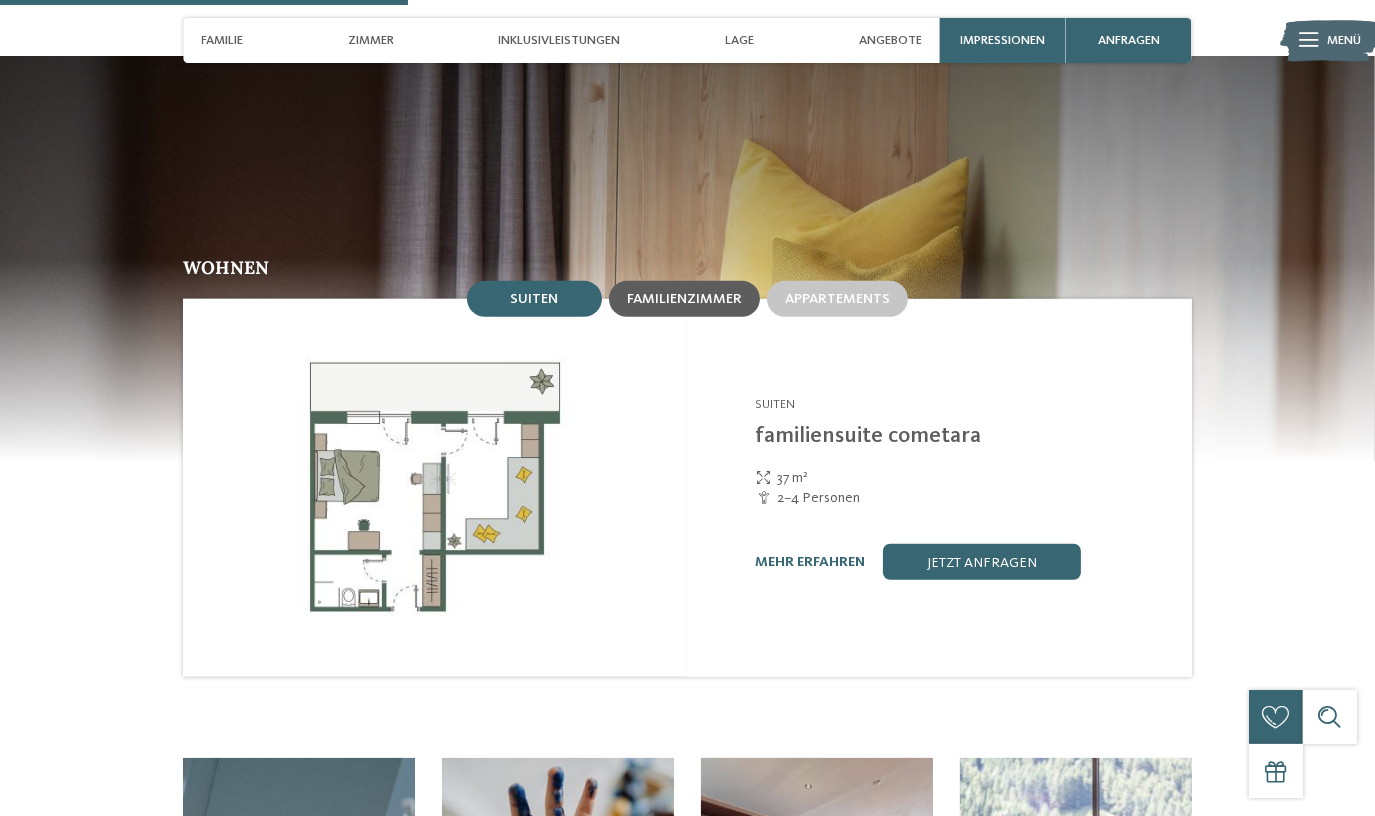 click on "Familienzimmer" at bounding box center (684, 299) 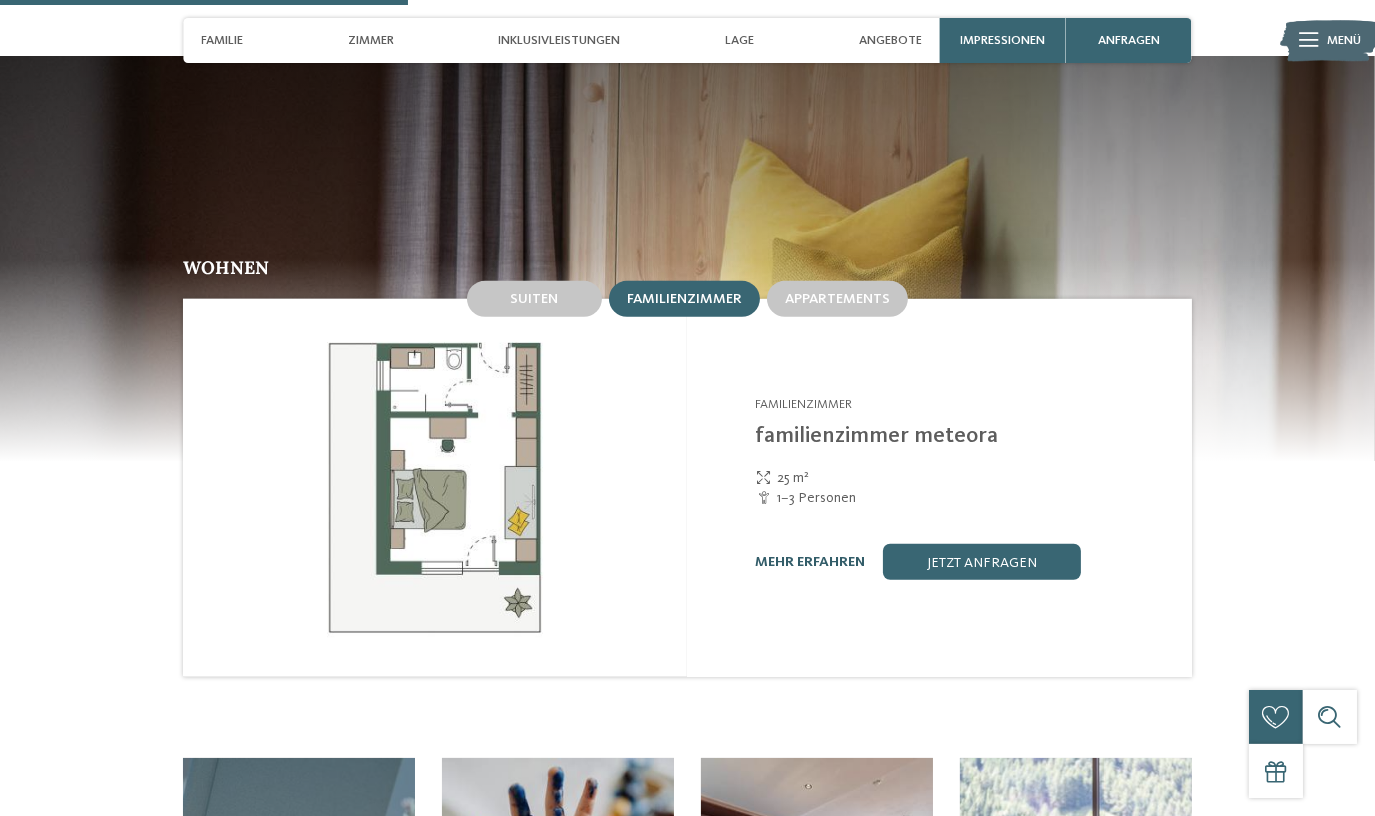 click on "mehr erfahren" at bounding box center [810, 562] 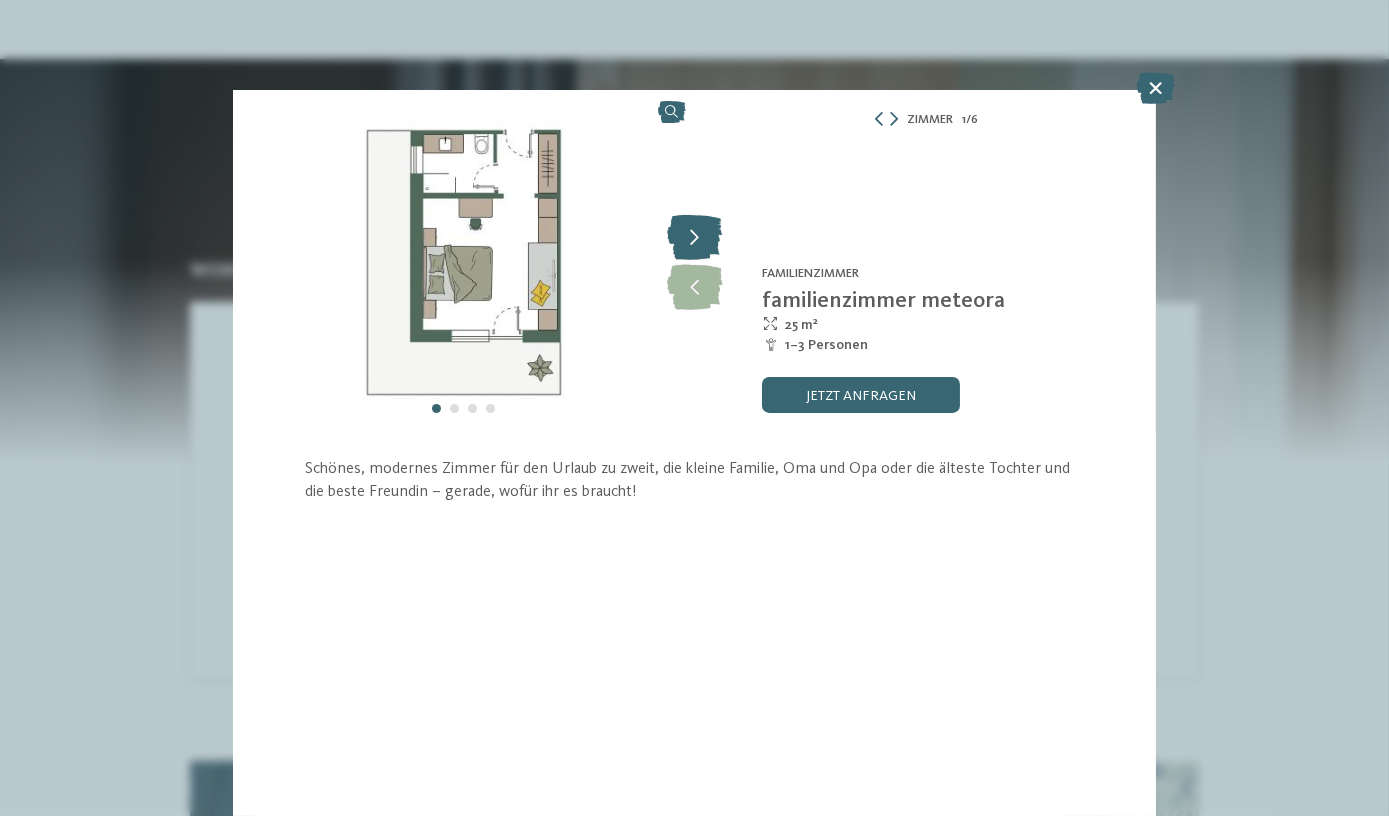 click at bounding box center [694, 238] 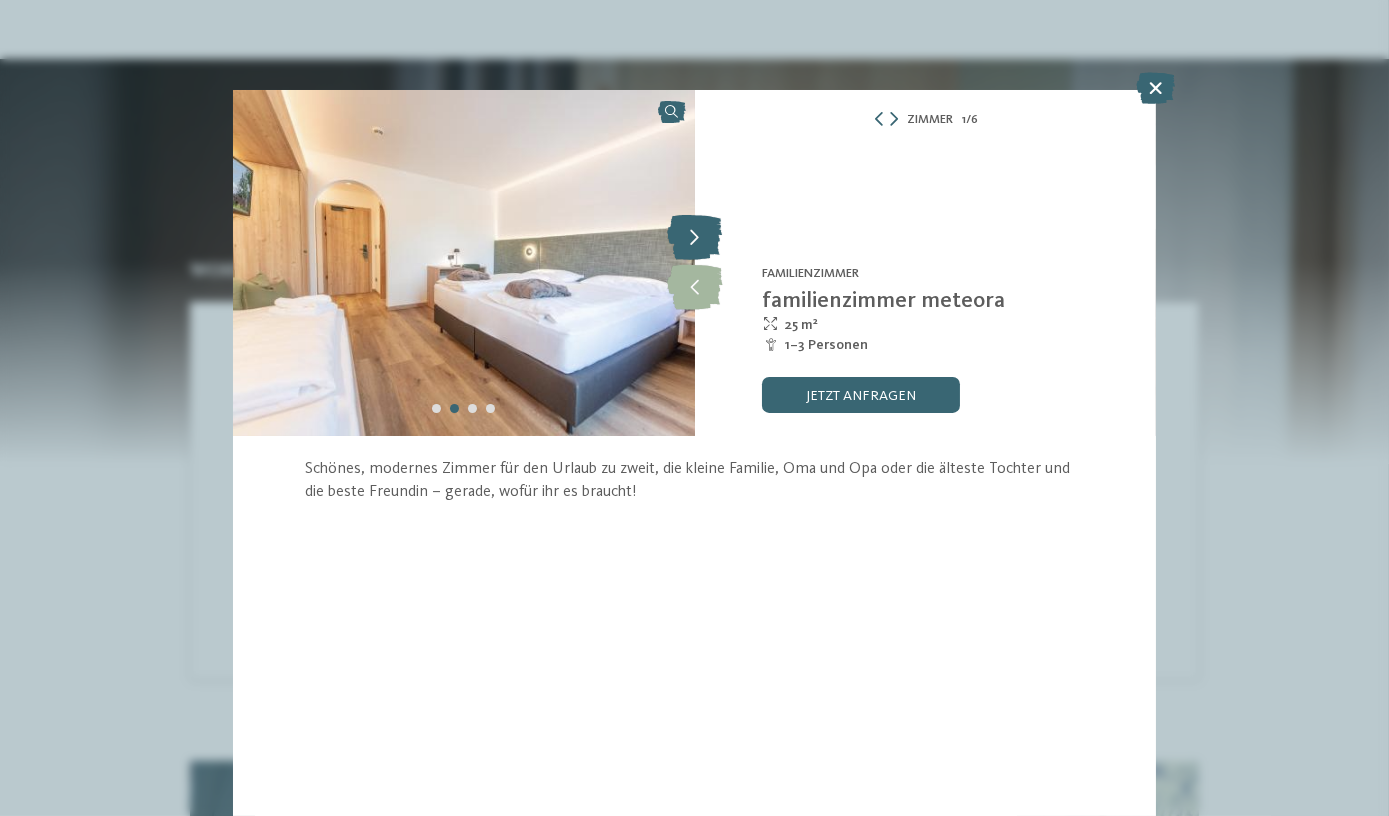 click at bounding box center [694, 238] 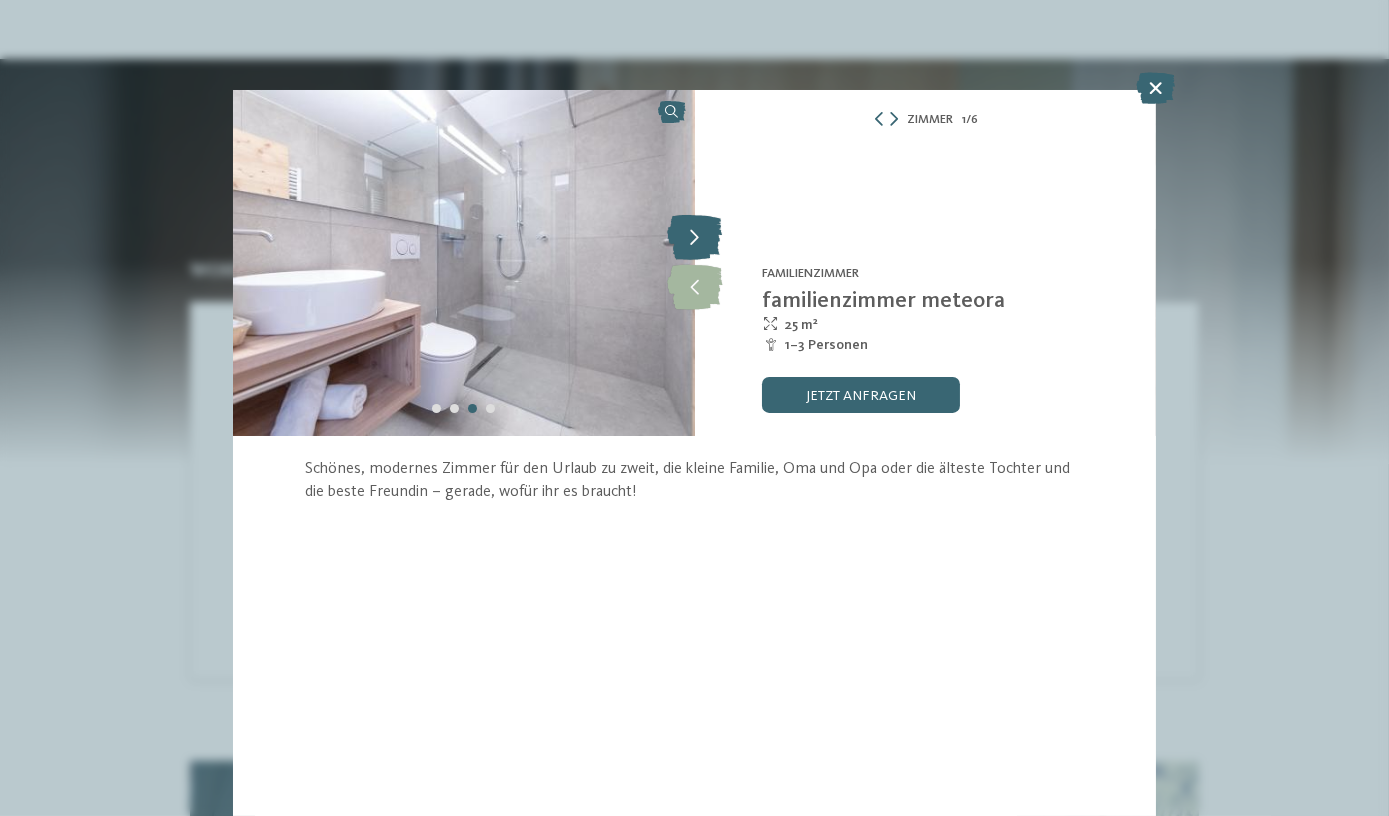 click at bounding box center (694, 238) 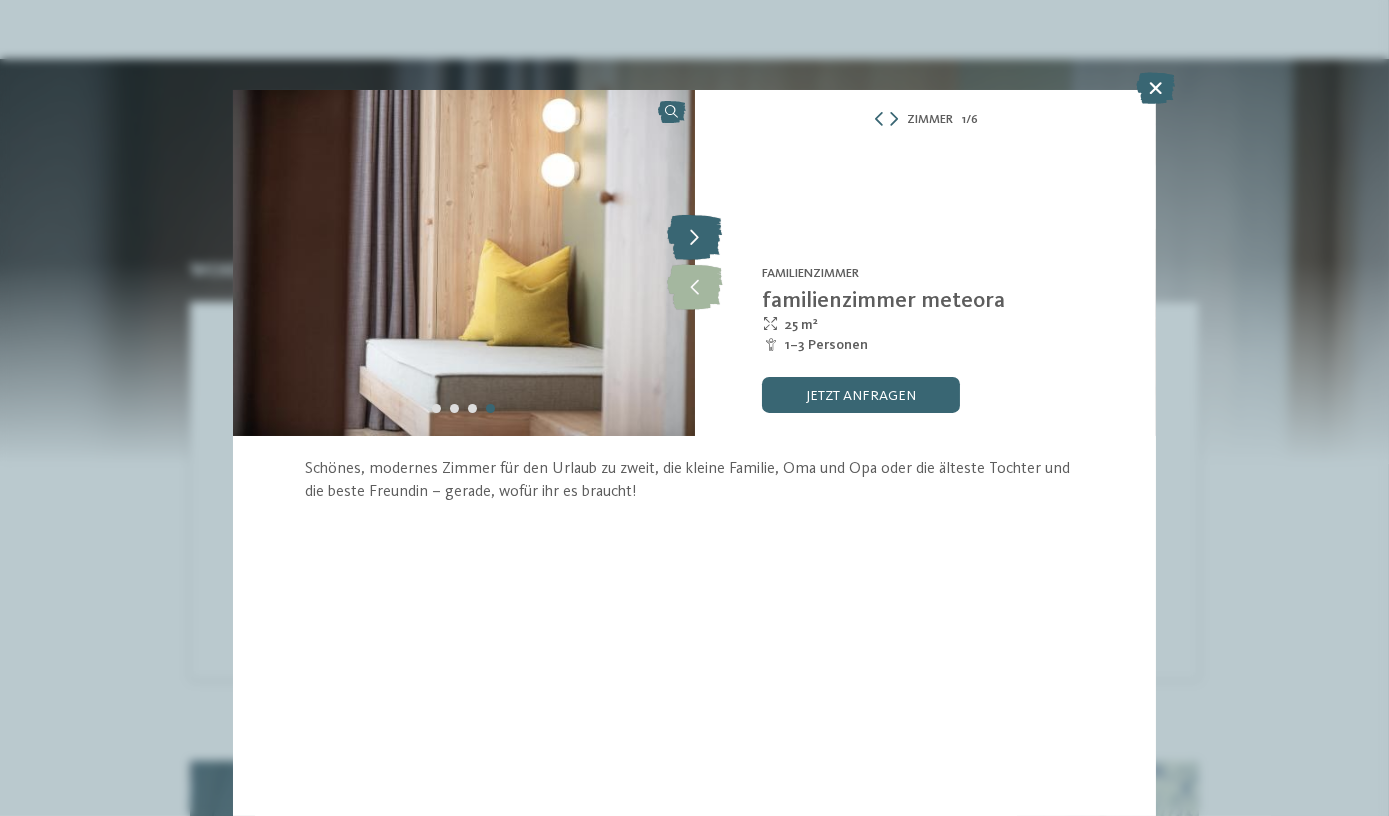 click at bounding box center [694, 238] 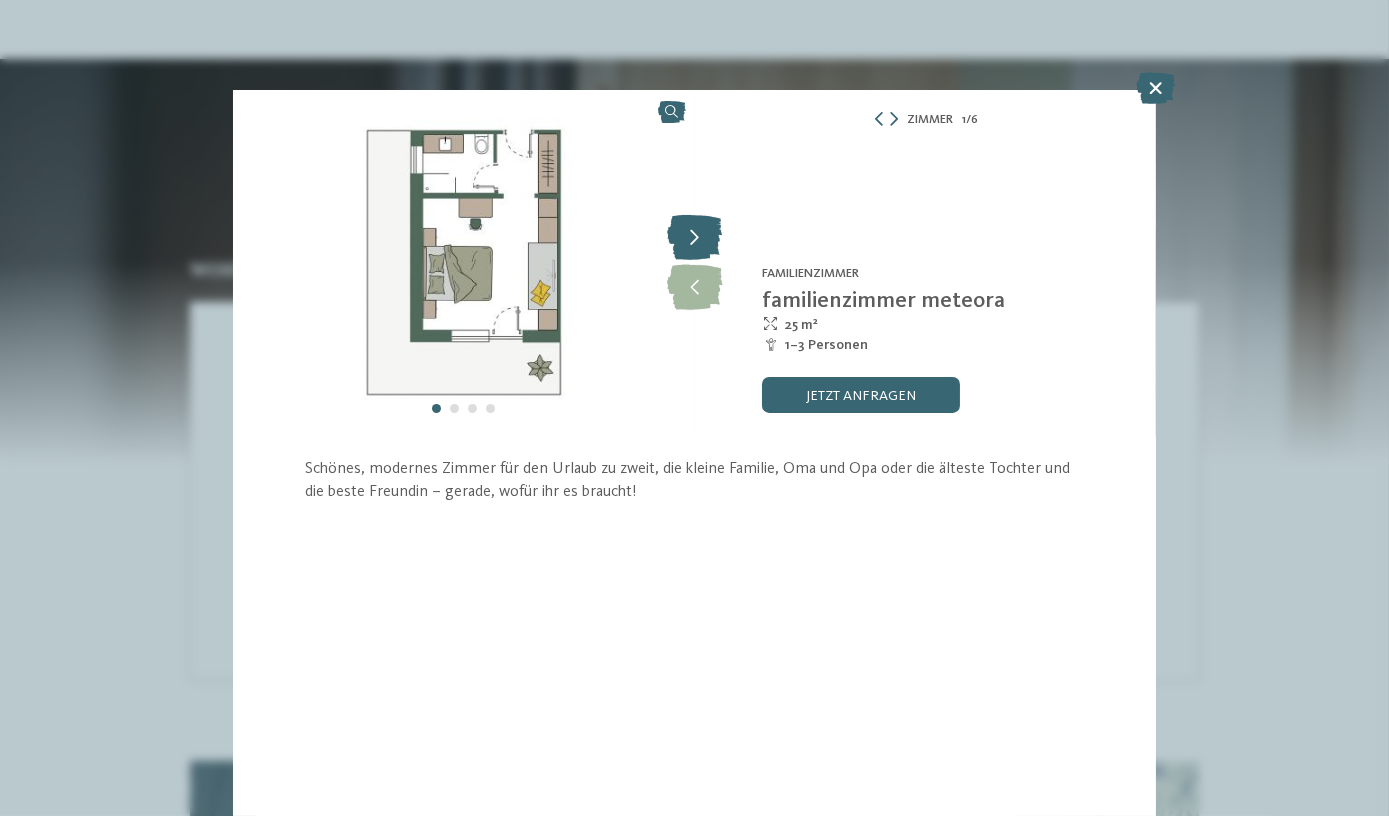 click at bounding box center (694, 238) 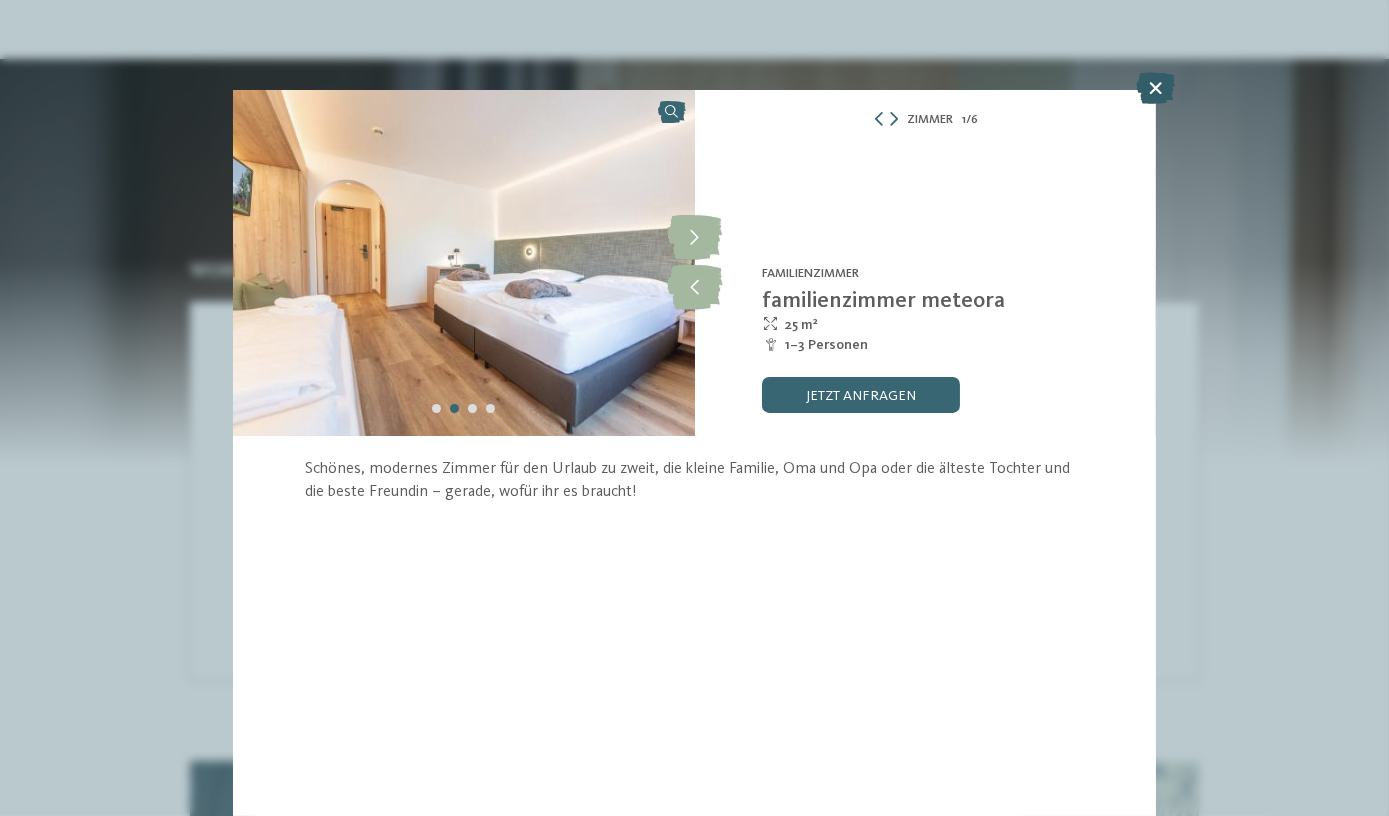 click at bounding box center (1155, 88) 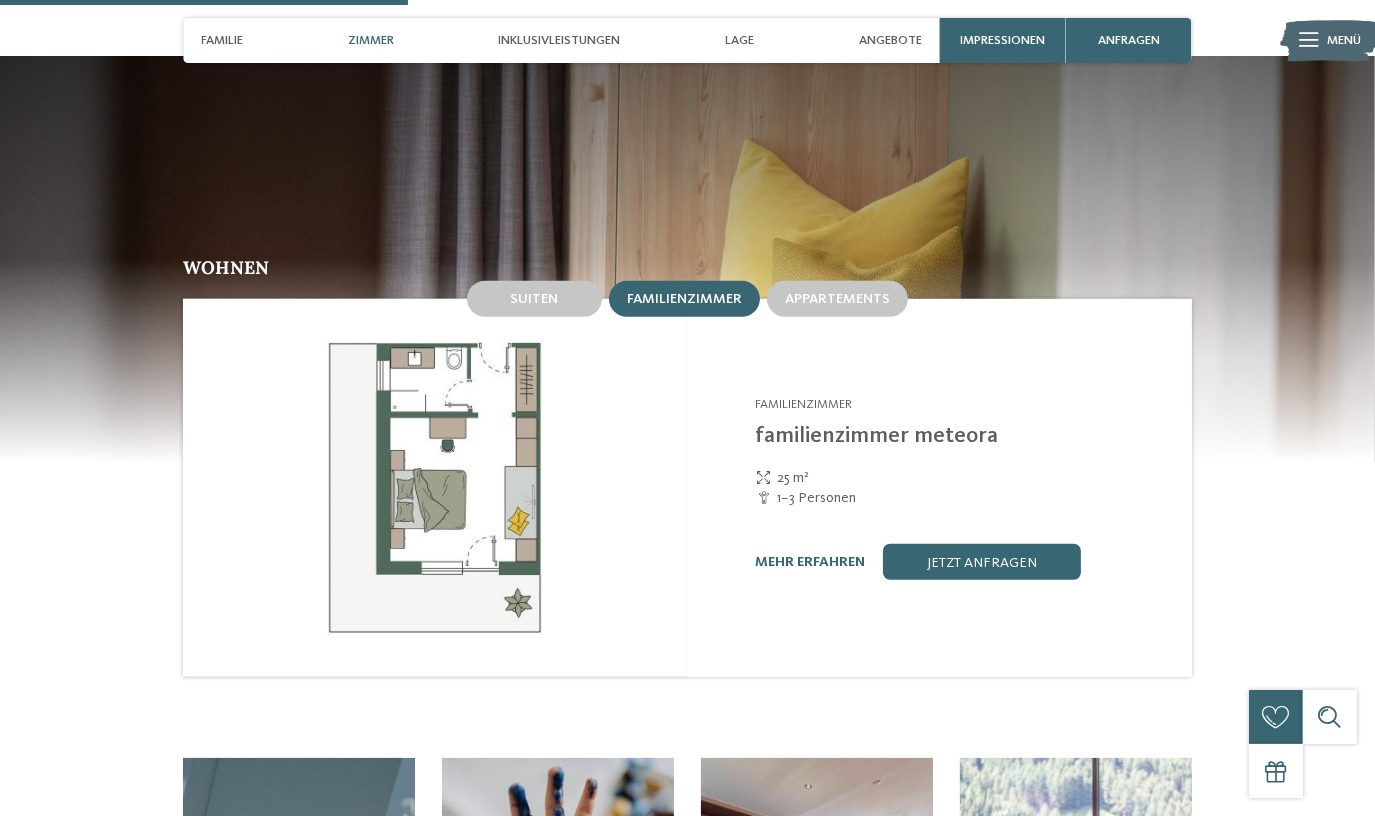click on "Suiten" at bounding box center (534, 298) 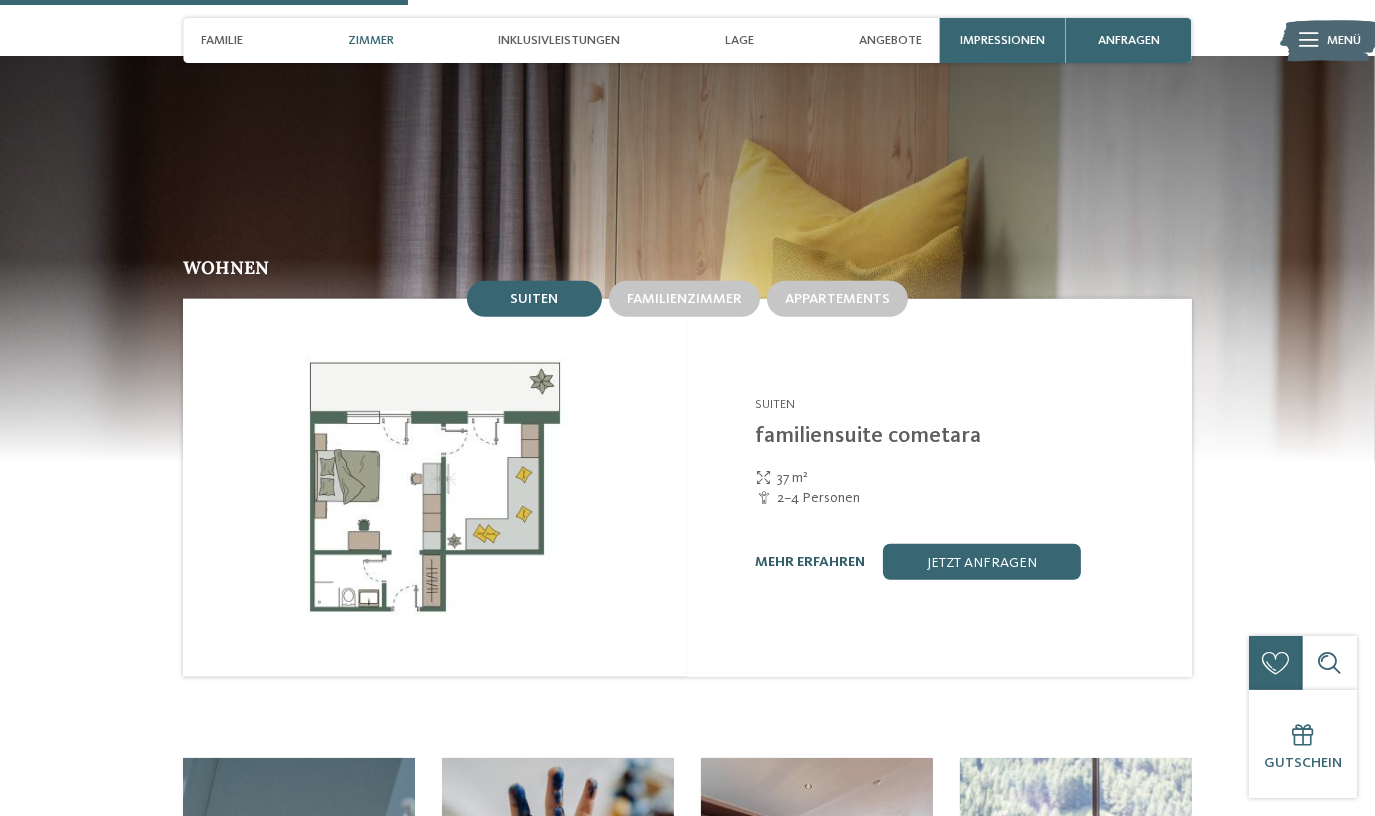 click on "mehr erfahren" at bounding box center (810, 562) 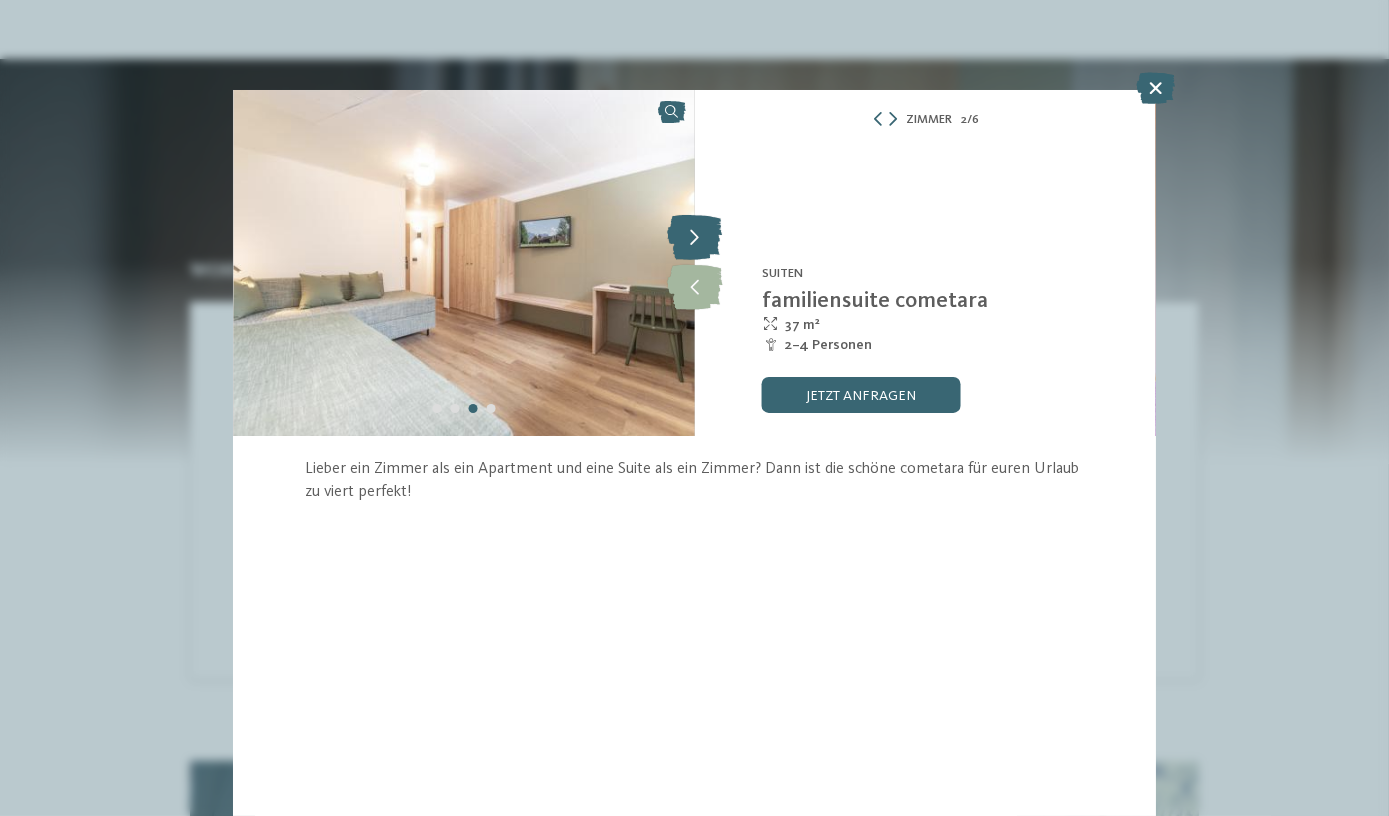 click at bounding box center (694, 238) 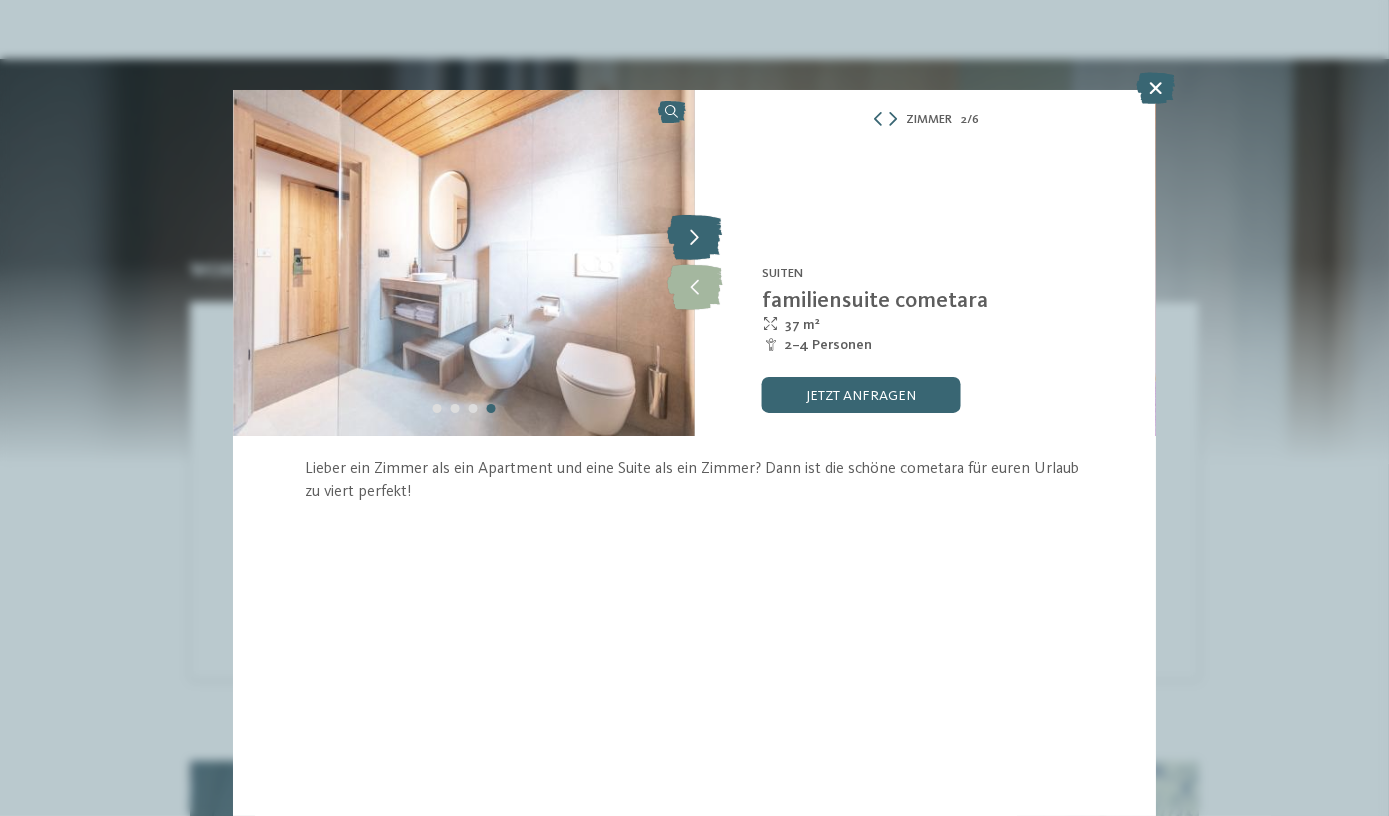 click at bounding box center (694, 238) 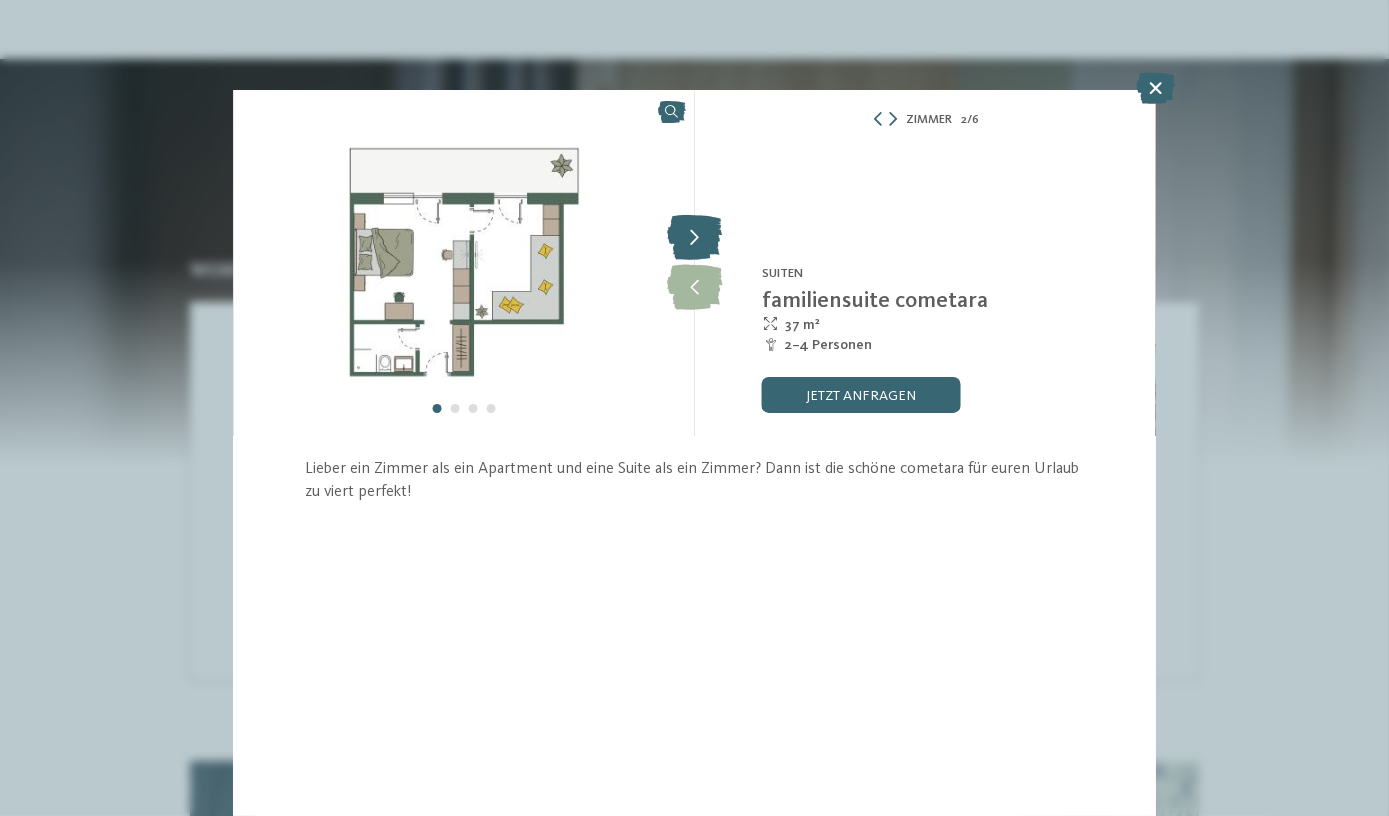click at bounding box center (694, 238) 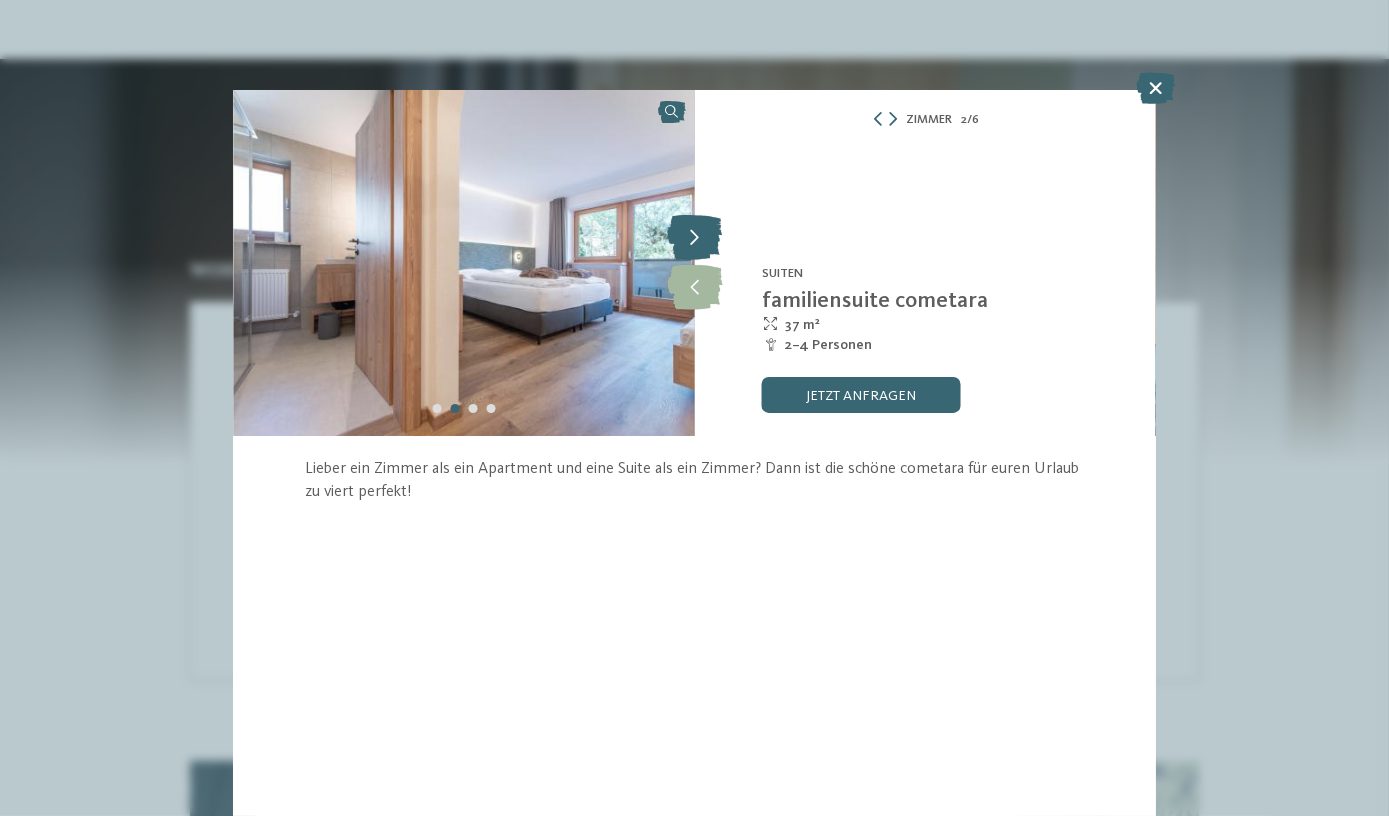click at bounding box center (694, 238) 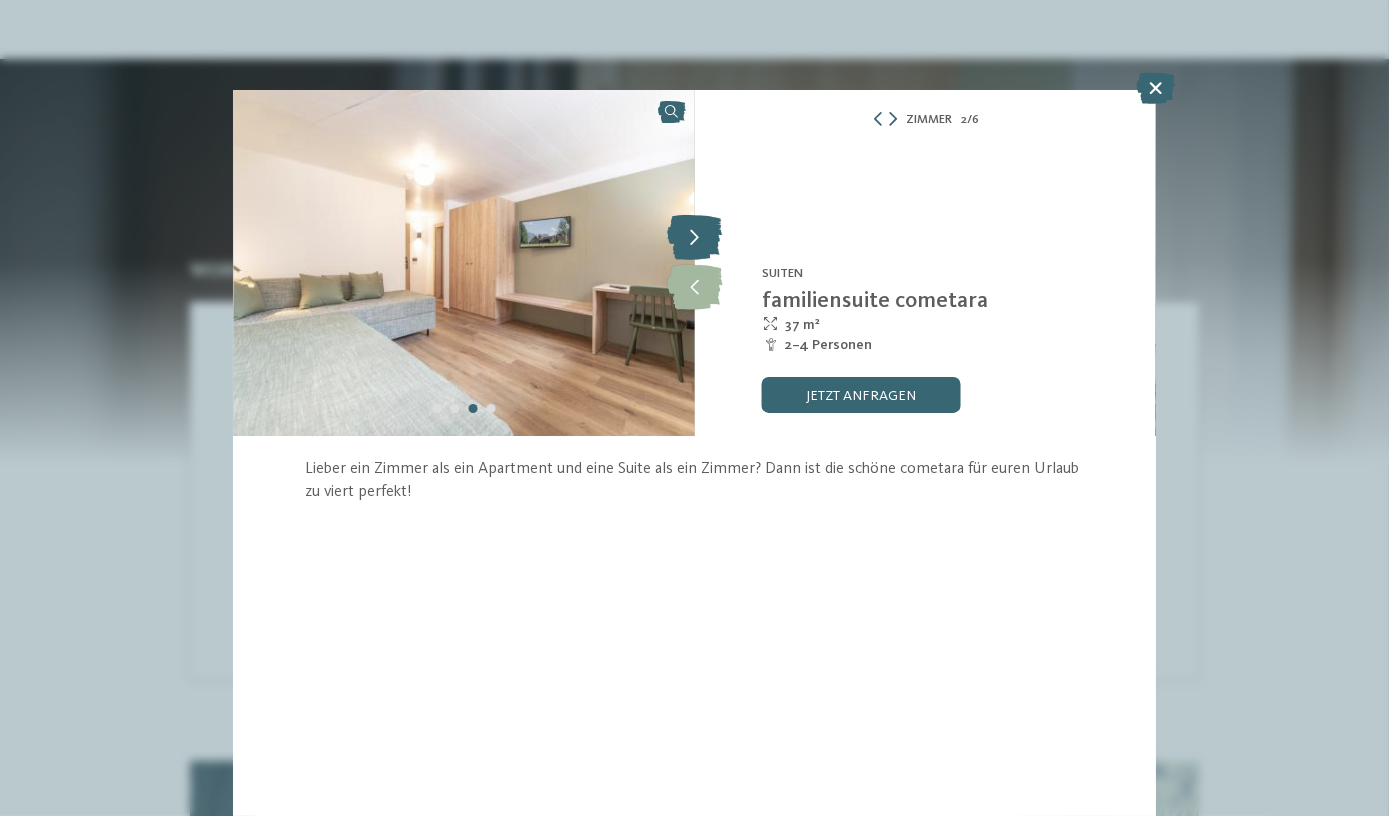 click at bounding box center [694, 238] 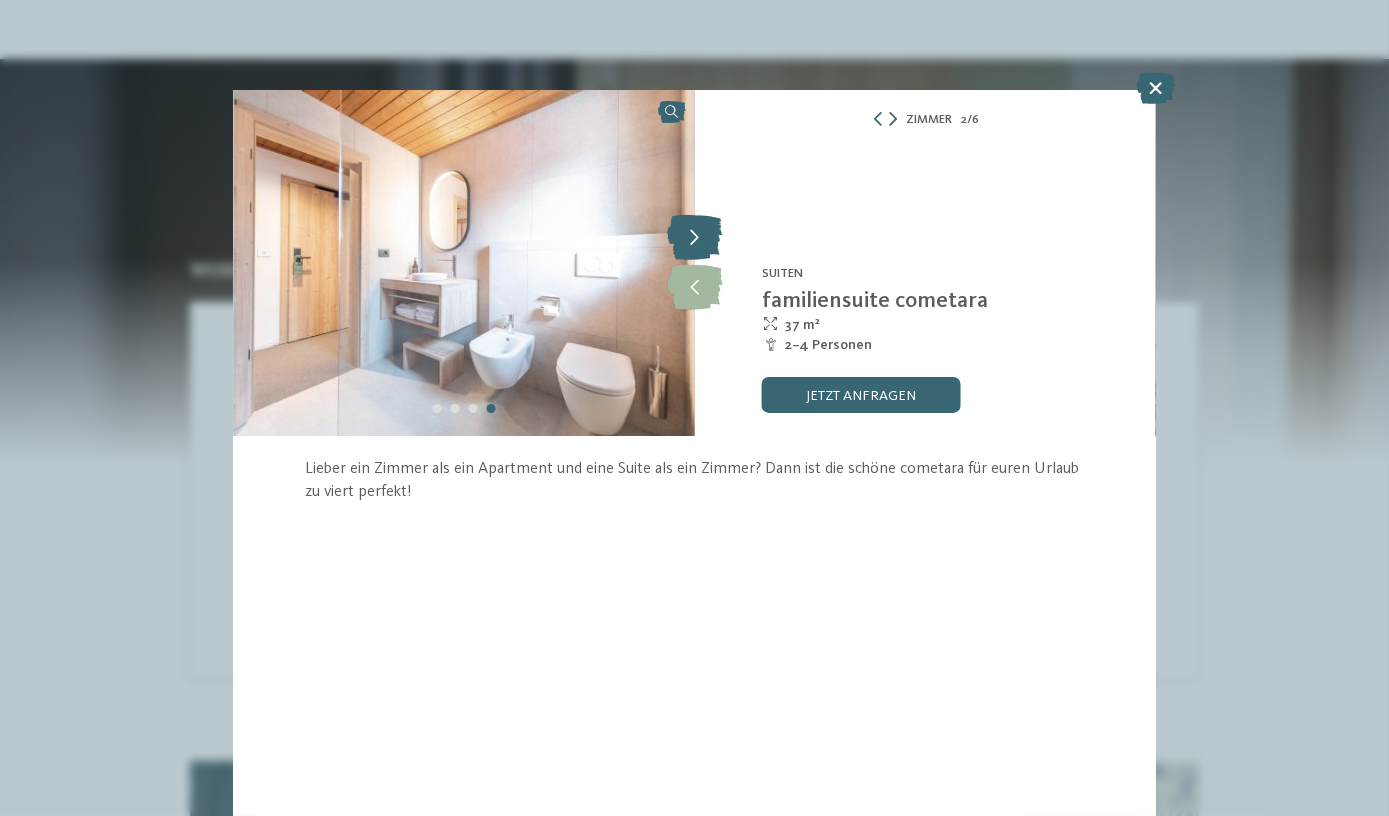 click at bounding box center [694, 238] 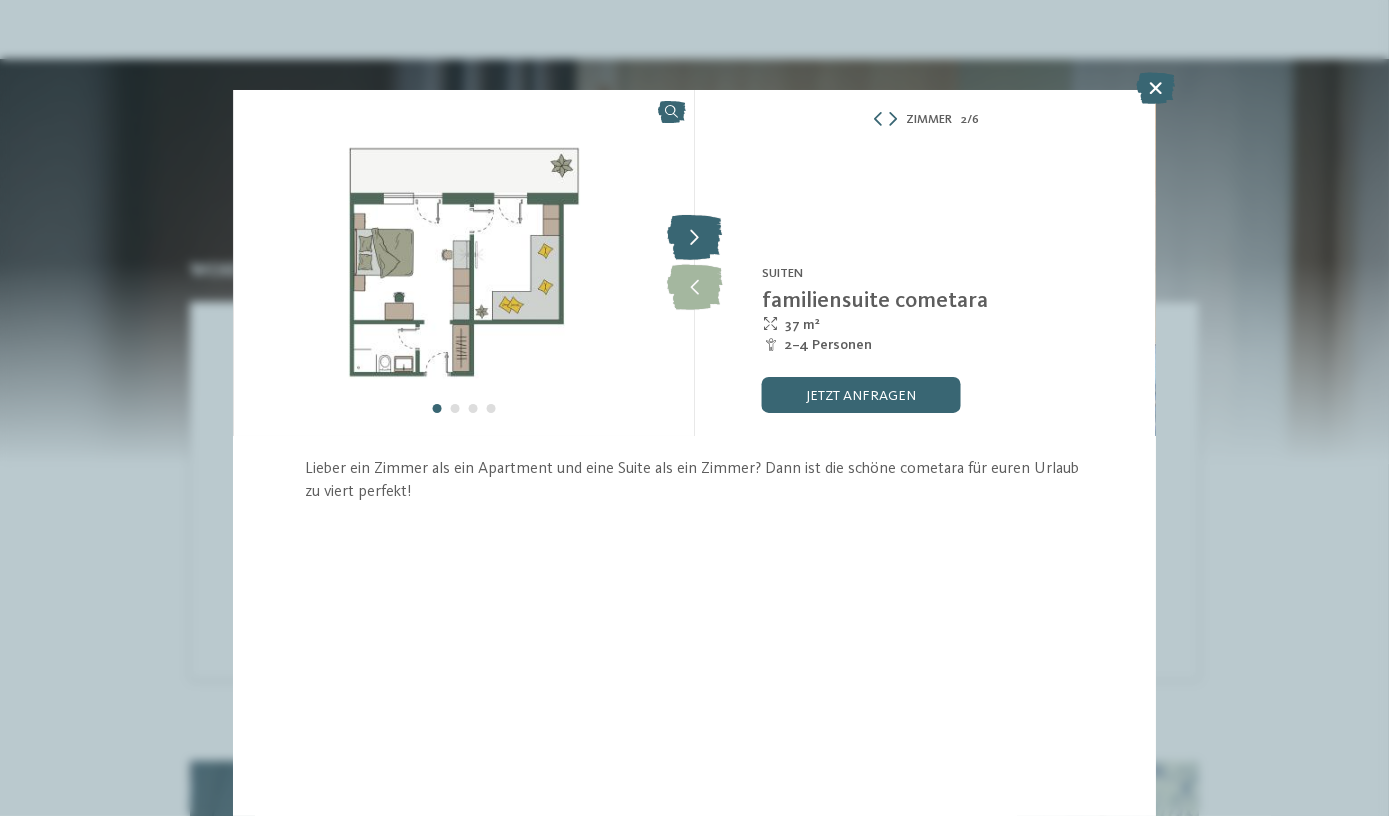 click at bounding box center [694, 238] 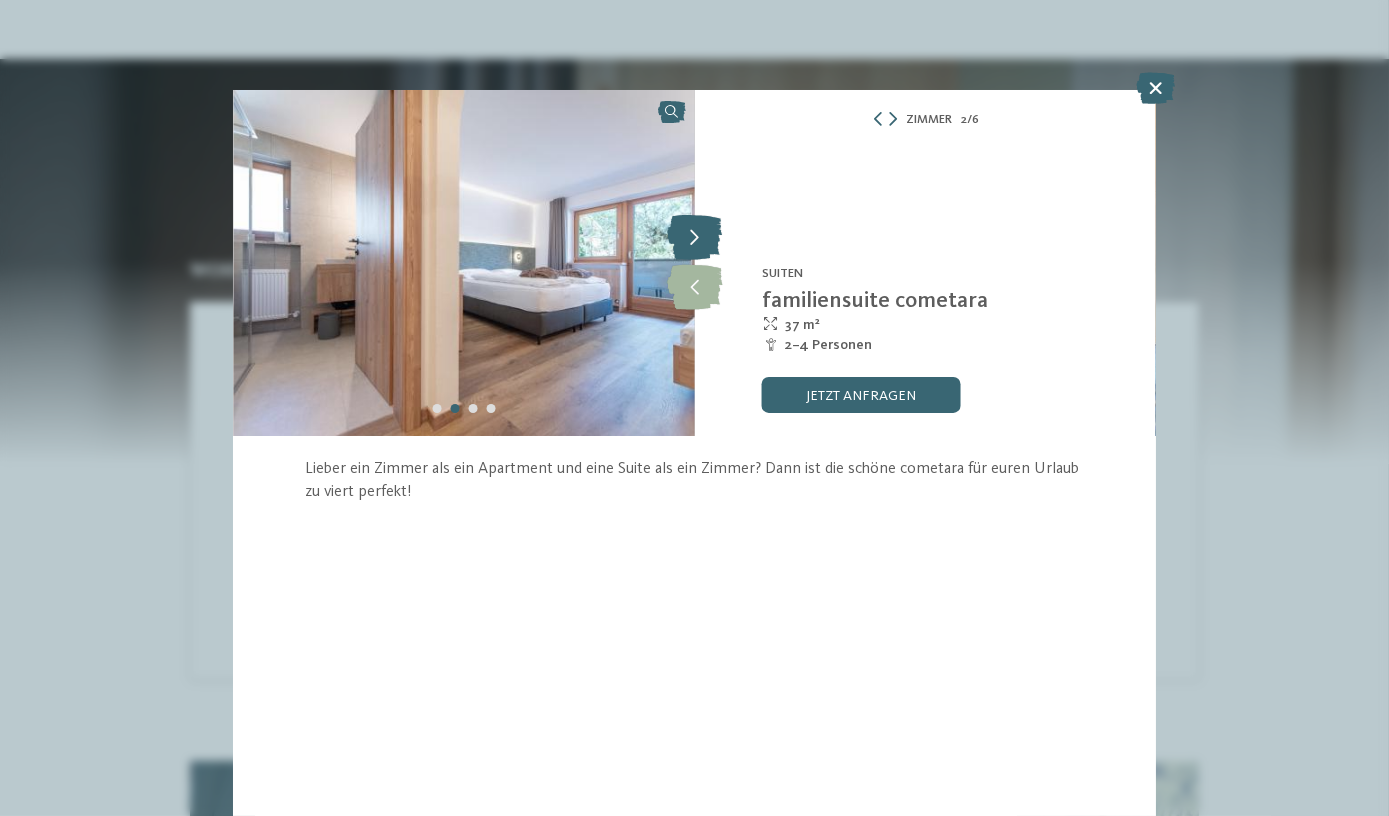 click at bounding box center (694, 238) 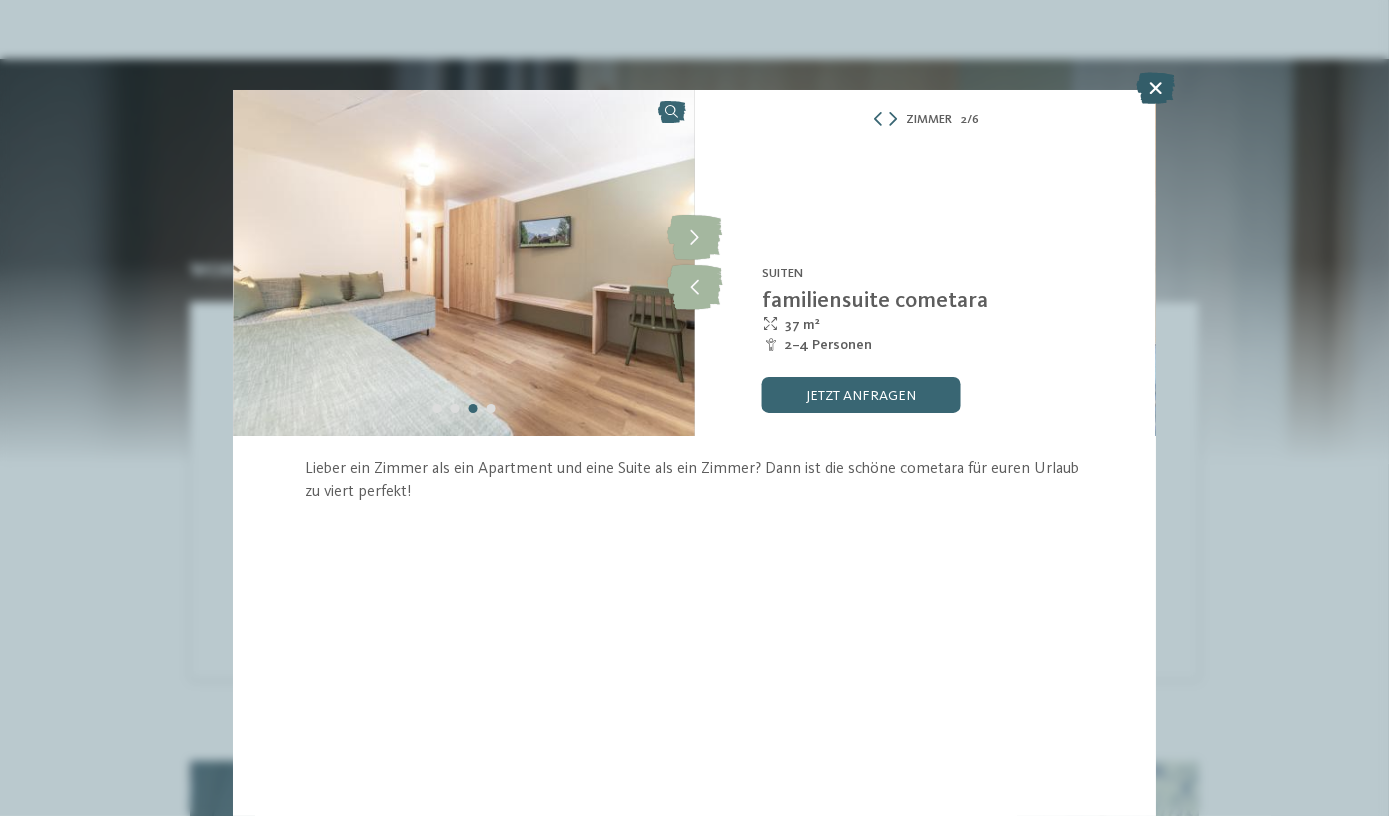 click at bounding box center [1155, 88] 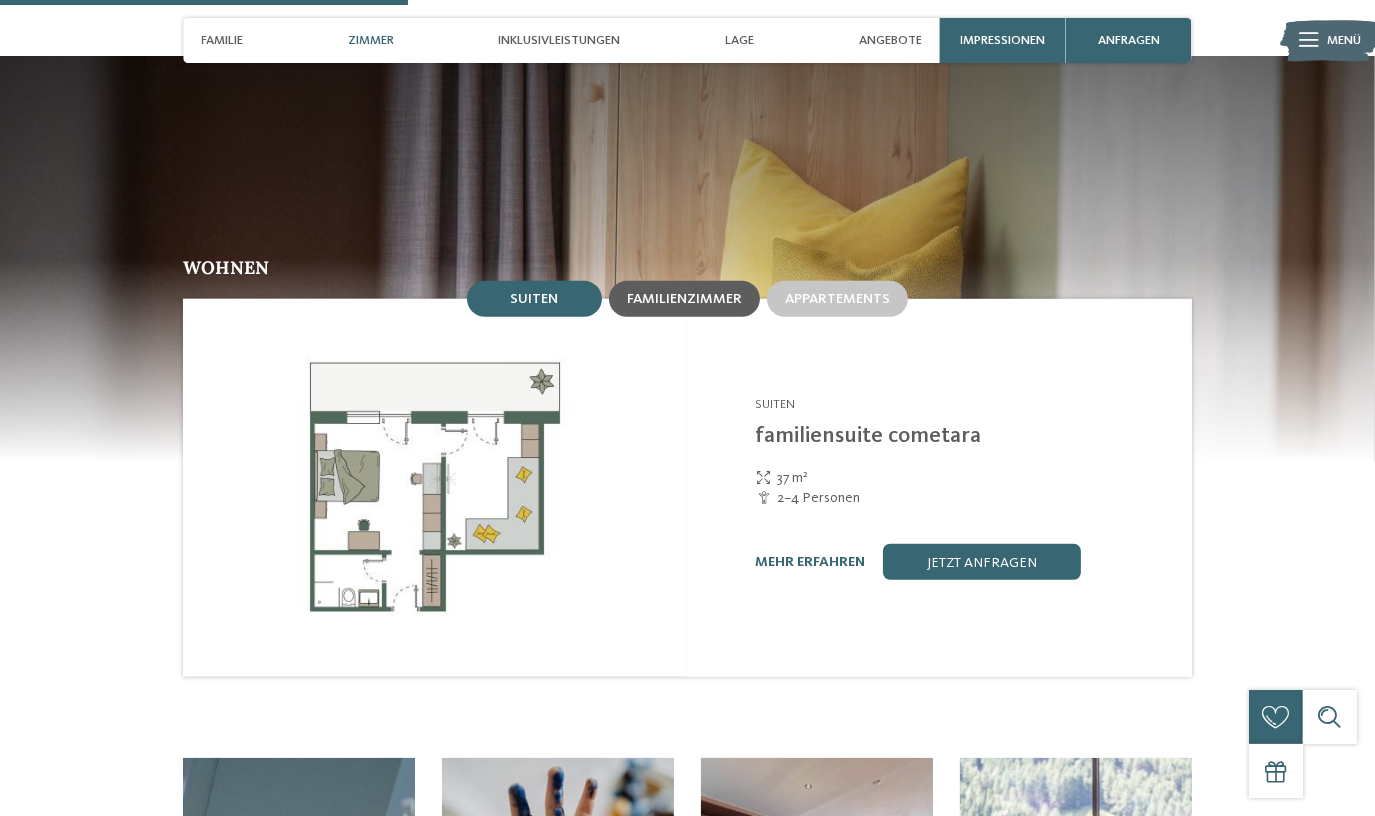 click on "Familienzimmer" at bounding box center (684, 299) 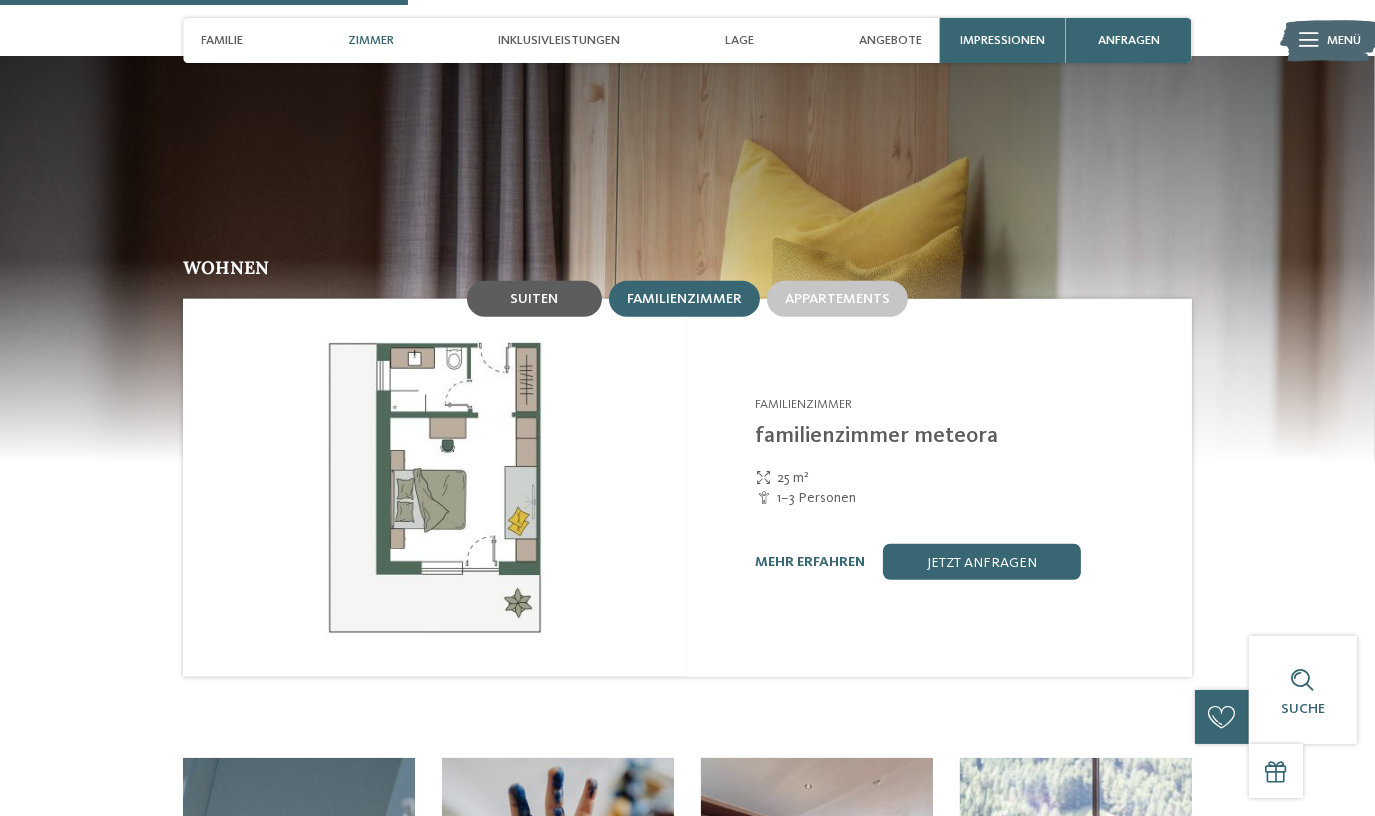 click on "Suiten" at bounding box center [534, 299] 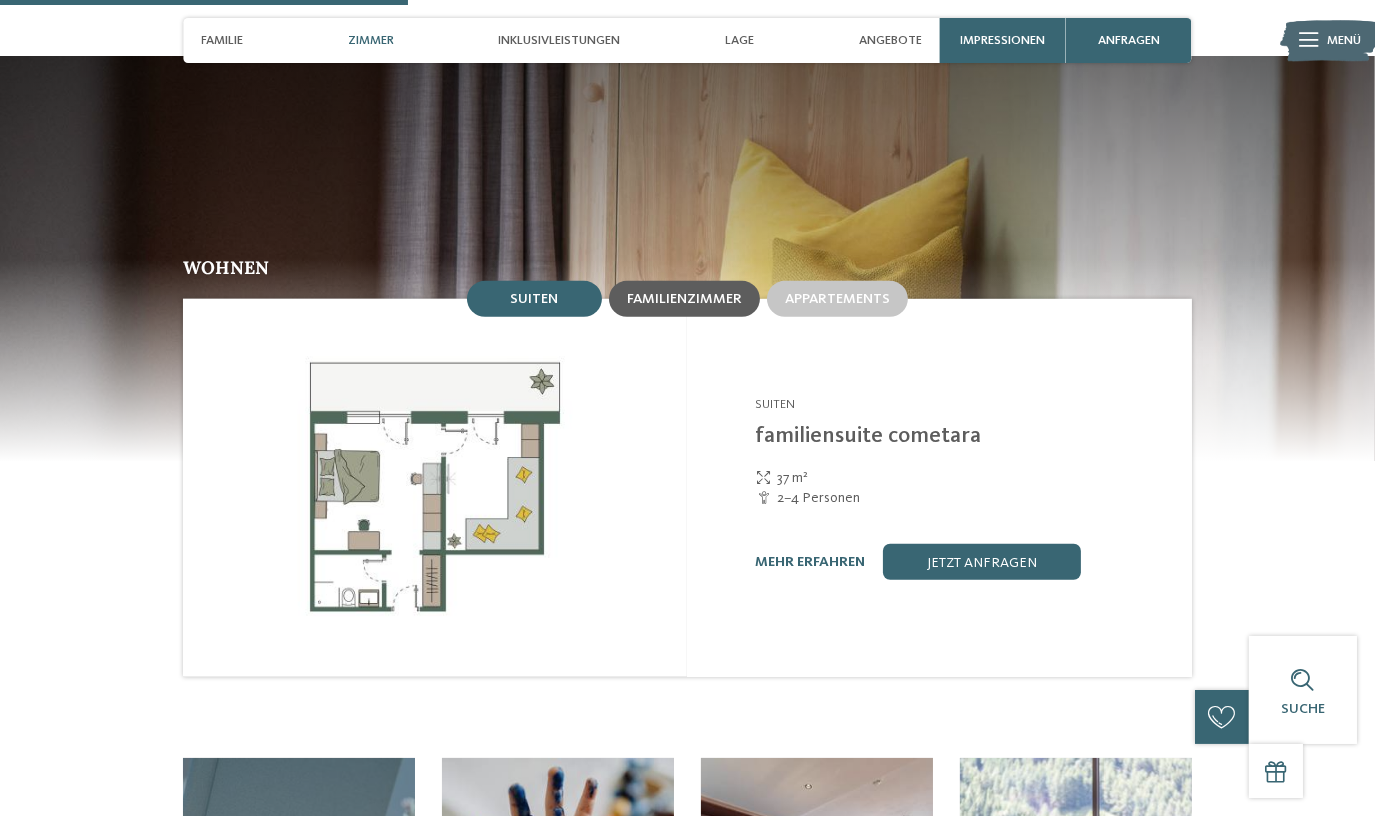 click on "Familienzimmer" at bounding box center [684, 299] 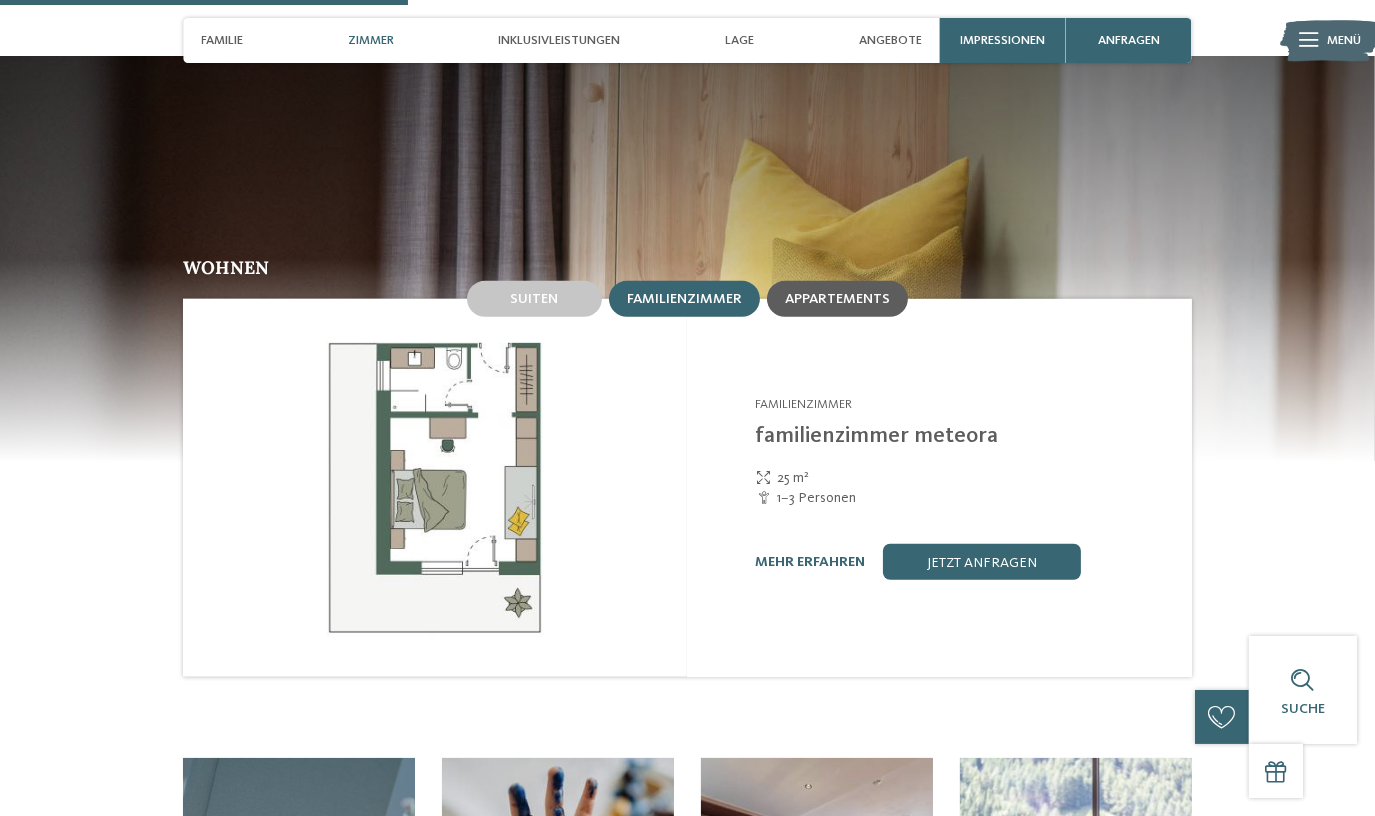click on "Appartements" at bounding box center [837, 299] 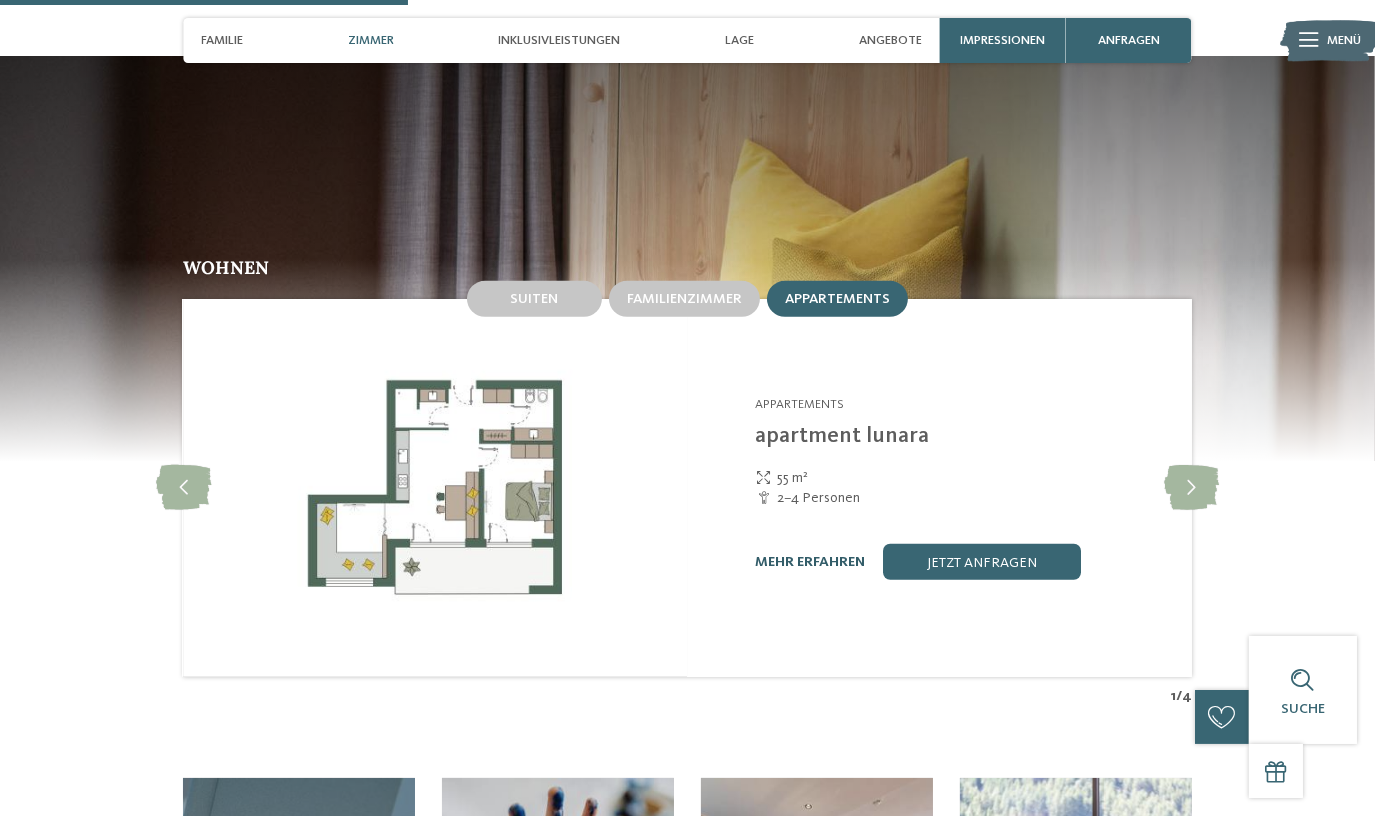 click on "mehr erfahren" at bounding box center (810, 562) 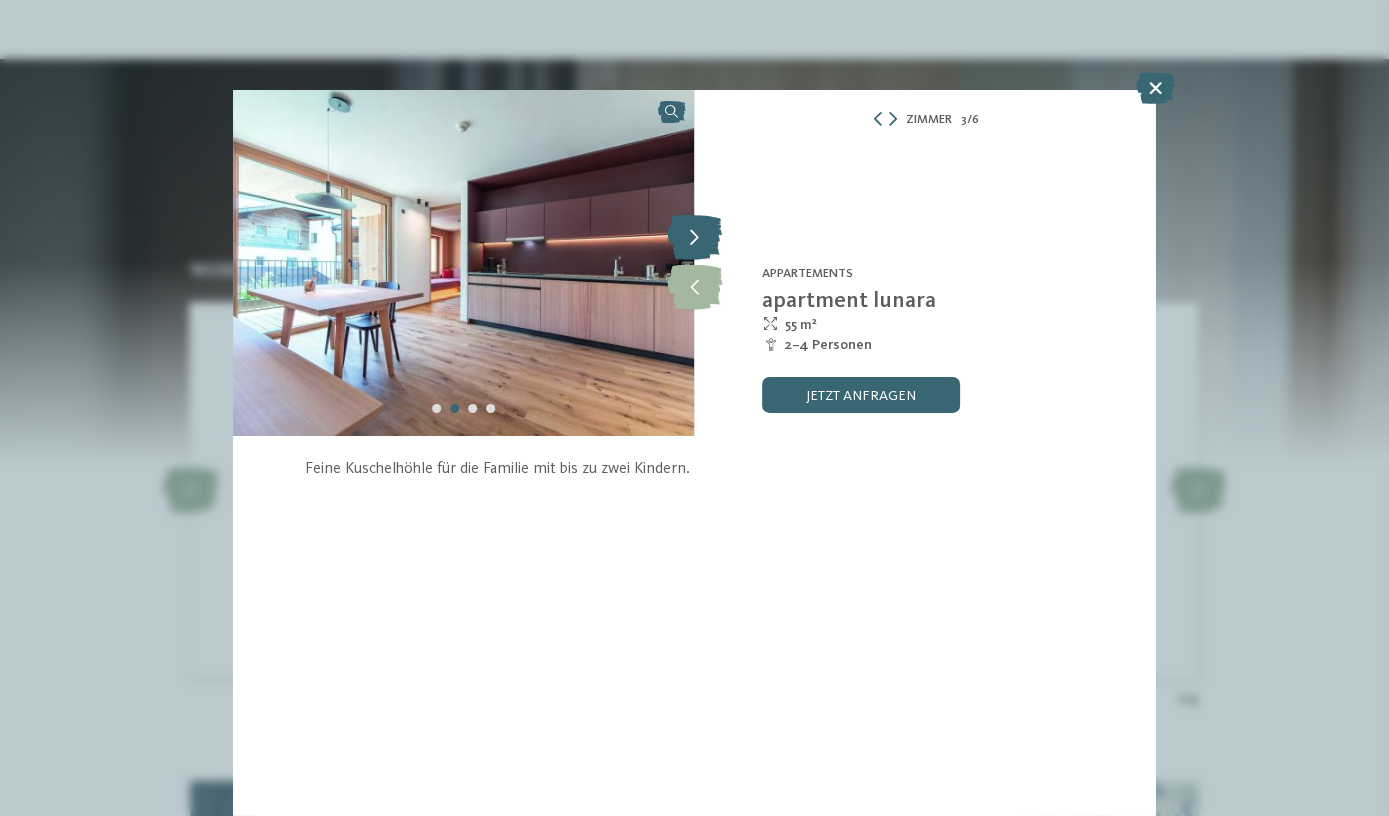 click at bounding box center (694, 238) 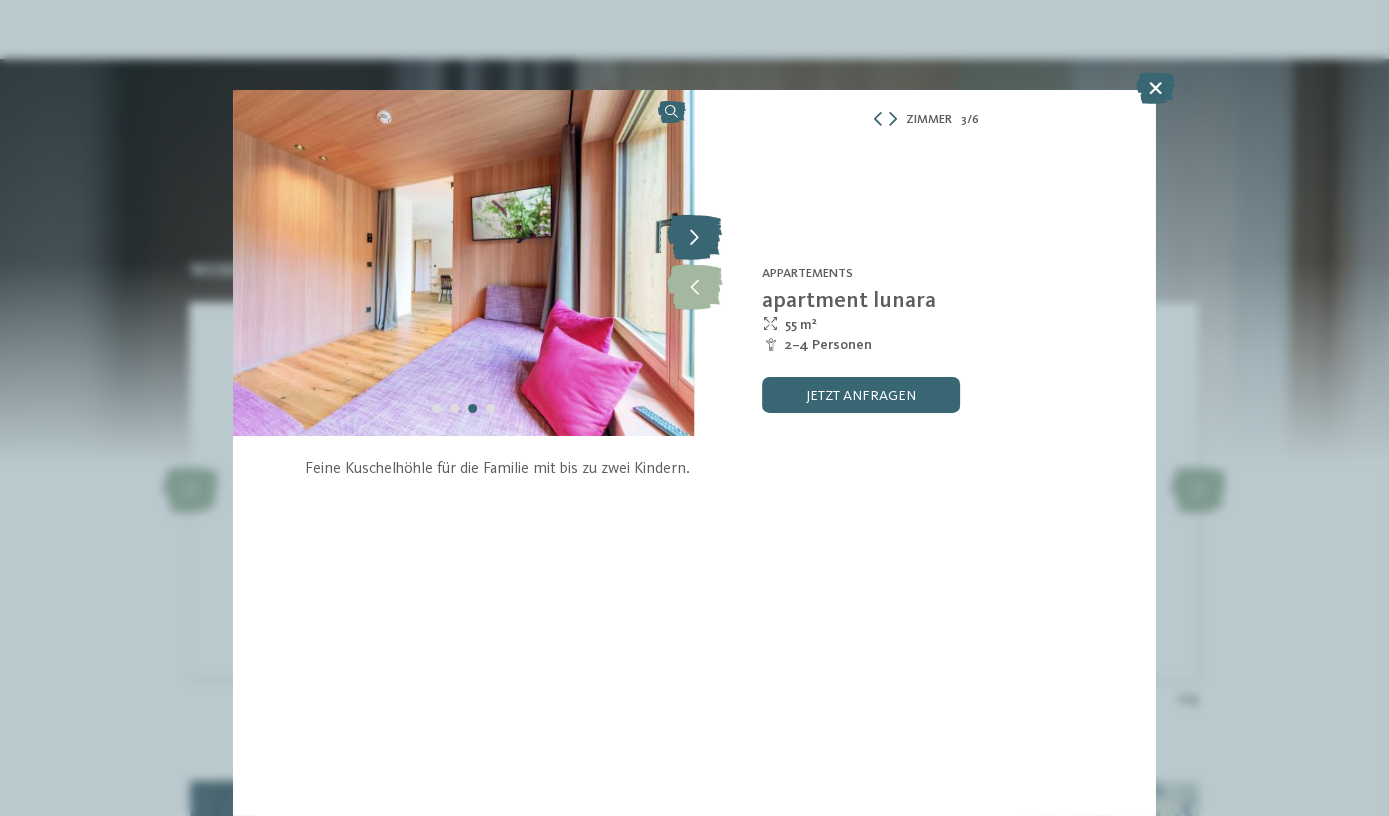 click at bounding box center (694, 238) 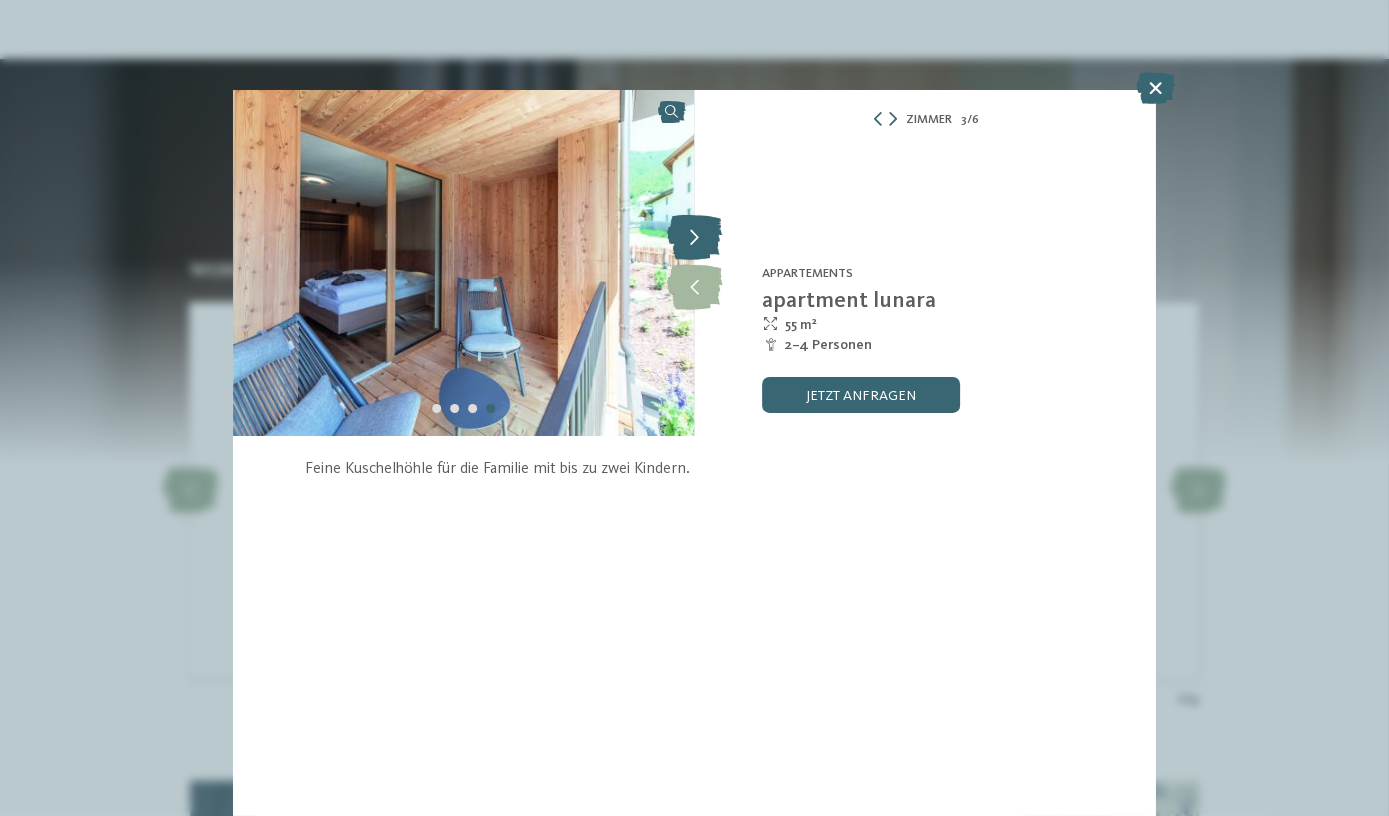 click at bounding box center (694, 238) 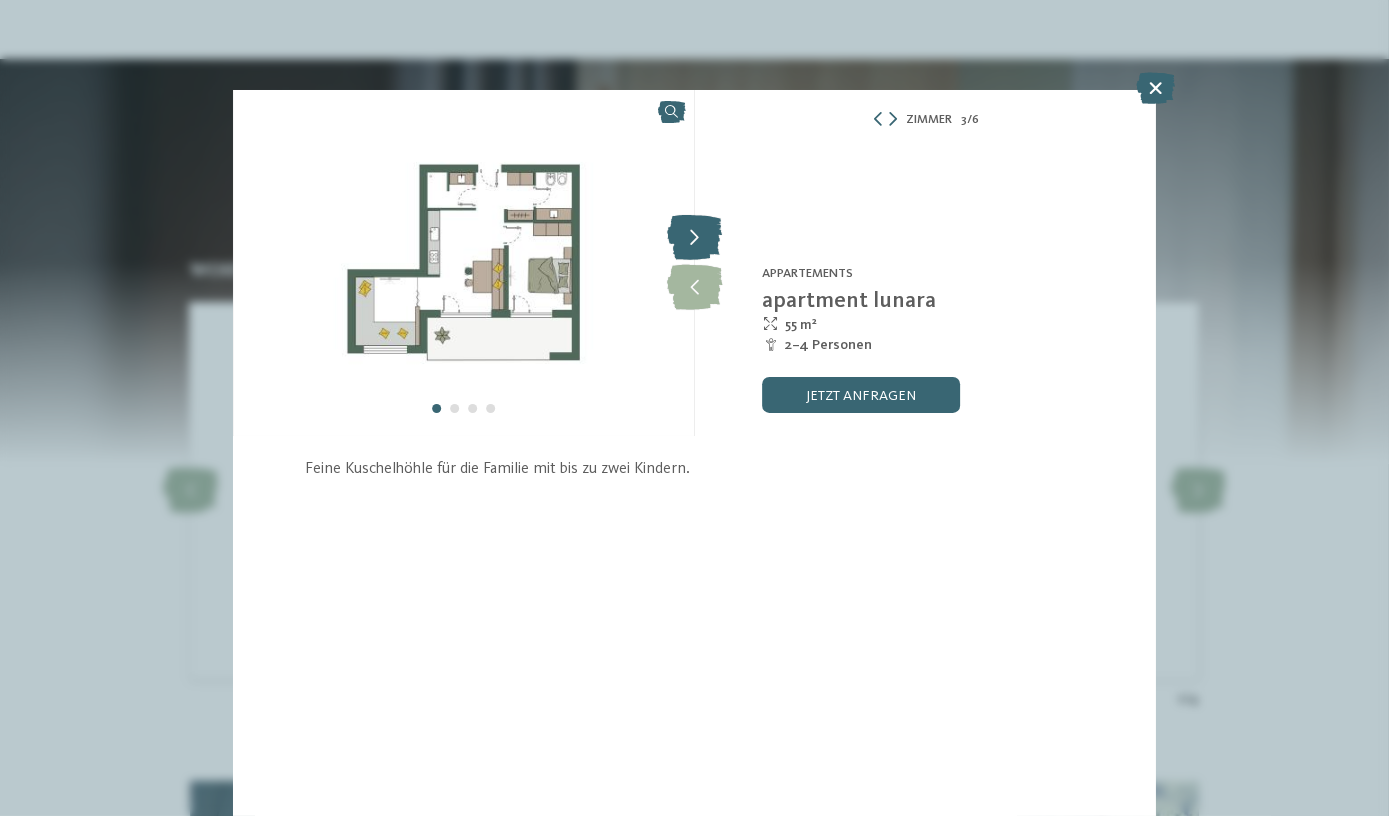 click at bounding box center [694, 238] 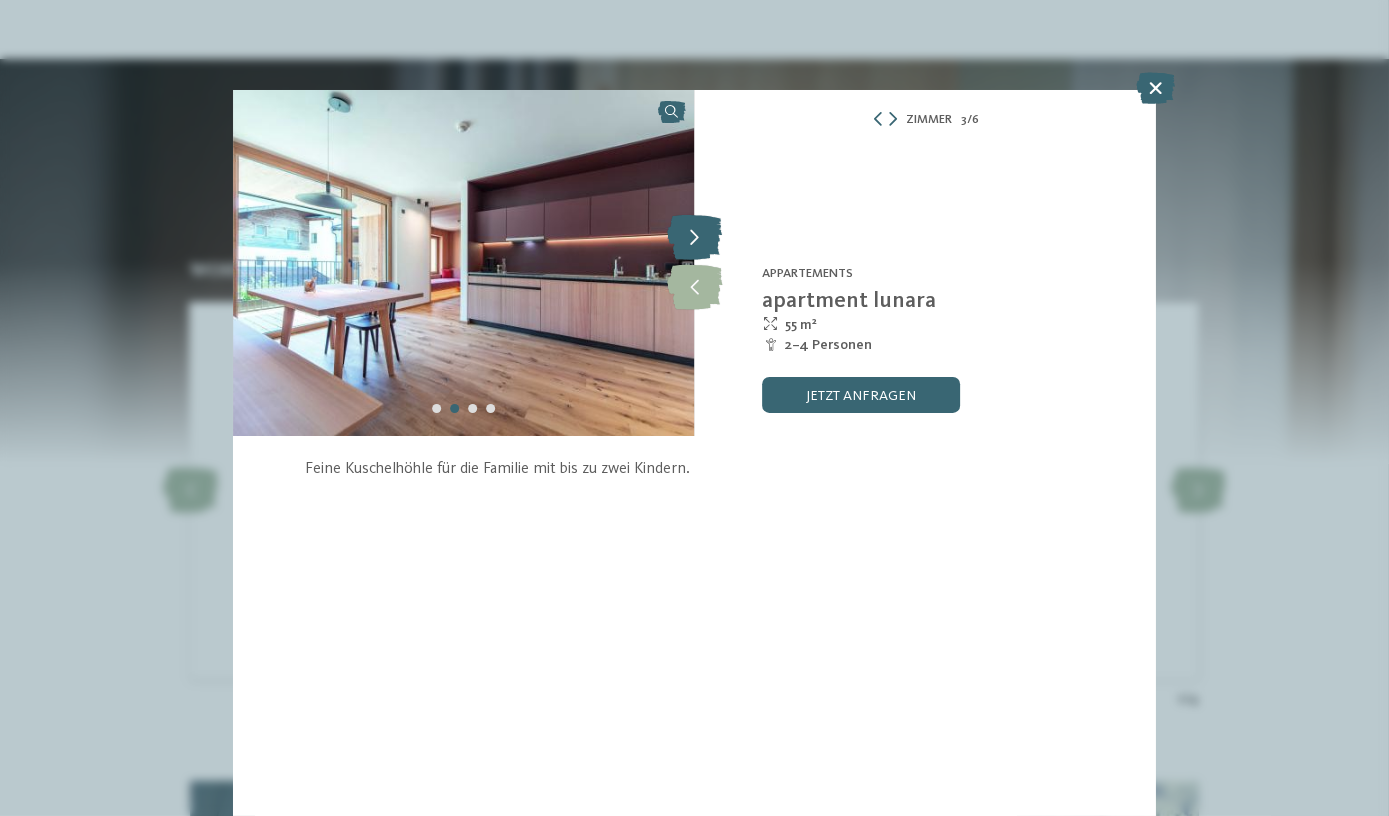 click at bounding box center [694, 238] 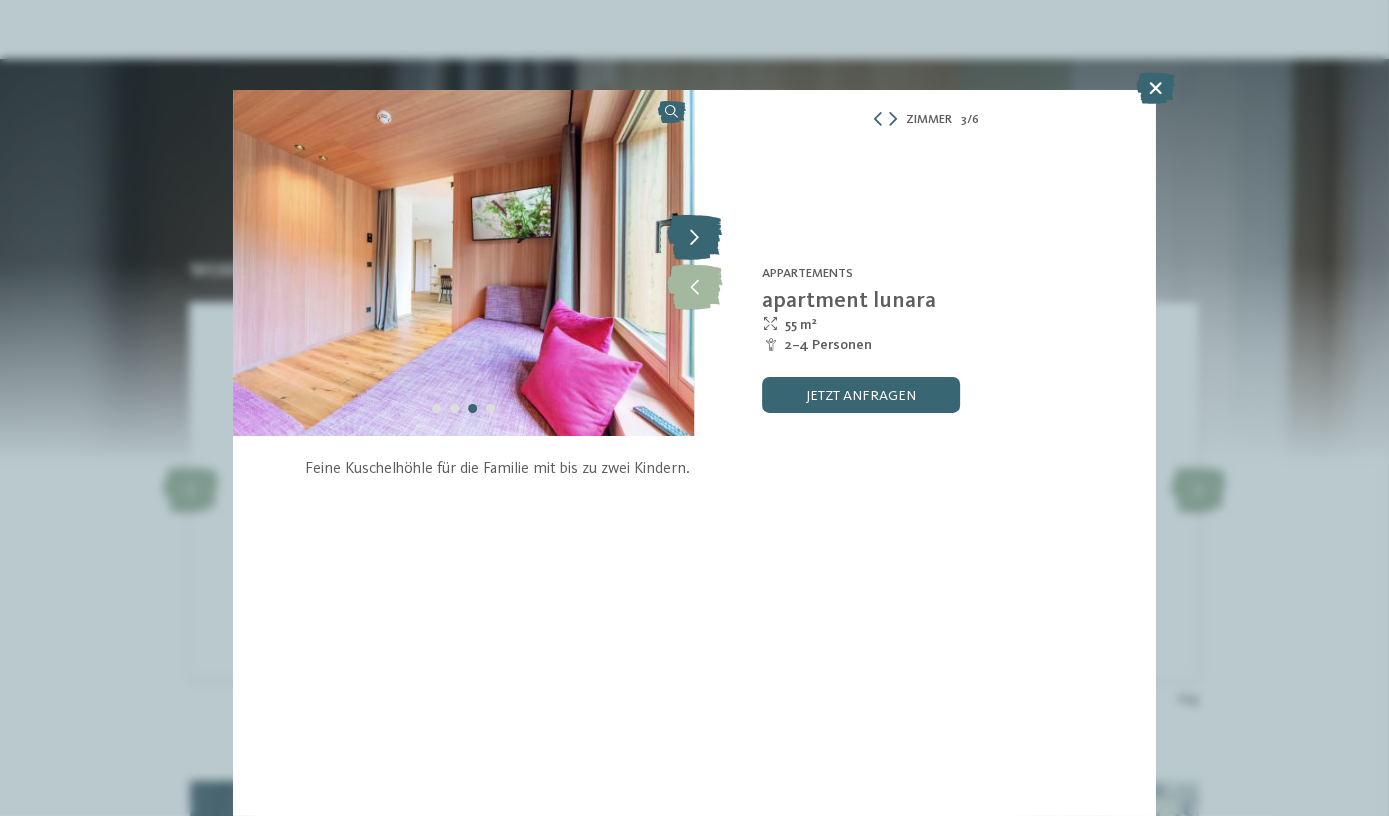 click at bounding box center (694, 238) 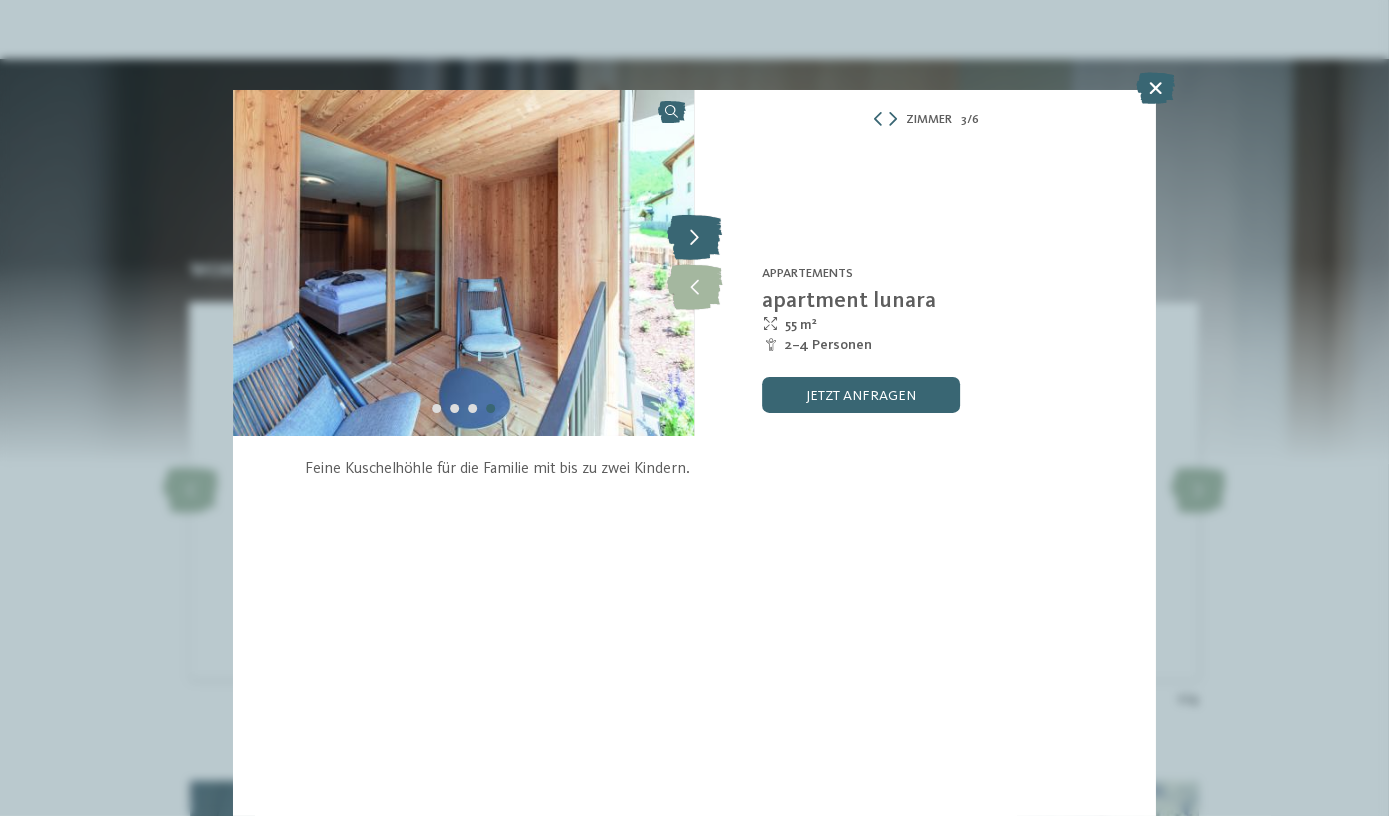 click at bounding box center [694, 238] 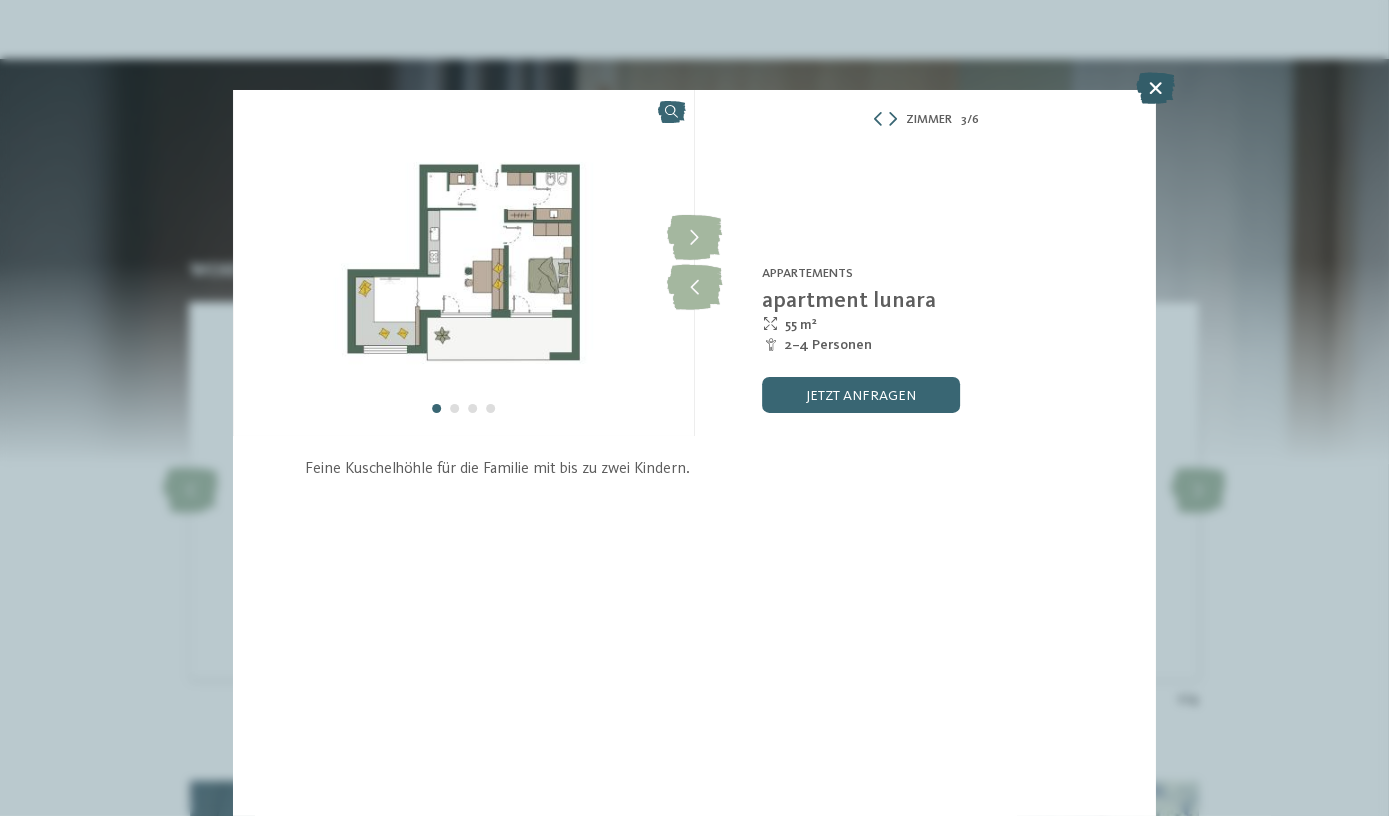 click at bounding box center (1155, 88) 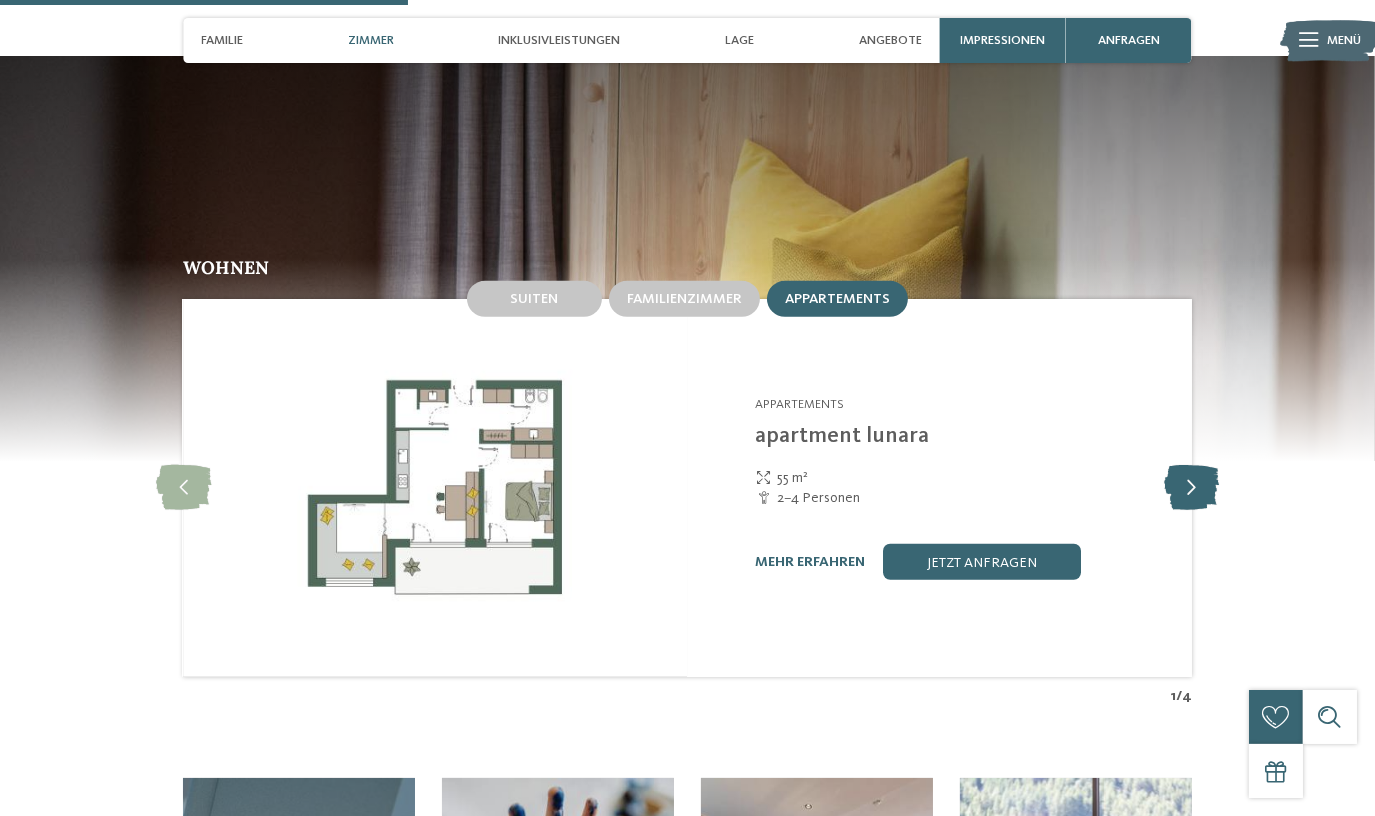 click at bounding box center [1191, 488] 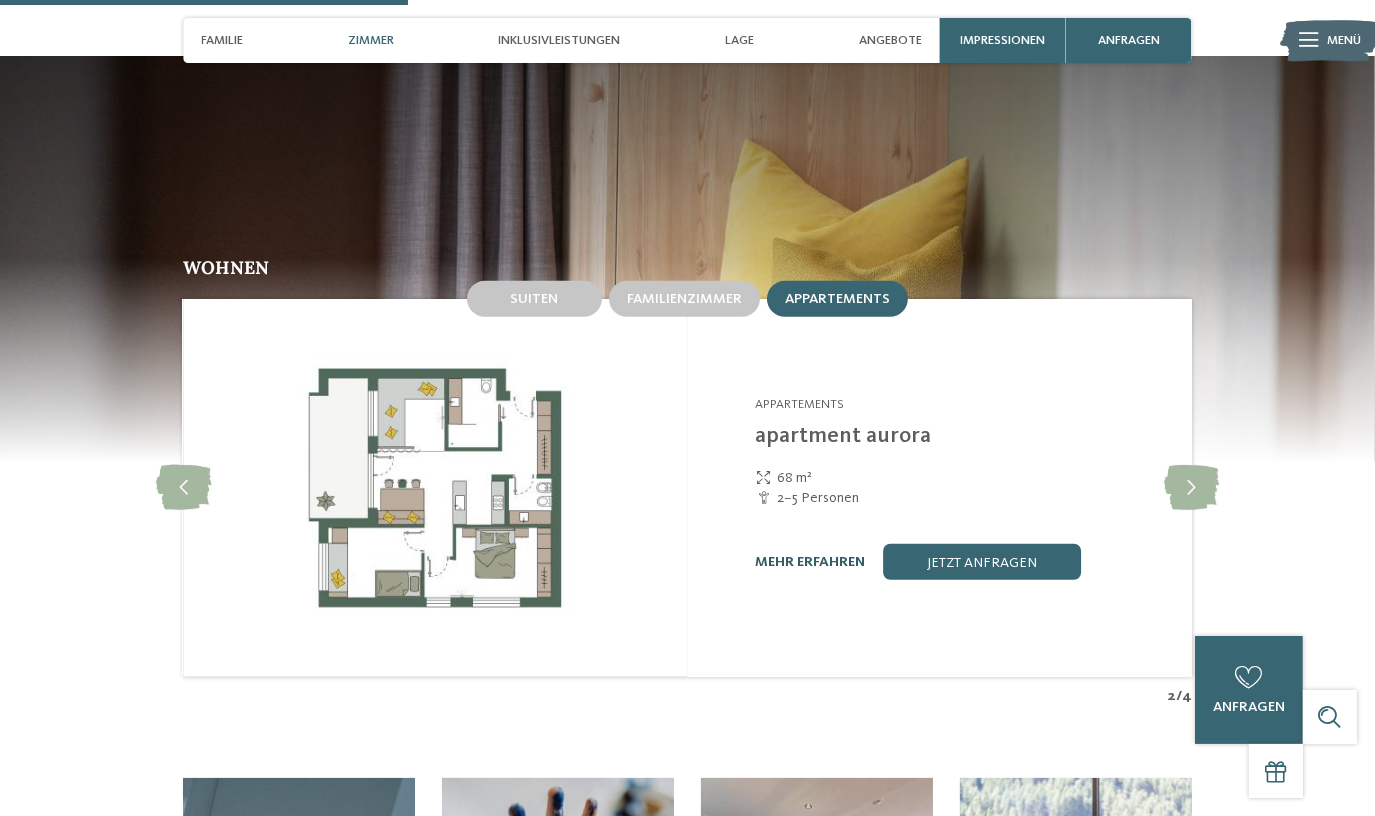 click on "mehr erfahren" at bounding box center (810, 562) 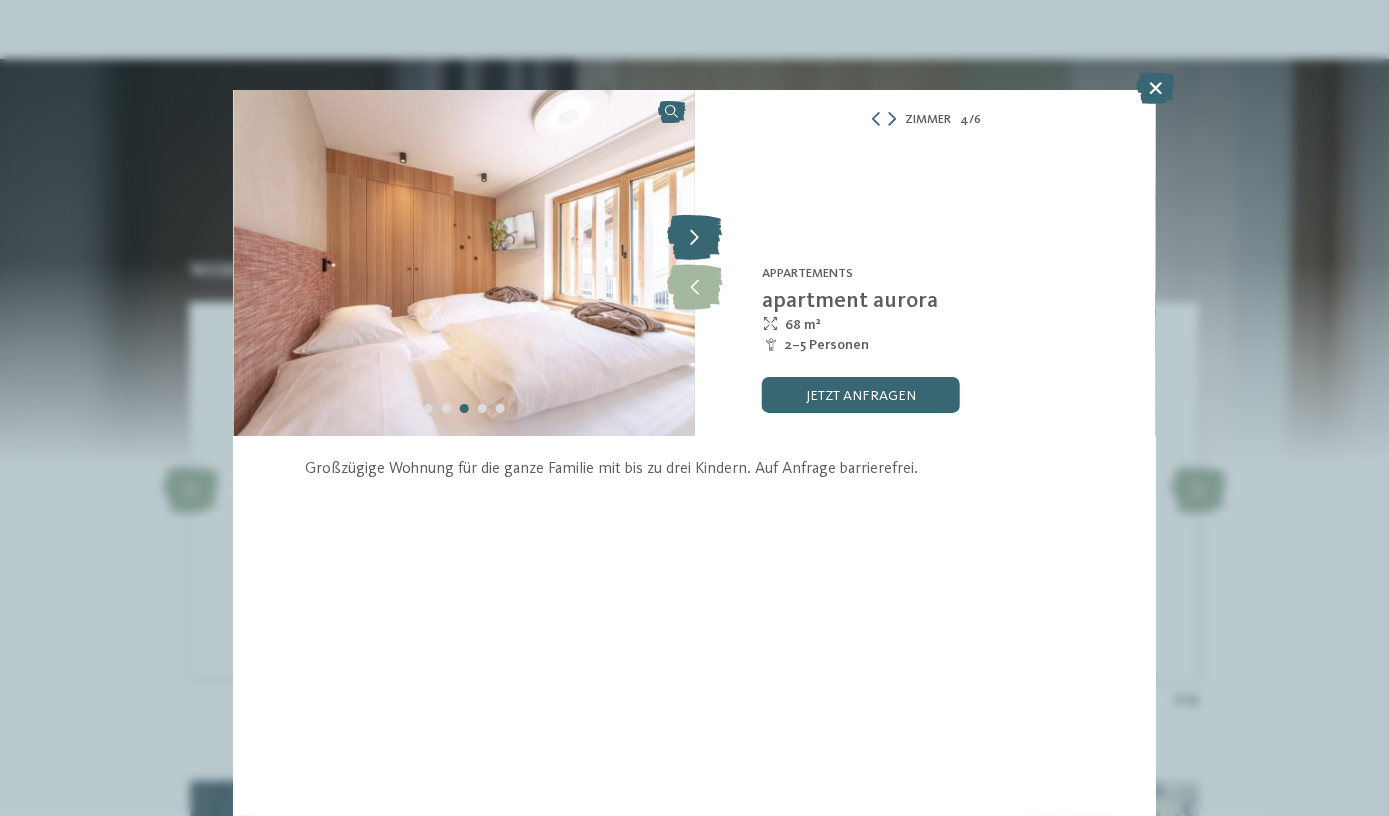 click at bounding box center (694, 238) 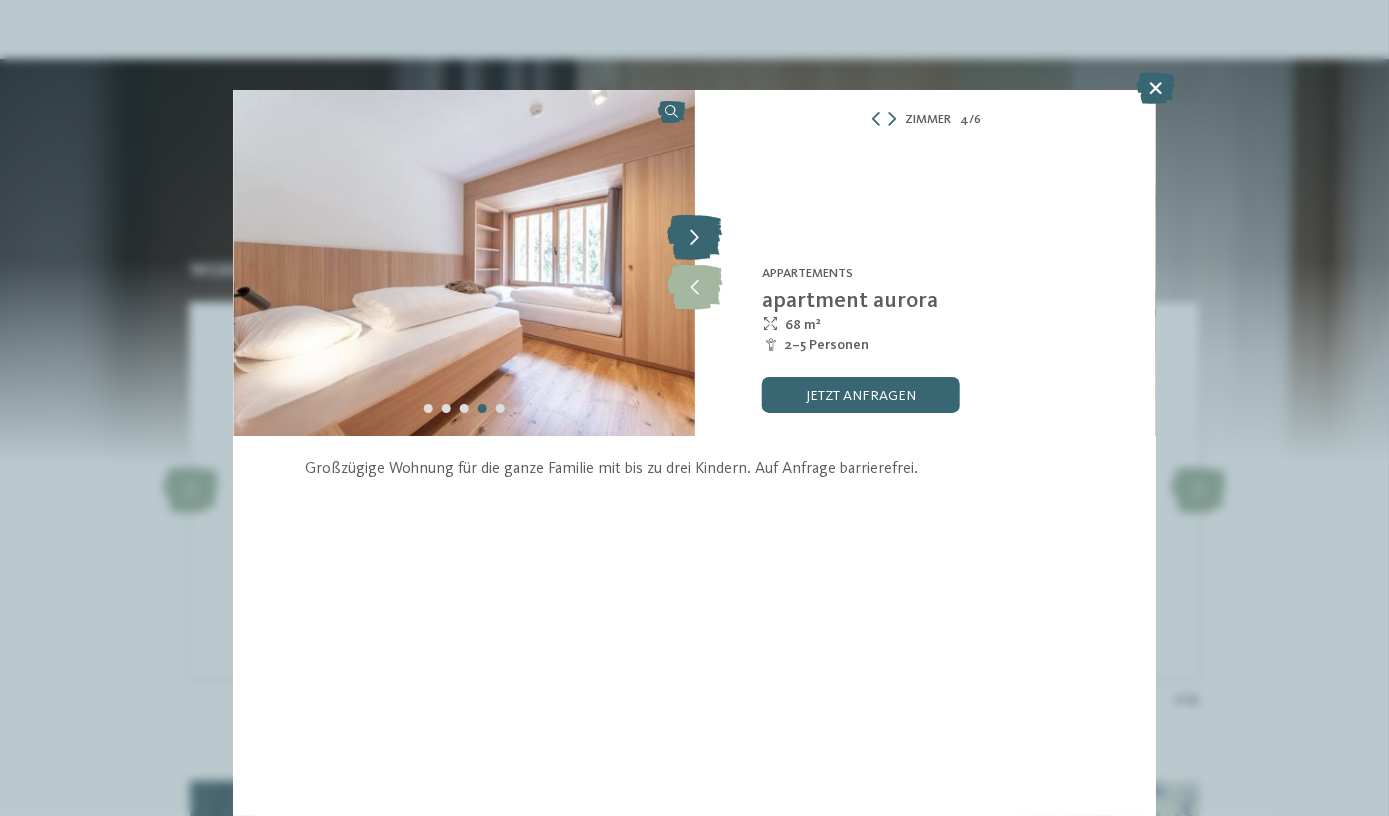 click at bounding box center (694, 238) 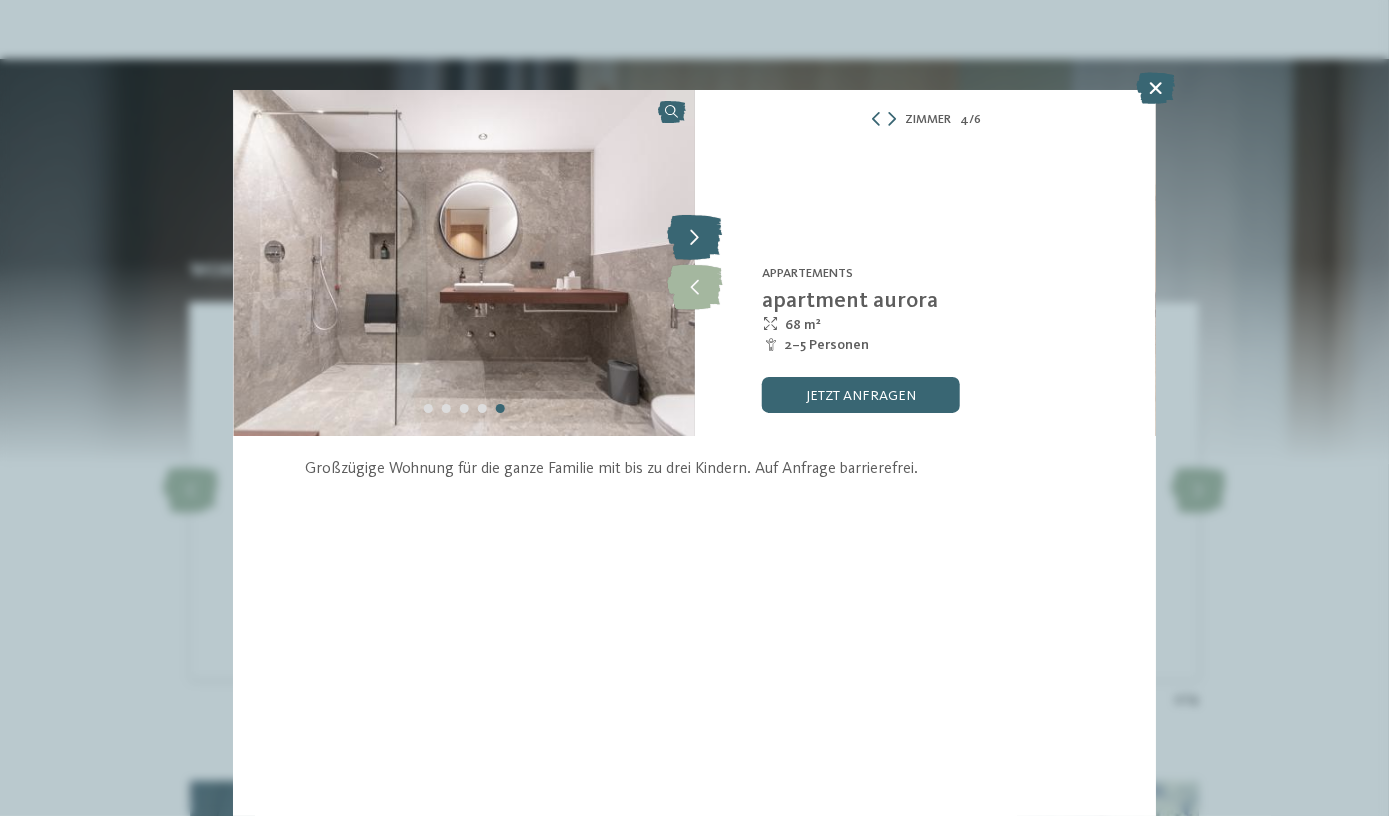 click at bounding box center (694, 238) 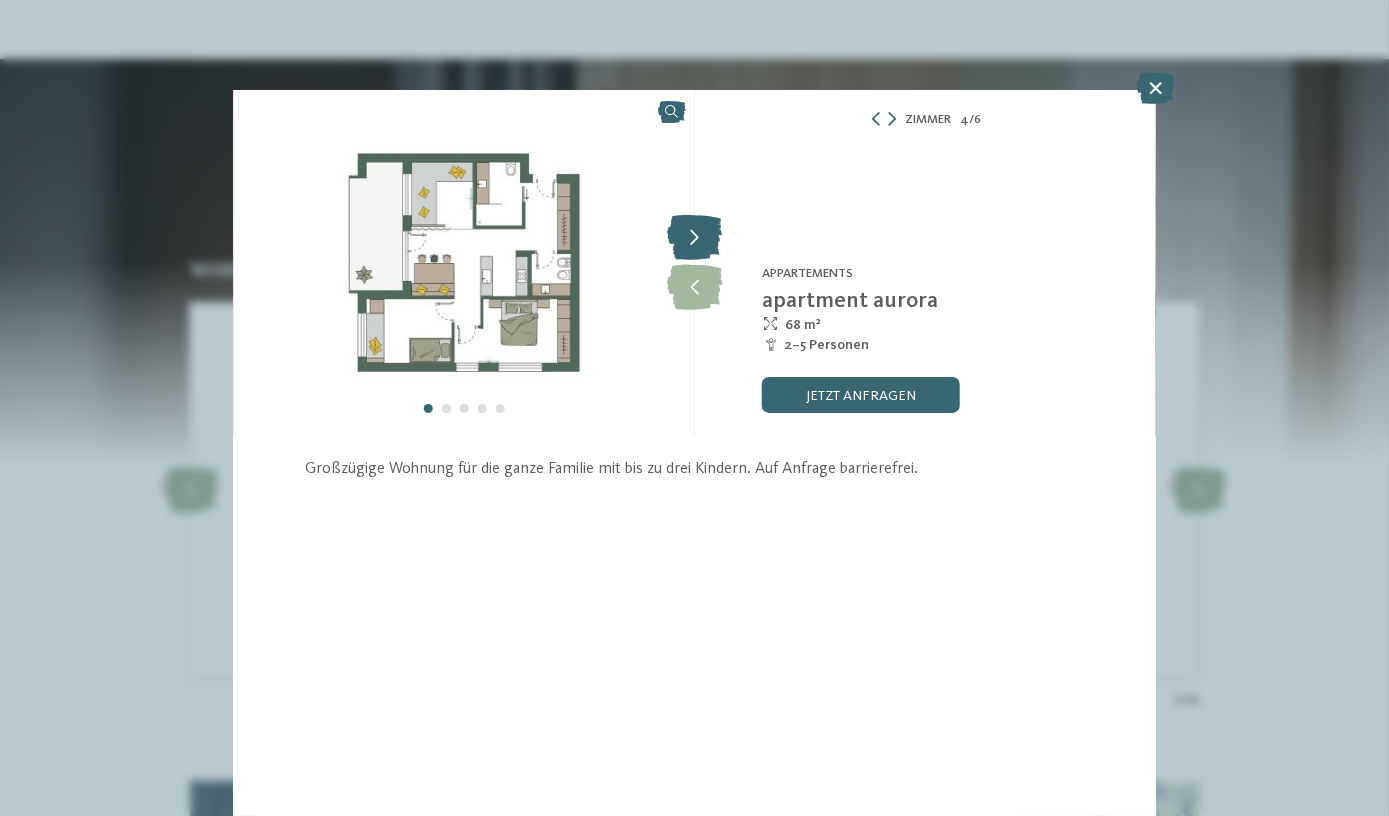 click at bounding box center (694, 238) 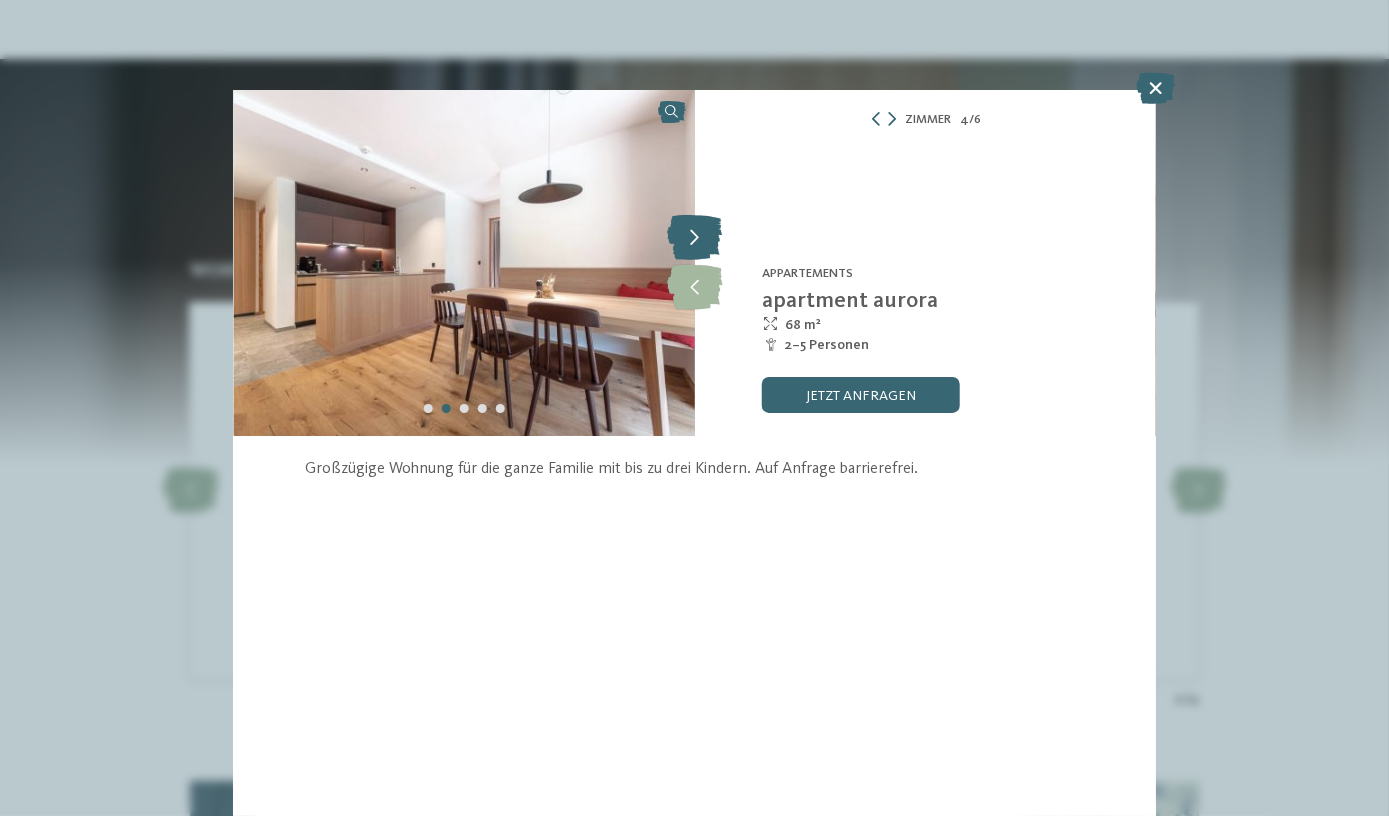click at bounding box center (694, 238) 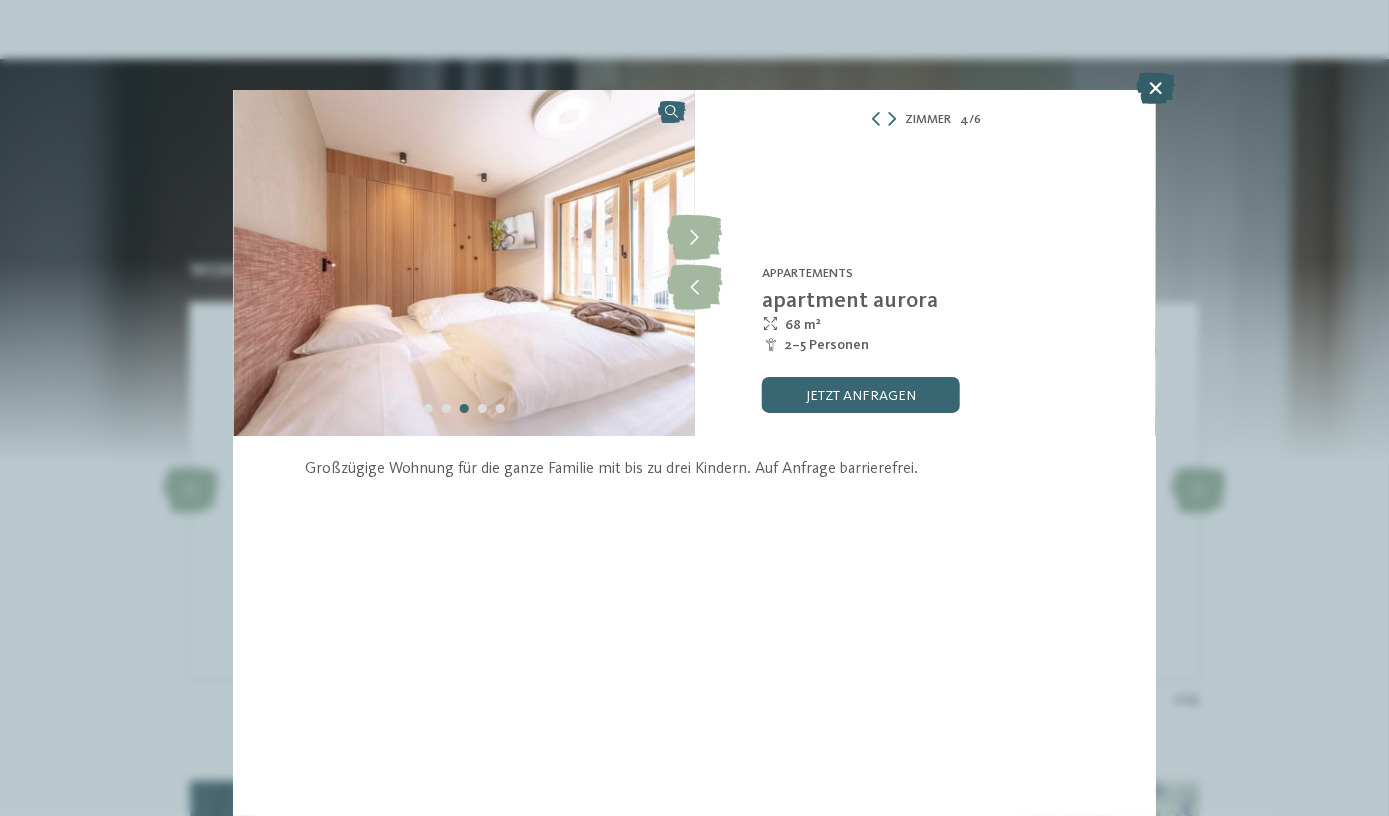 click at bounding box center (1155, 88) 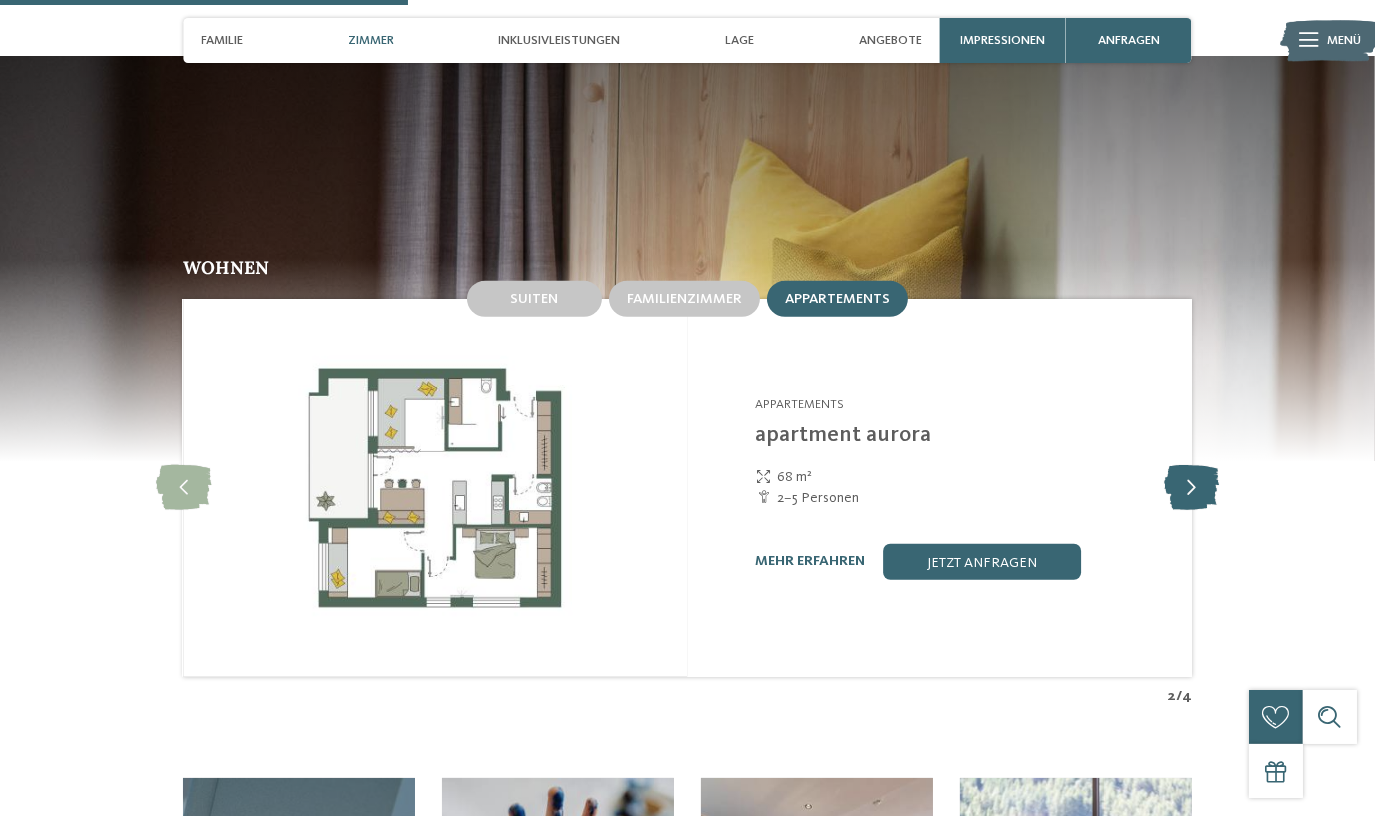 click at bounding box center [1191, 488] 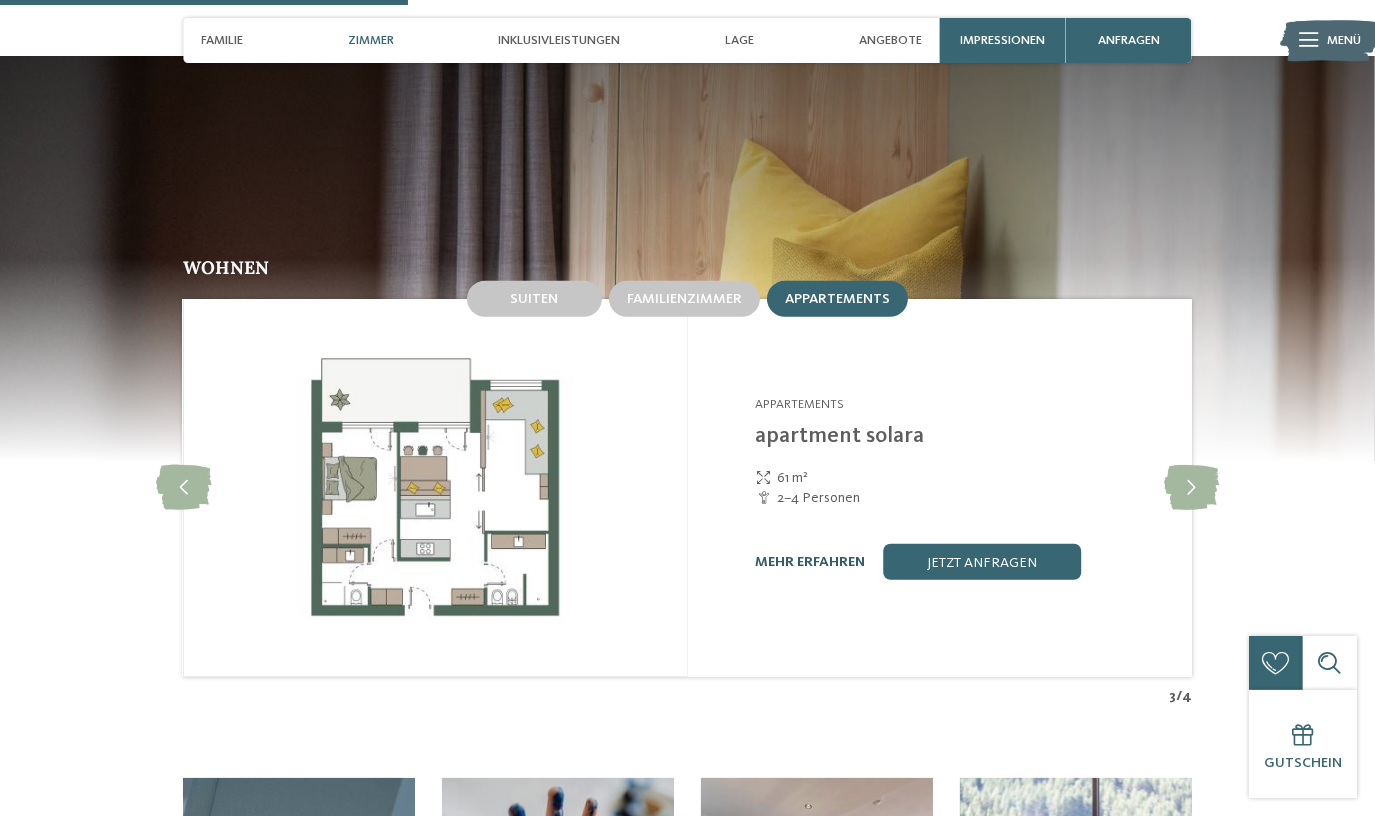 click on "mehr erfahren" at bounding box center [810, 562] 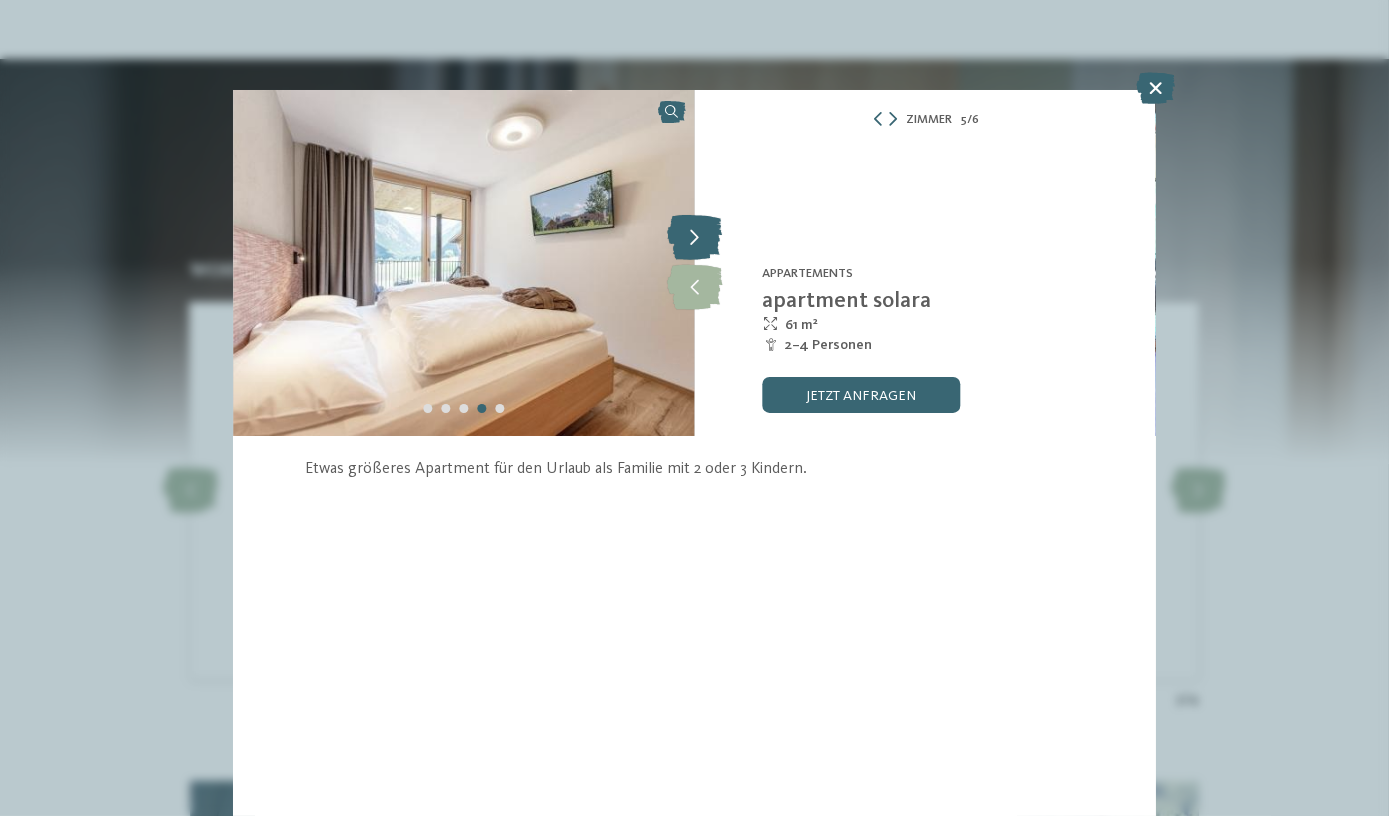 click at bounding box center [694, 238] 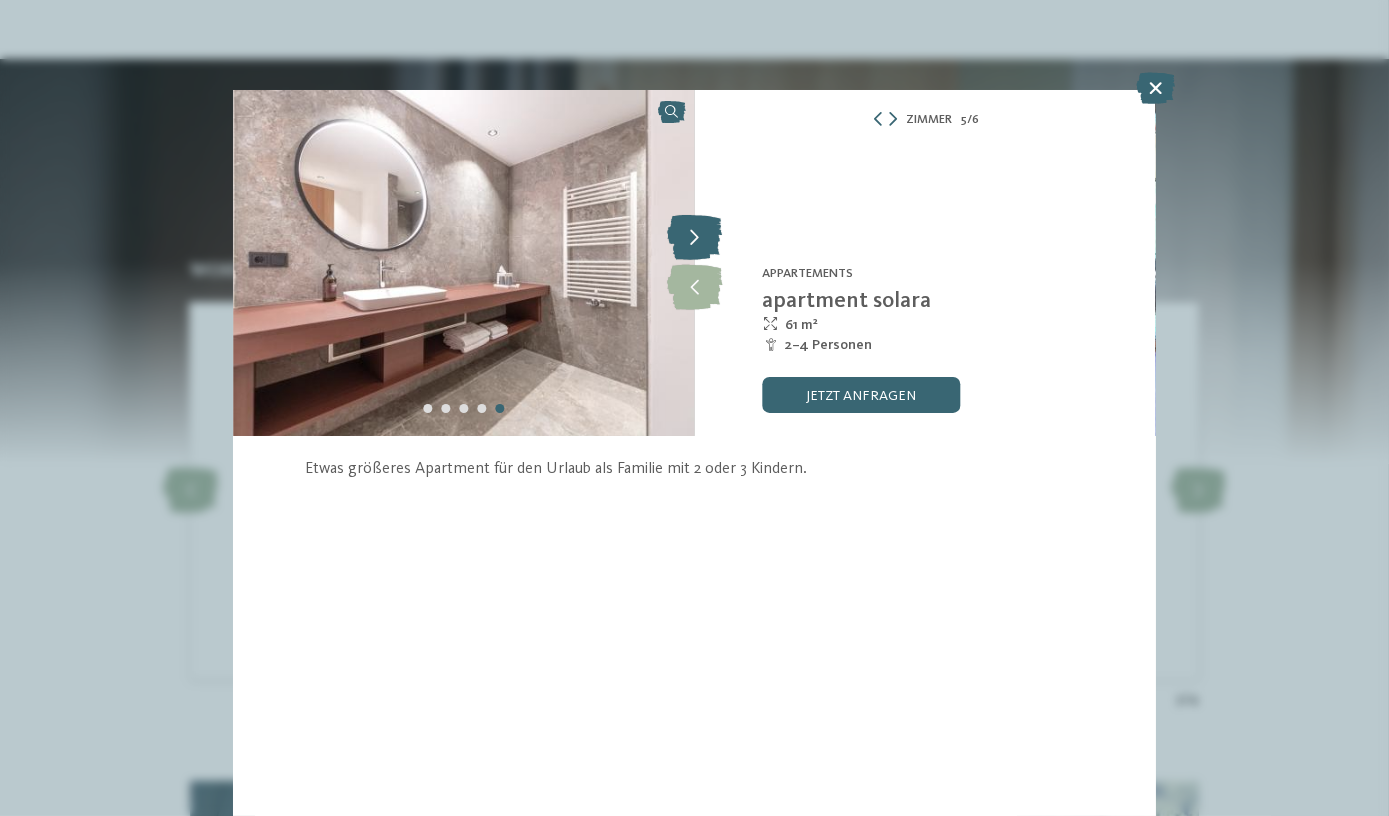 click at bounding box center [694, 238] 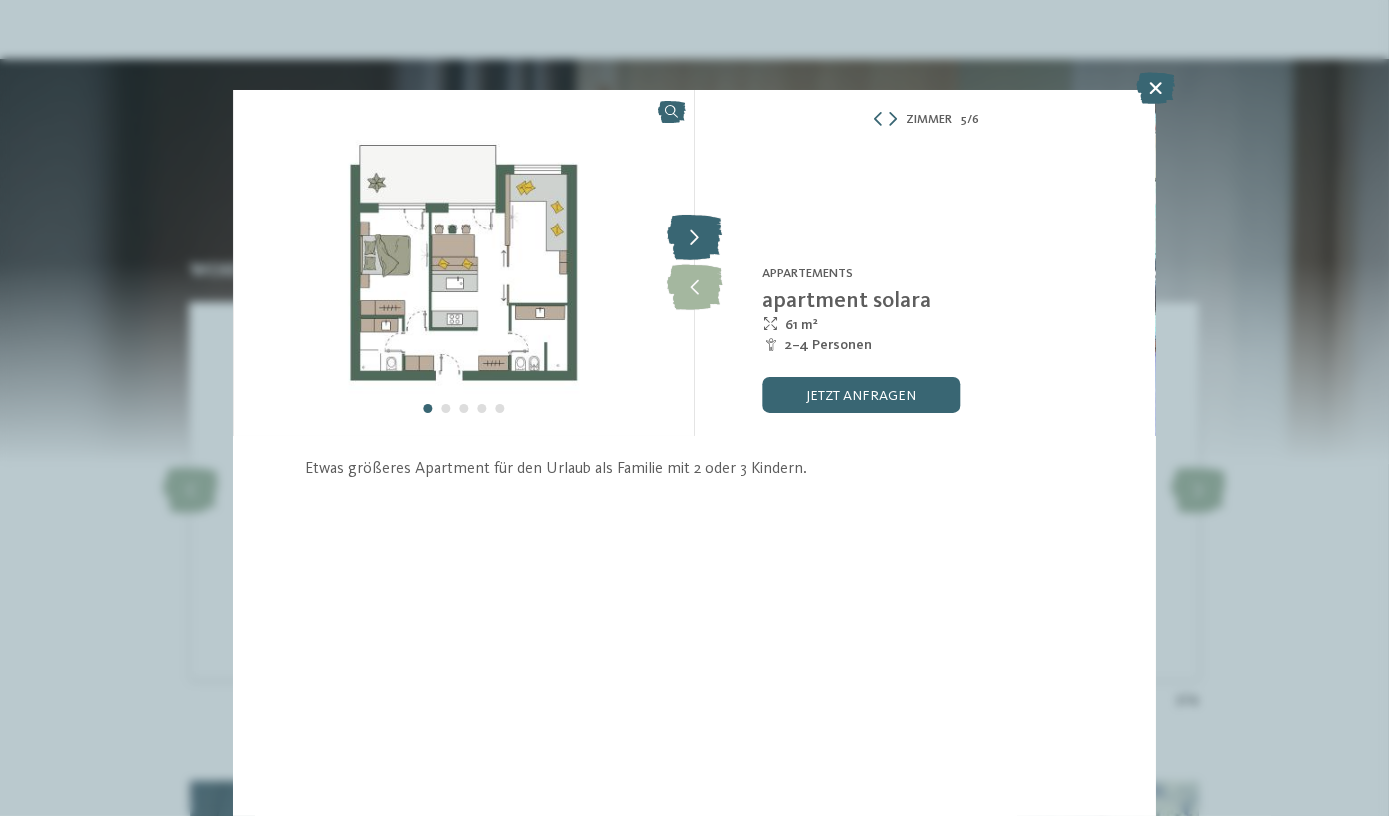click at bounding box center [694, 238] 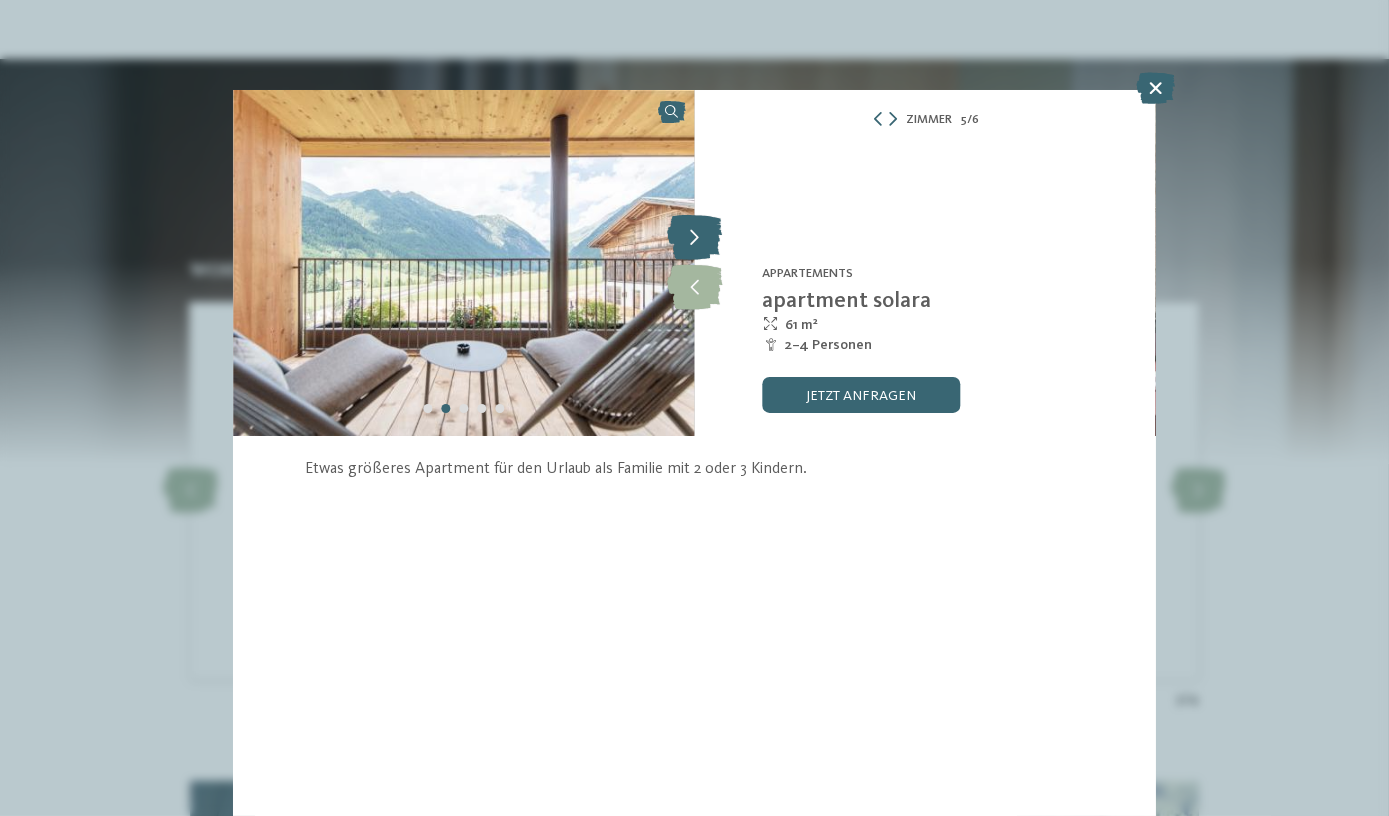 click at bounding box center (694, 238) 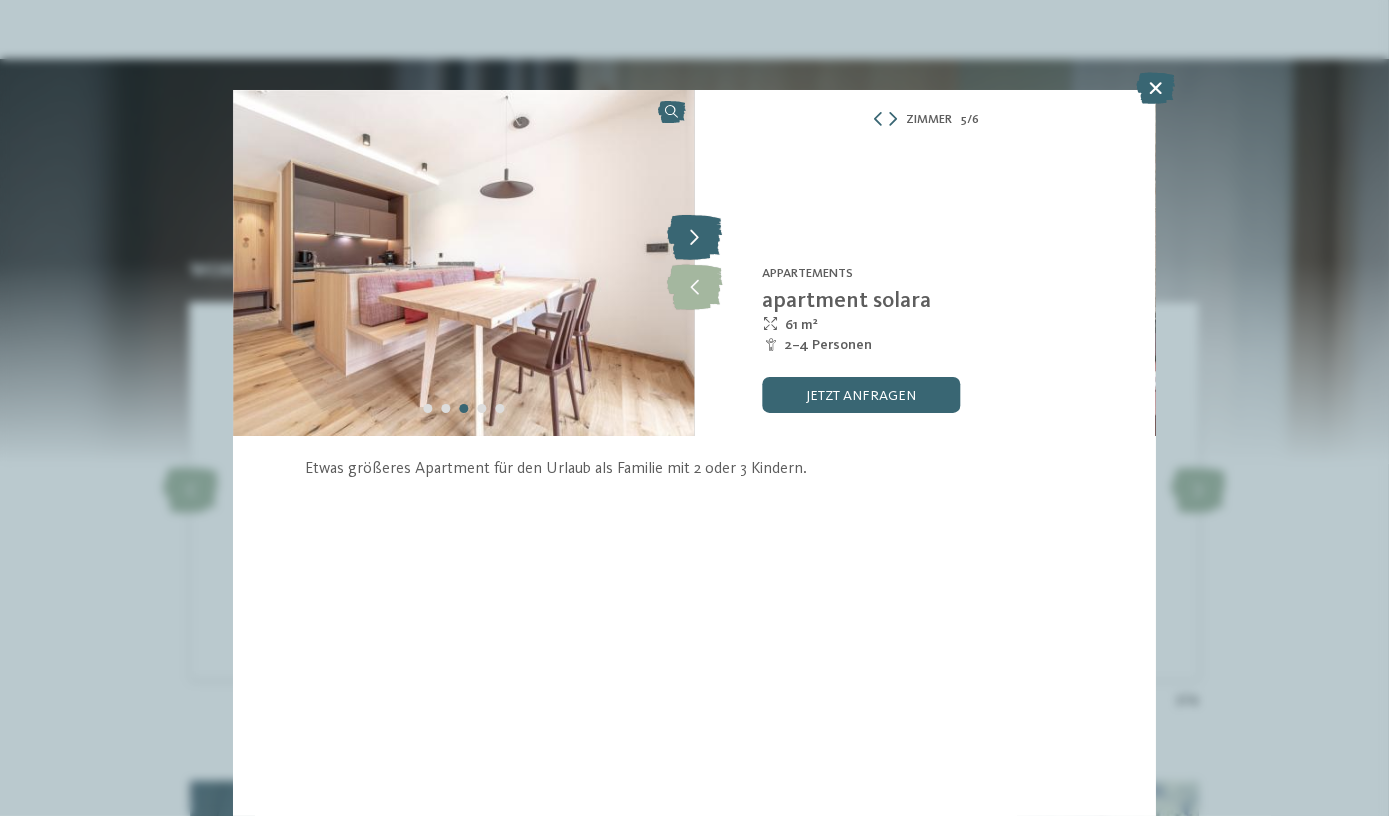 click at bounding box center (694, 238) 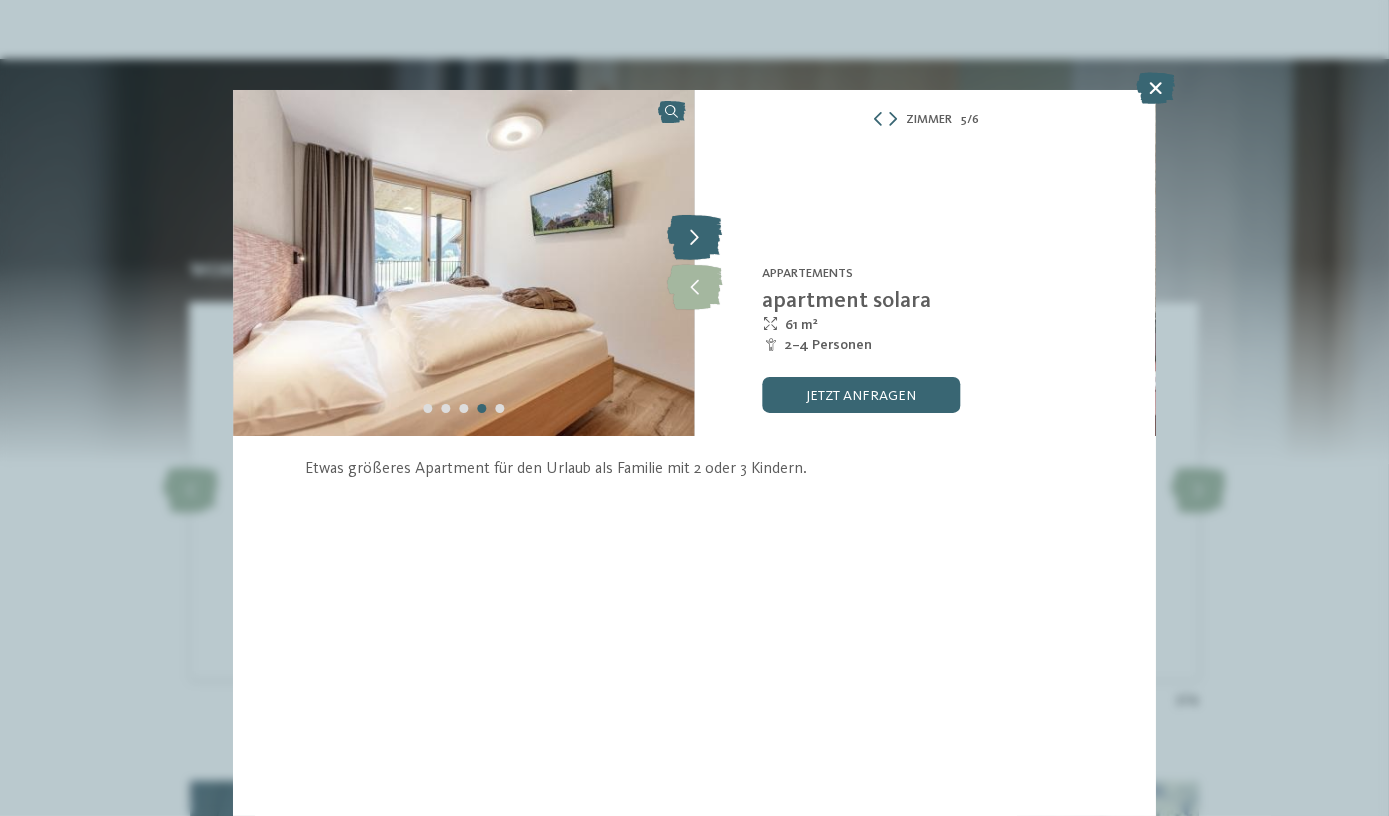 click at bounding box center [694, 238] 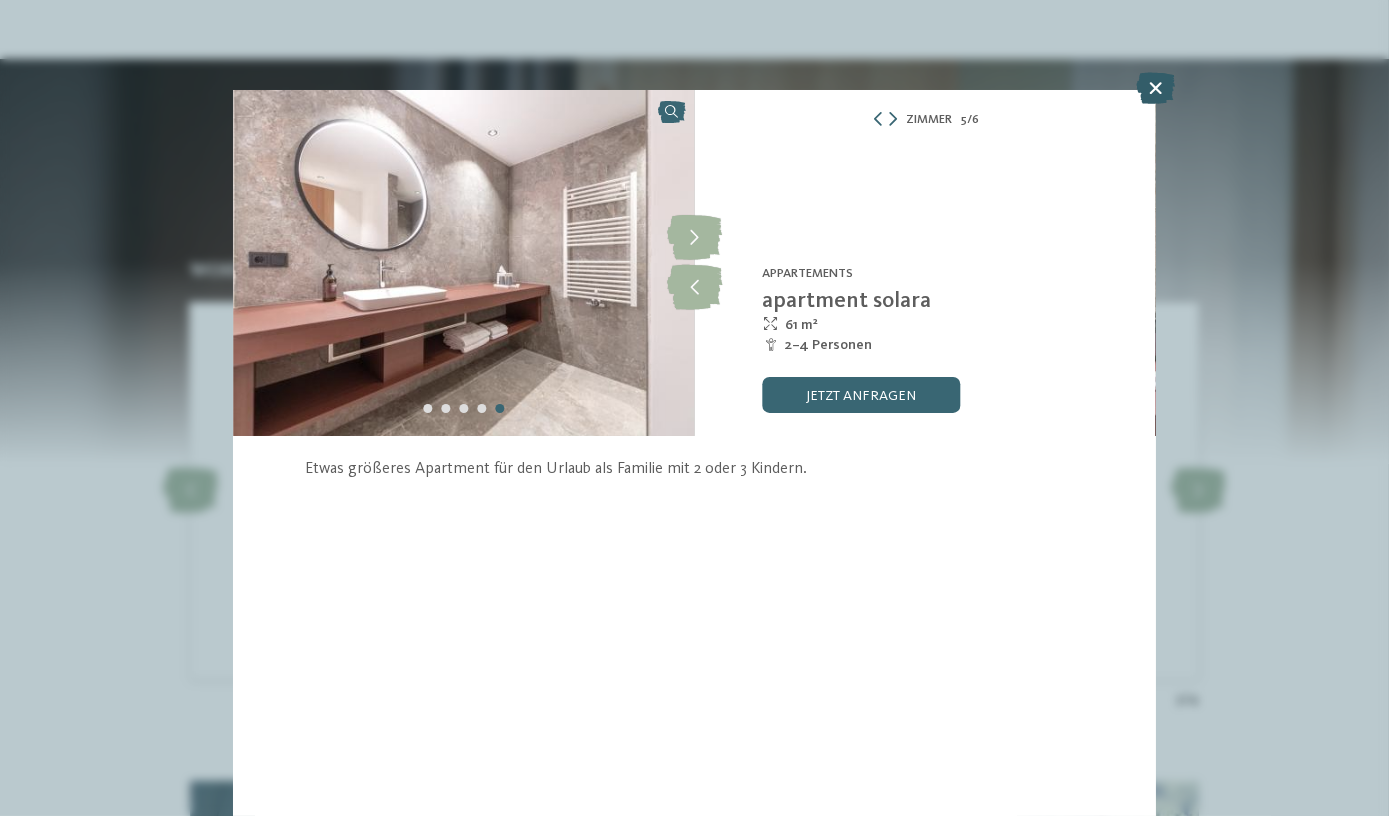 click at bounding box center (1155, 88) 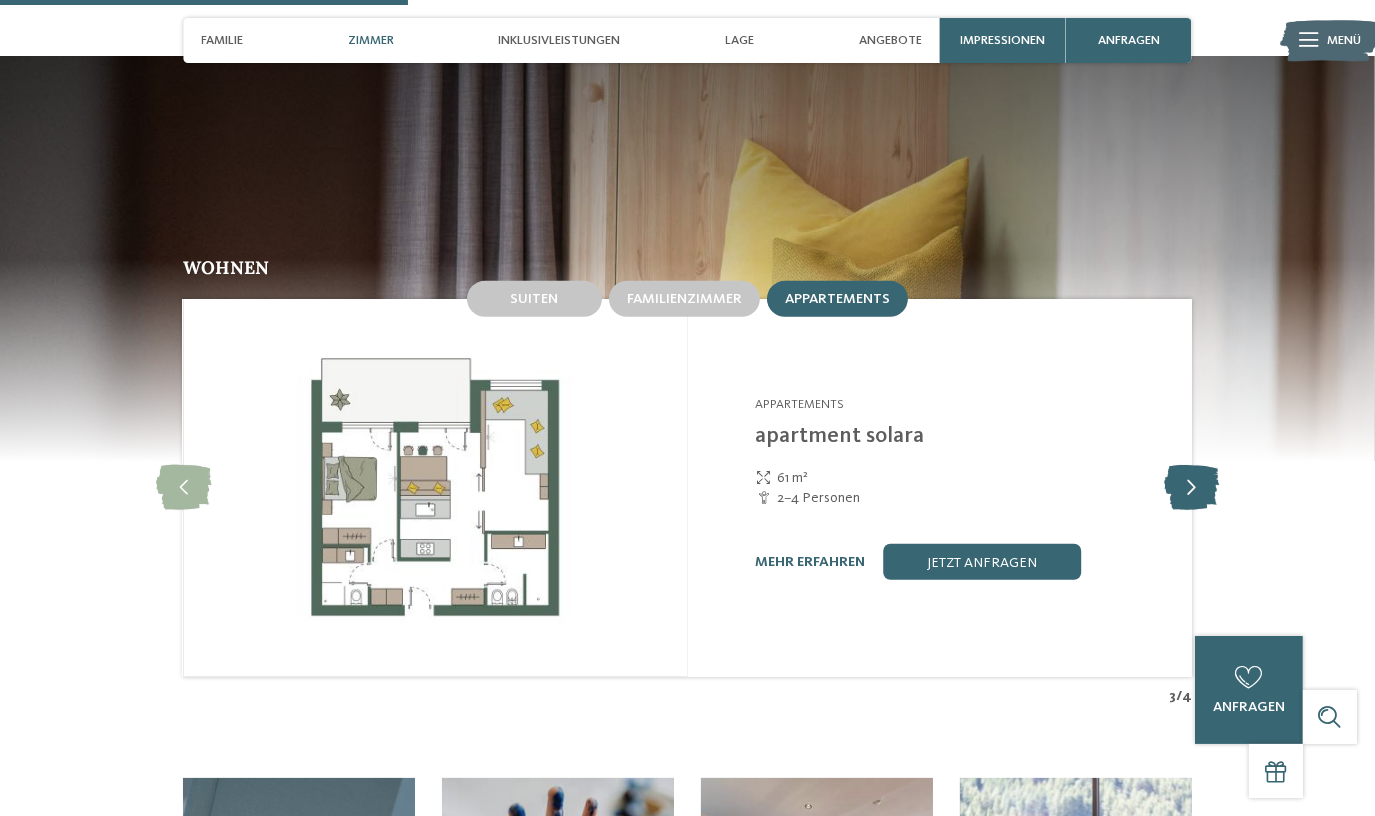 click at bounding box center (1191, 488) 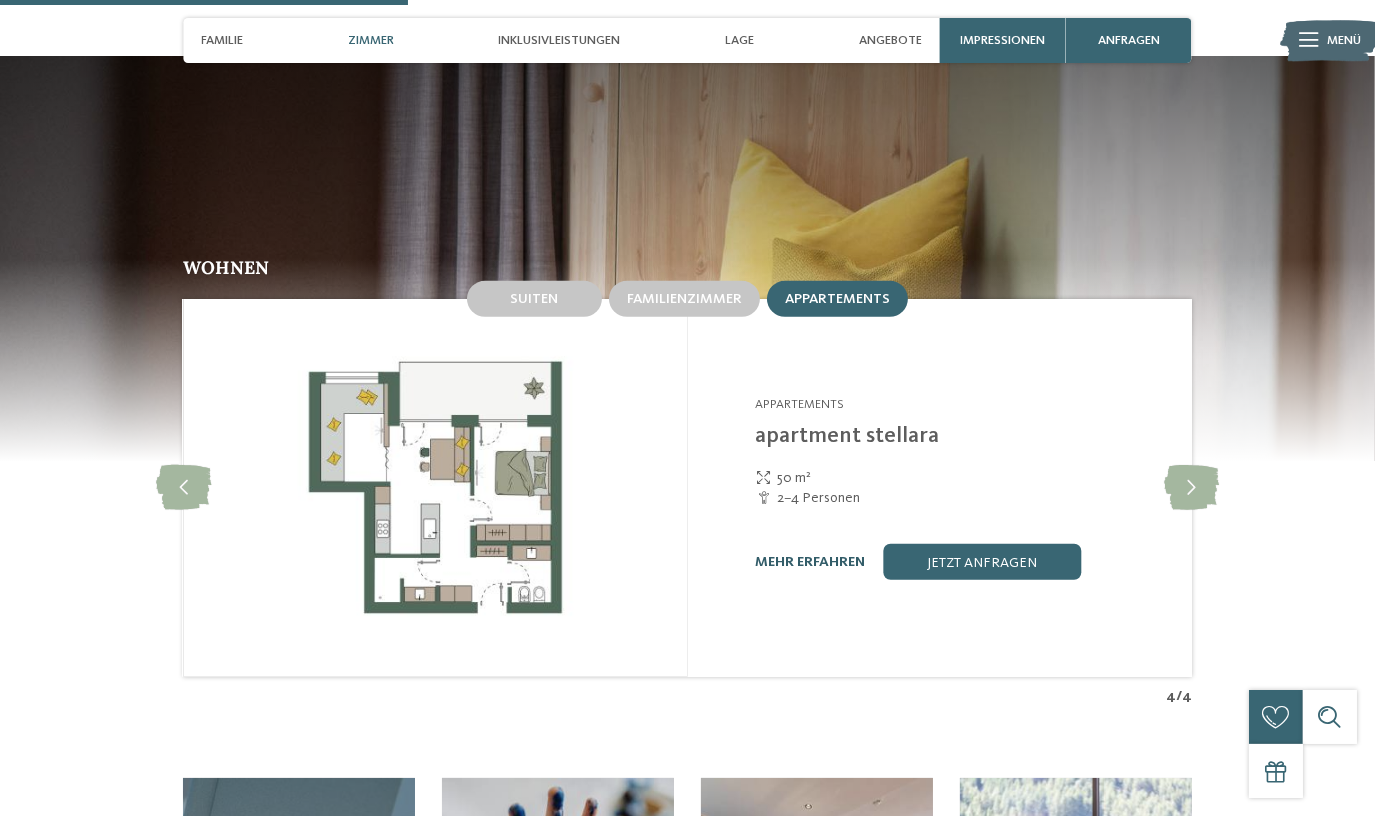 click on "mehr erfahren" at bounding box center [810, 562] 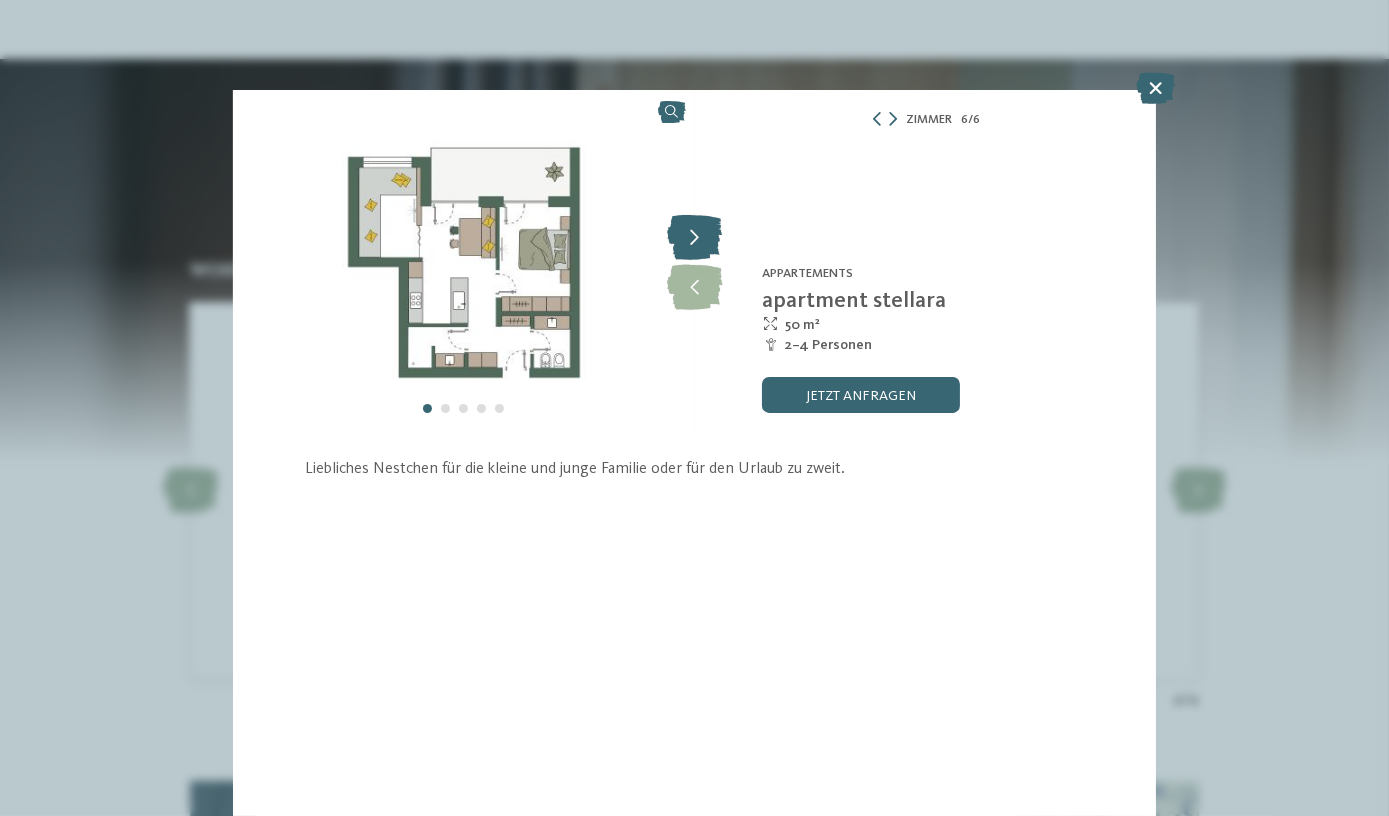 click at bounding box center (694, 238) 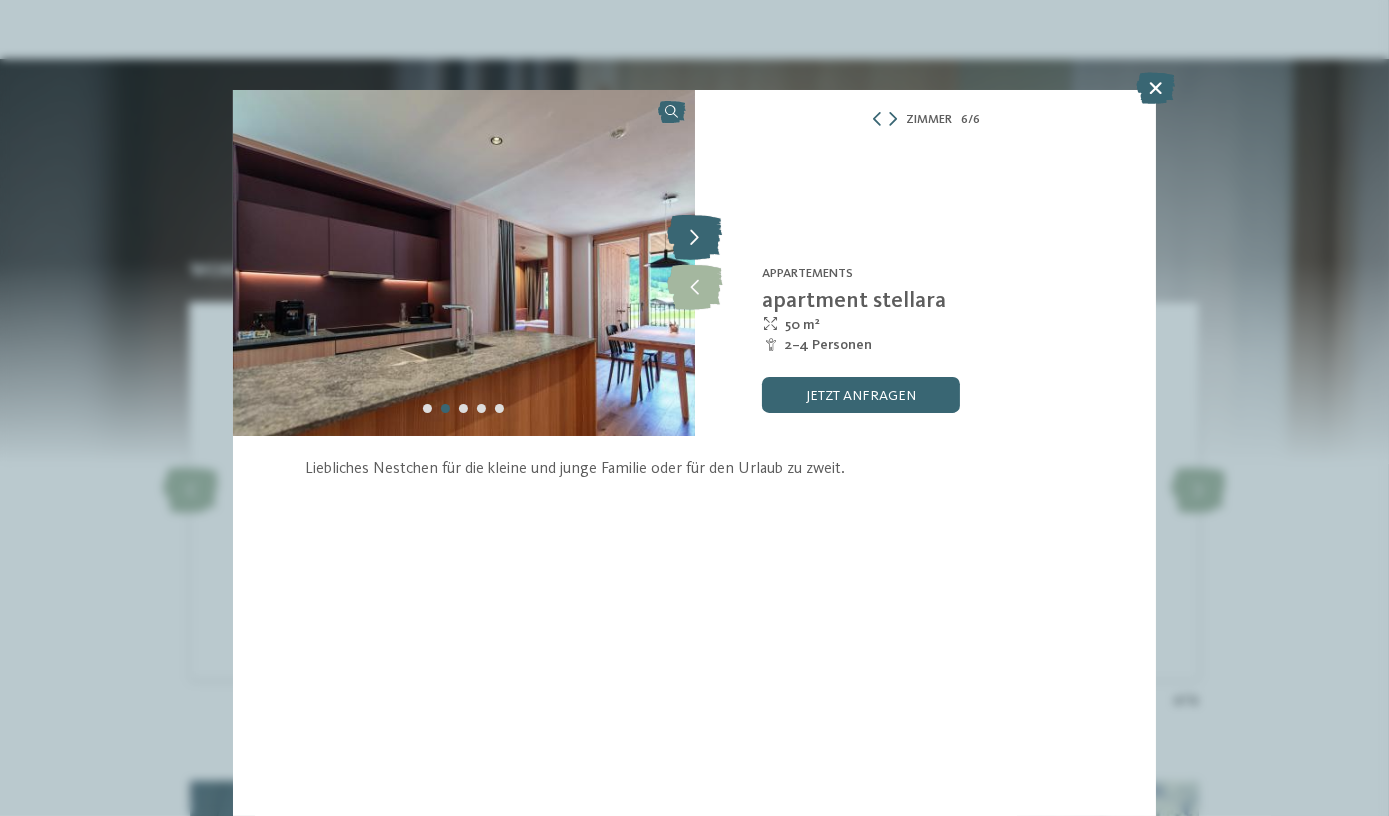 click at bounding box center [694, 238] 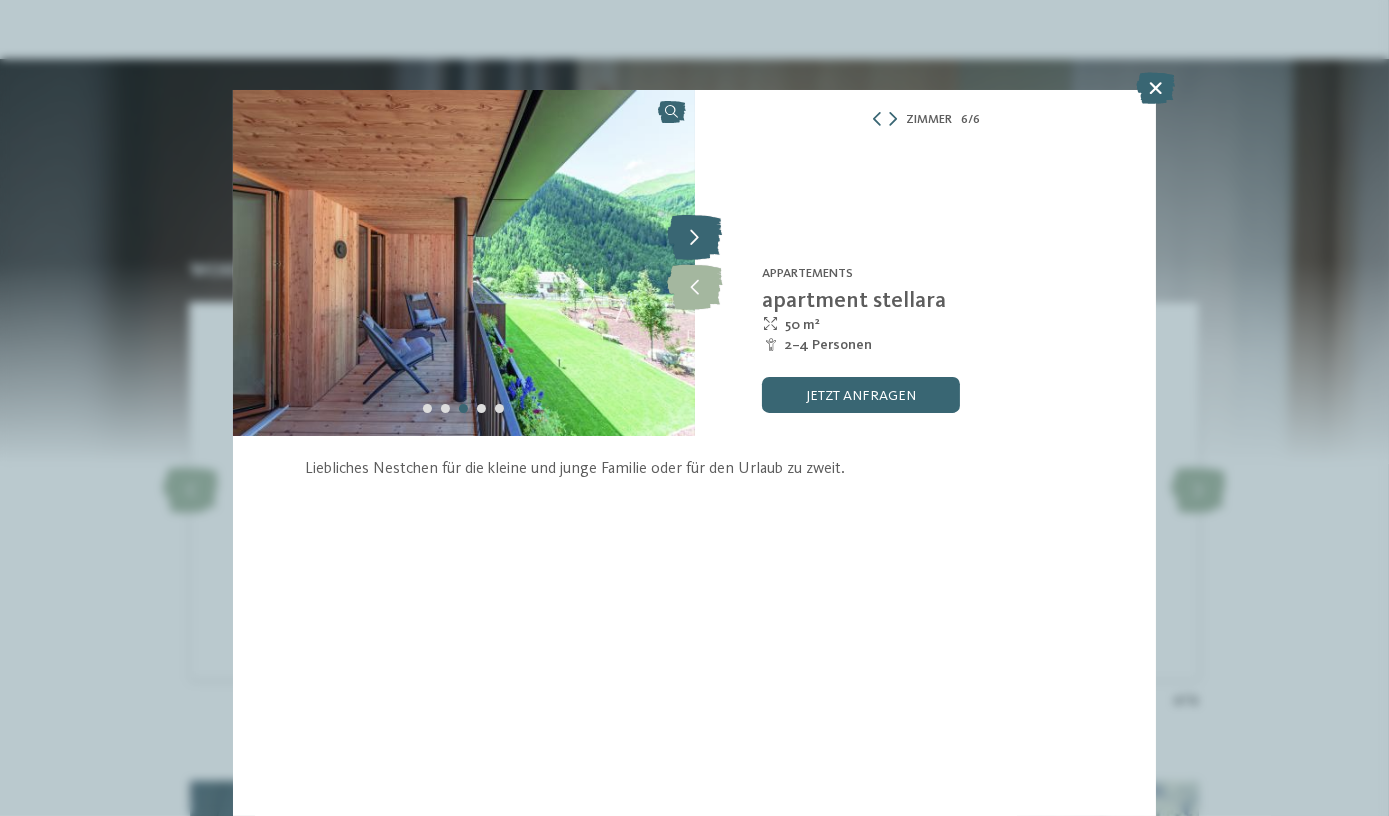 click at bounding box center (694, 238) 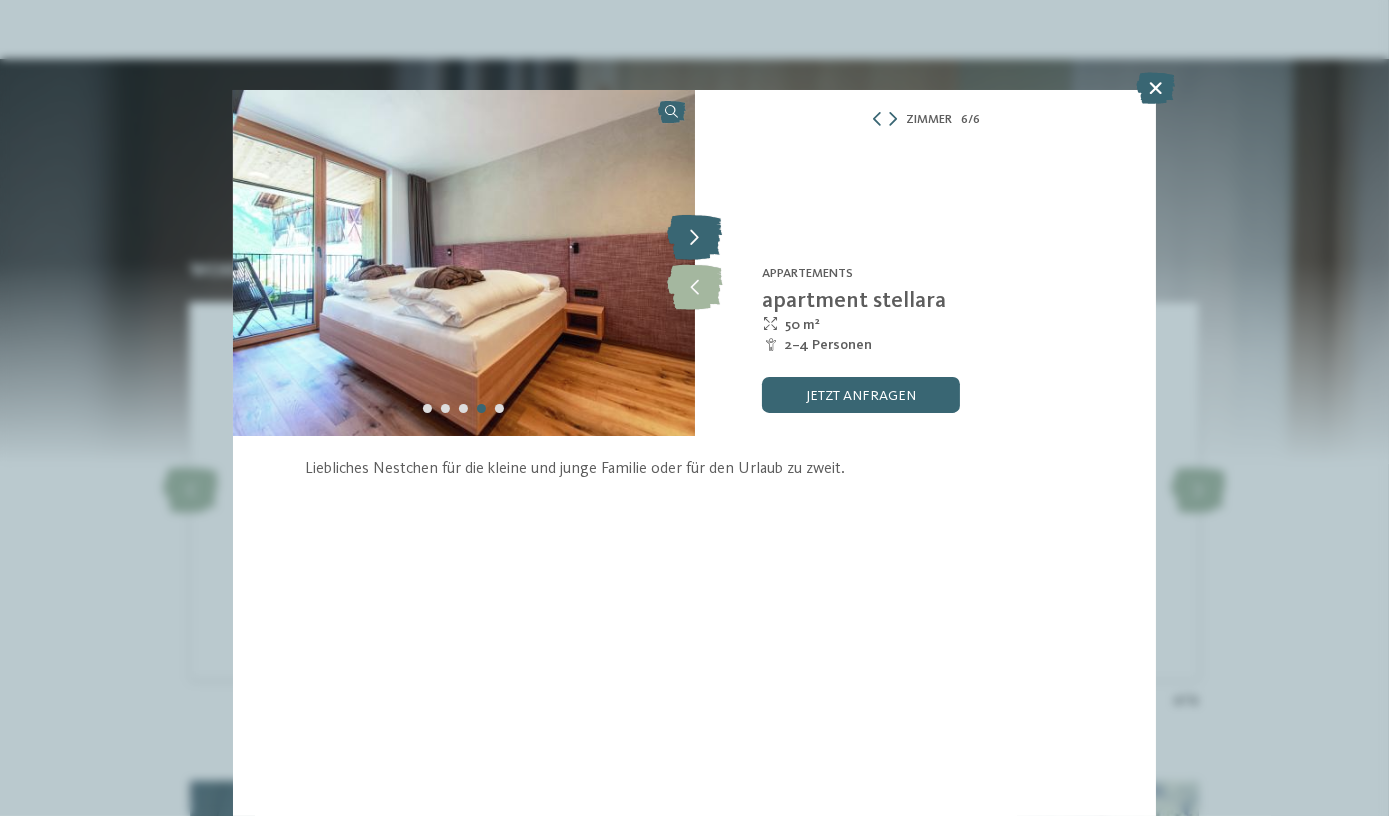 click at bounding box center [694, 238] 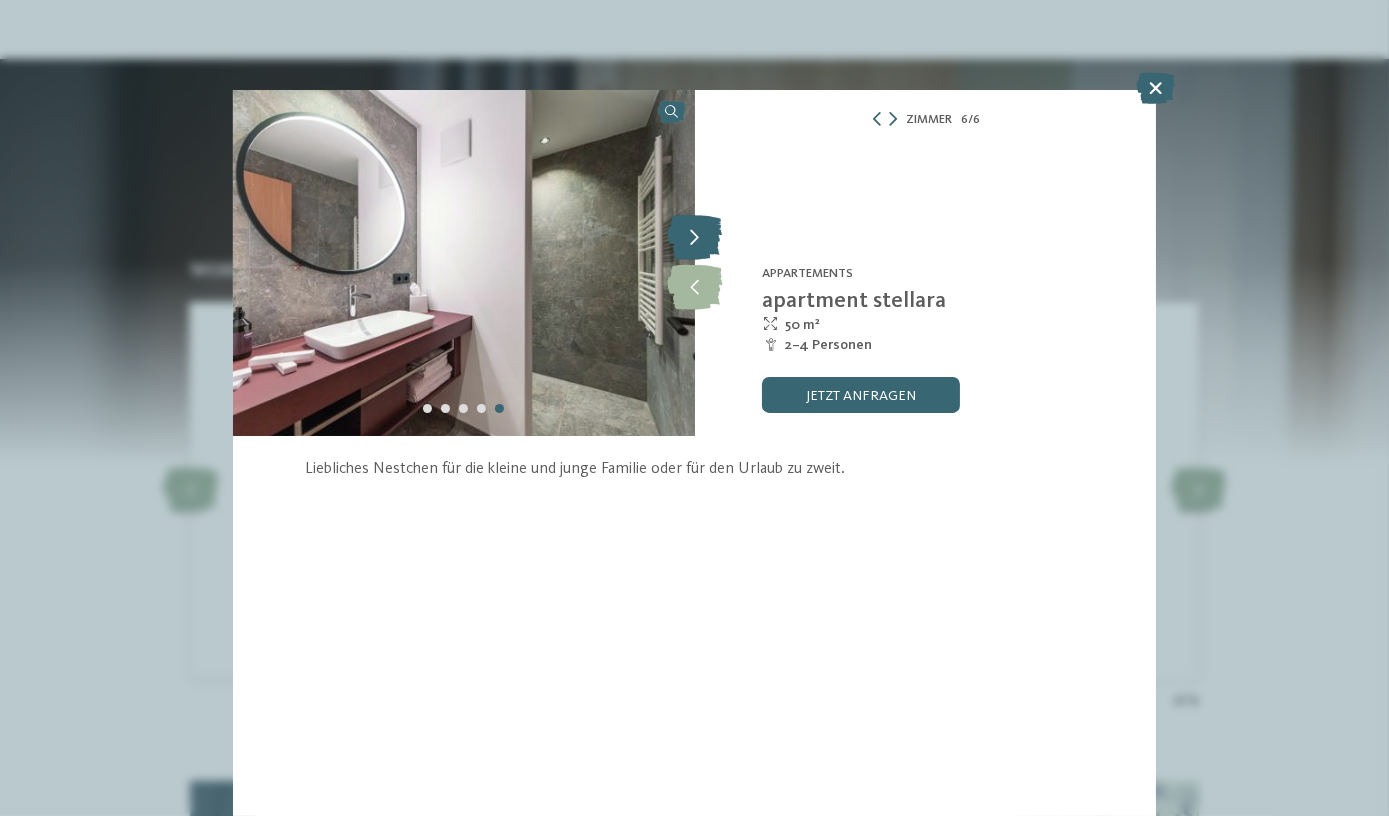 click at bounding box center (694, 238) 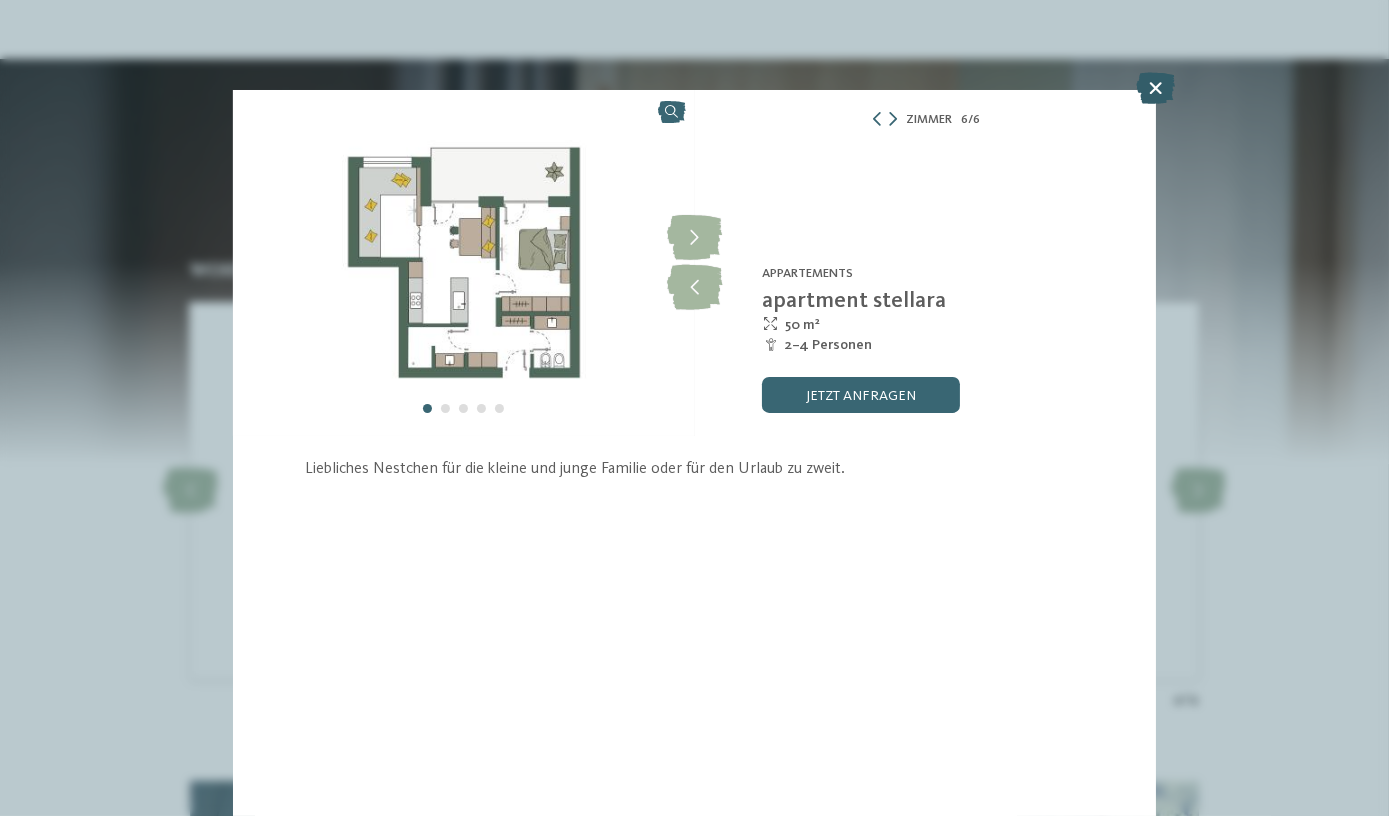 click at bounding box center (1155, 88) 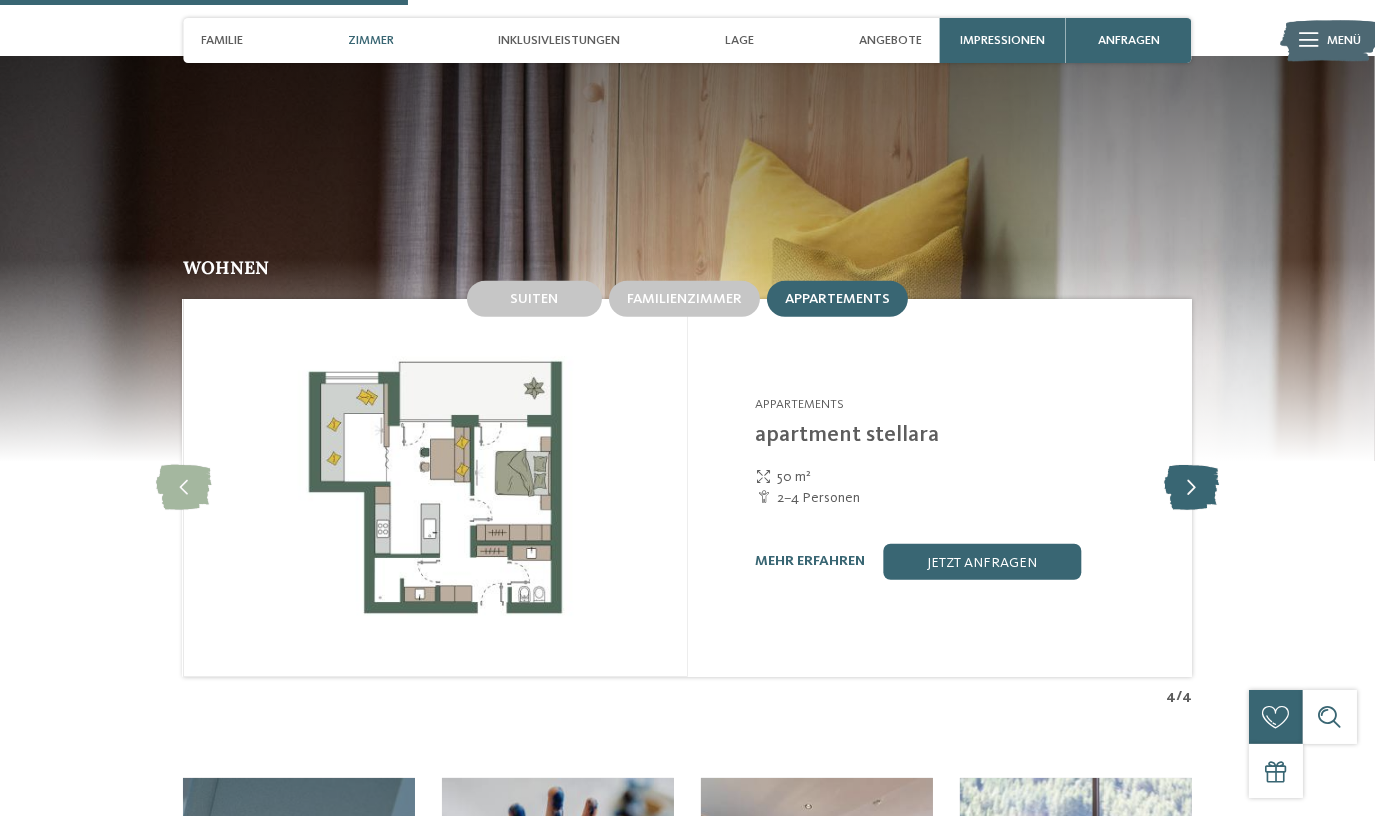 click at bounding box center [1191, 488] 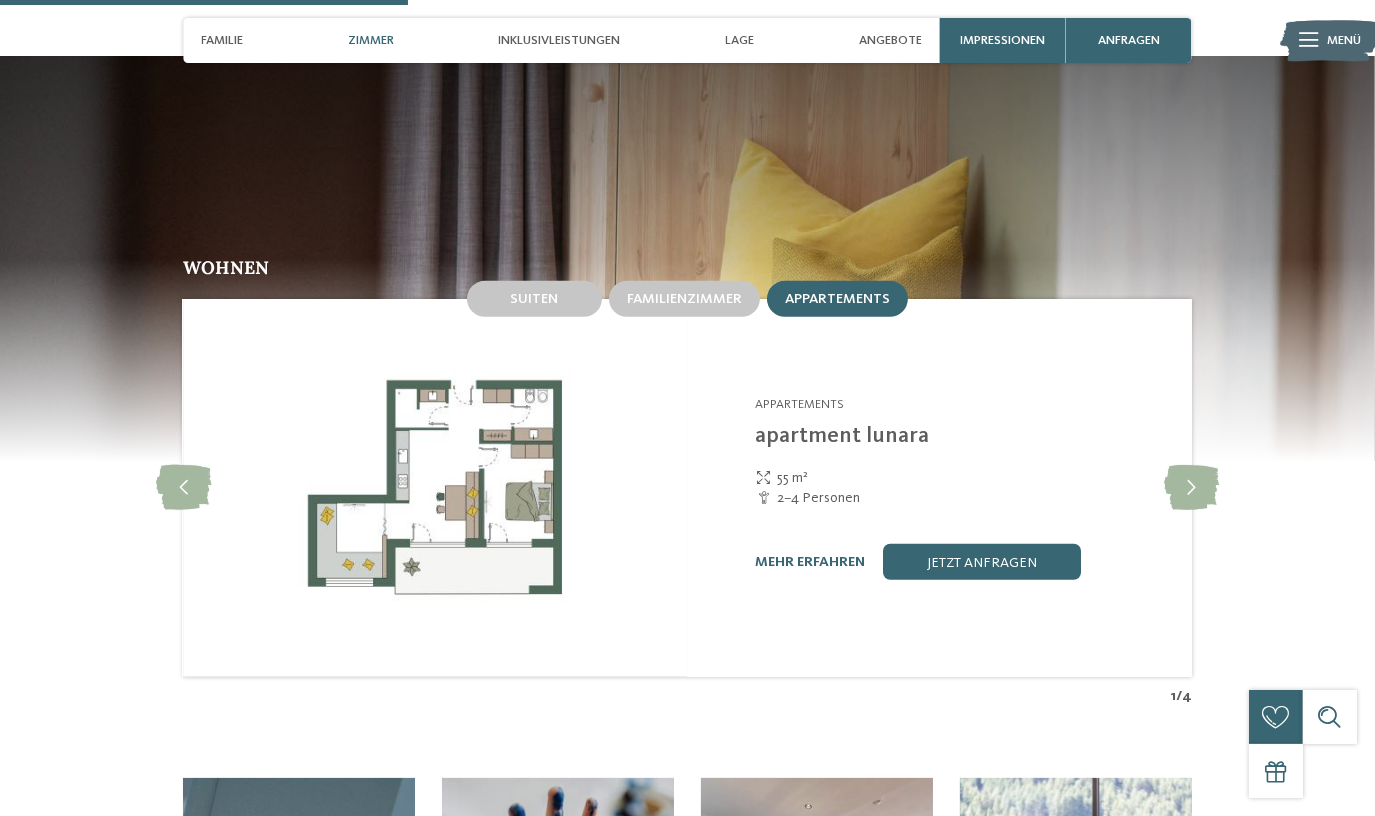 click on "mehr erfahren
jetzt anfragen" at bounding box center [962, 562] 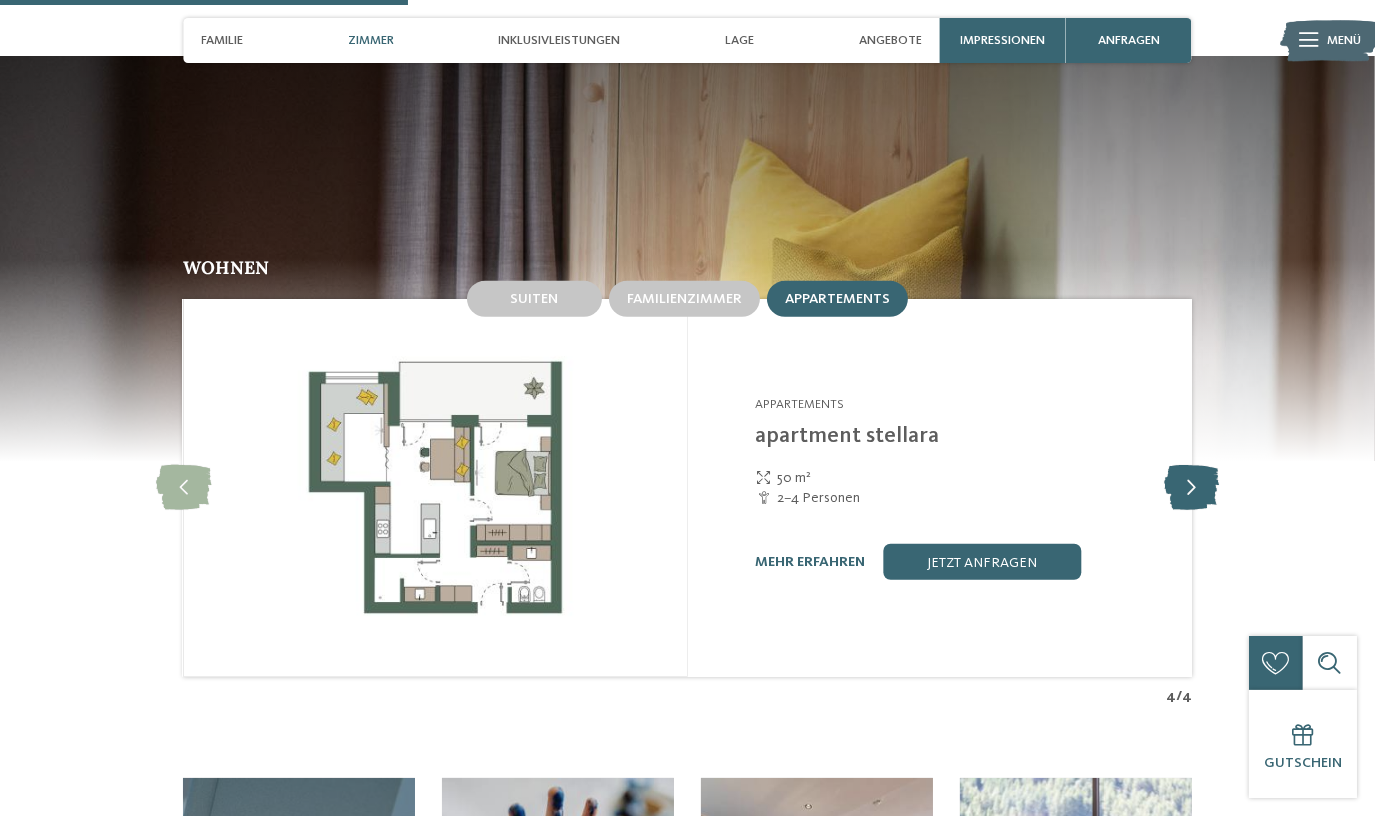 click at bounding box center [1191, 488] 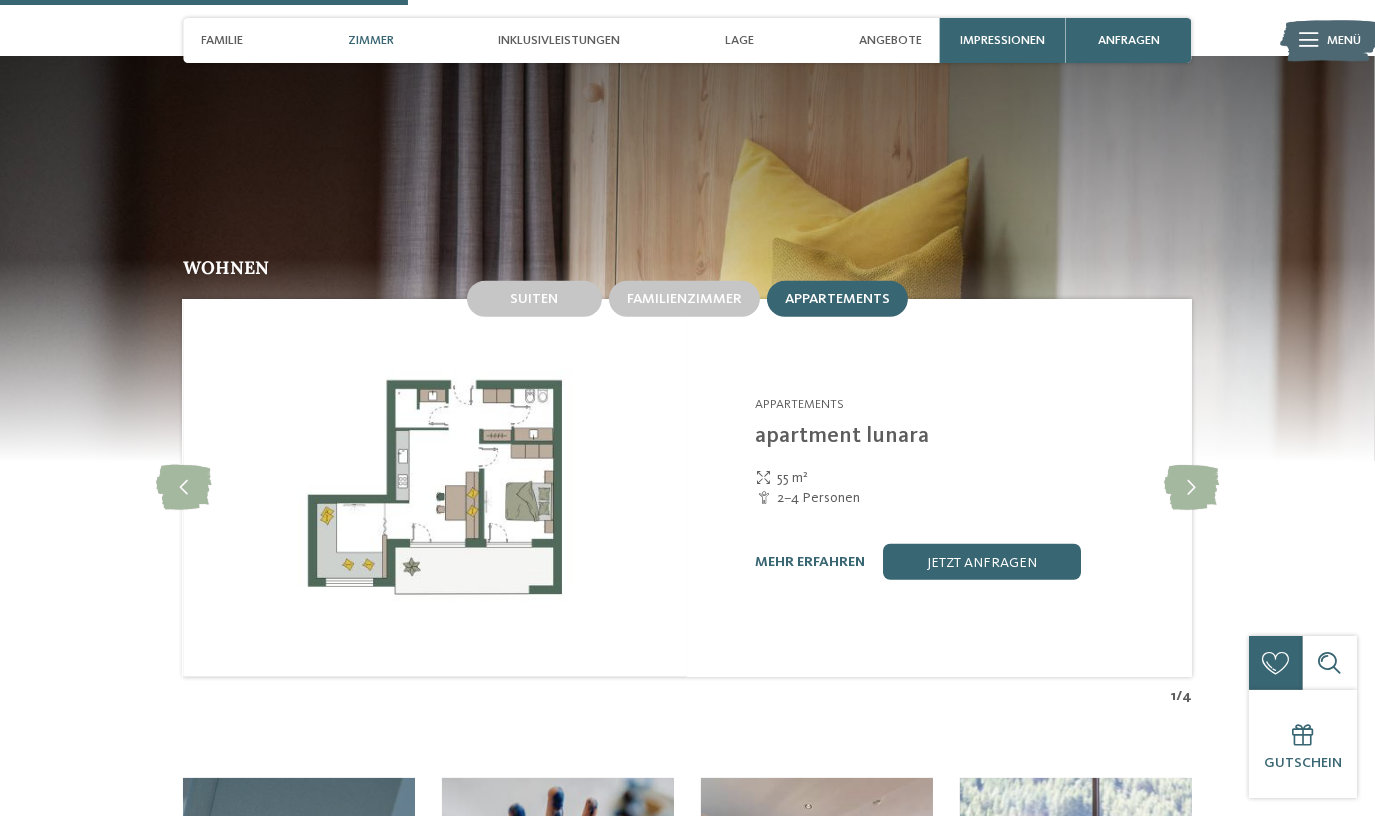 click on "mehr erfahren" at bounding box center (810, 562) 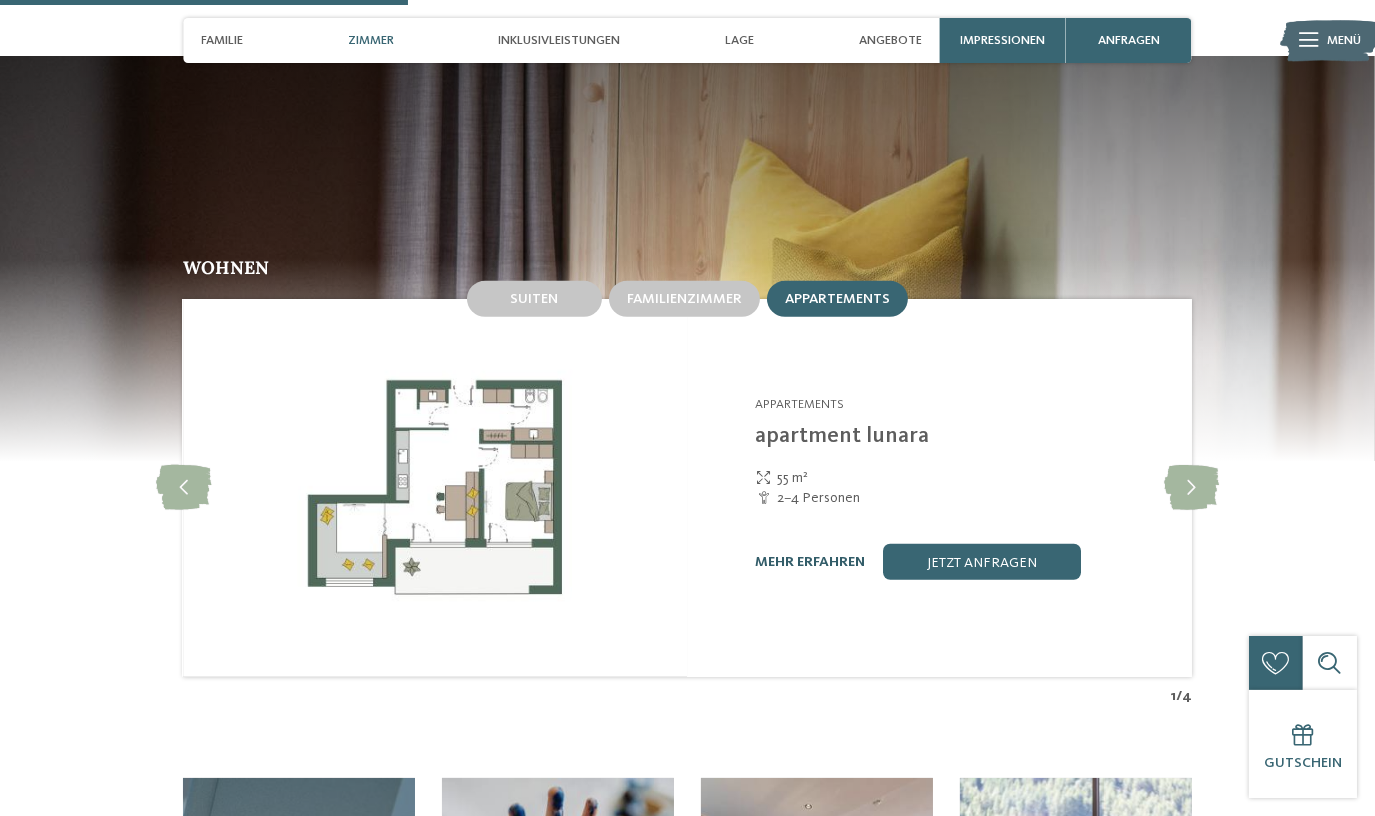 click on "mehr erfahren" at bounding box center [810, 562] 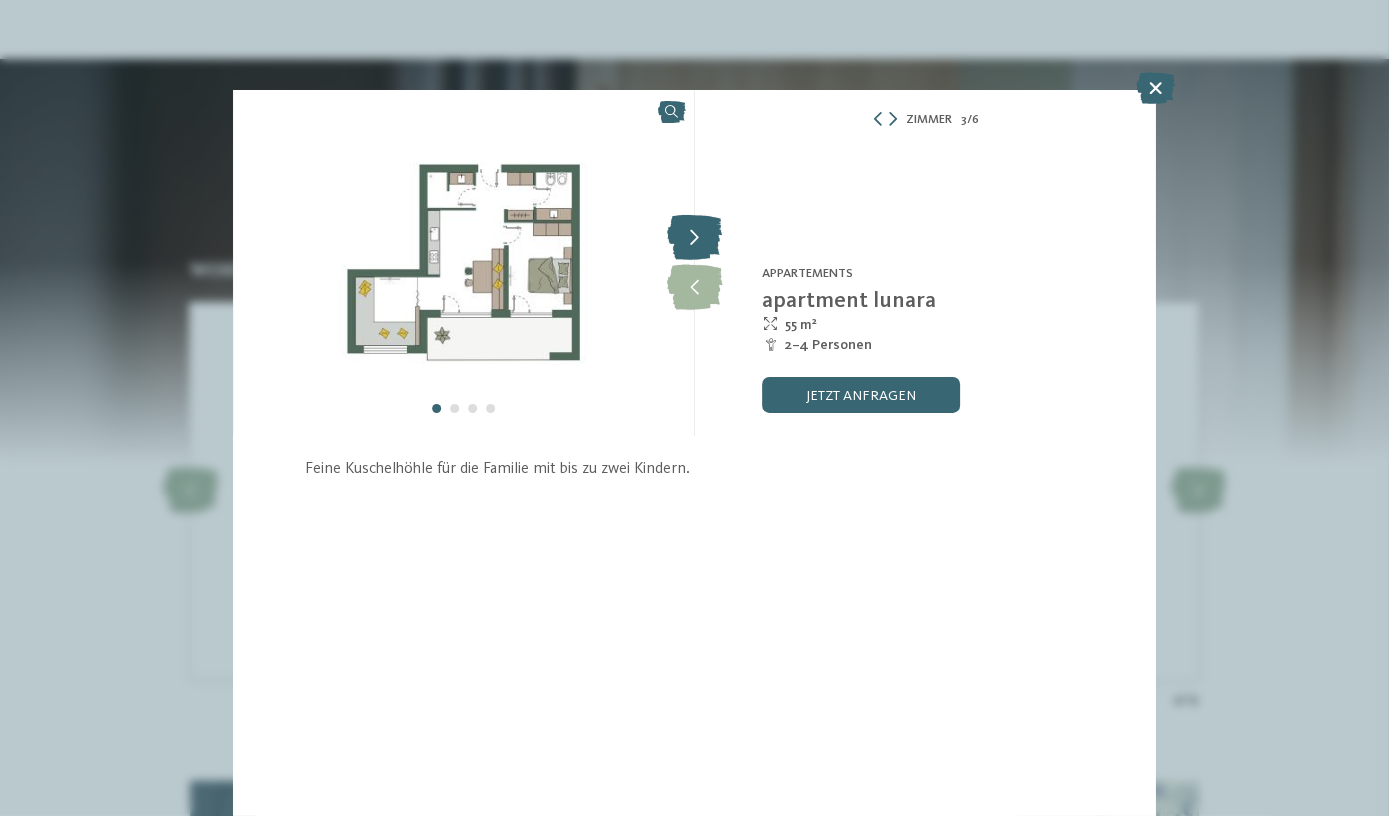 click at bounding box center (694, 238) 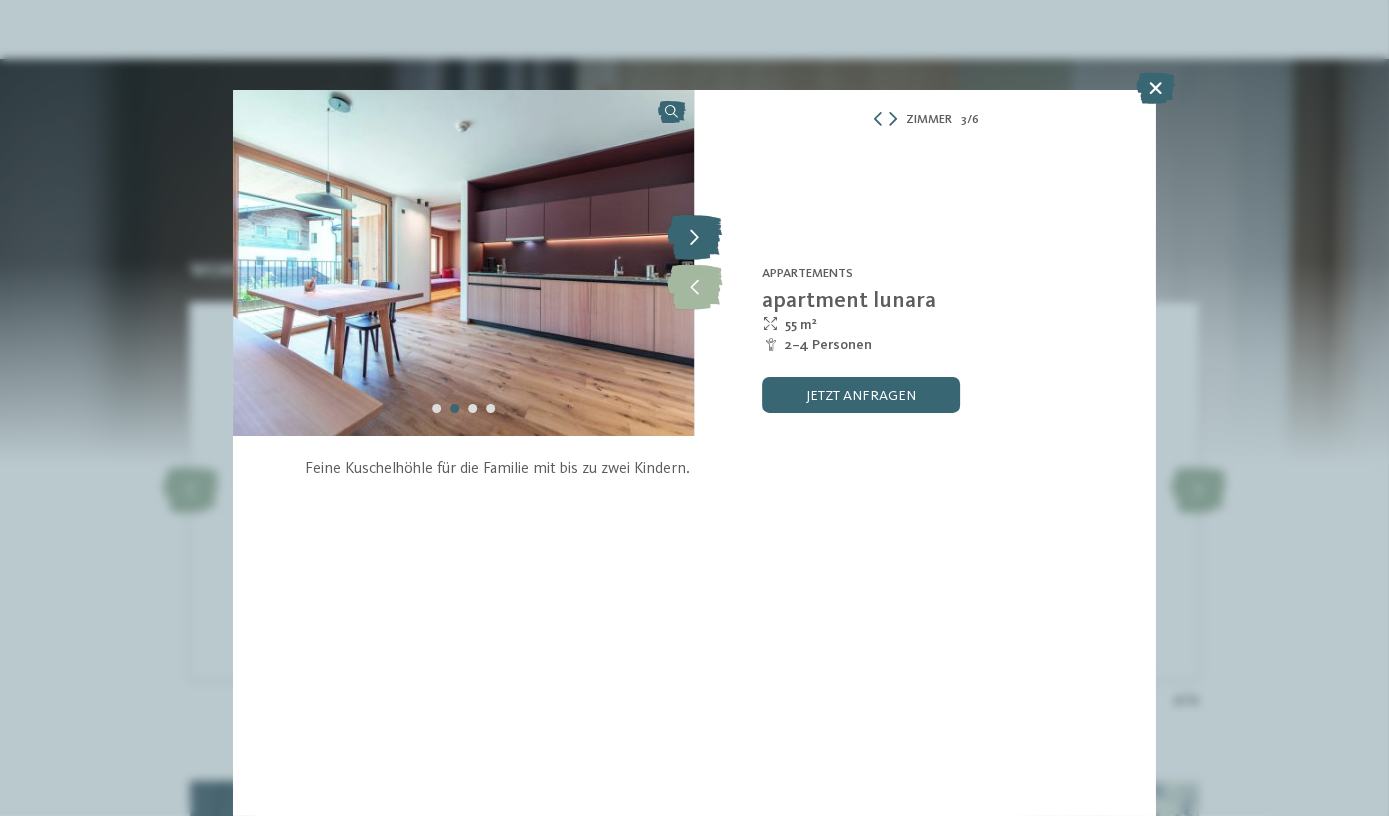 click at bounding box center [694, 238] 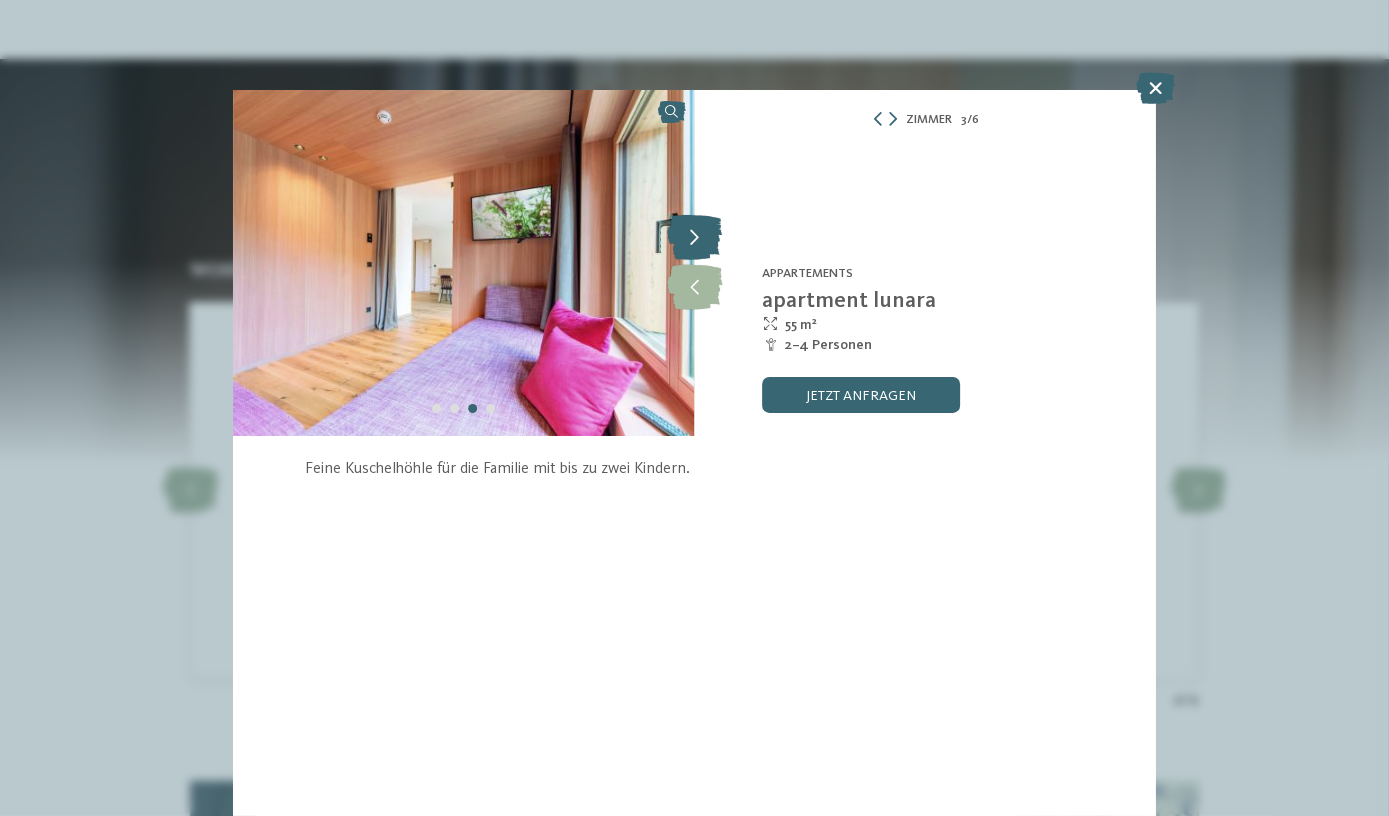 click at bounding box center [694, 238] 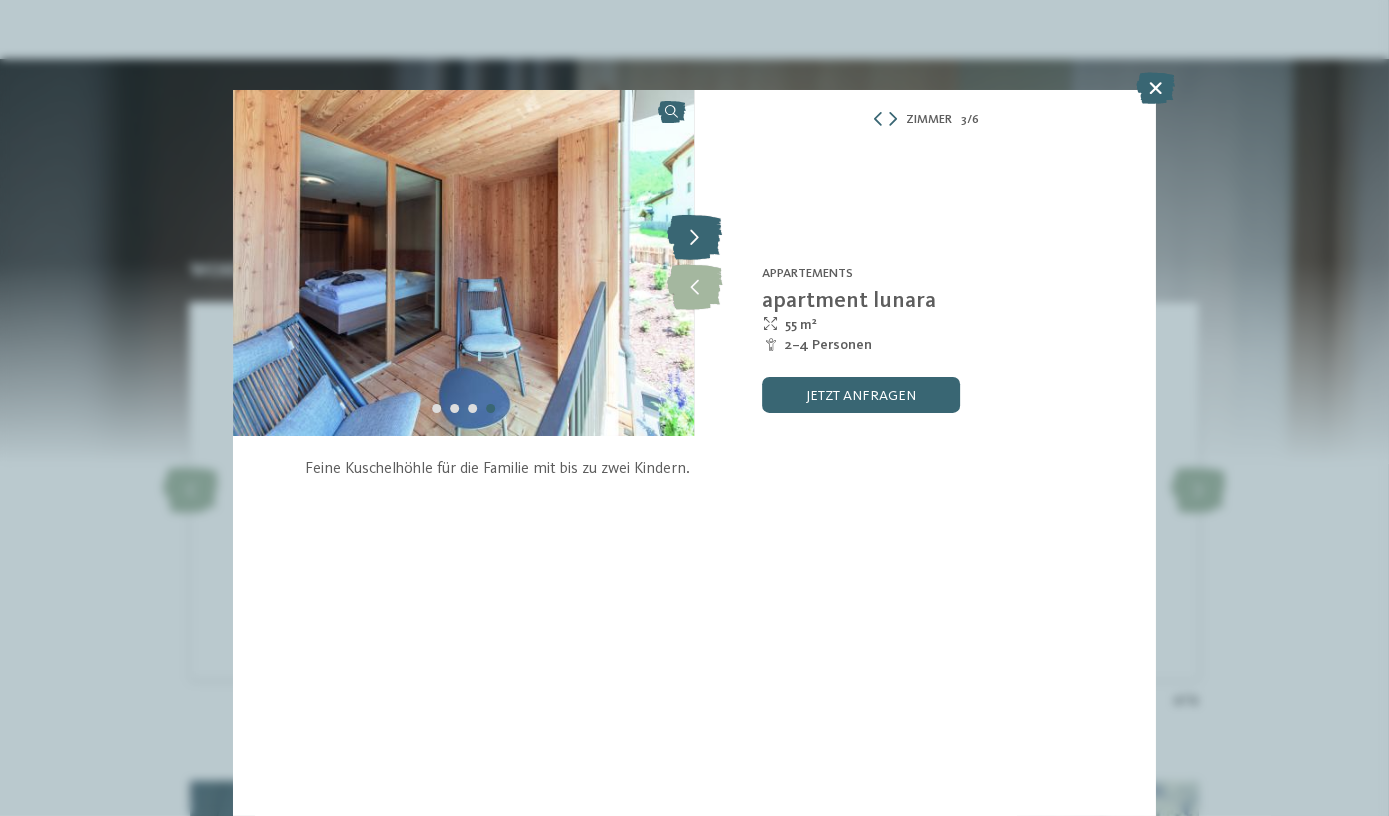 click at bounding box center (694, 238) 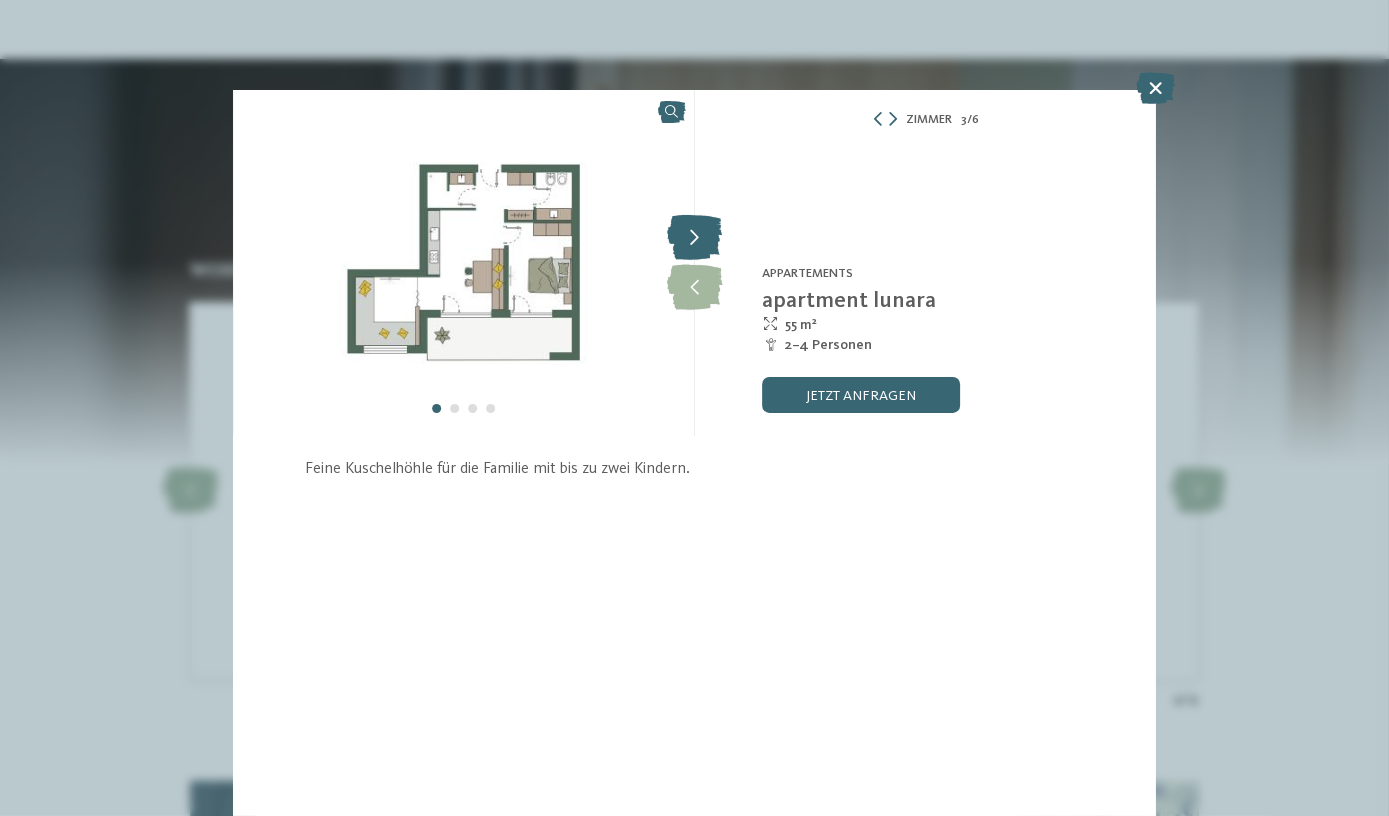 click at bounding box center (694, 238) 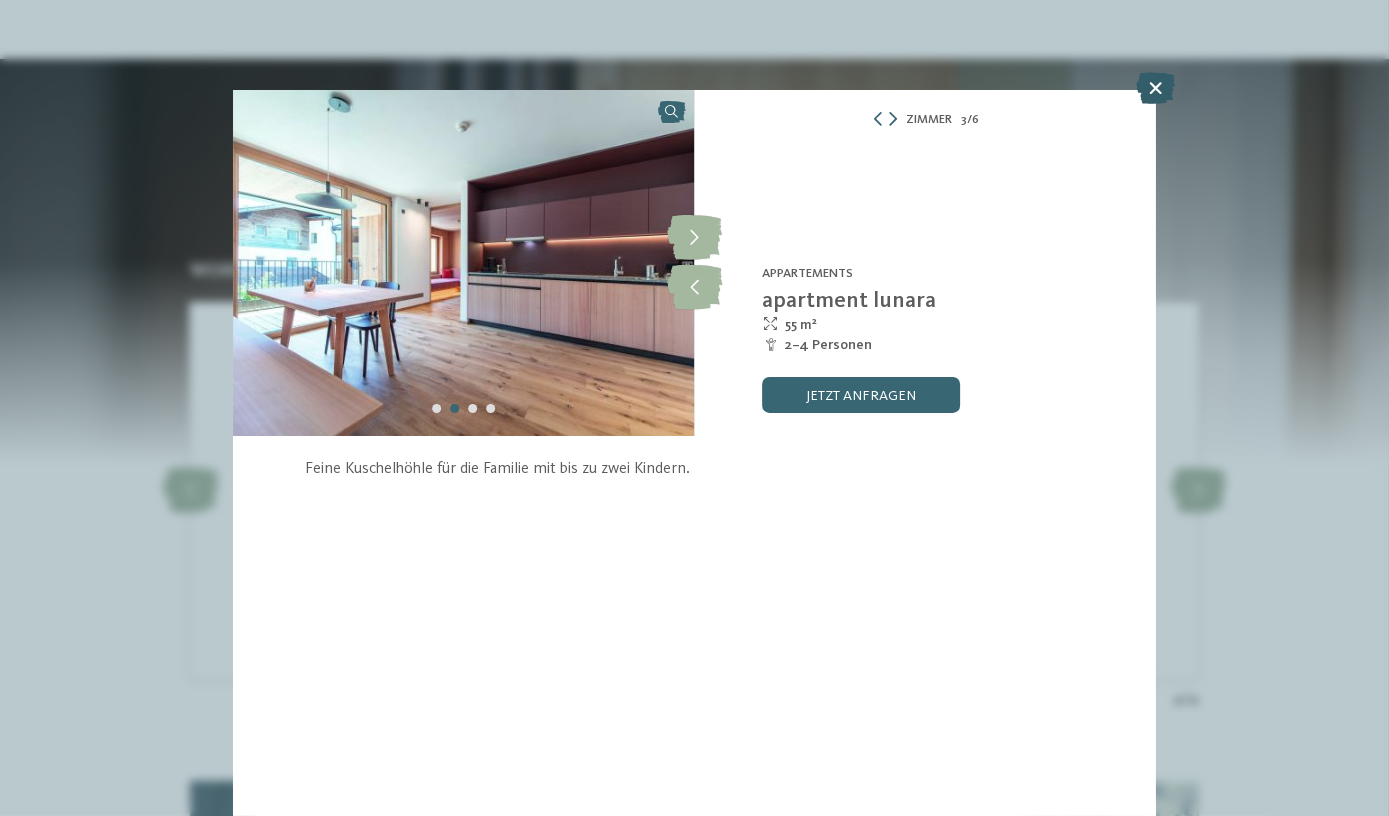 click at bounding box center (1155, 88) 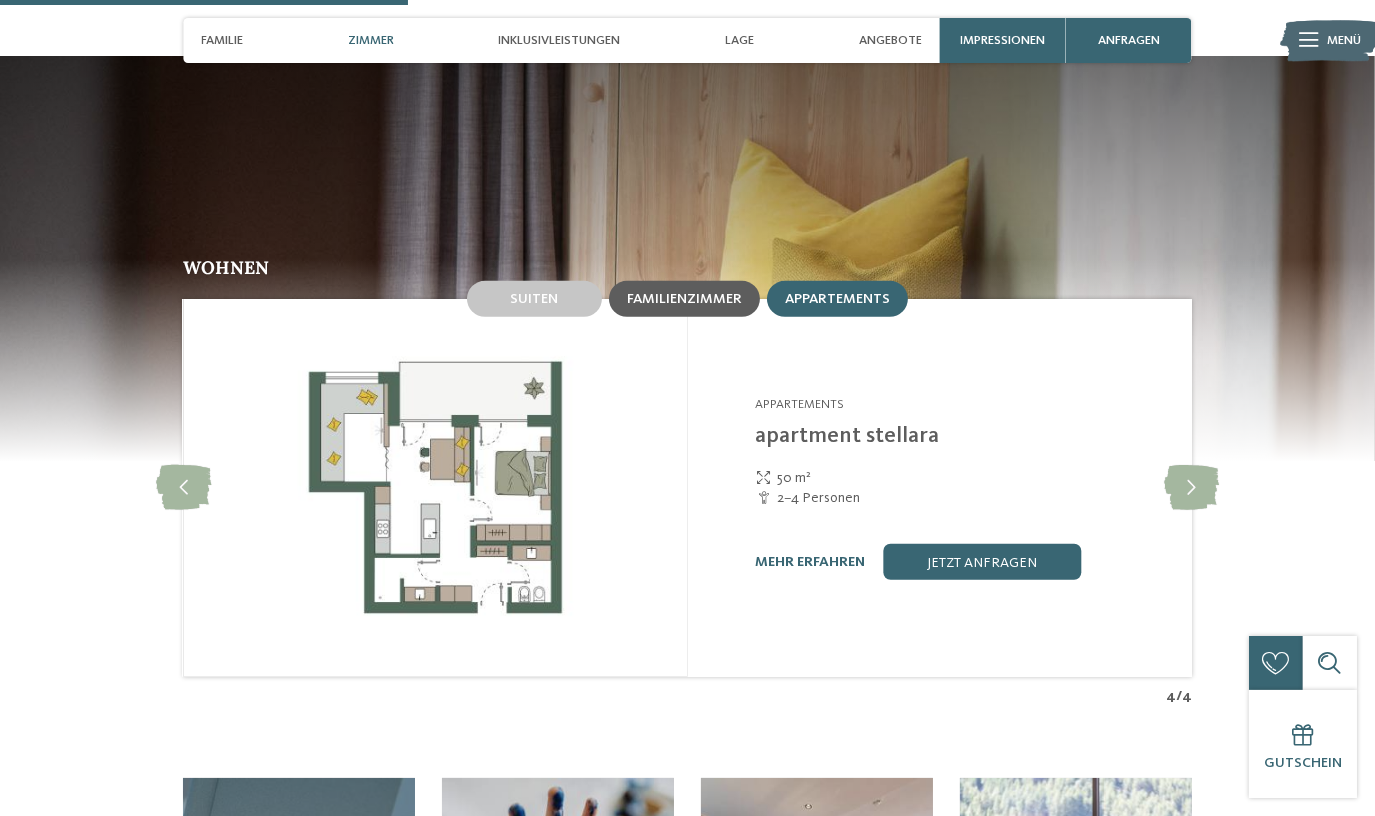 click on "Familienzimmer" at bounding box center [684, 299] 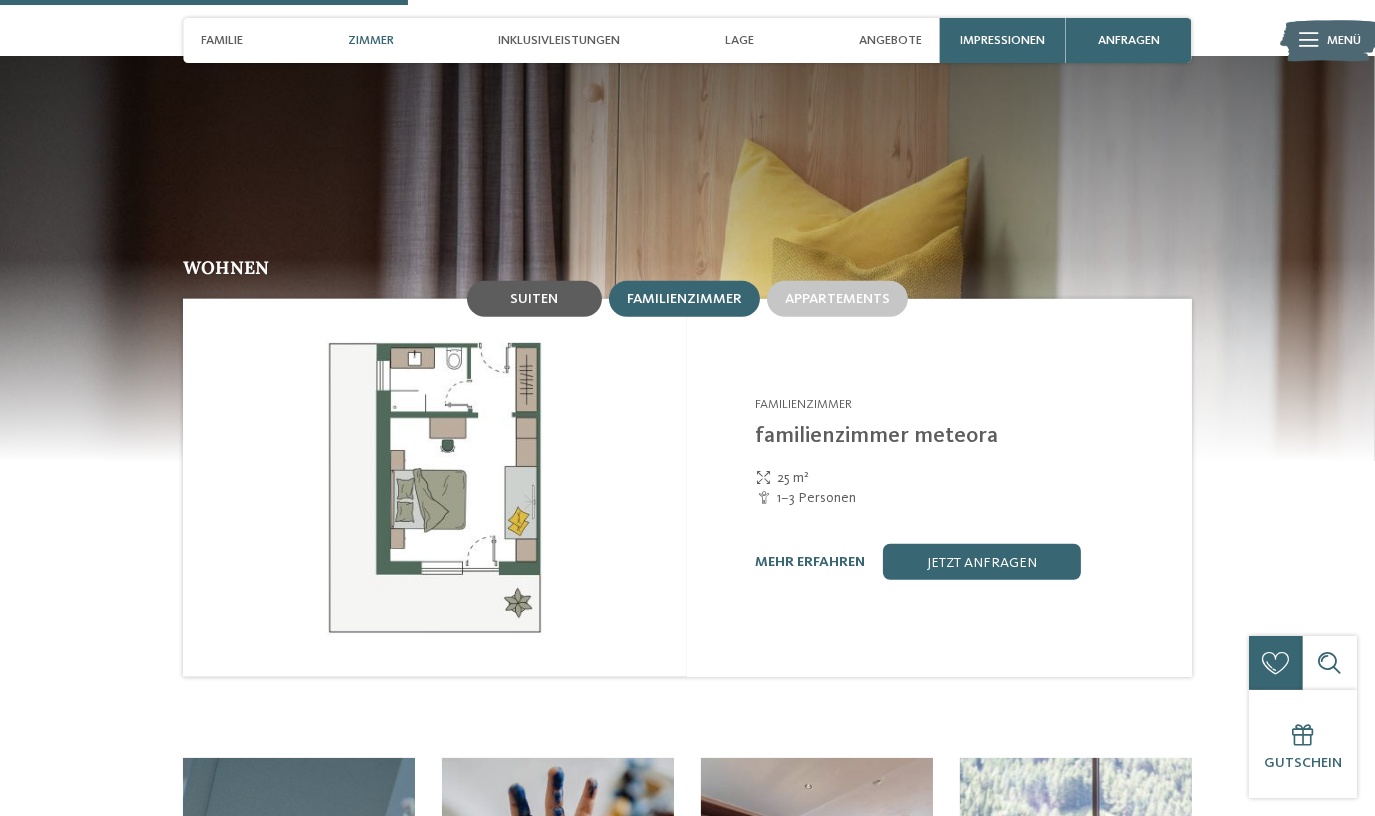 click on "Suiten" at bounding box center [534, 299] 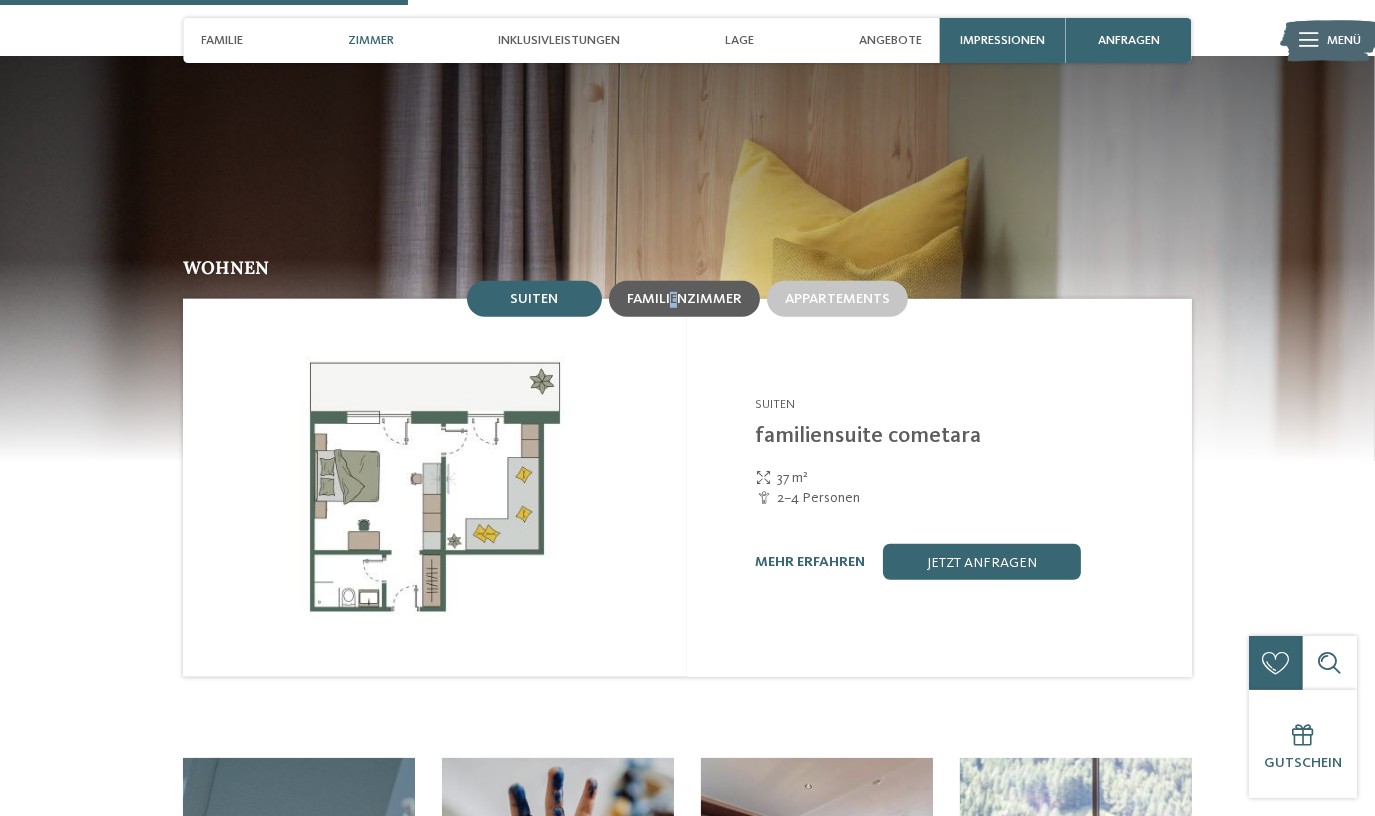 click on "Familienzimmer" at bounding box center [684, 299] 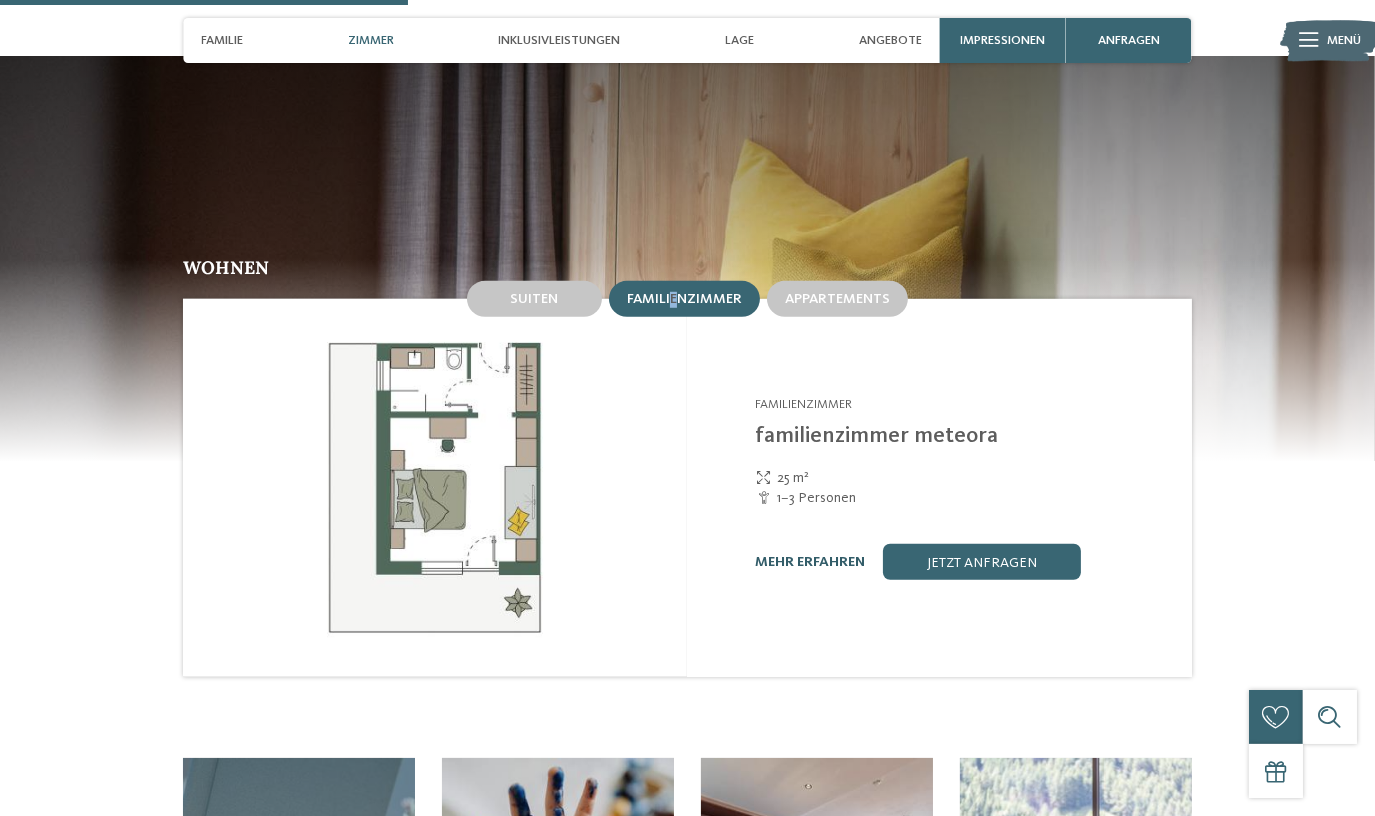 click on "mehr erfahren" at bounding box center (810, 562) 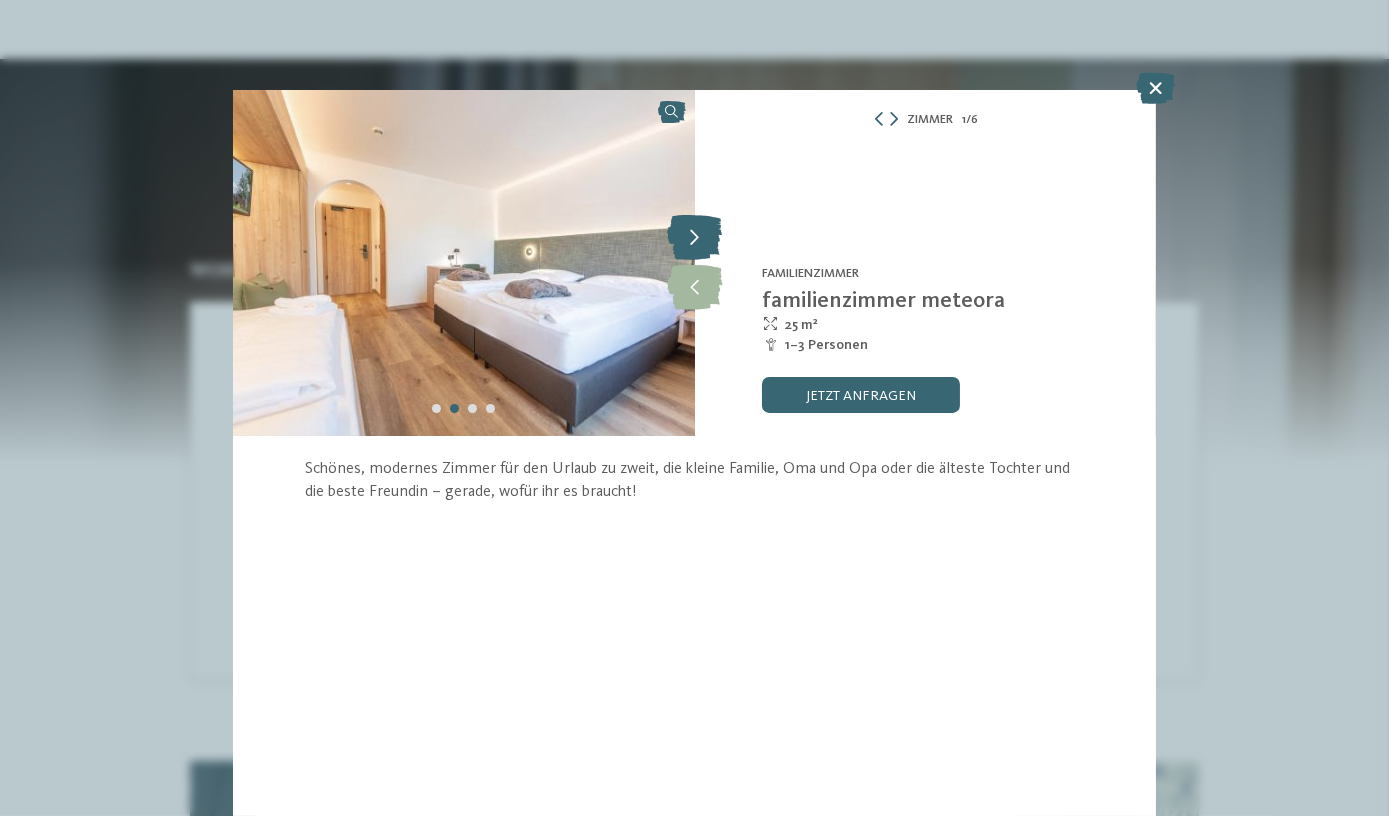 click at bounding box center [694, 238] 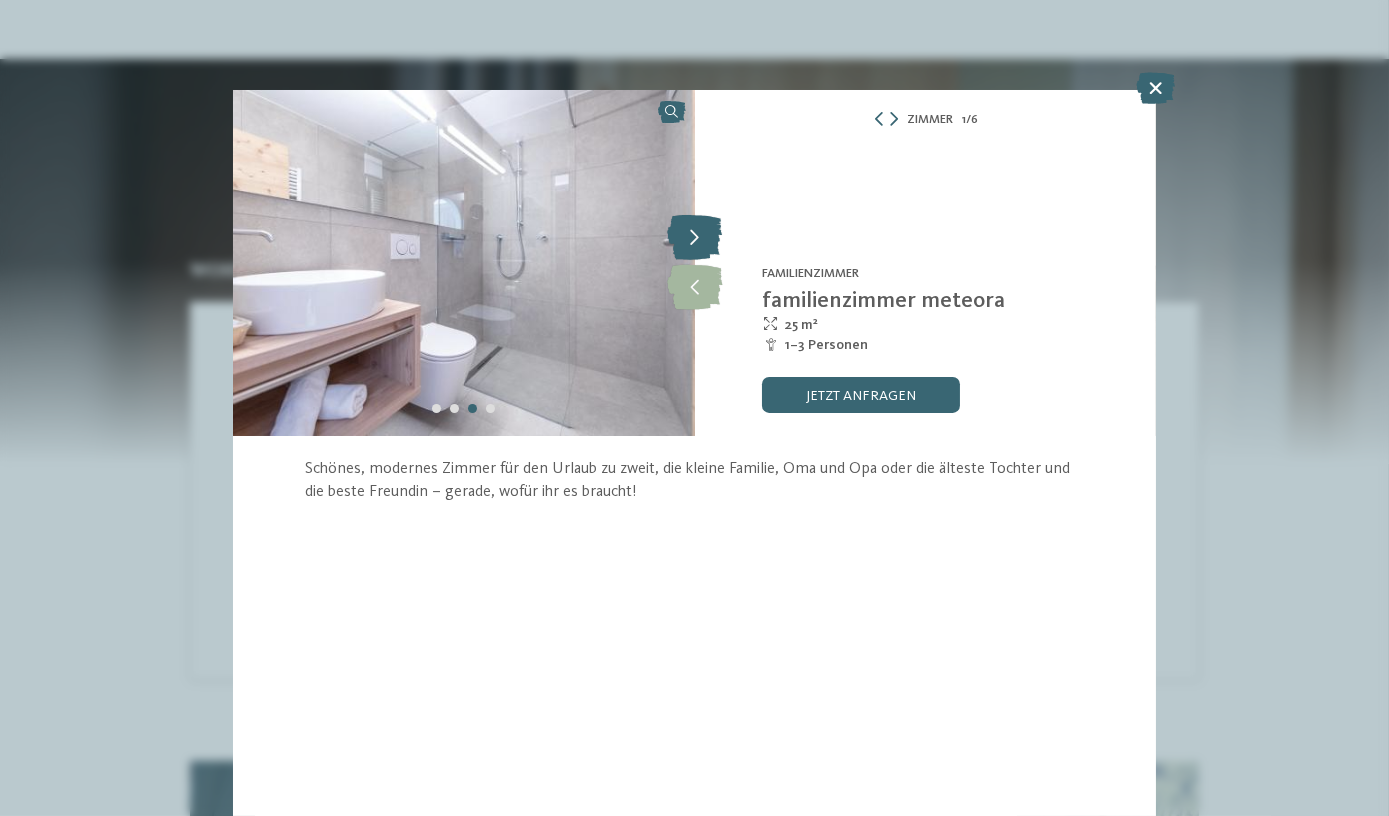 click at bounding box center (694, 238) 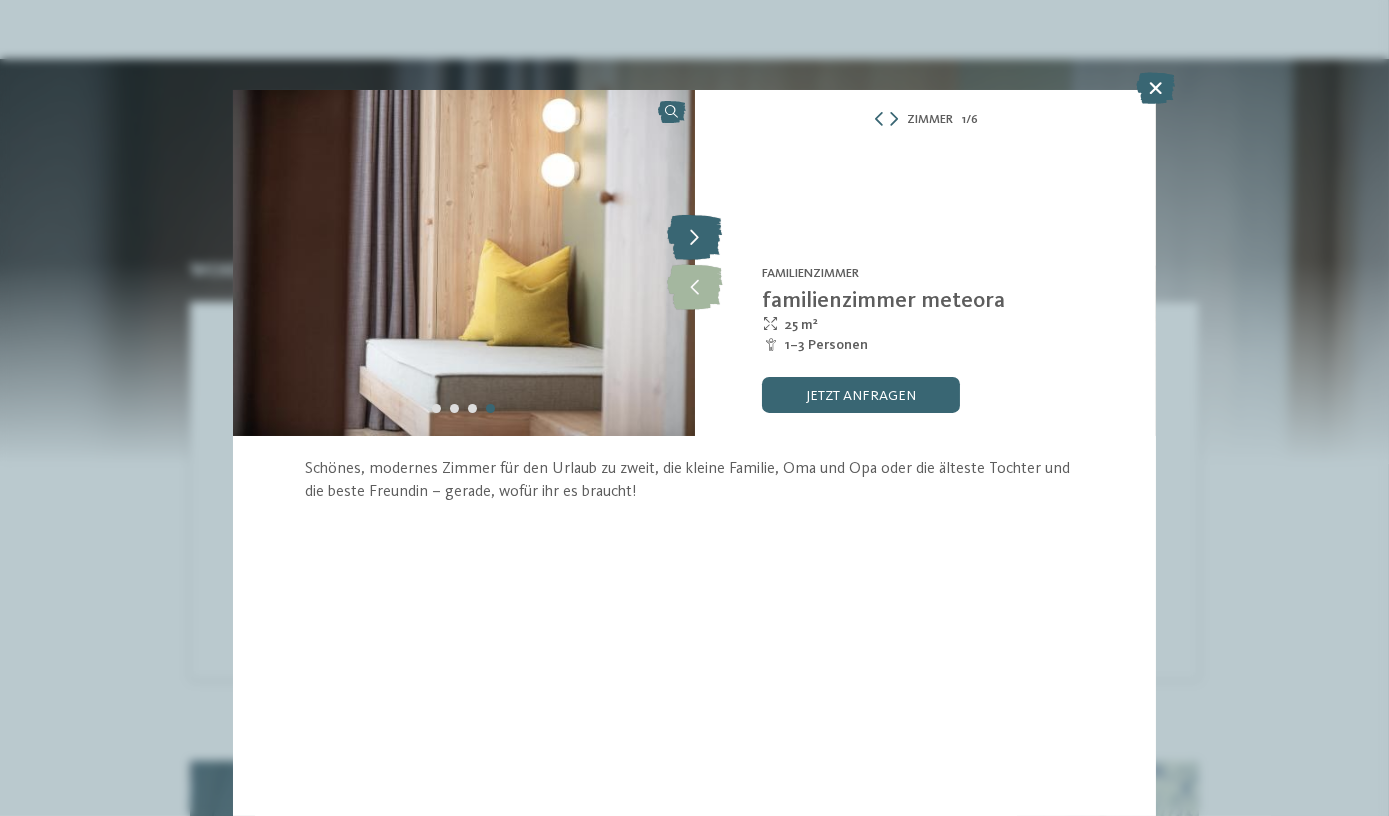 click at bounding box center [694, 238] 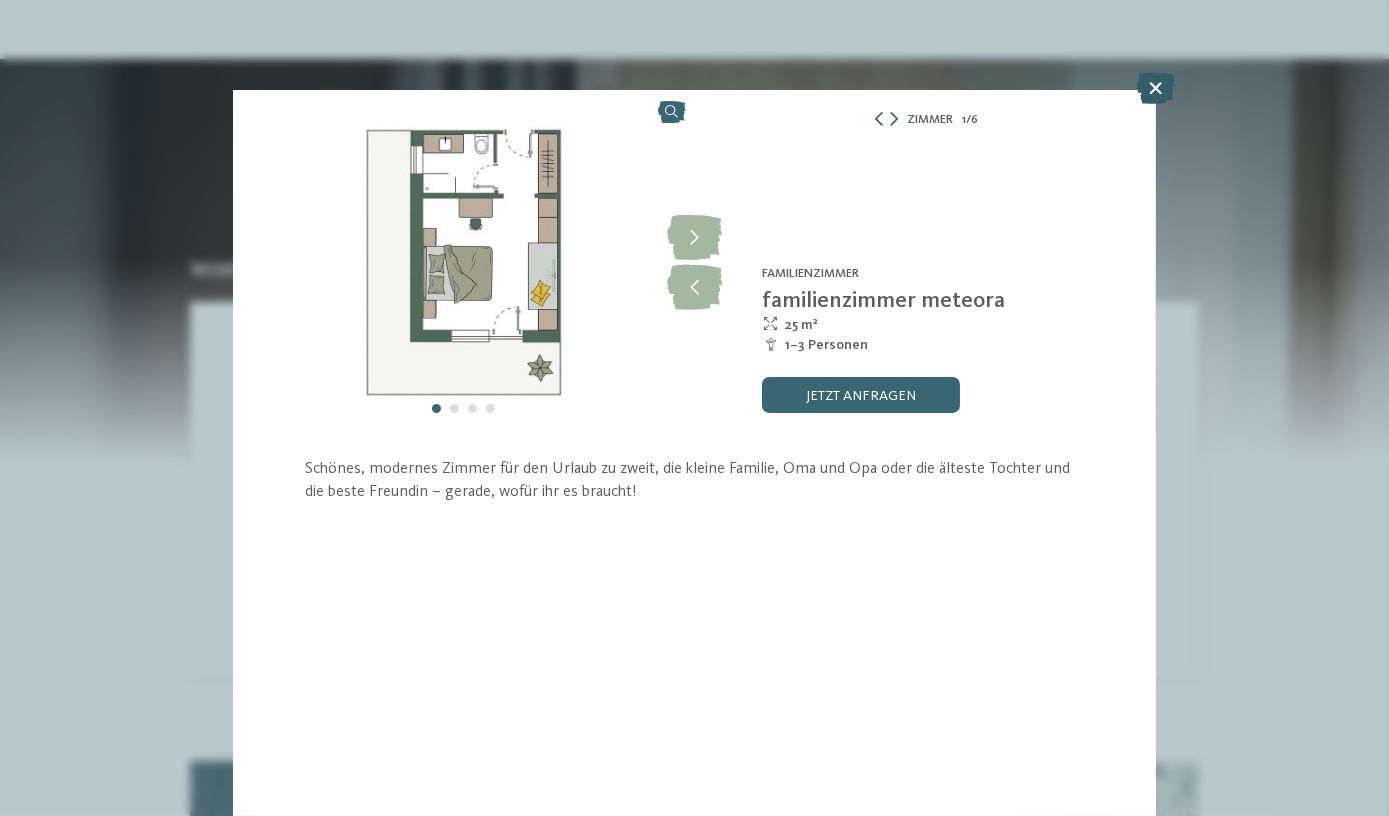 click at bounding box center [1155, 88] 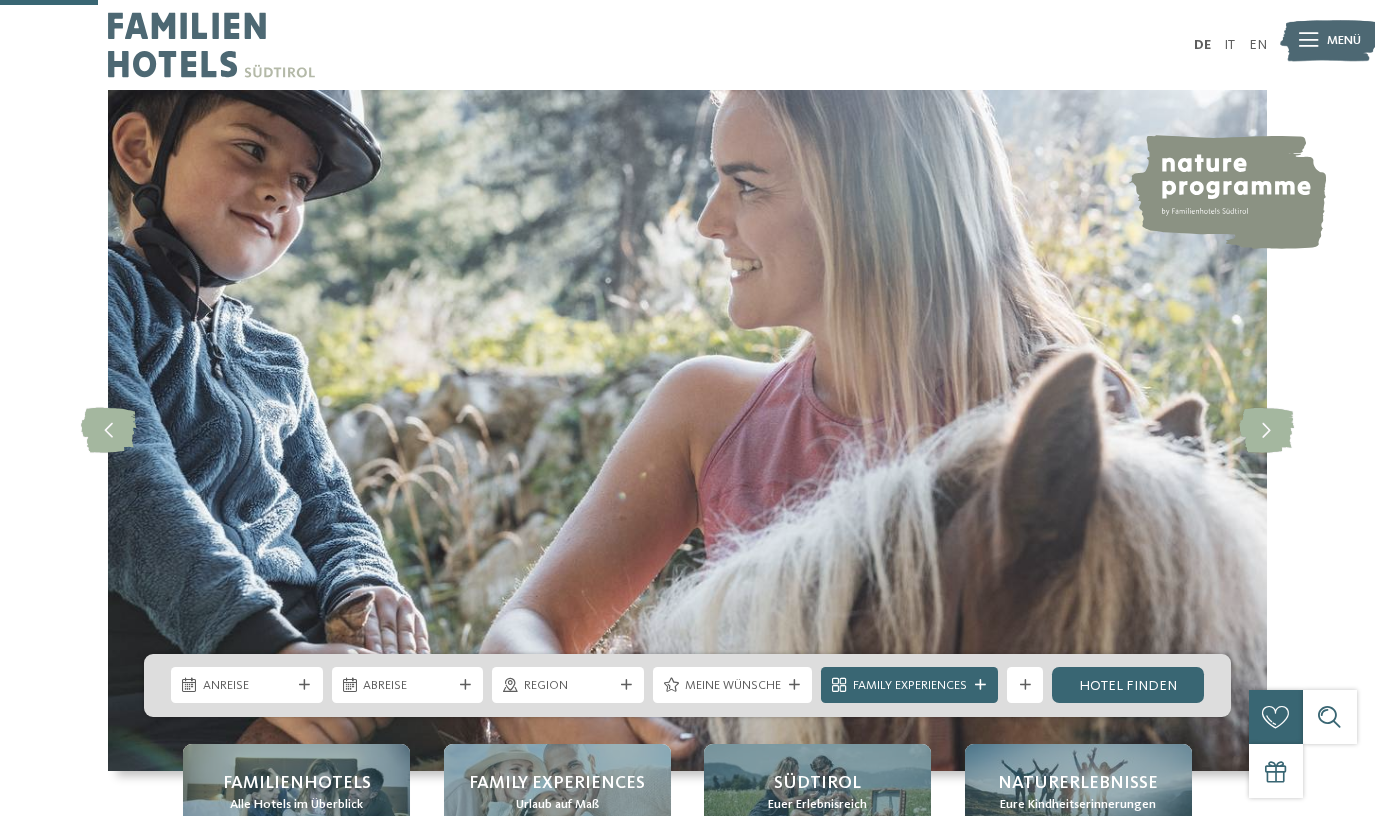 scroll, scrollTop: 545, scrollLeft: 0, axis: vertical 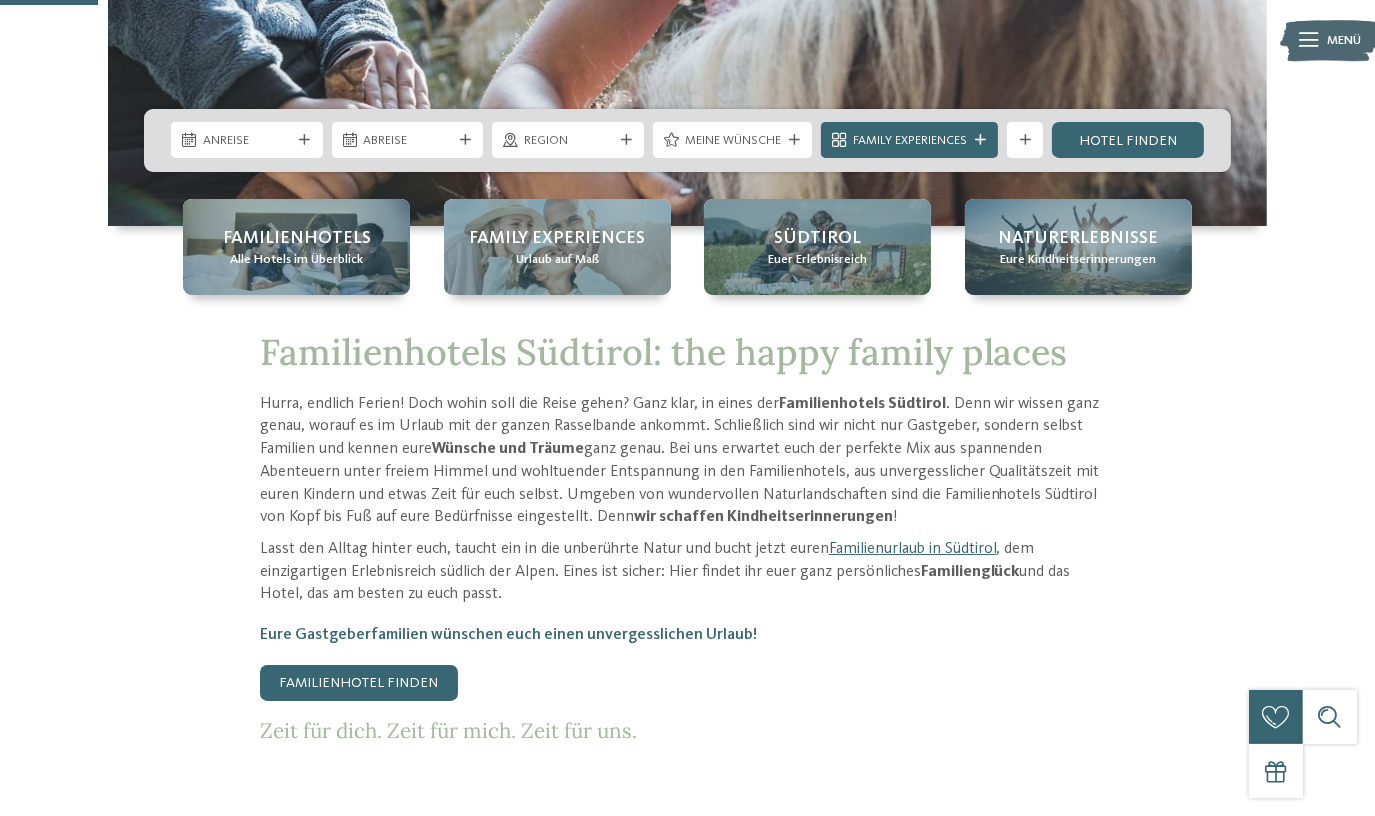 click on "Suche" at bounding box center (1330, 717) 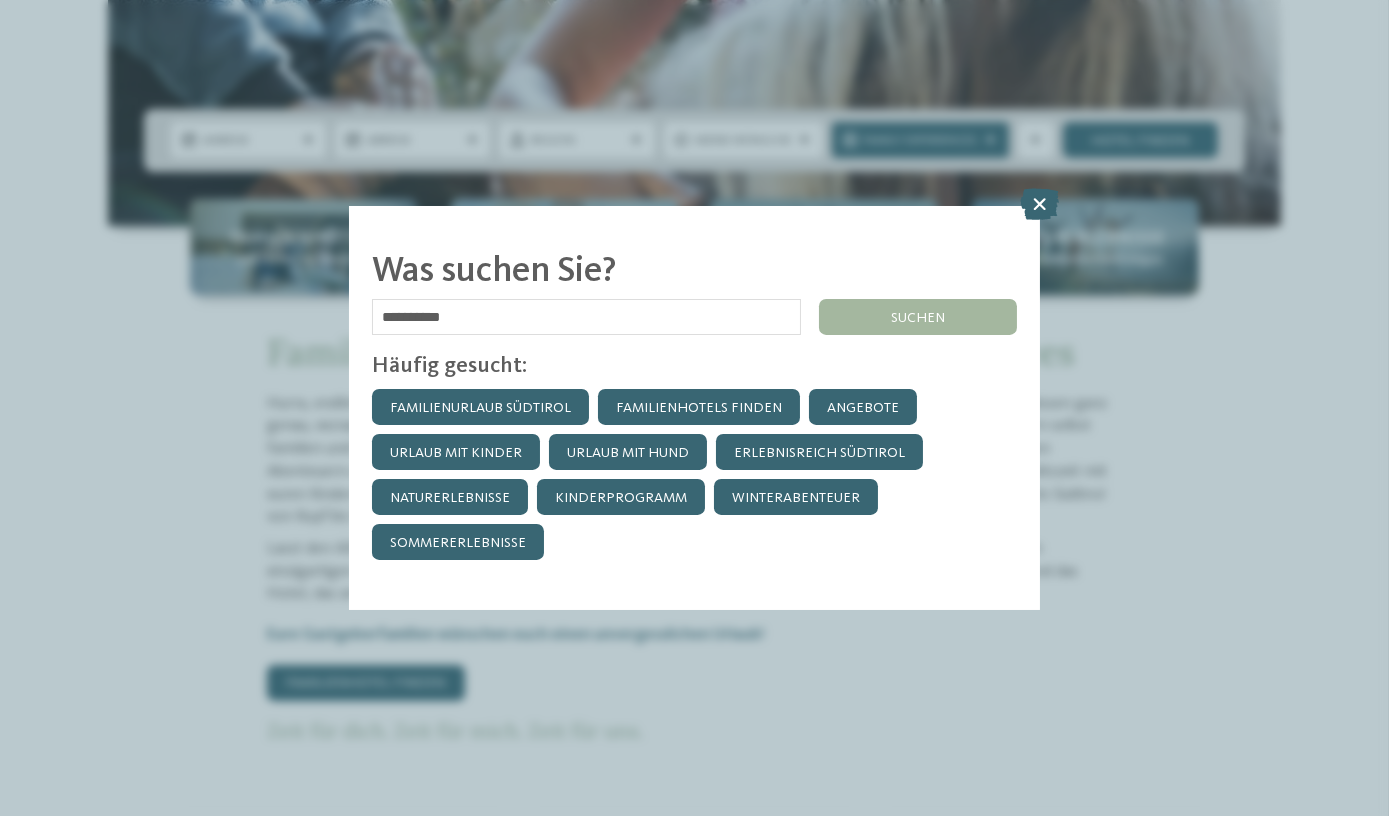 type on "**********" 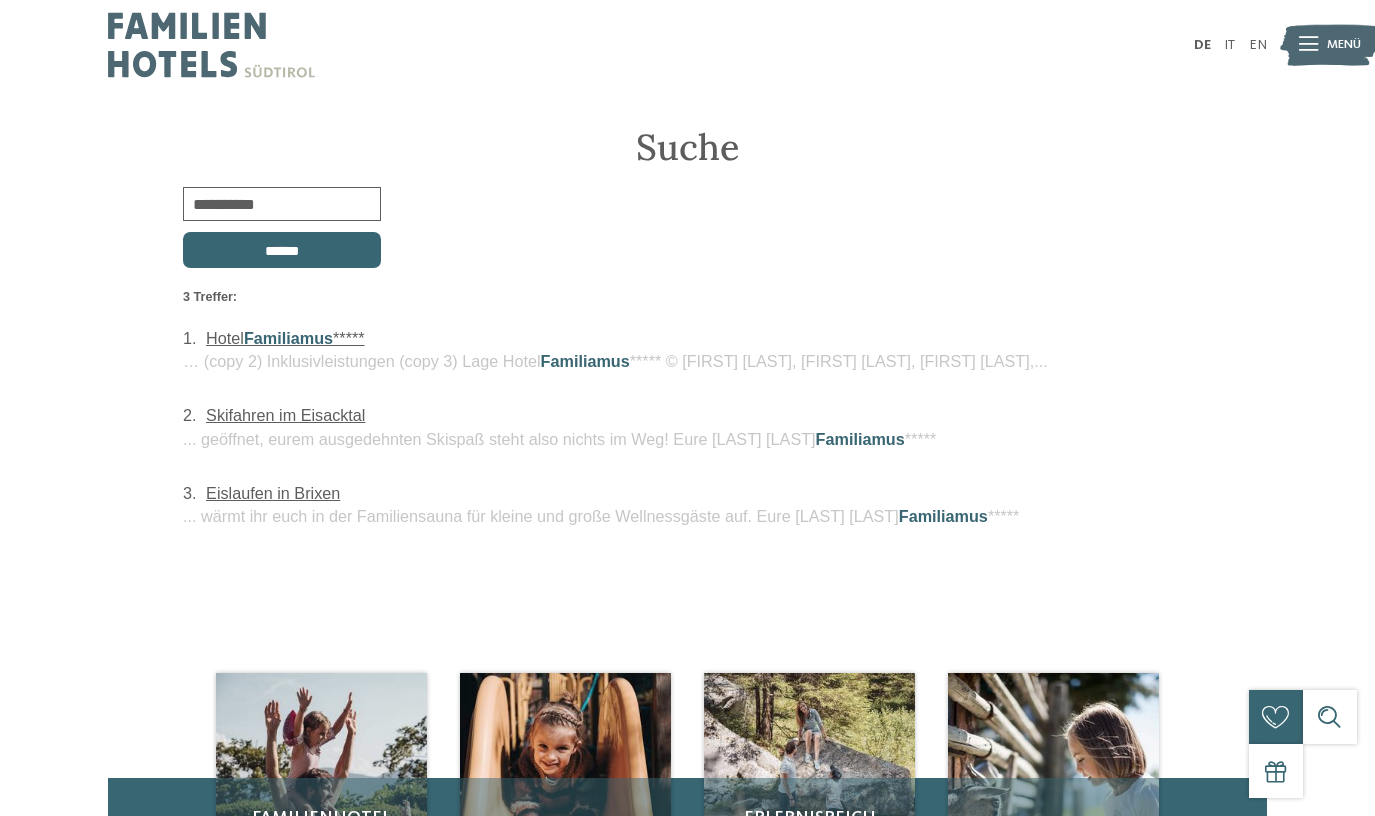 scroll, scrollTop: 0, scrollLeft: 0, axis: both 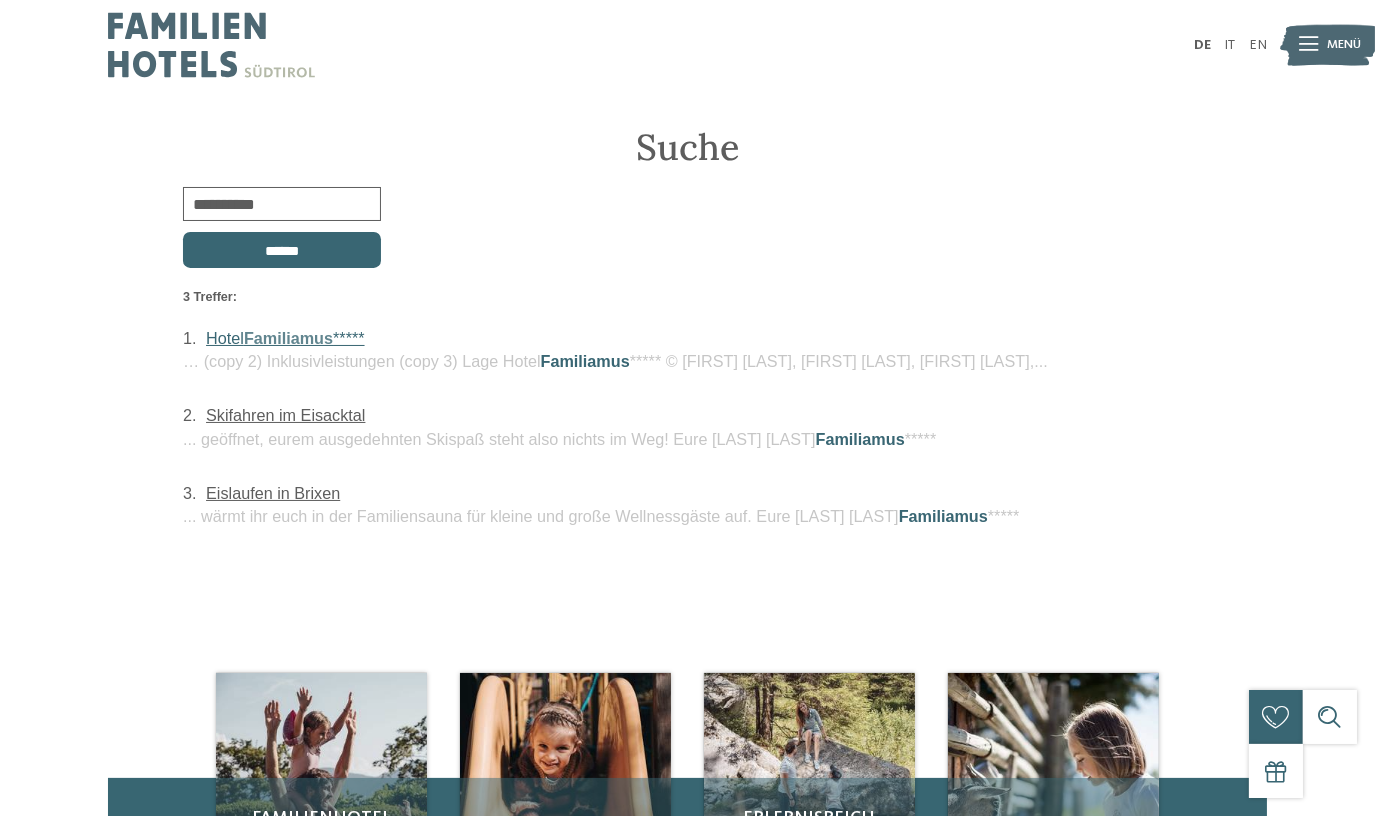click on "Hotel  Familiamus  *****" at bounding box center [285, 338] 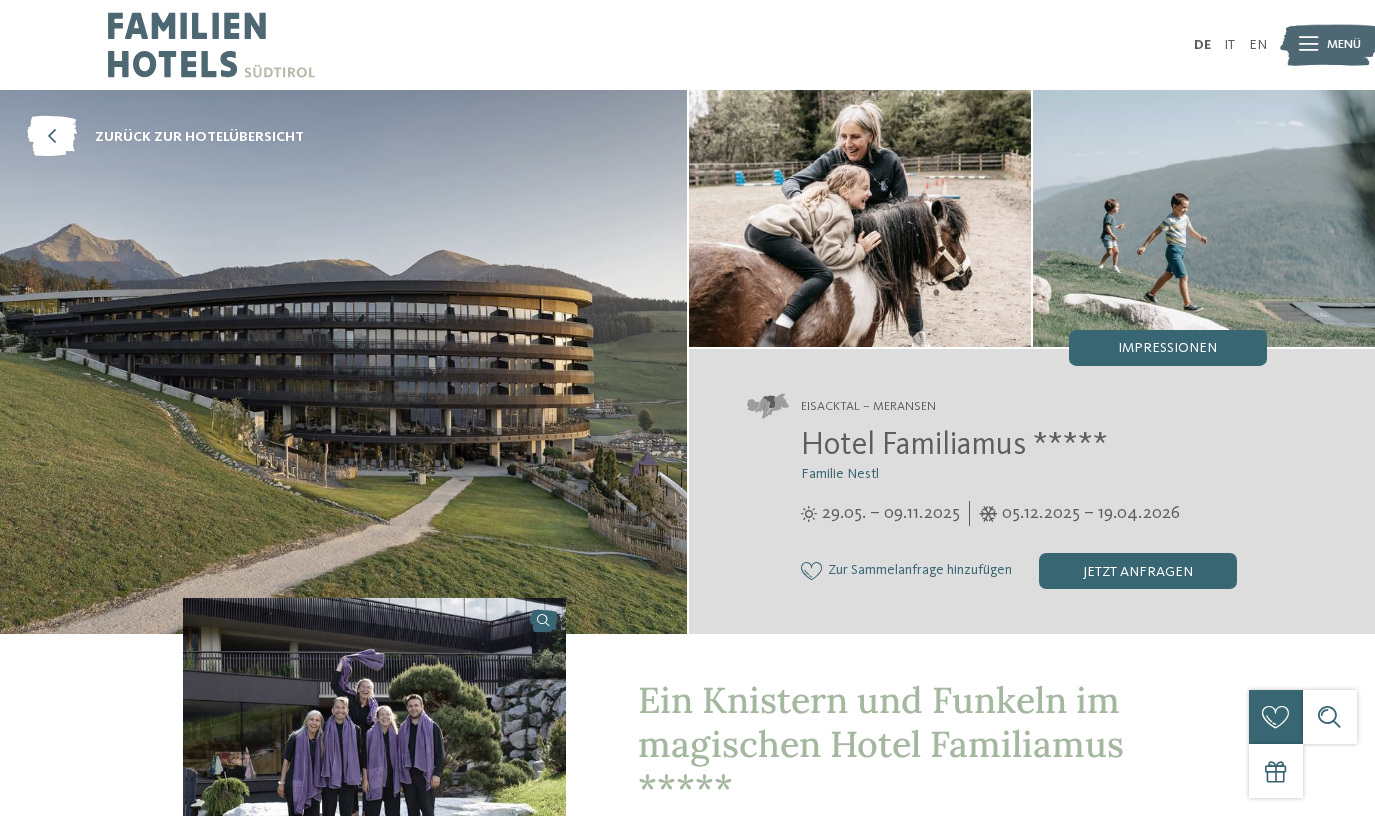 scroll, scrollTop: 0, scrollLeft: 0, axis: both 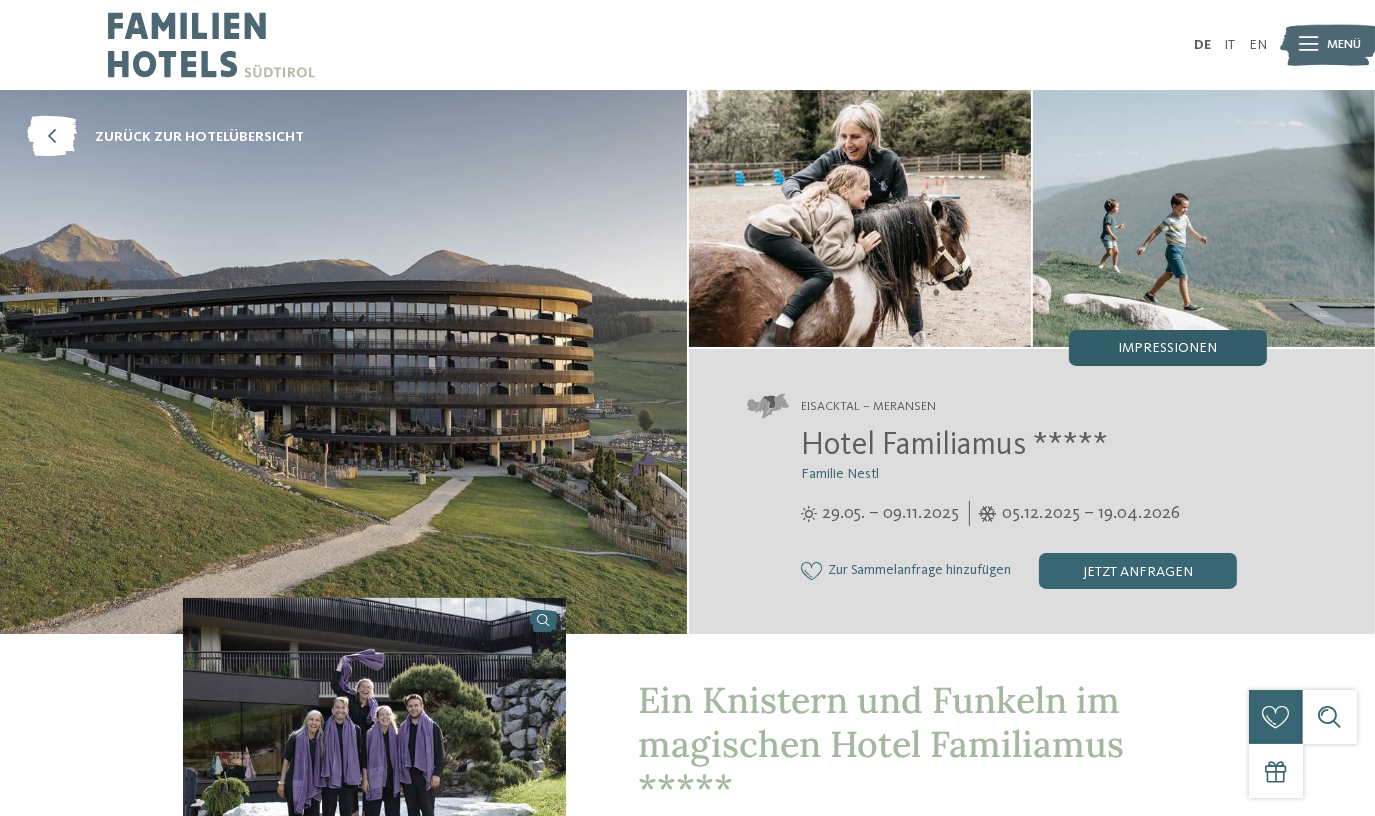 click on "Impressionen" at bounding box center [1168, 348] 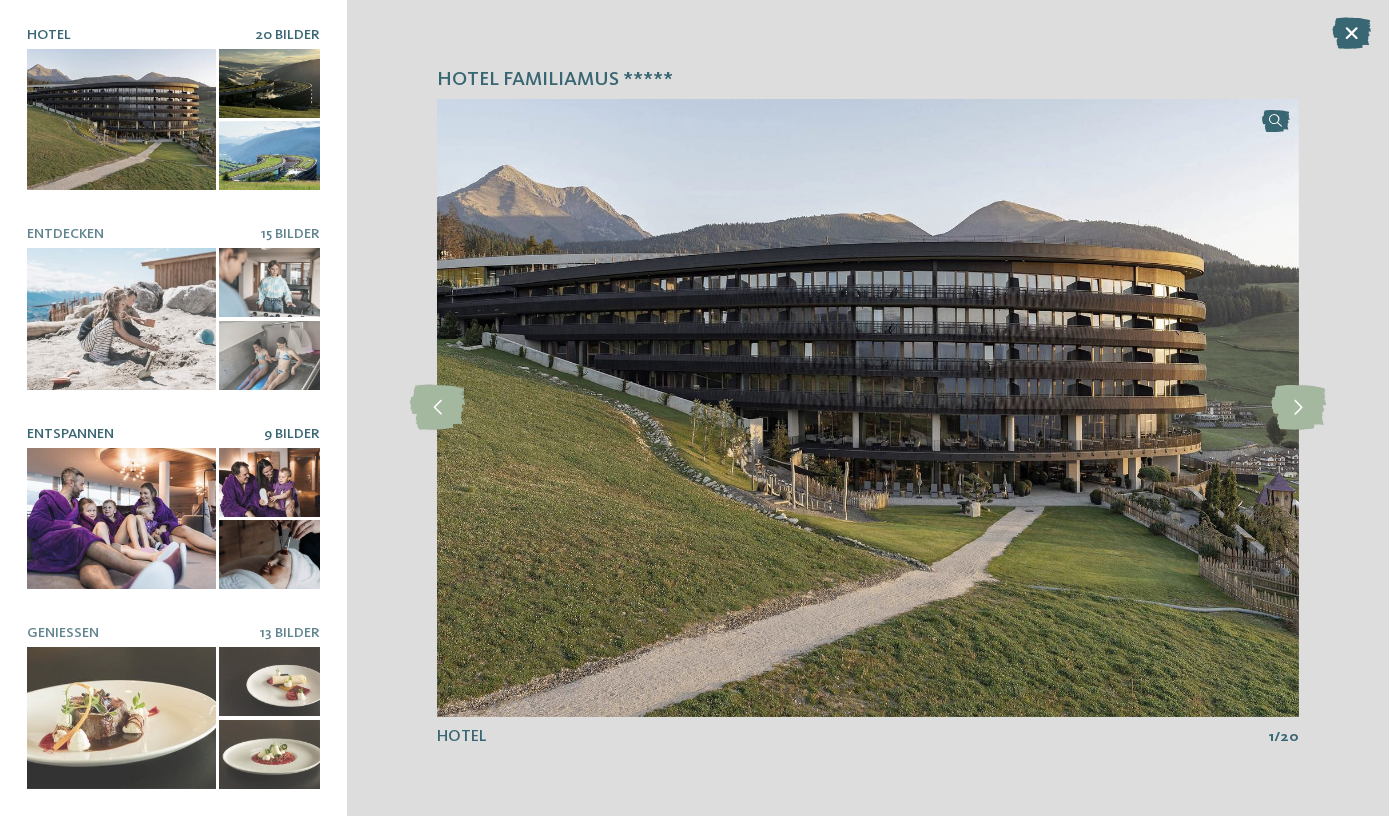 click at bounding box center [121, 519] 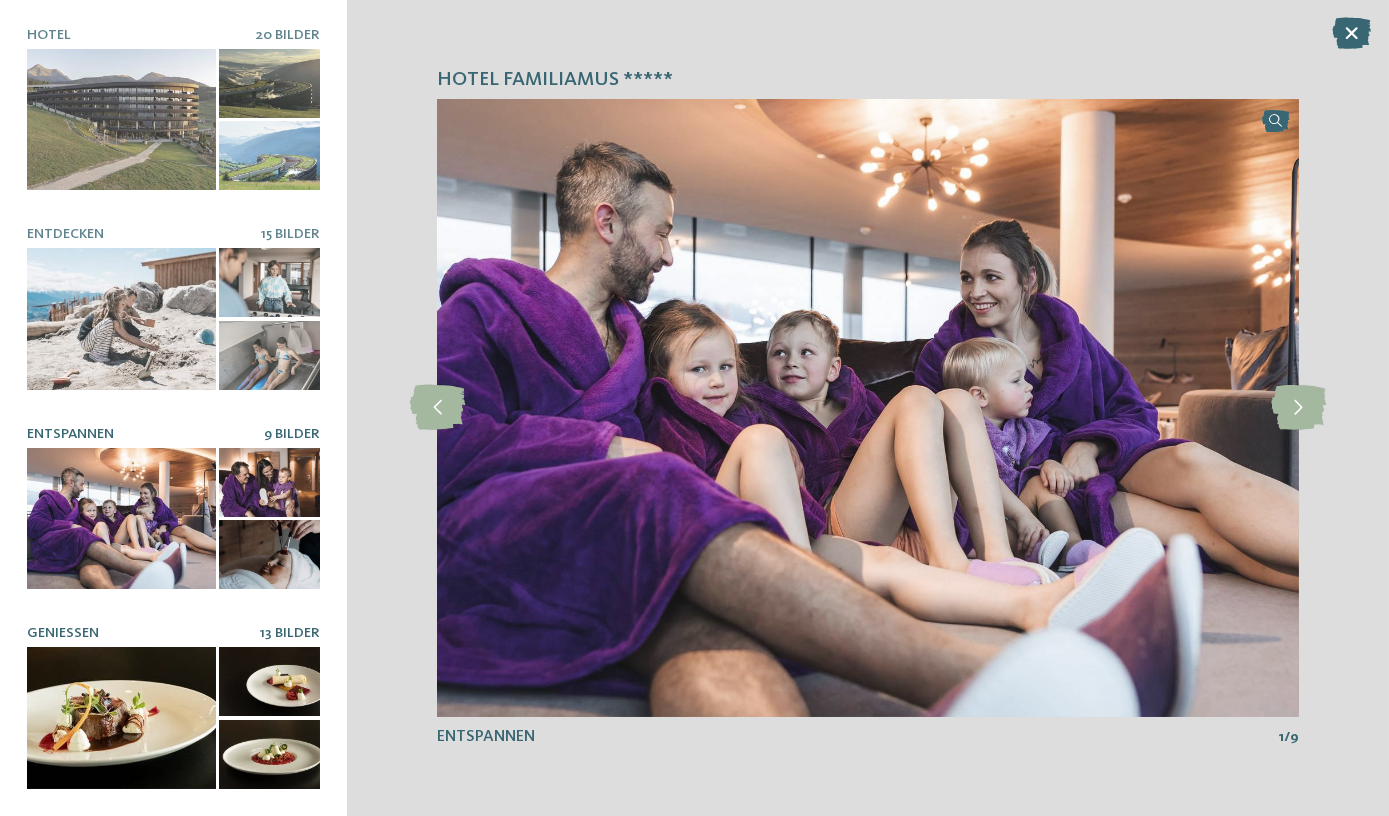 click at bounding box center (121, 718) 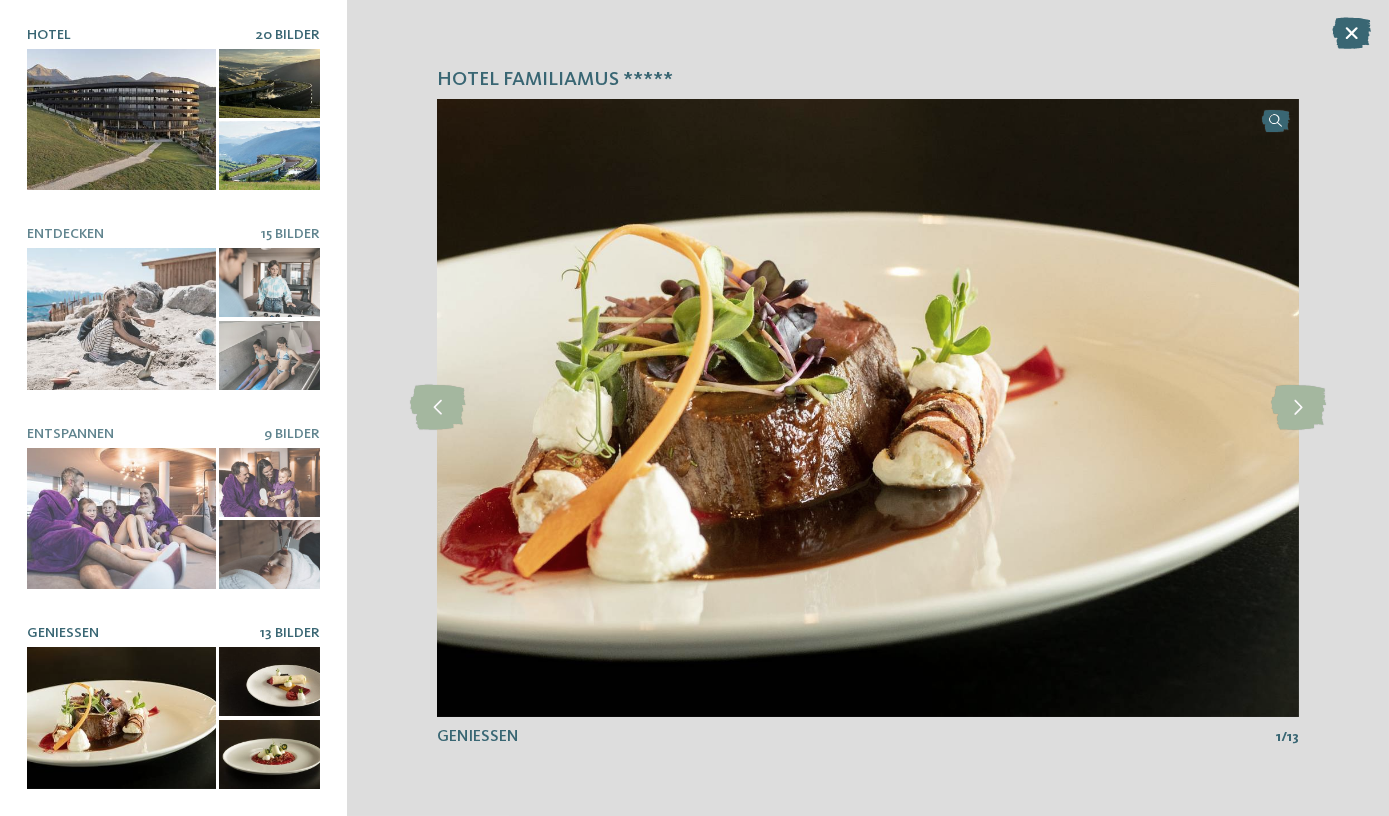 click at bounding box center (121, 120) 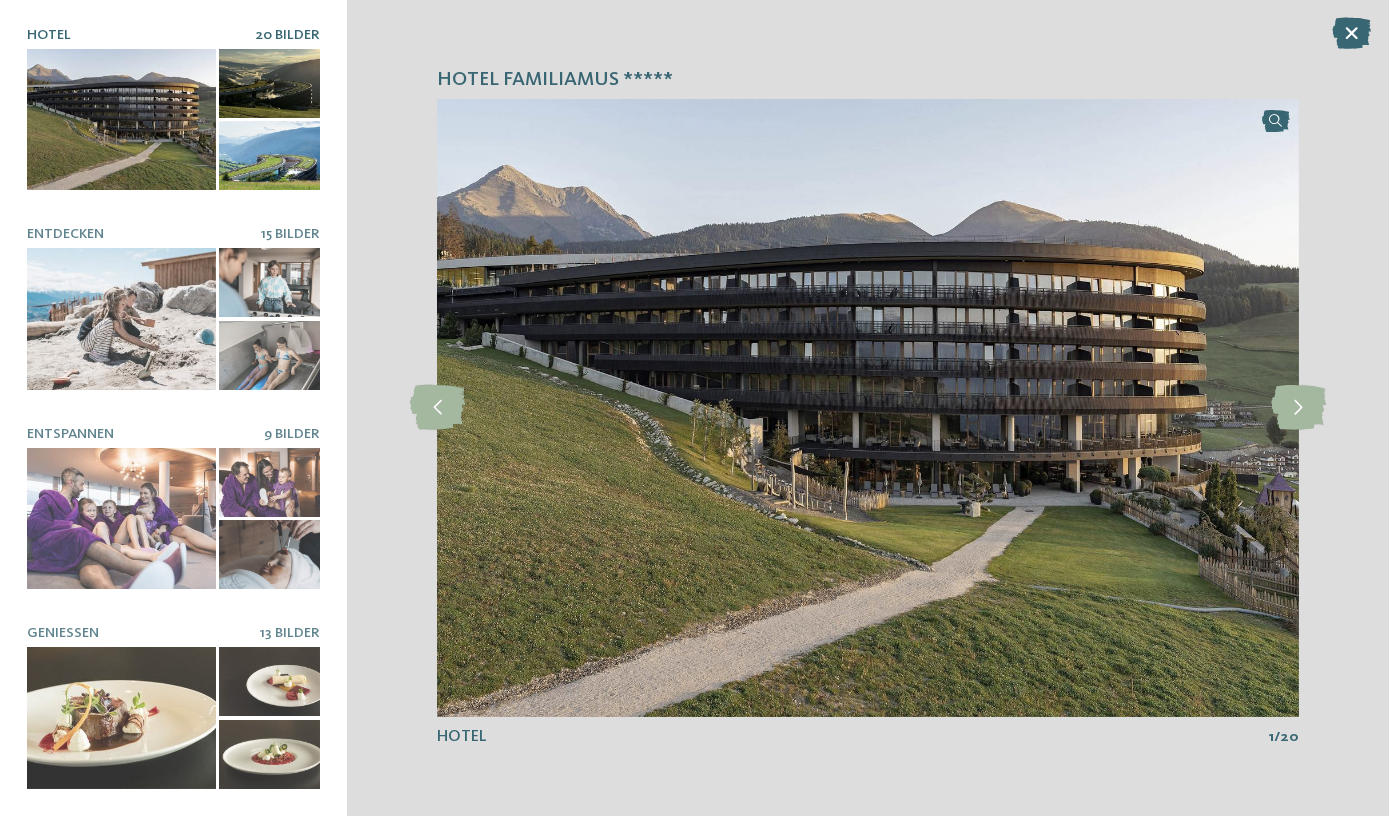 click at bounding box center (269, 155) 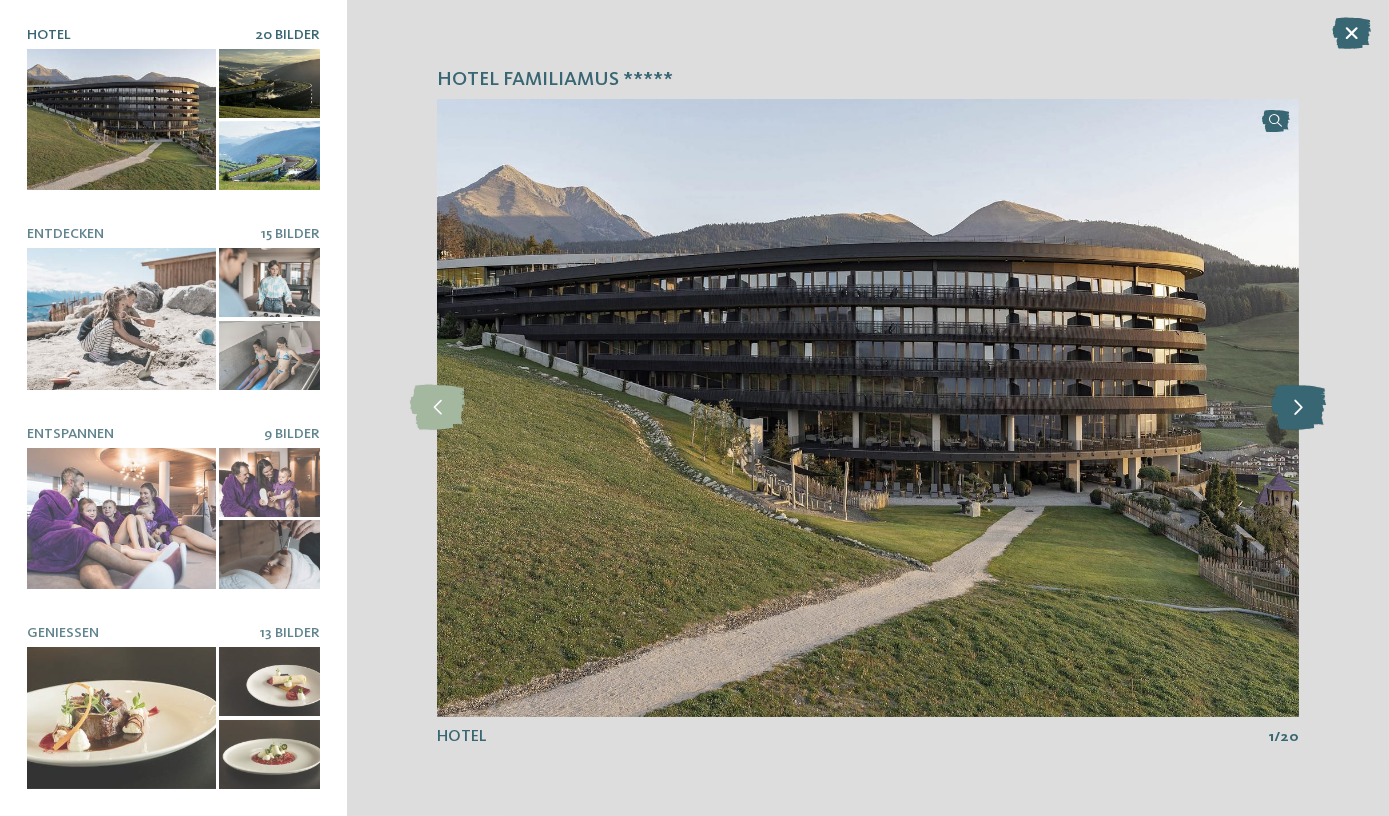 click at bounding box center (1298, 407) 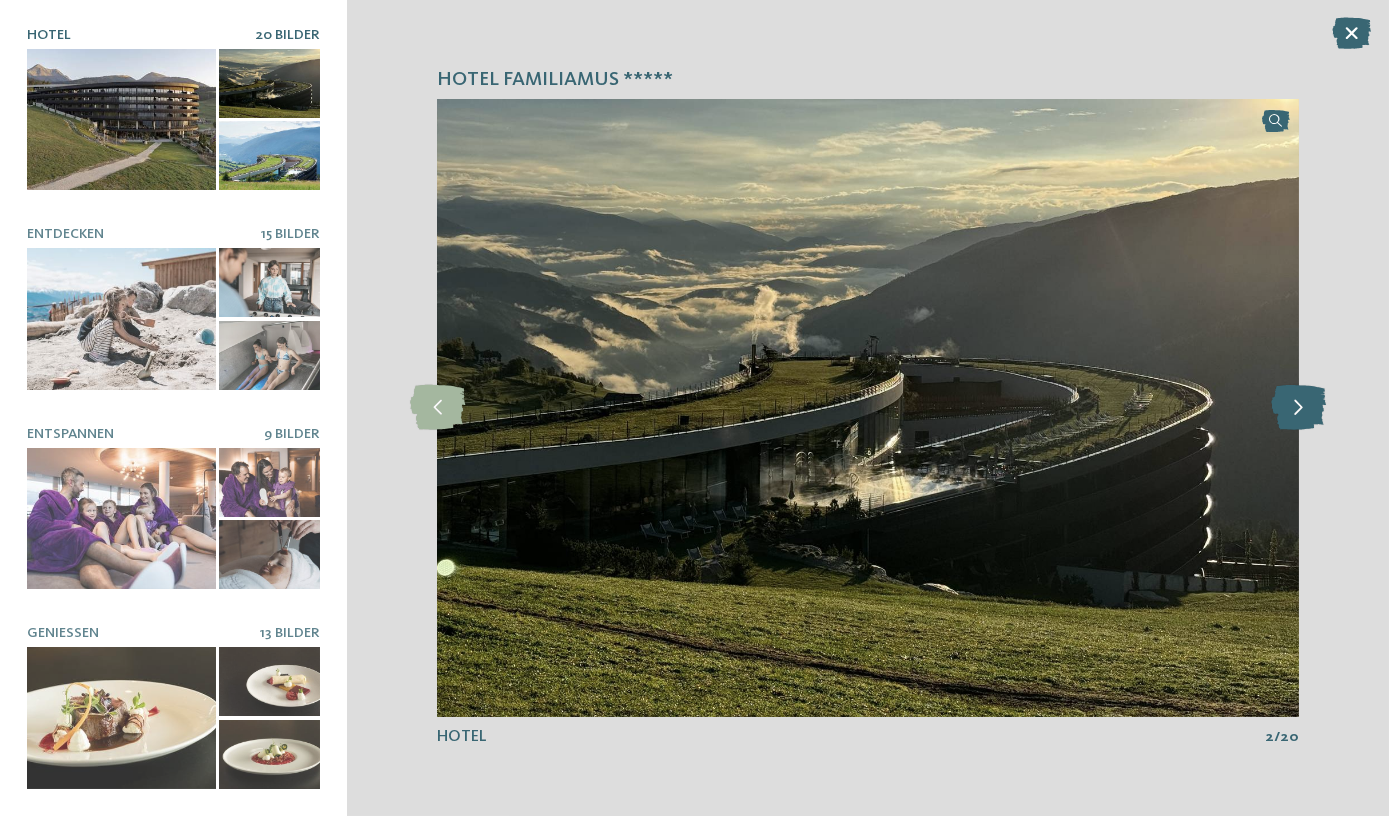 click at bounding box center [1298, 407] 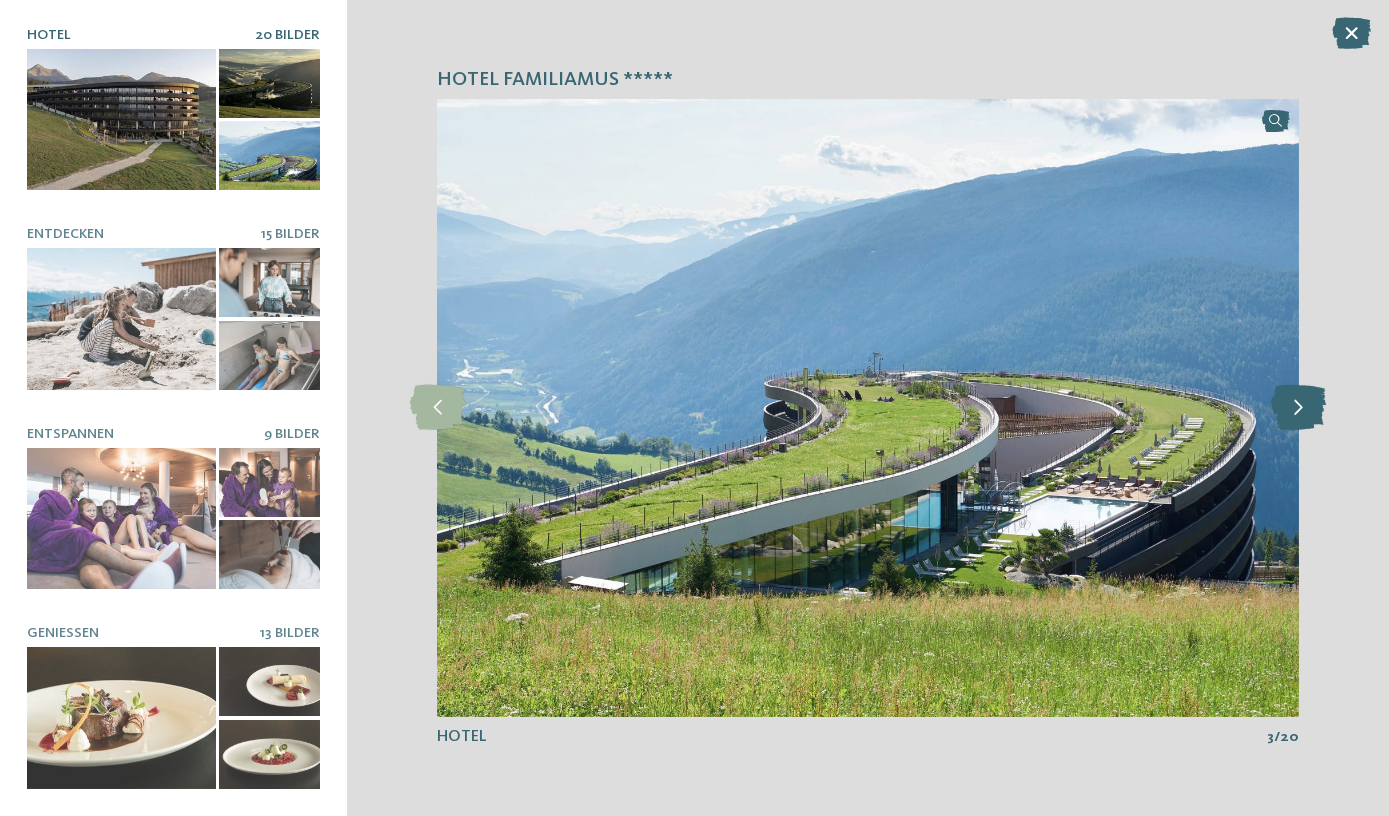 click at bounding box center [1298, 407] 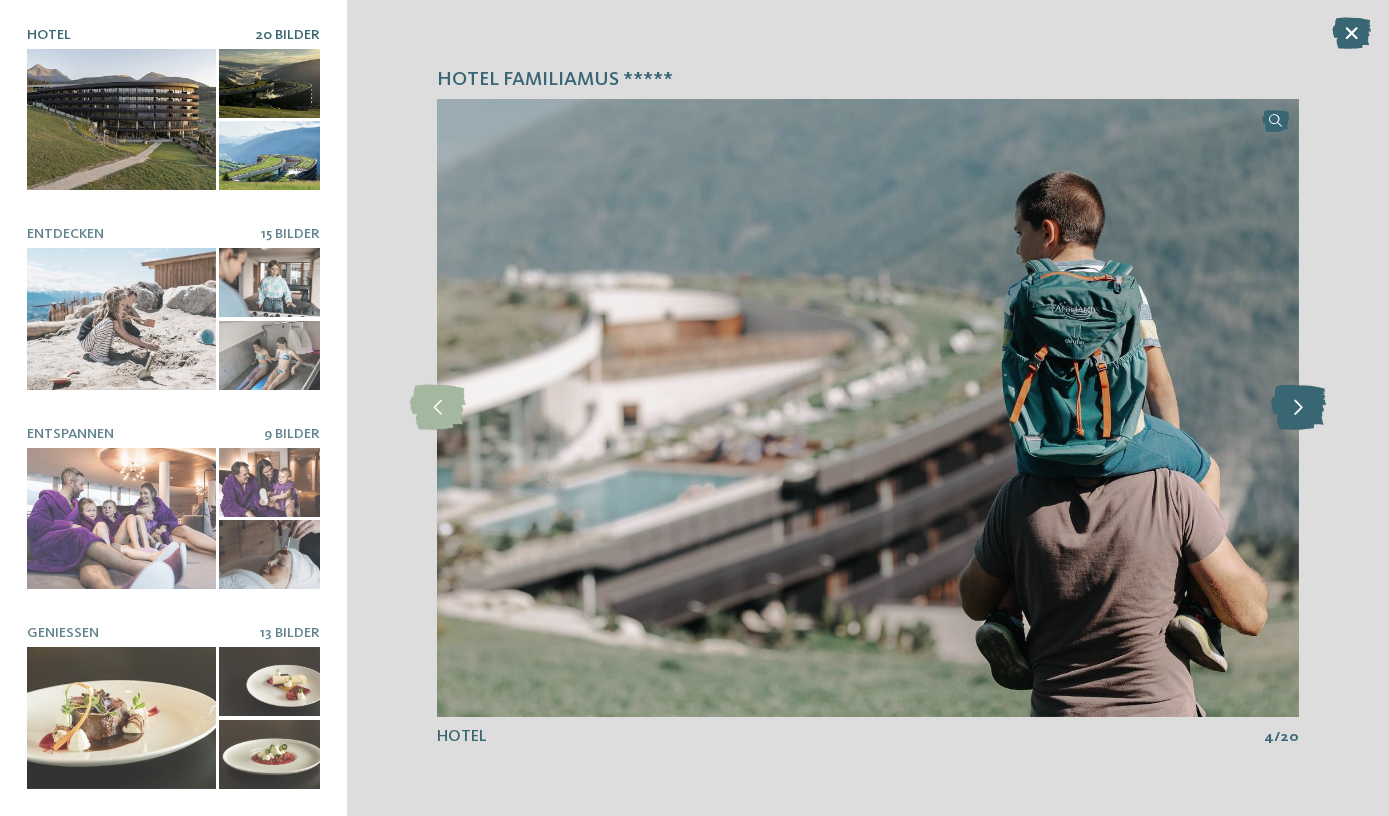 click at bounding box center (1298, 407) 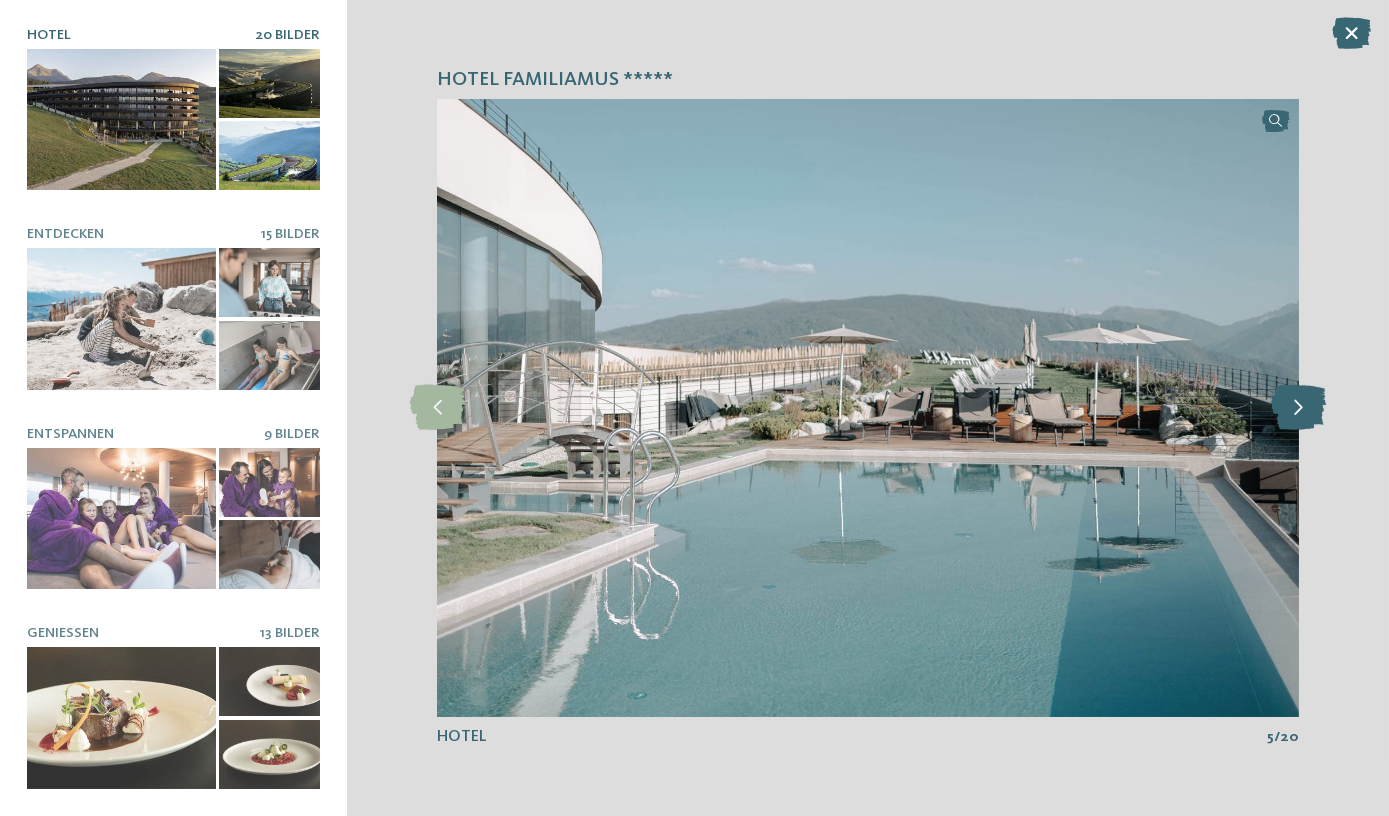 click at bounding box center (1298, 407) 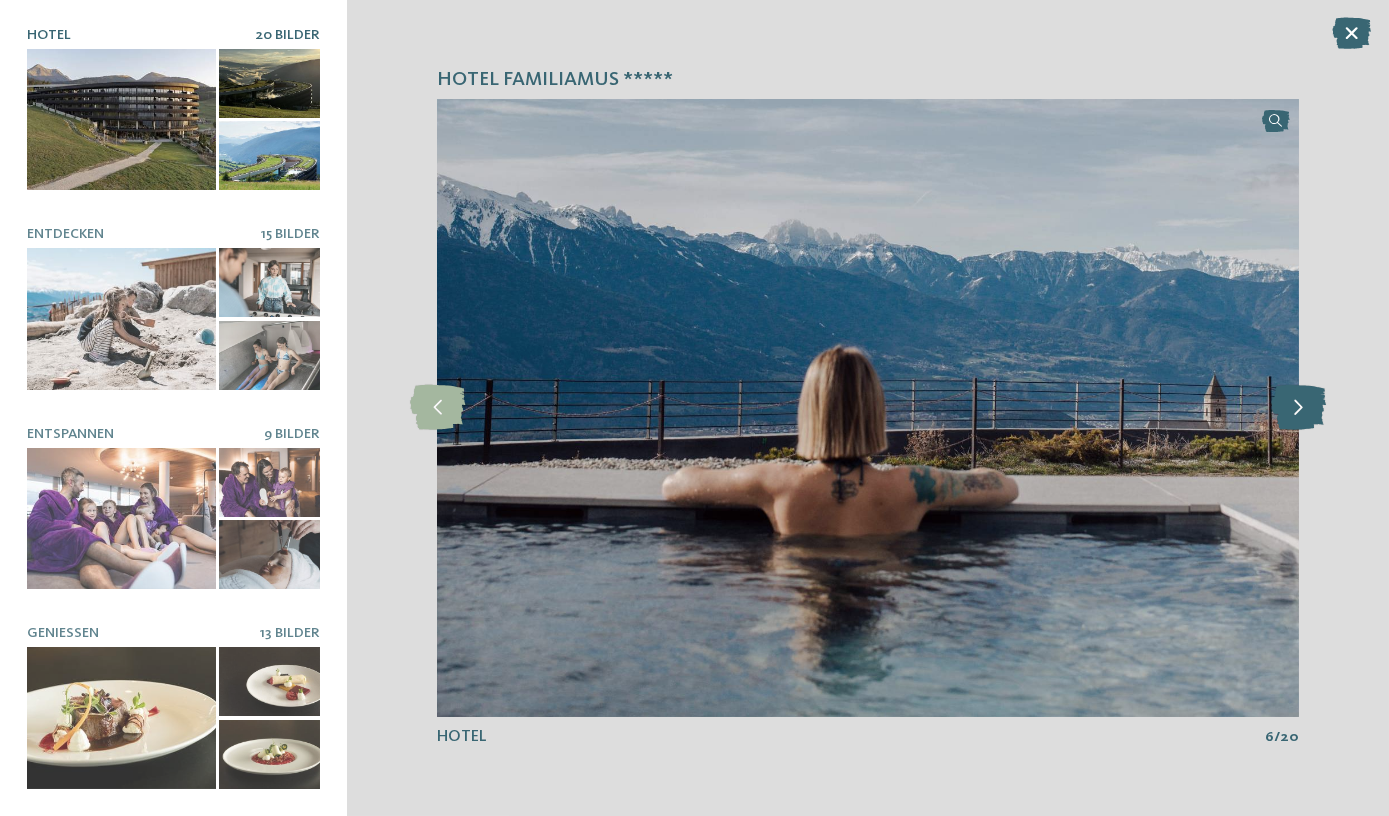 click at bounding box center (1298, 407) 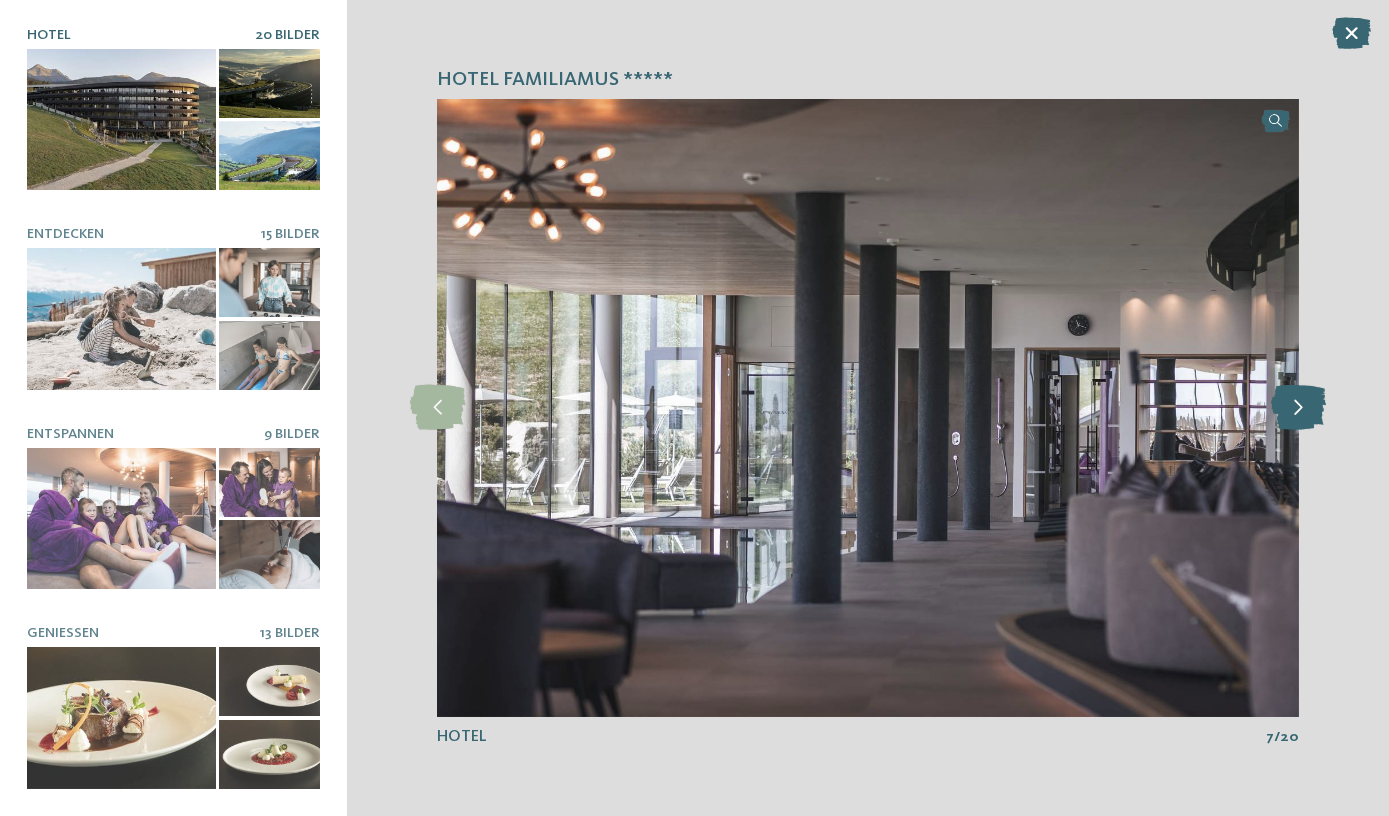 click at bounding box center (1298, 407) 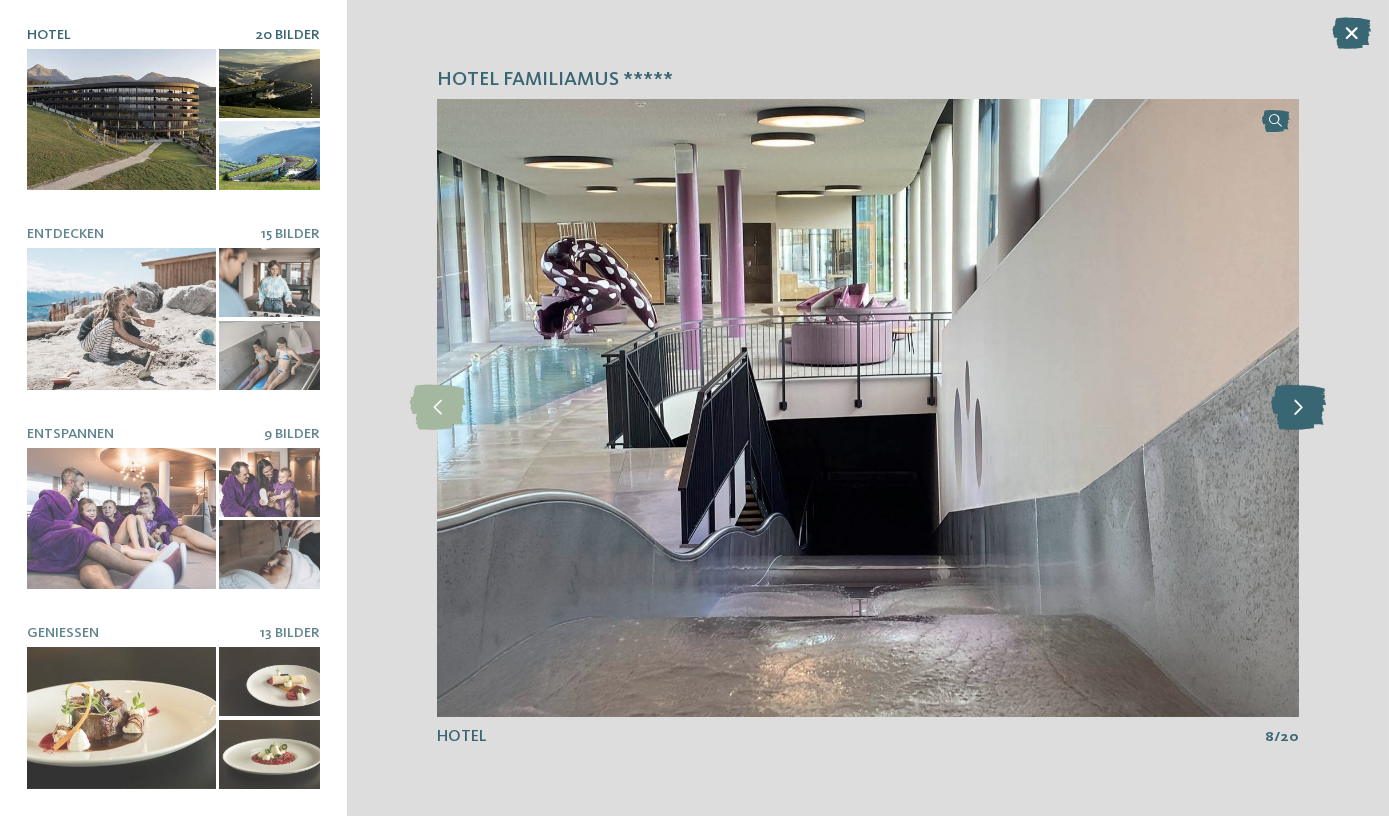 click at bounding box center [1298, 407] 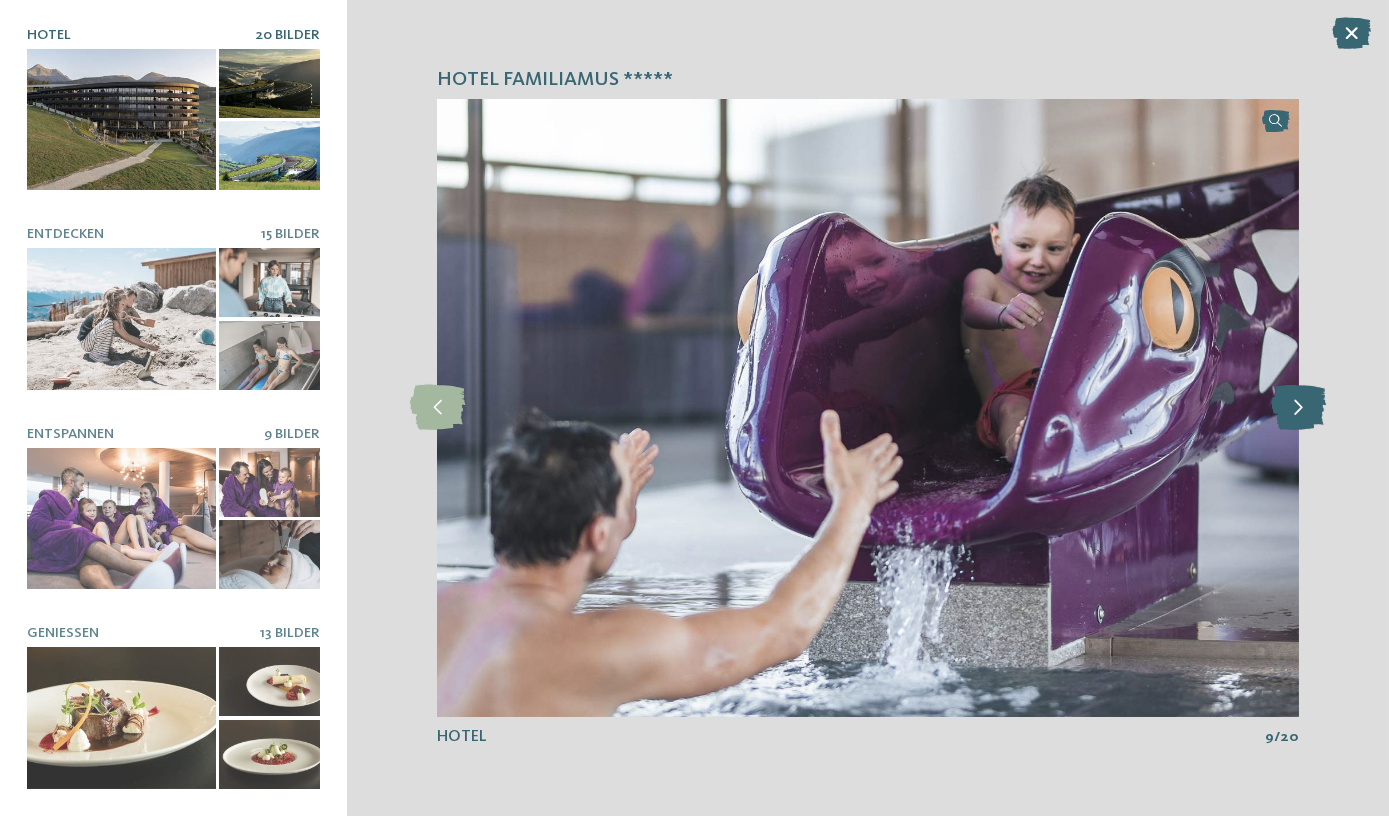 click at bounding box center (1298, 407) 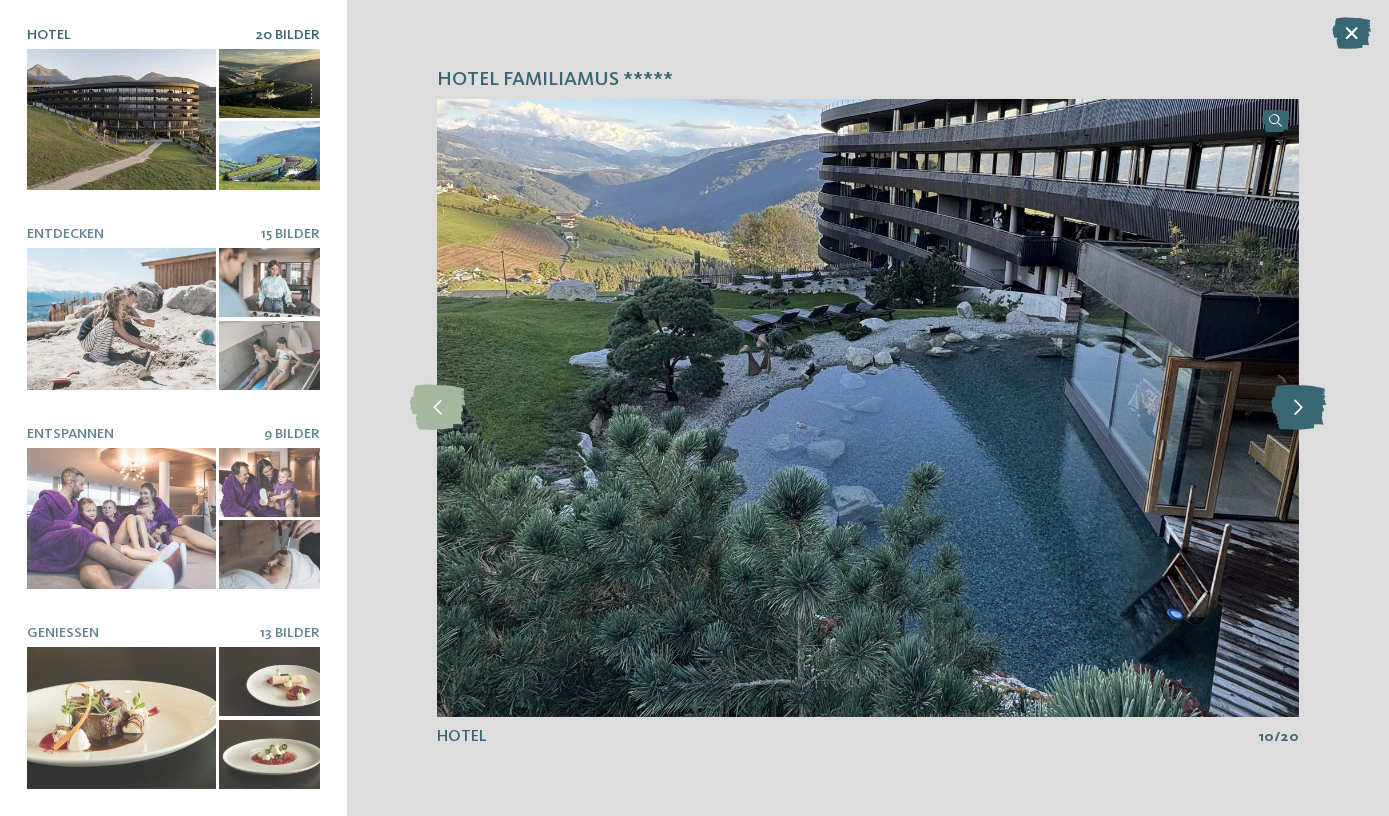 click at bounding box center (1298, 407) 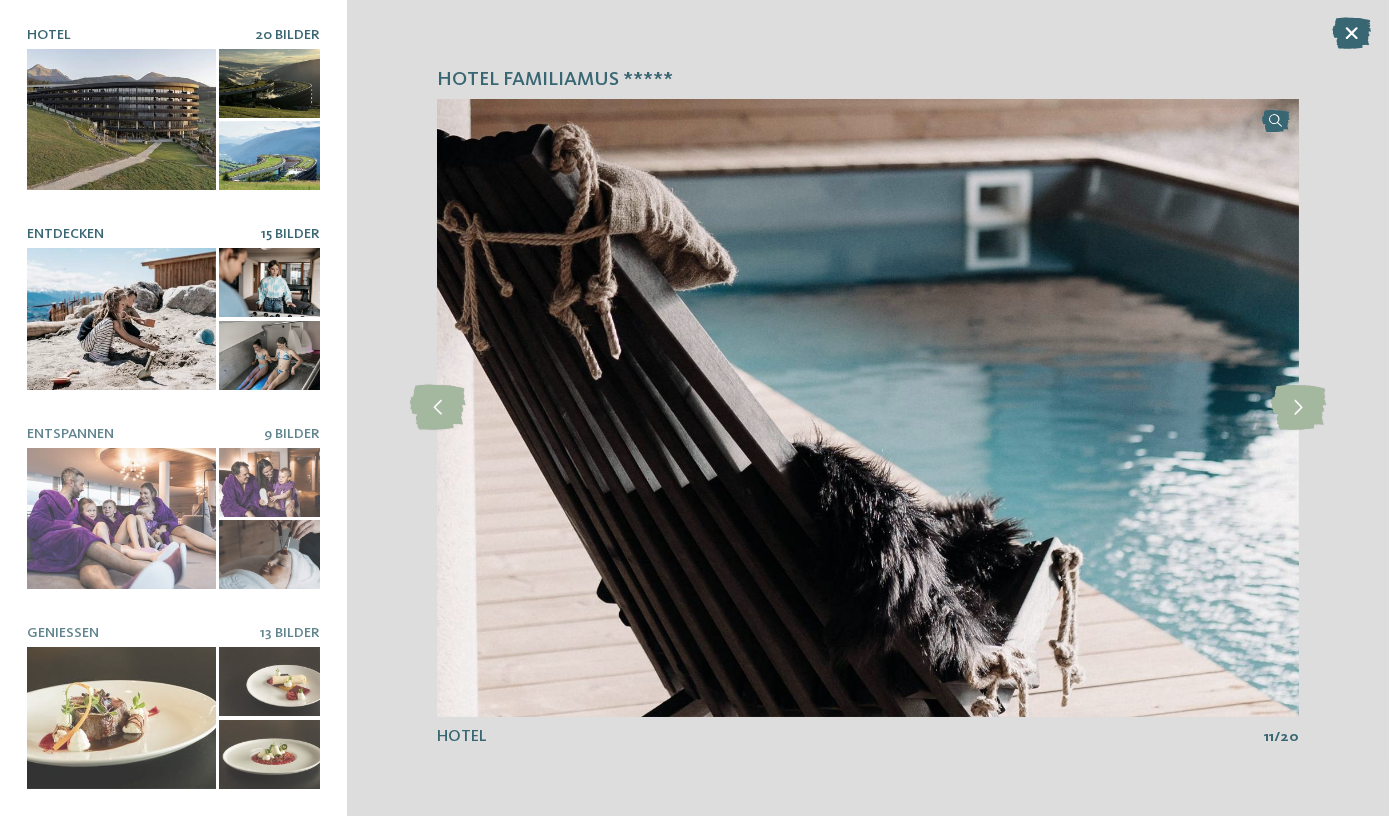 click at bounding box center (121, 319) 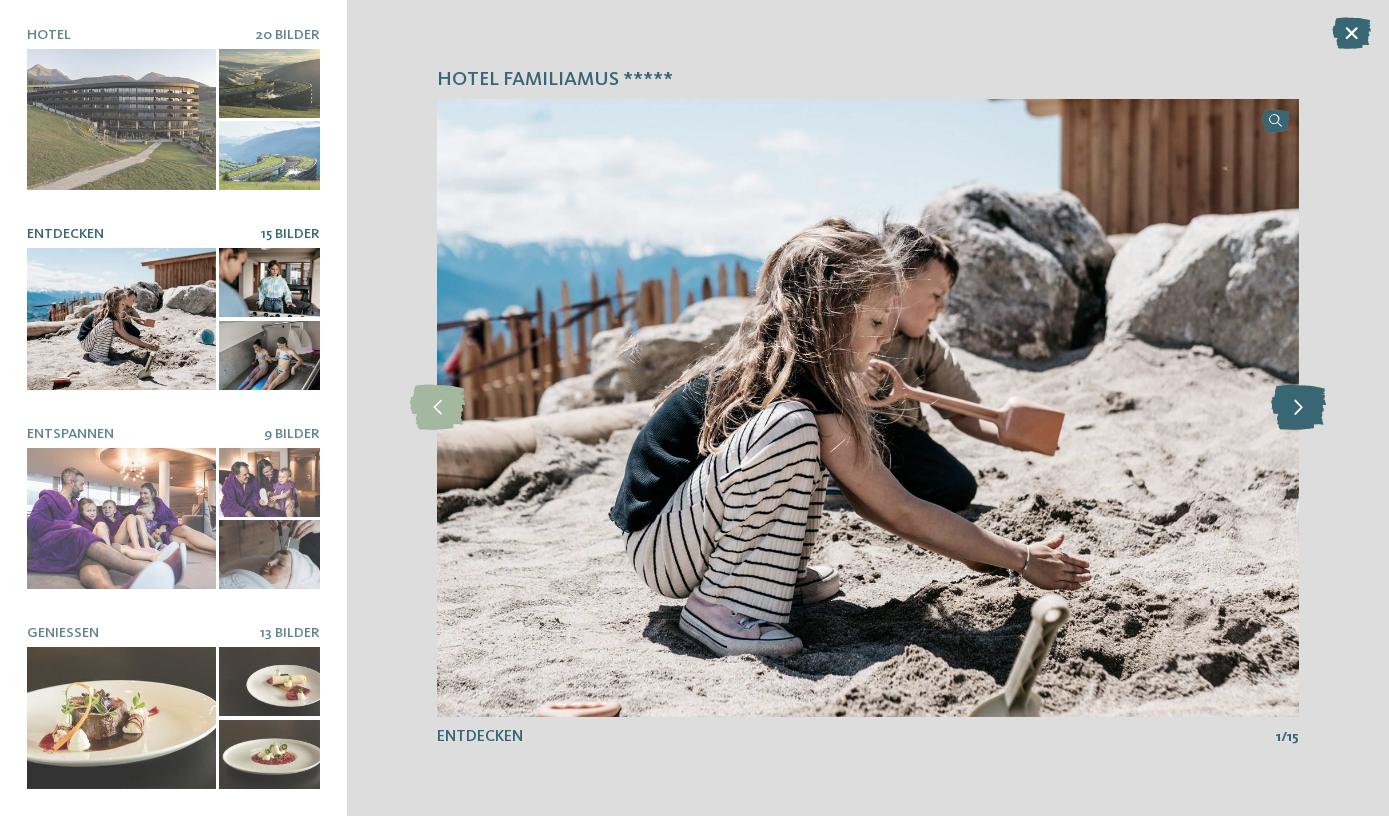 click at bounding box center (1298, 407) 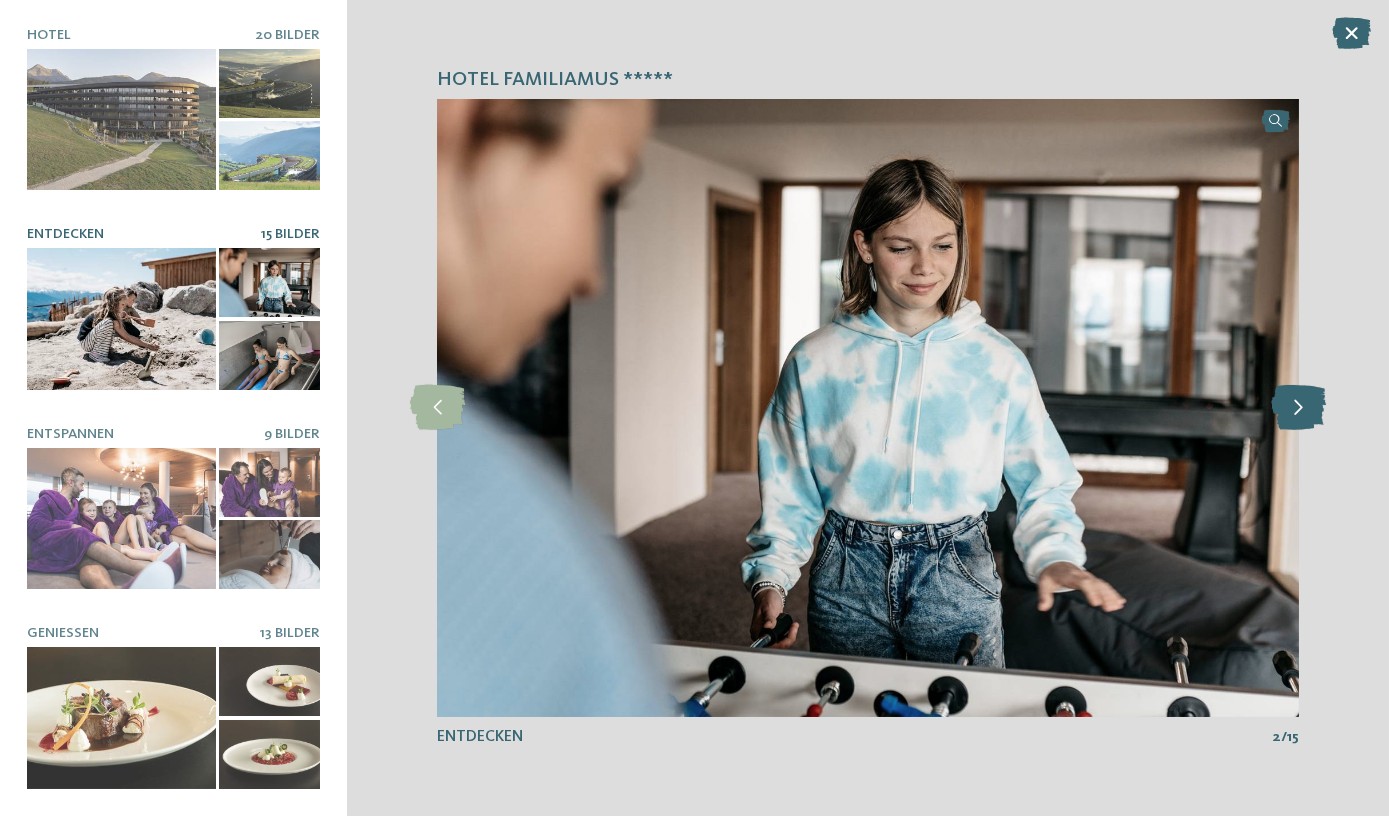 click at bounding box center [1298, 407] 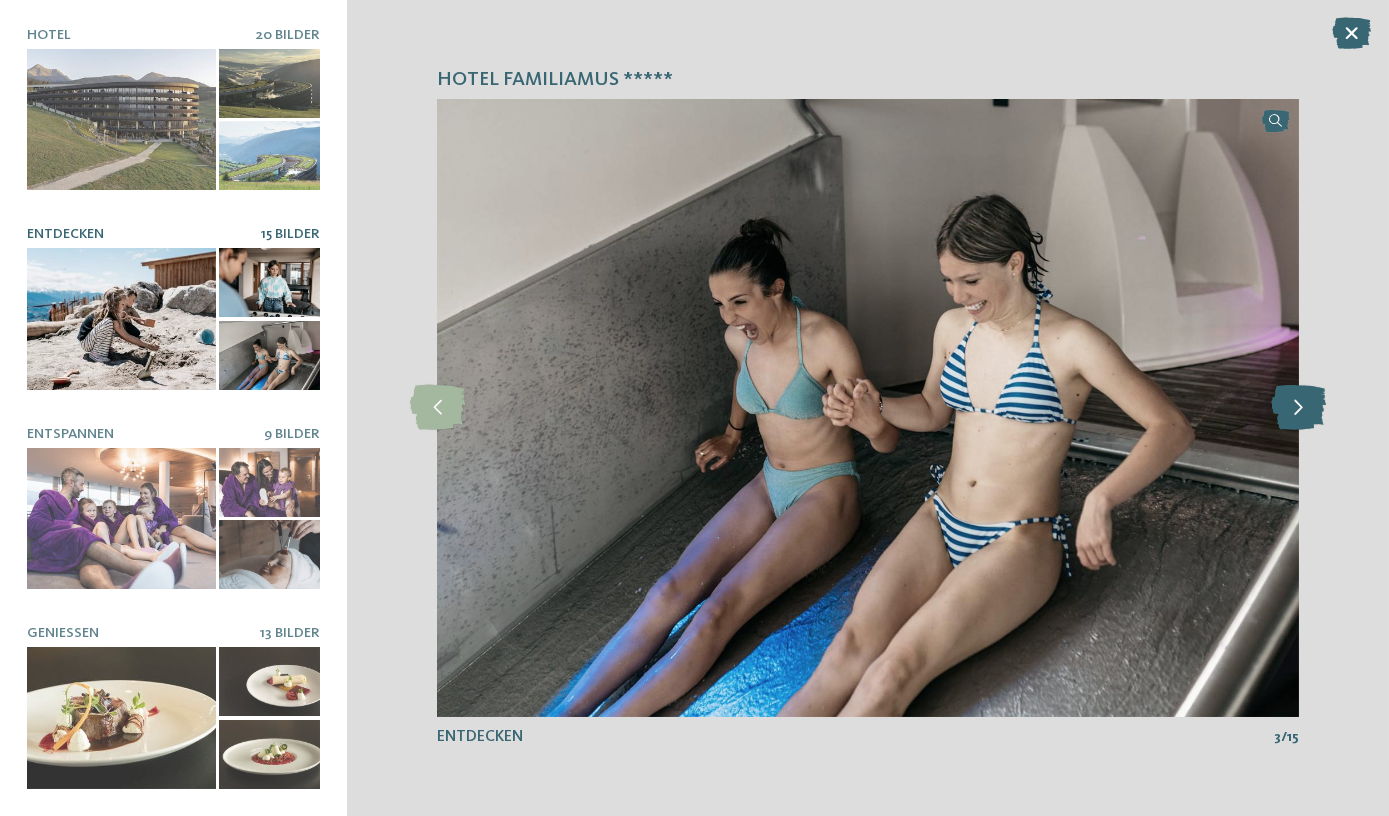 click at bounding box center (1298, 407) 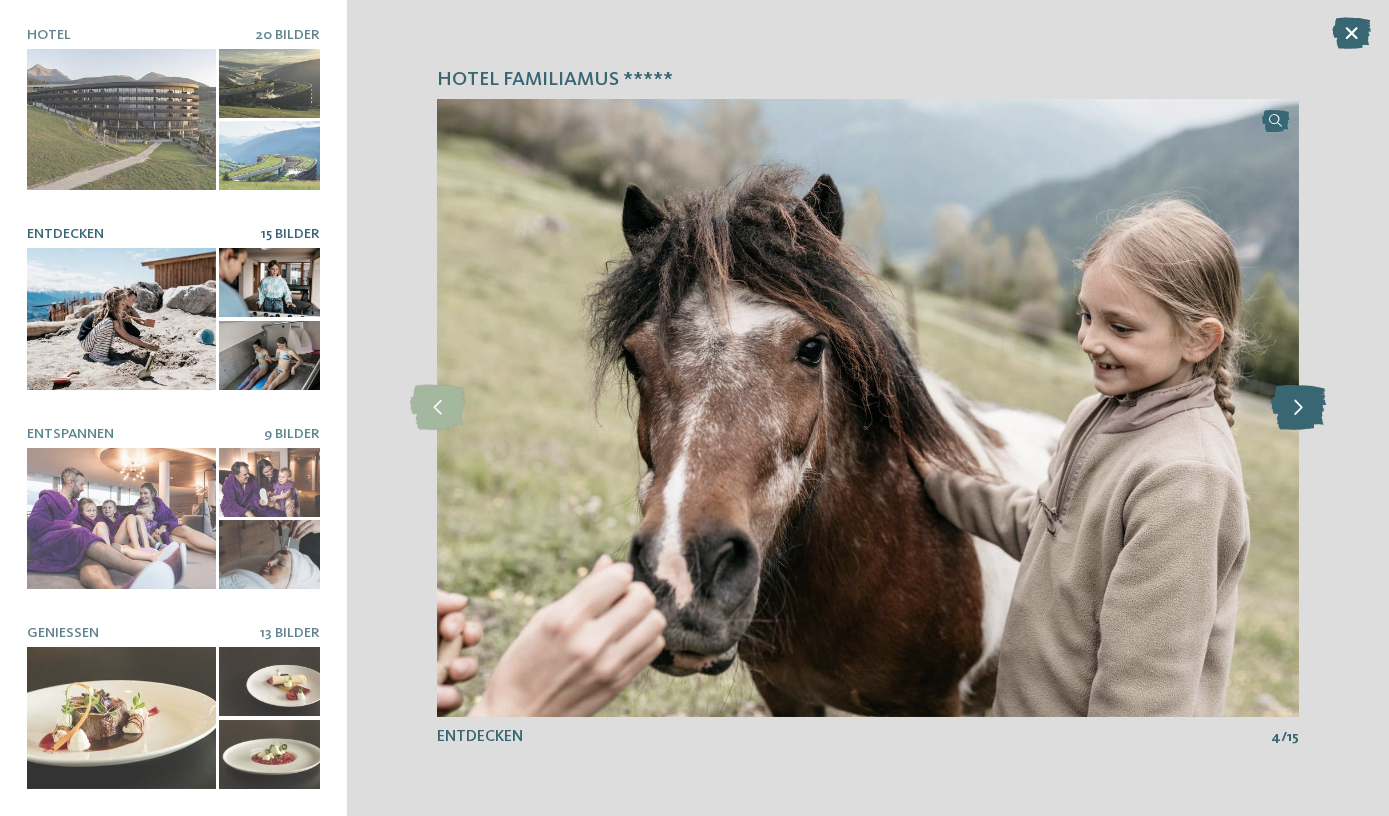 click at bounding box center [1298, 407] 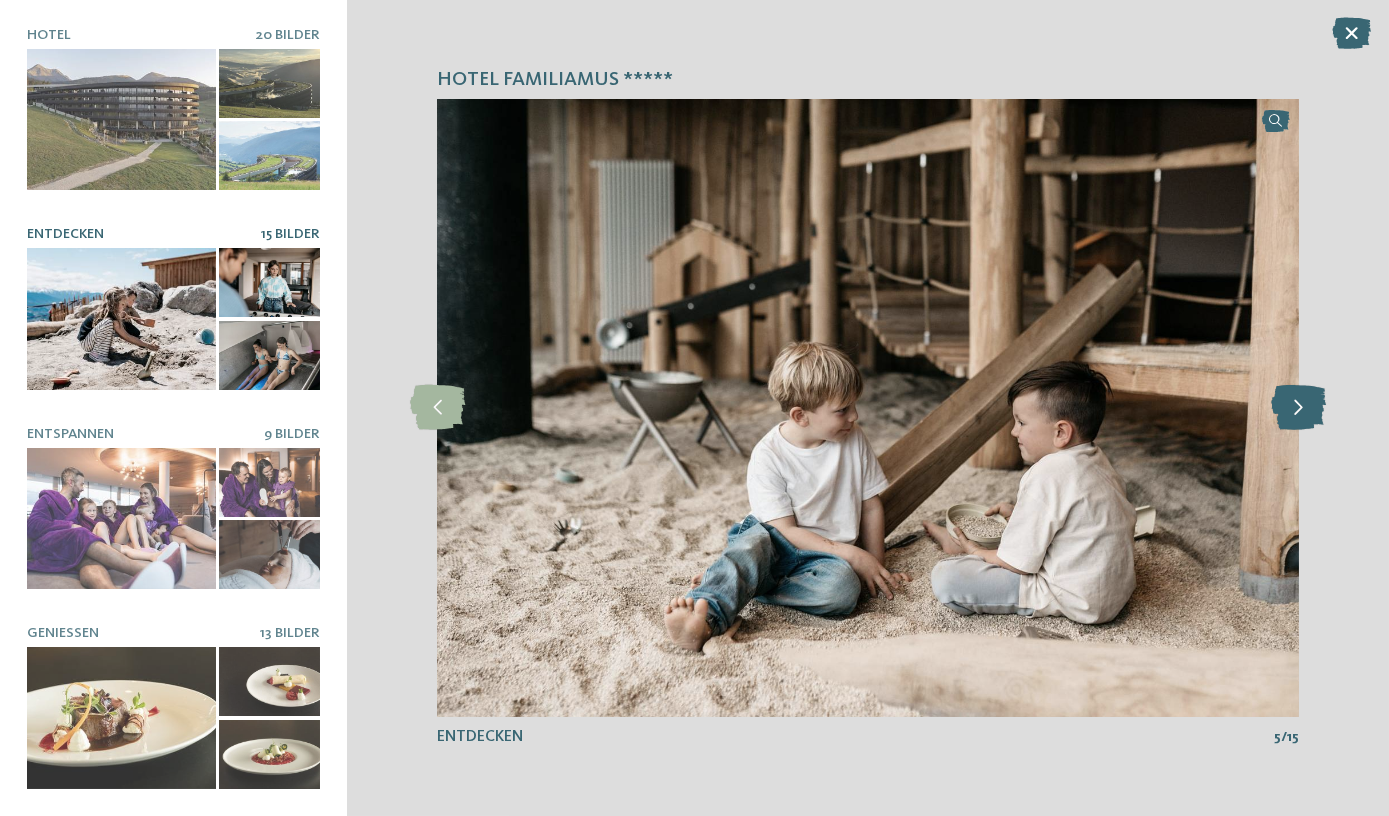 click at bounding box center (1298, 407) 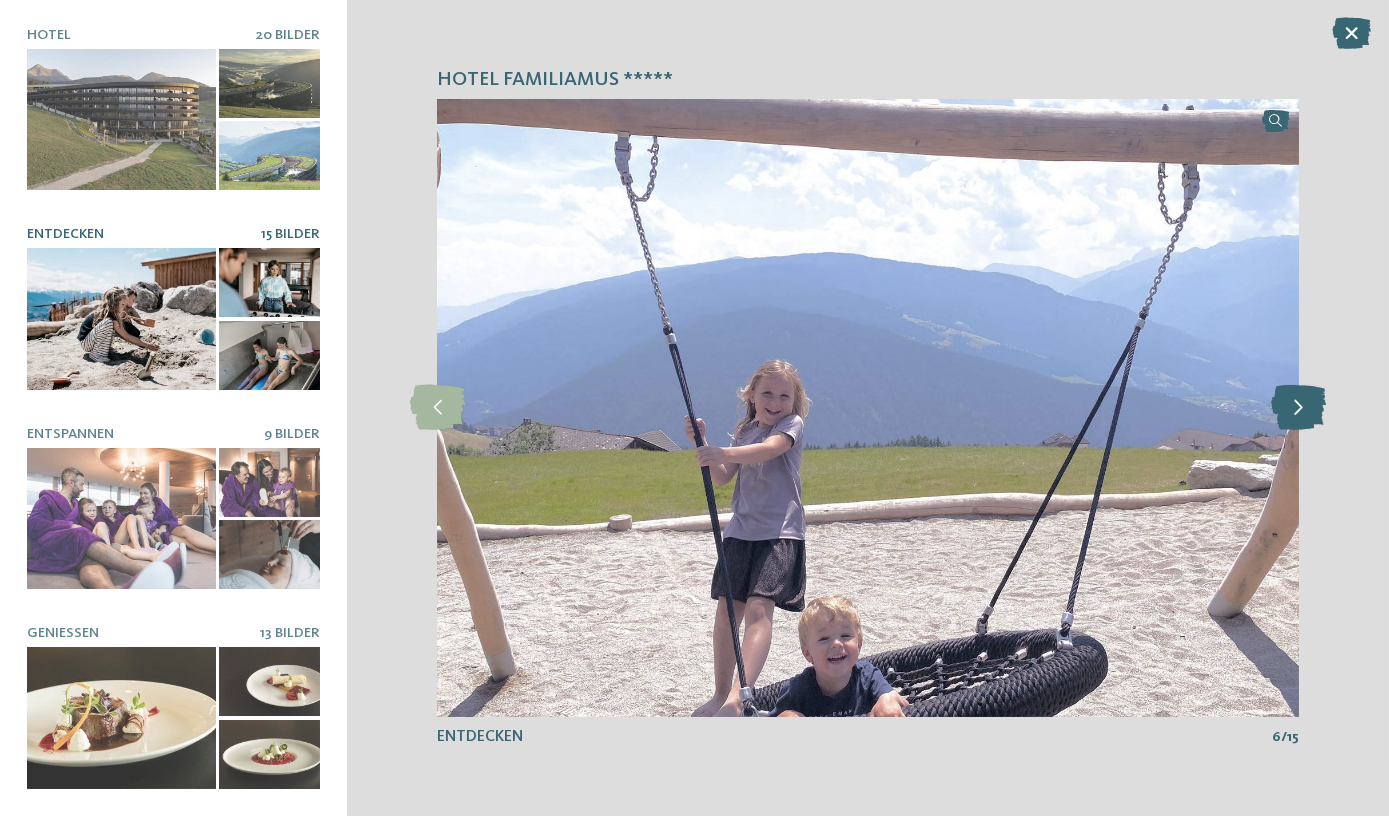 click at bounding box center (1298, 407) 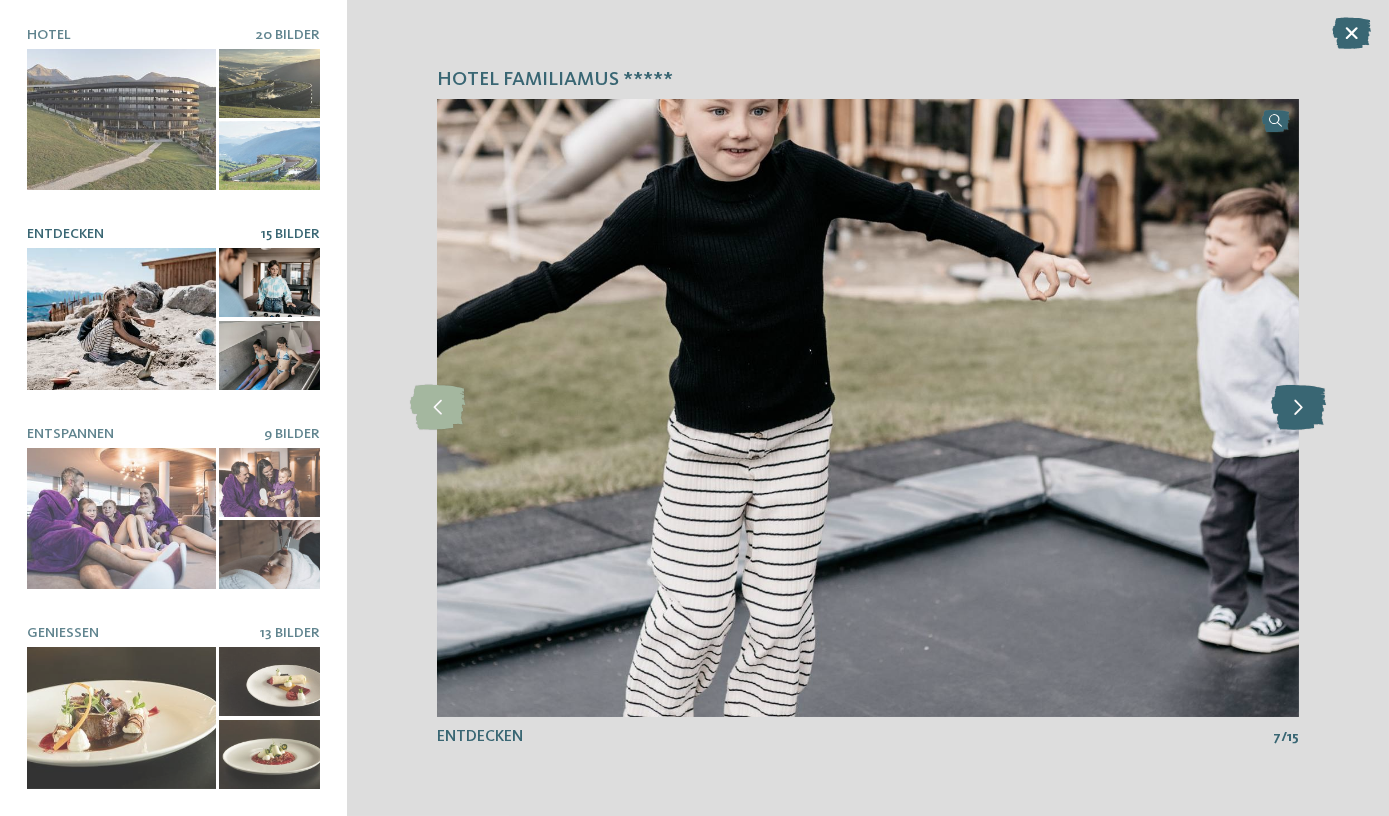 click at bounding box center [1298, 407] 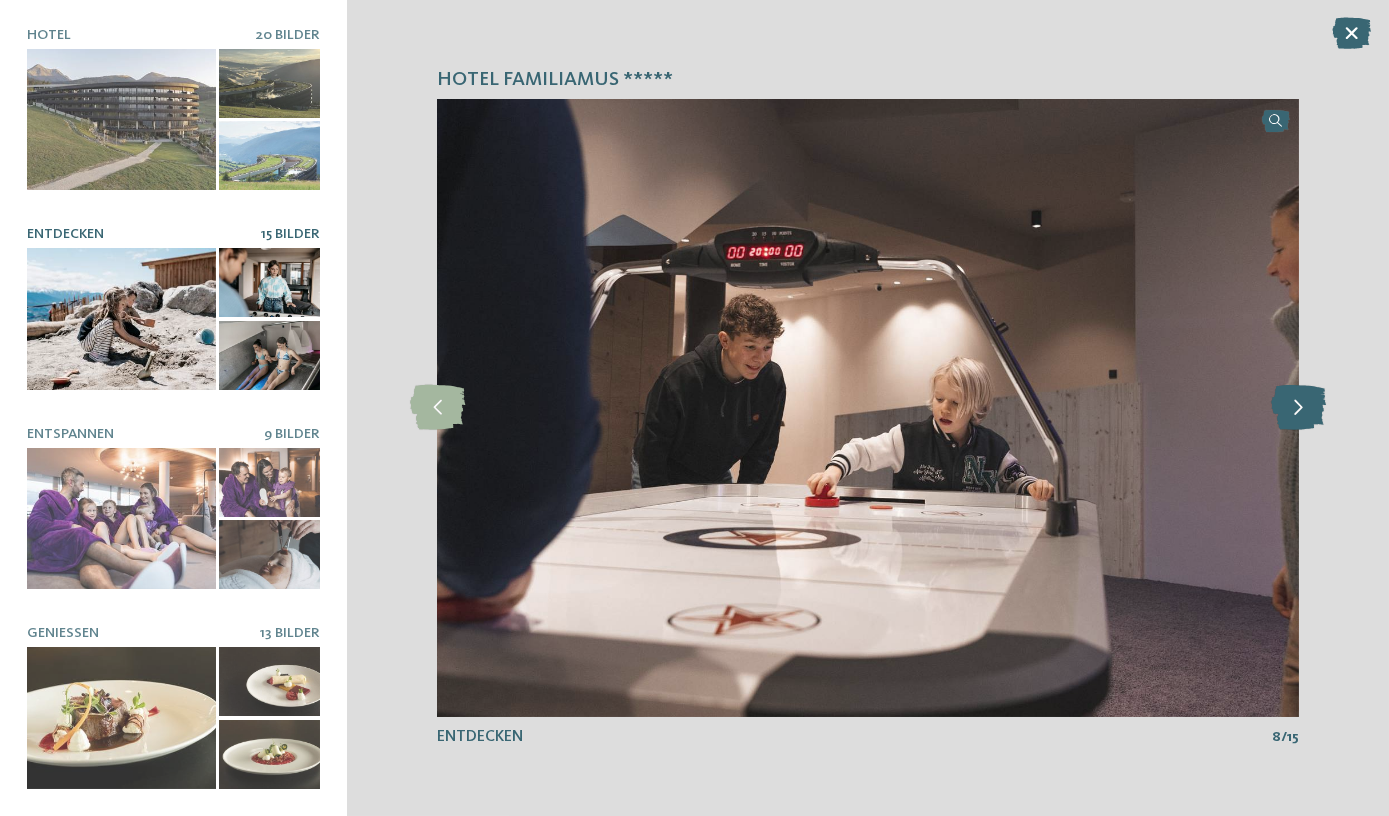 click at bounding box center [1298, 407] 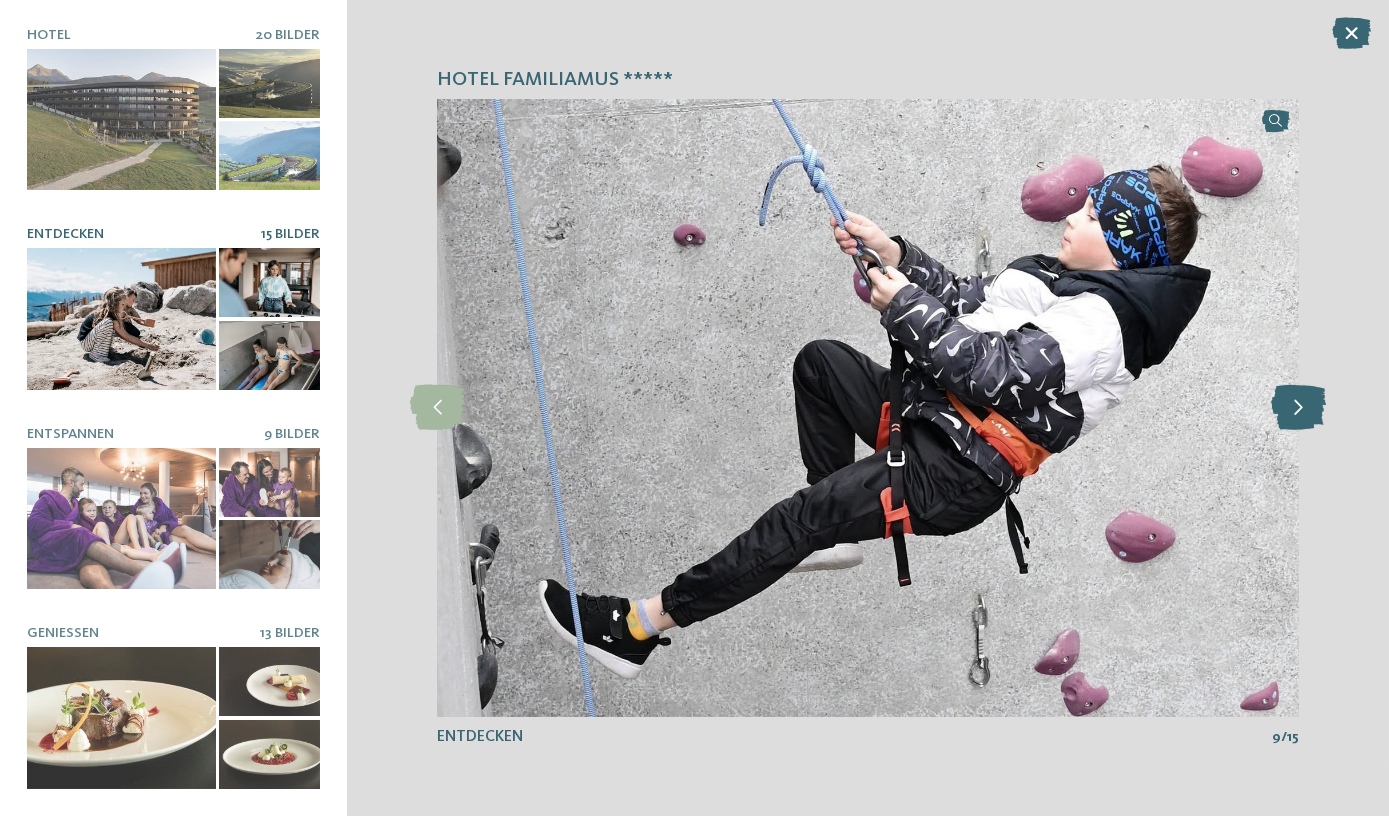 click at bounding box center (1298, 407) 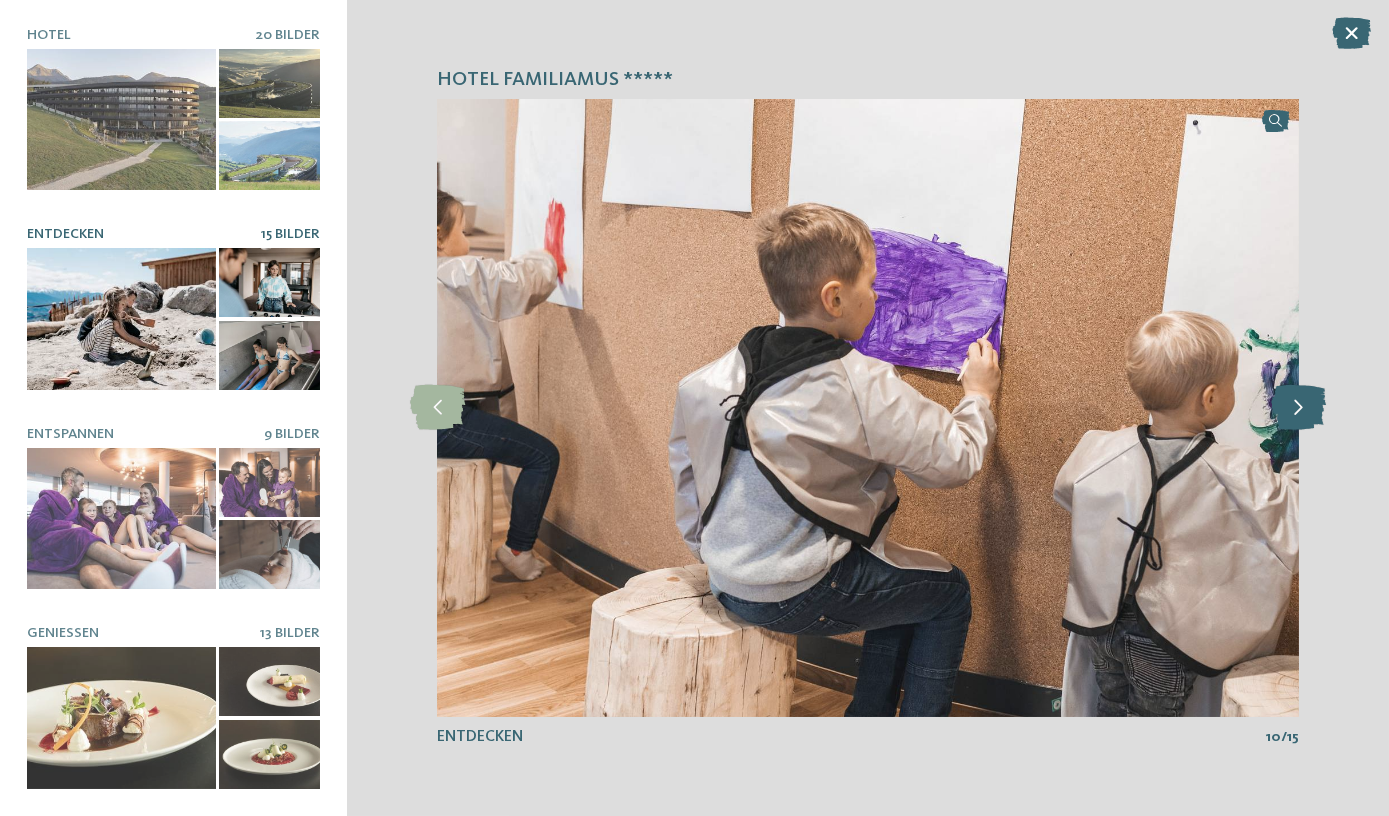 click at bounding box center [1298, 407] 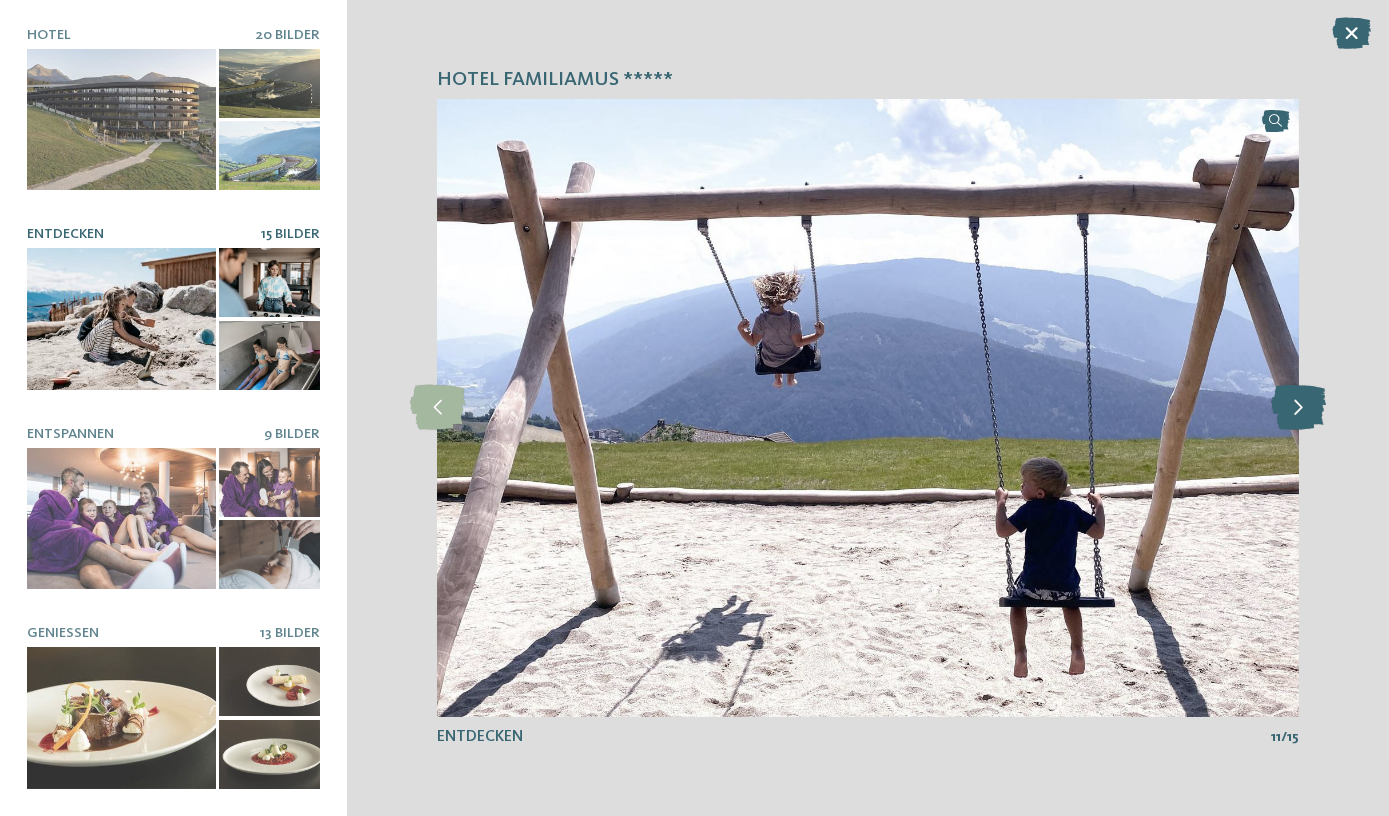 click at bounding box center [1298, 407] 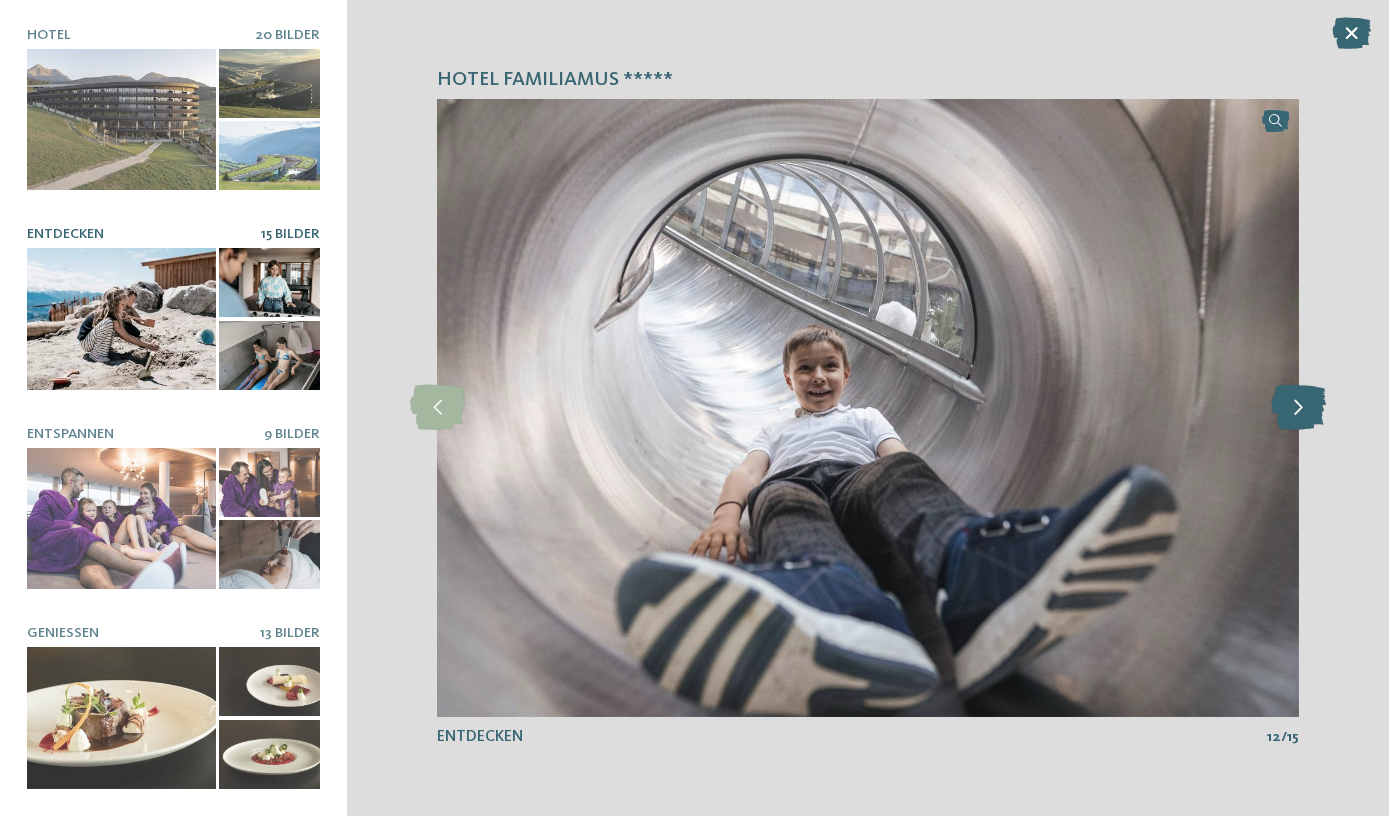 click at bounding box center (1298, 407) 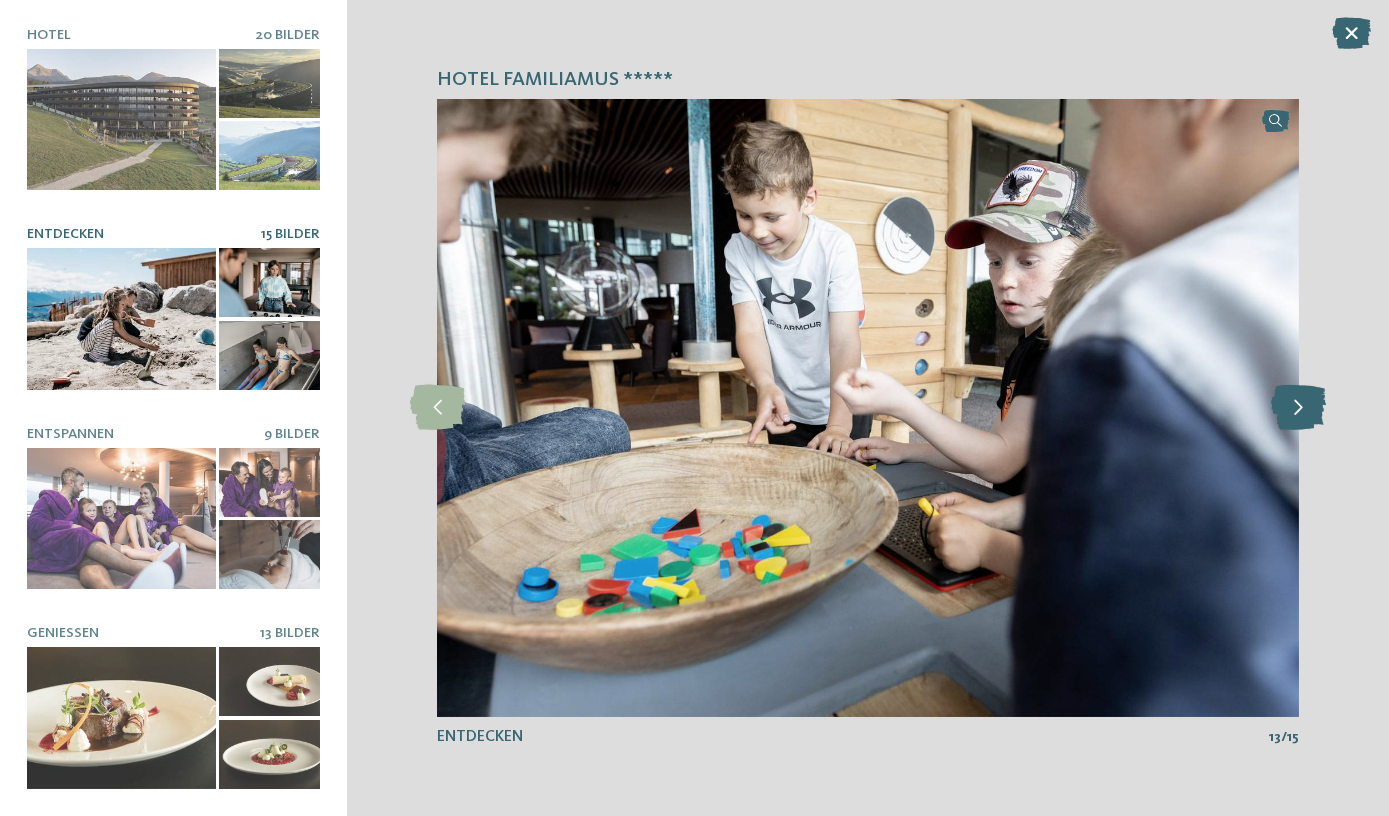 click at bounding box center [1298, 407] 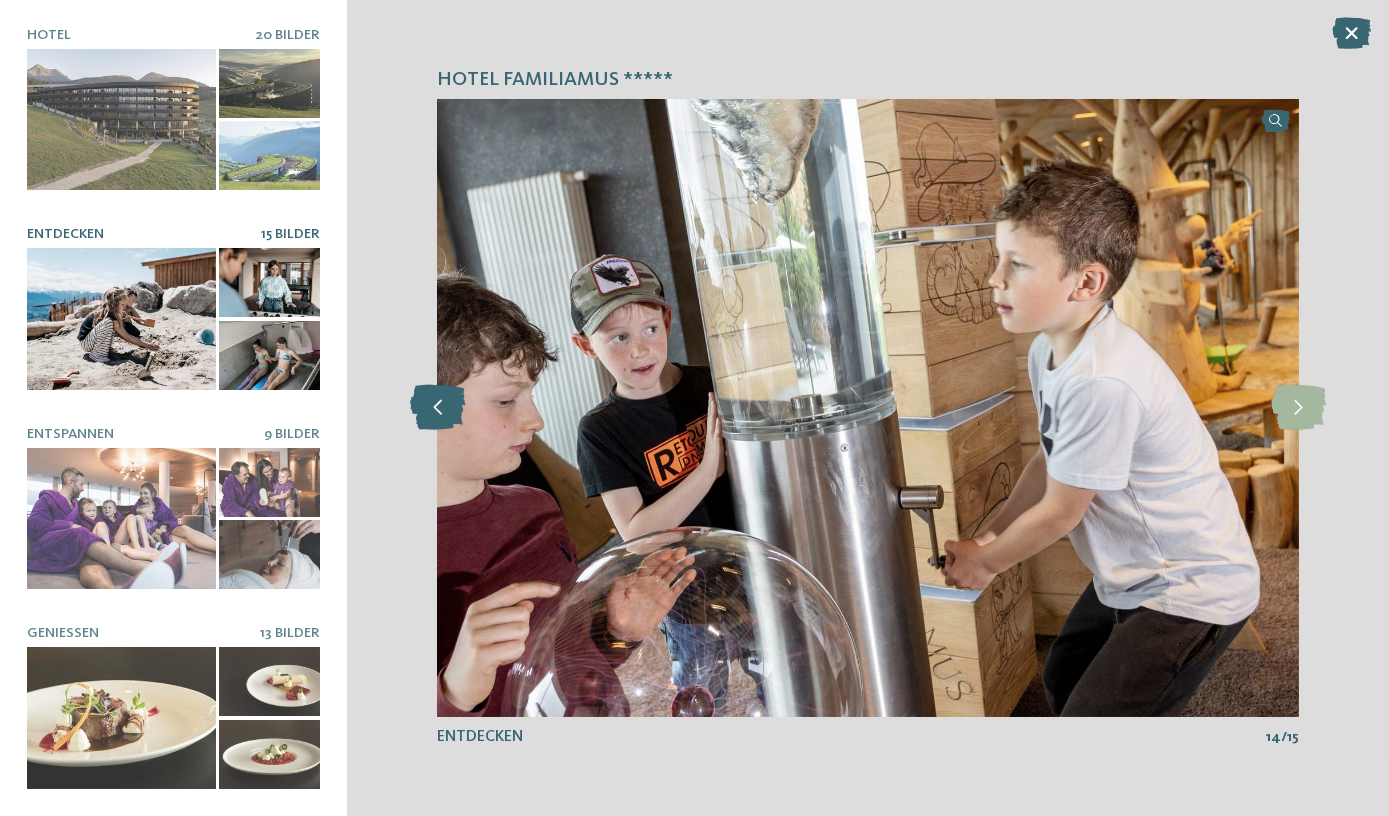 click at bounding box center (437, 407) 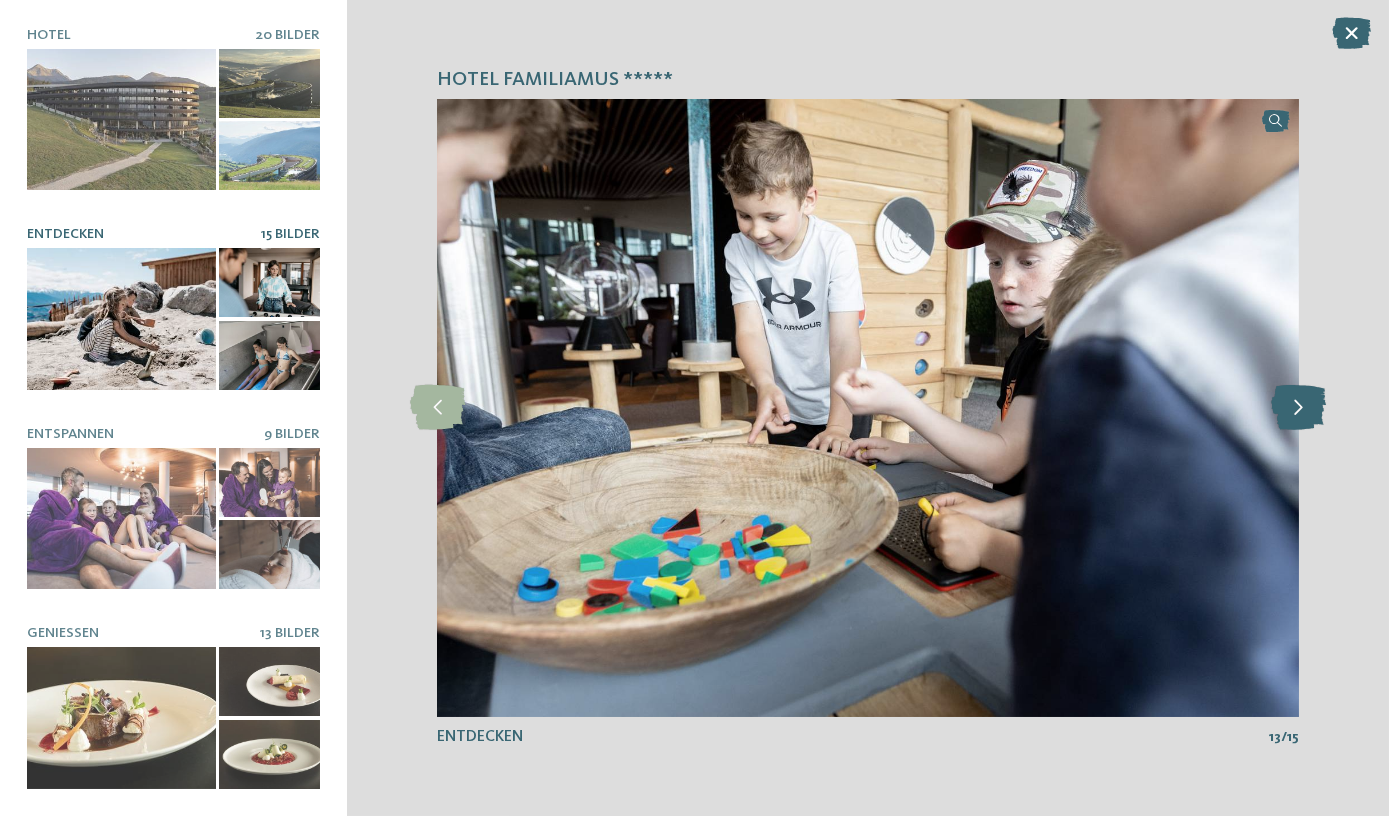 click at bounding box center [1298, 407] 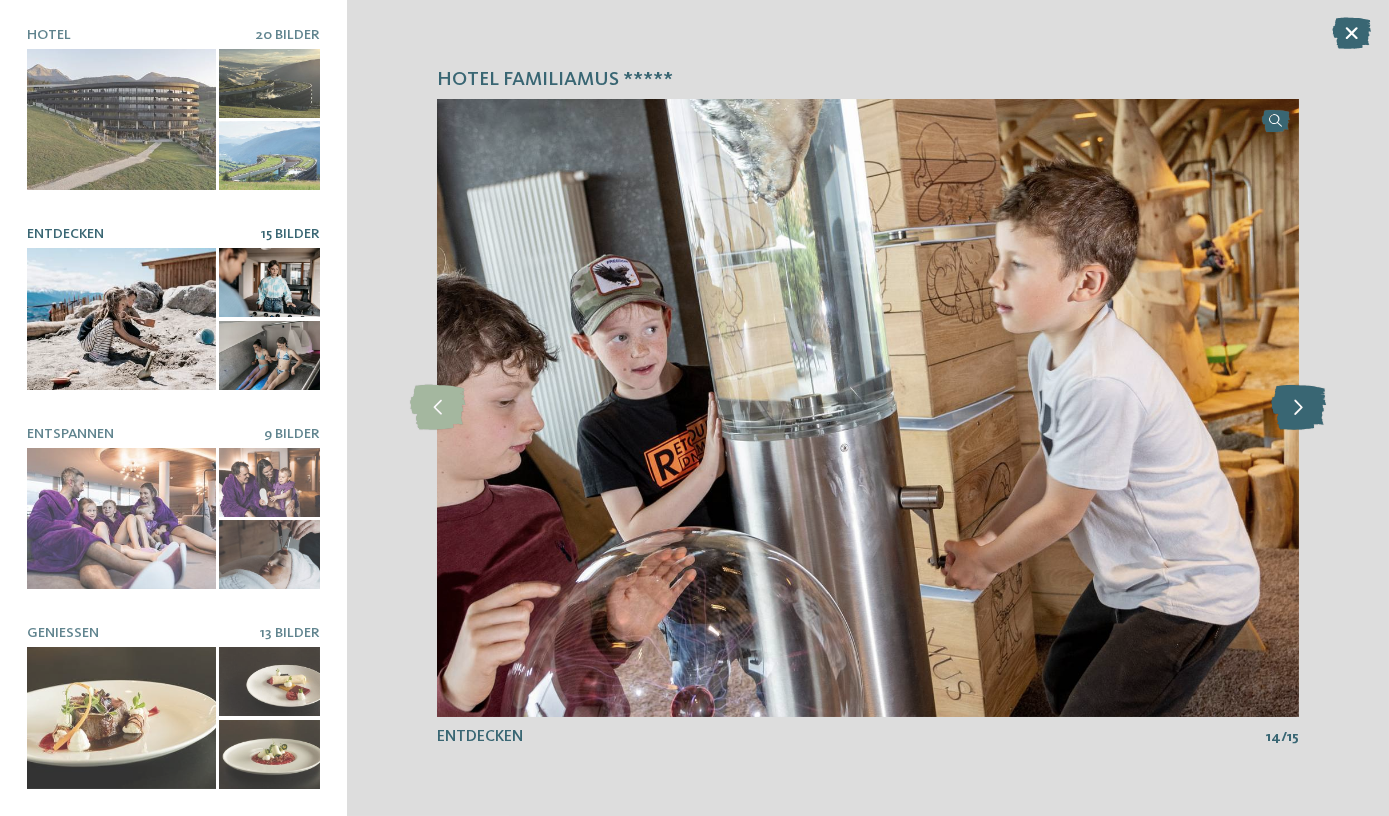 click at bounding box center [1298, 407] 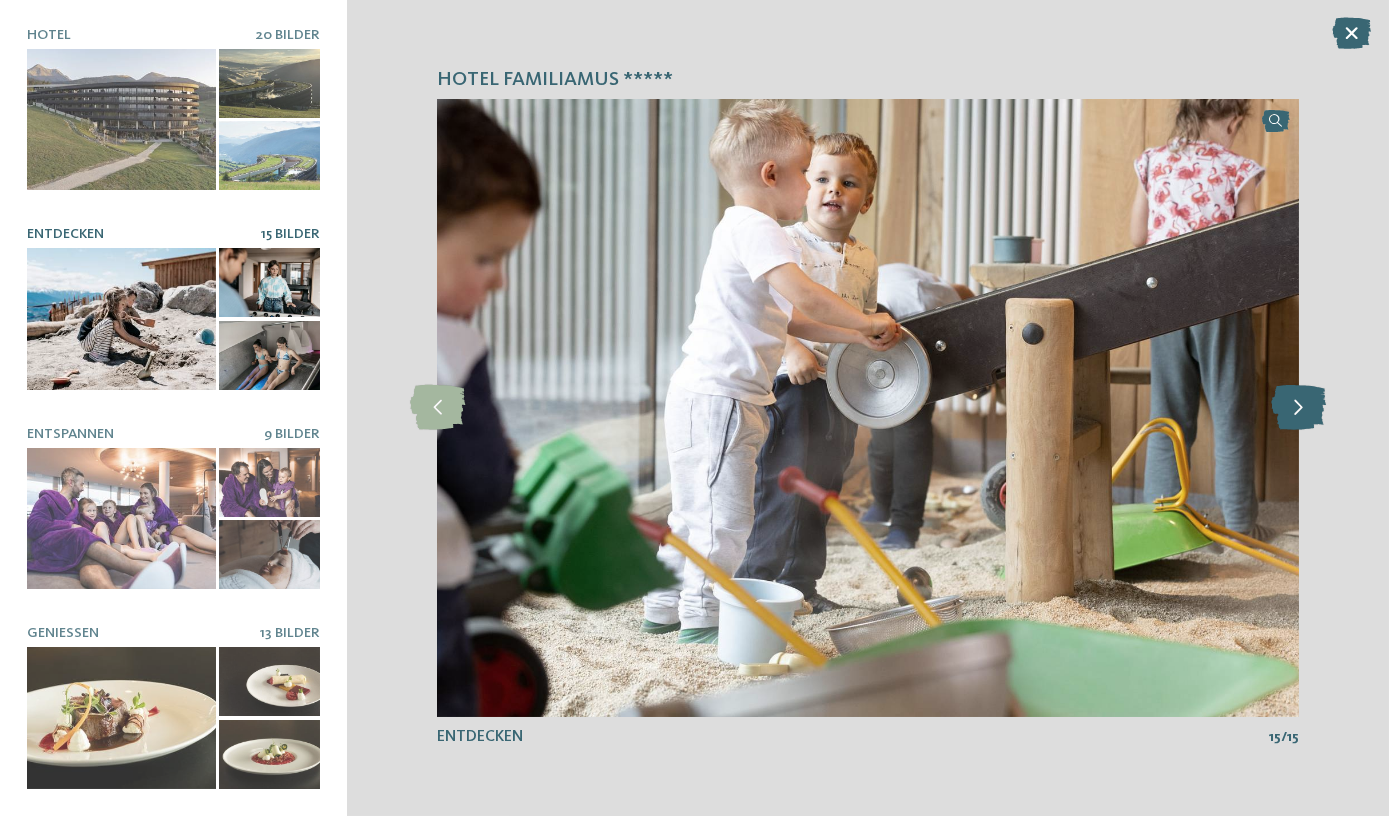 click at bounding box center [1298, 407] 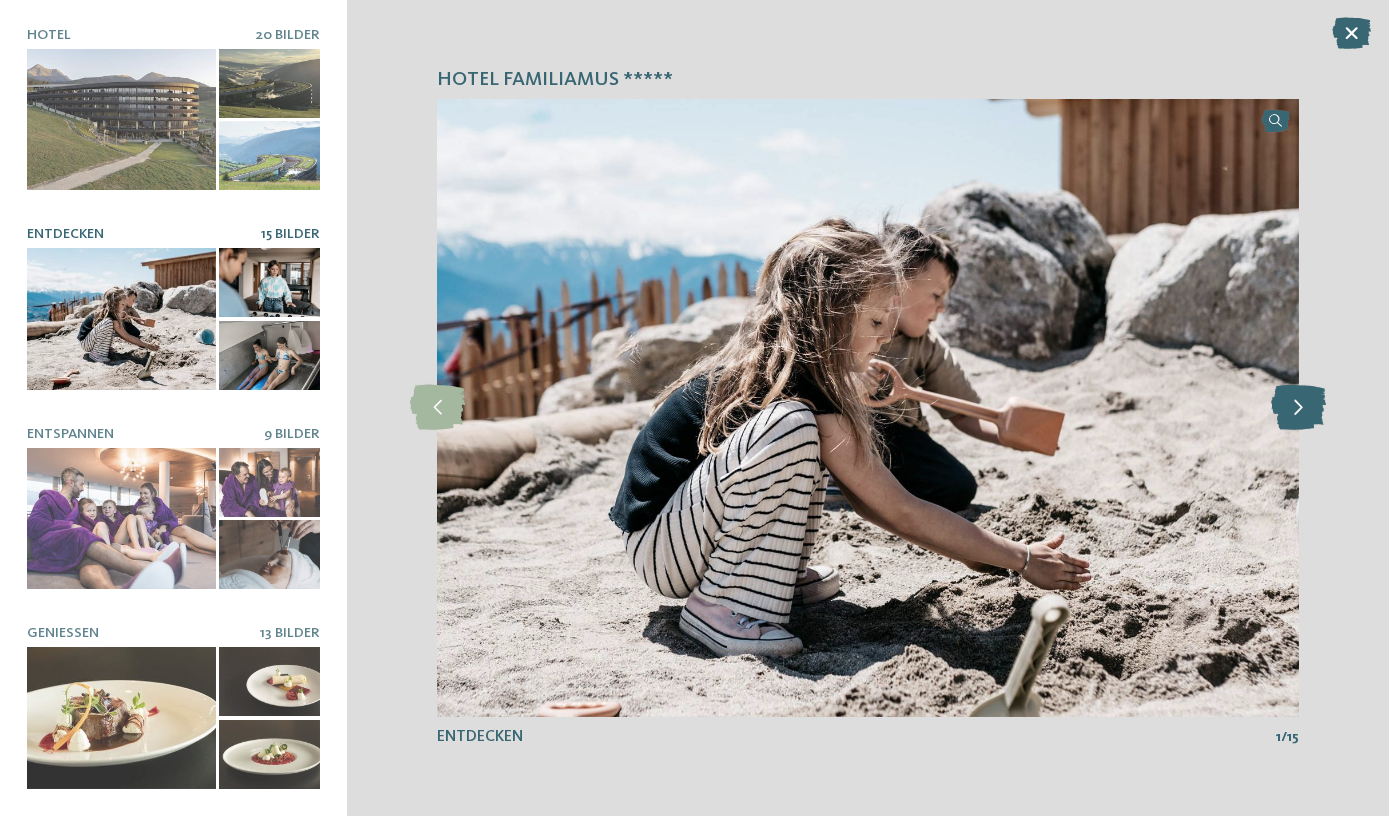 click at bounding box center (1298, 407) 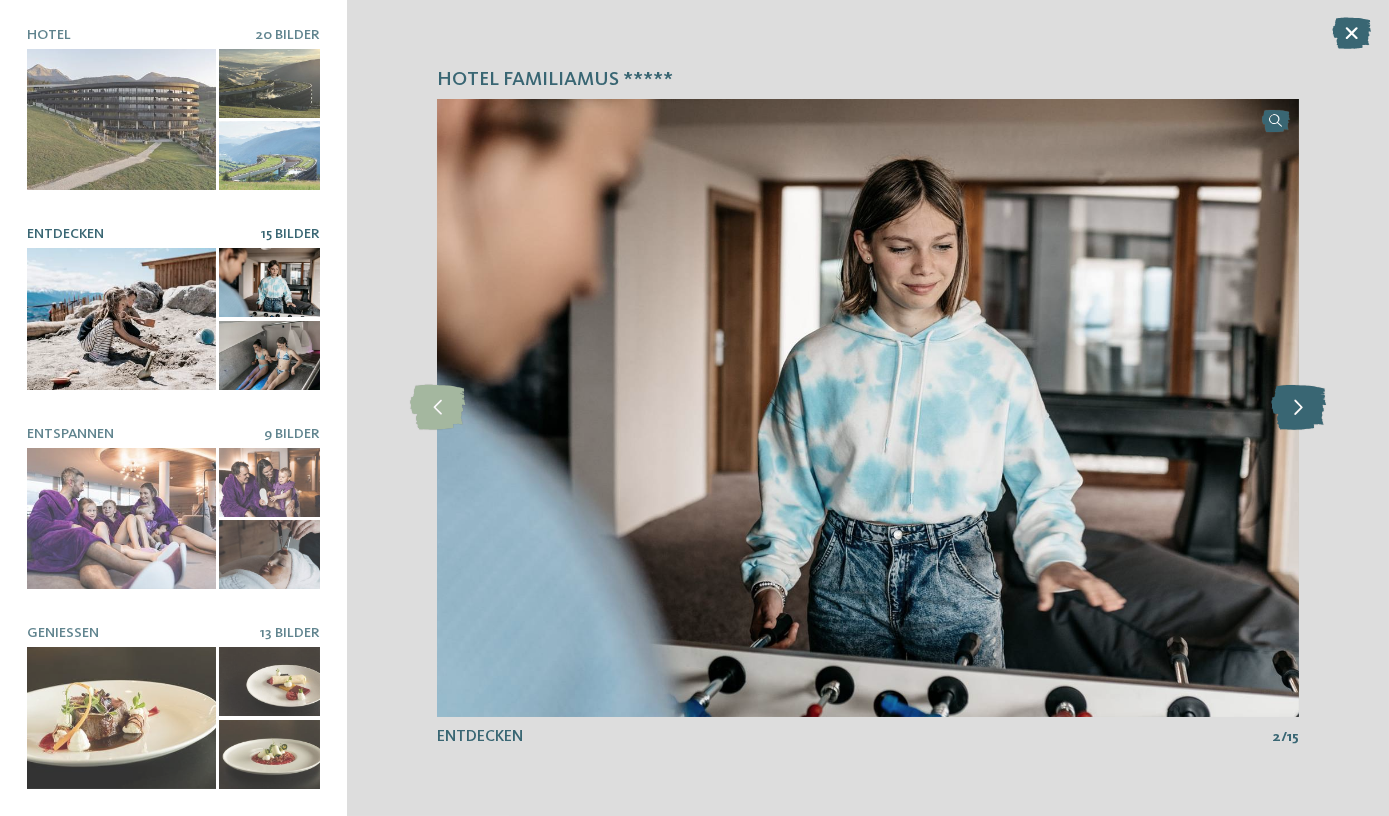 click at bounding box center (1298, 407) 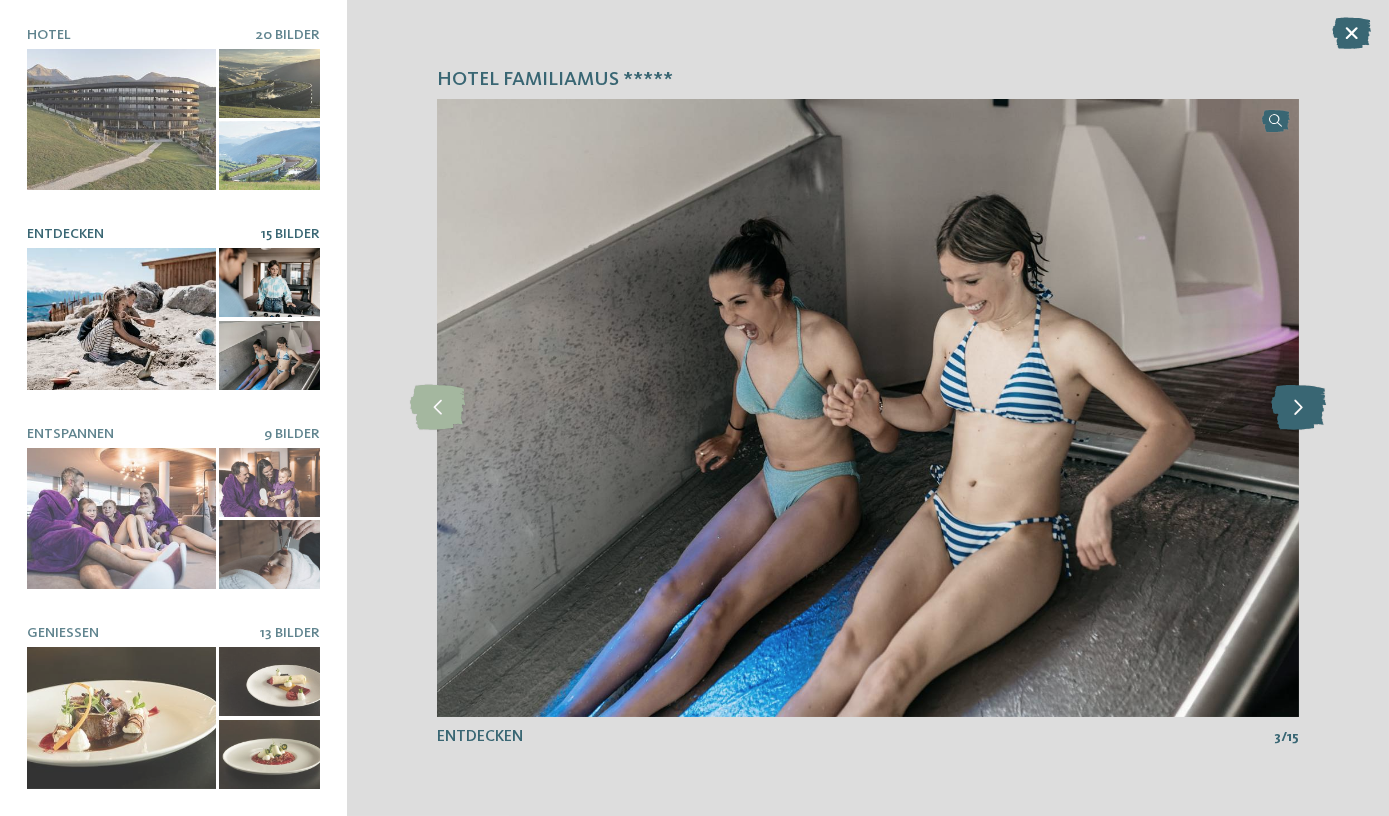 click at bounding box center (1298, 407) 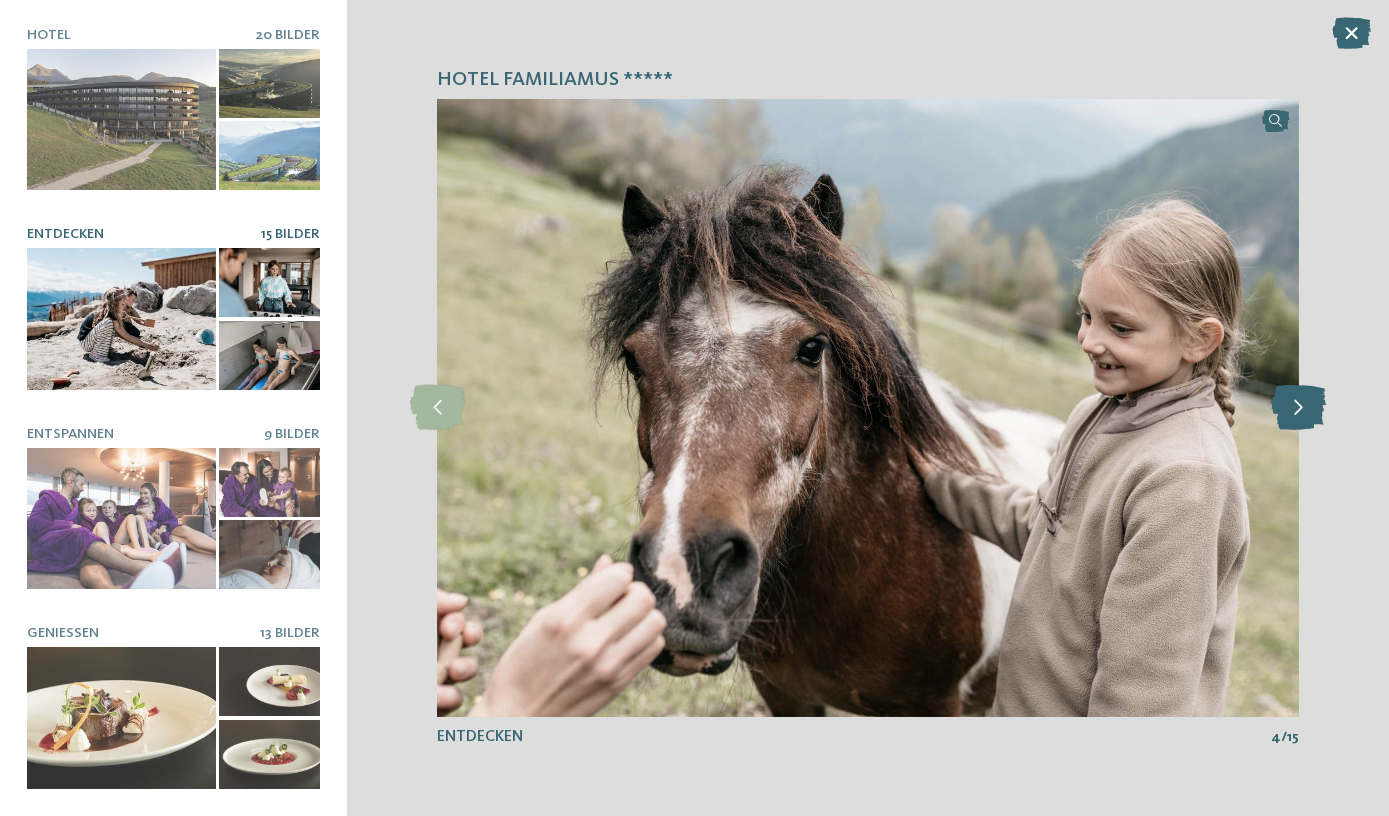 click at bounding box center (1298, 407) 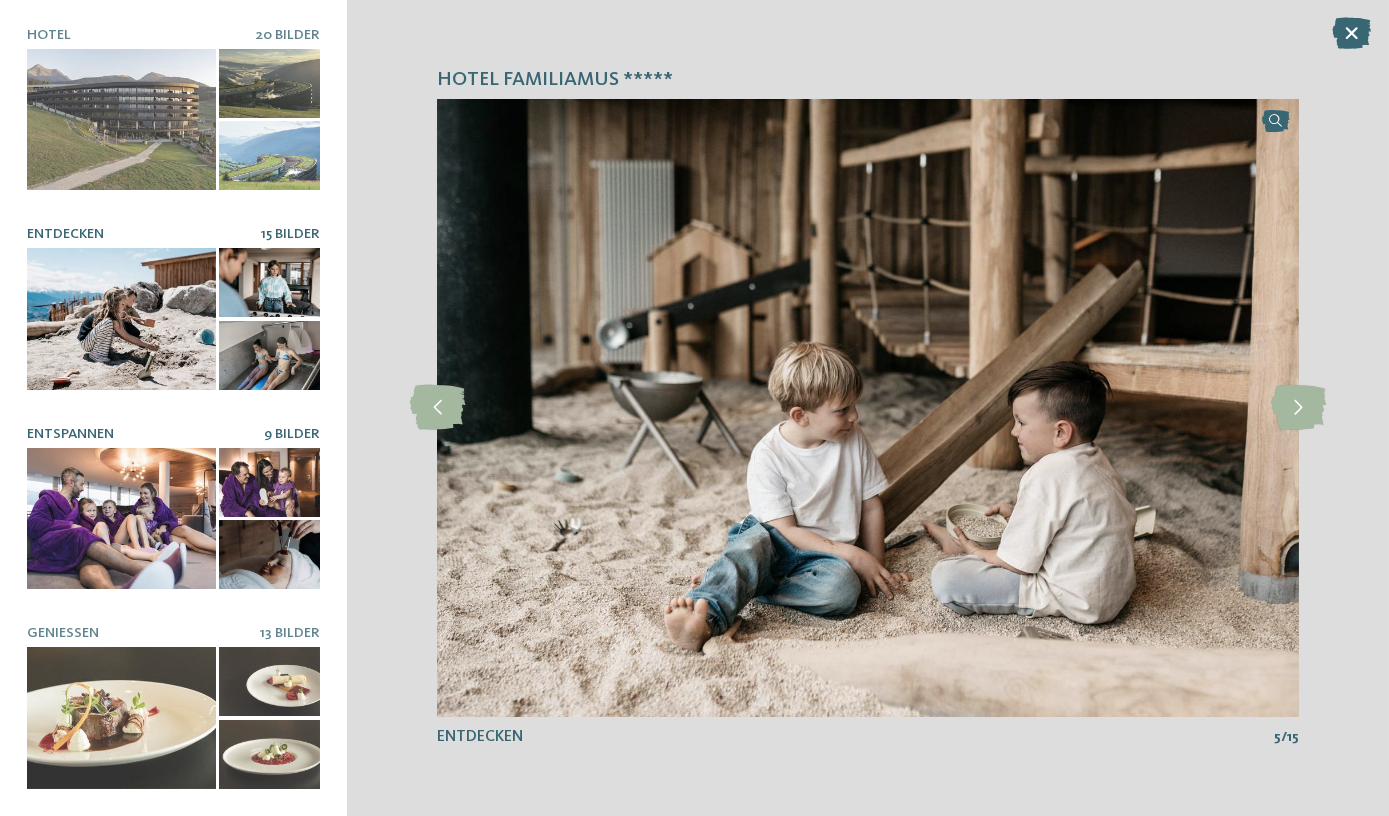 click at bounding box center [121, 519] 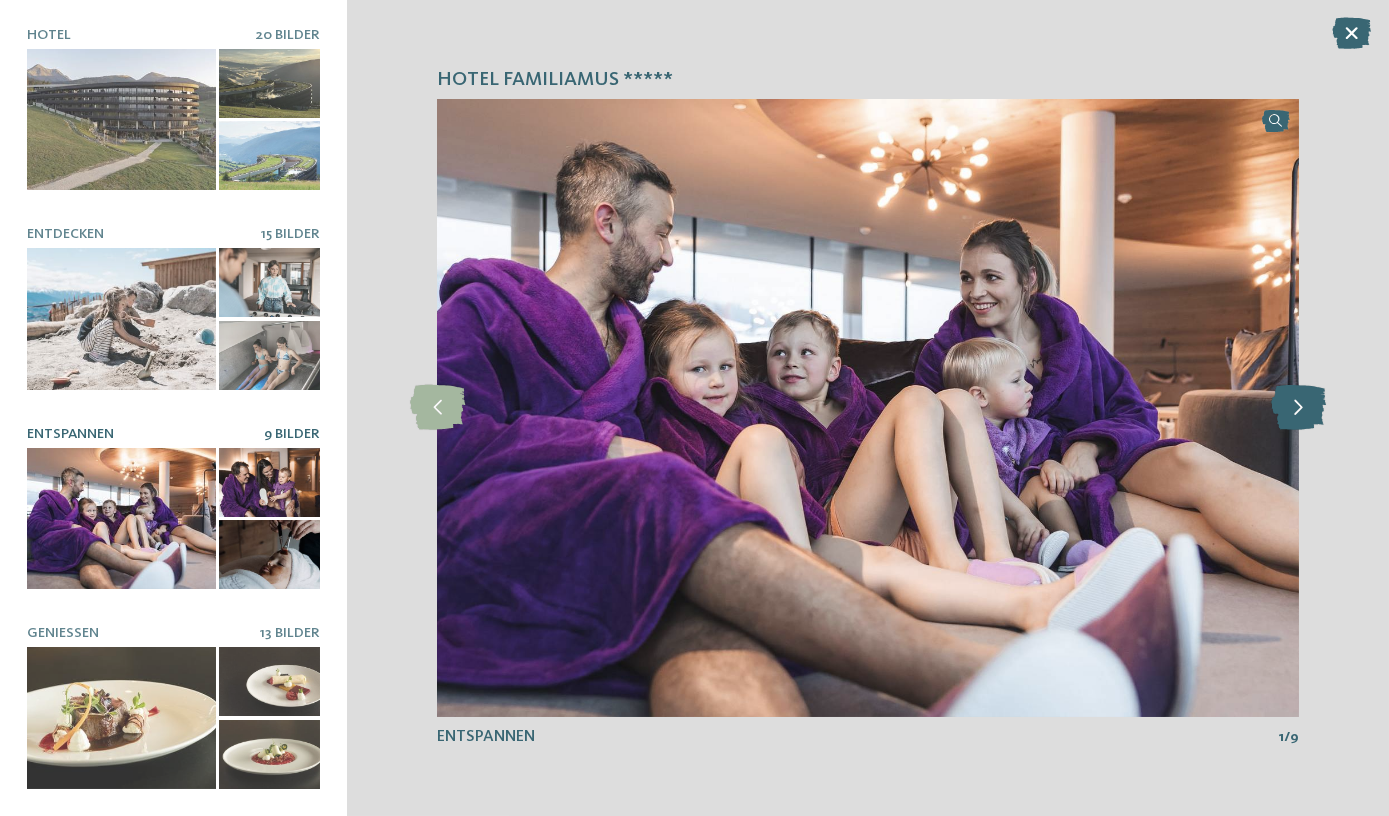 click at bounding box center (1298, 407) 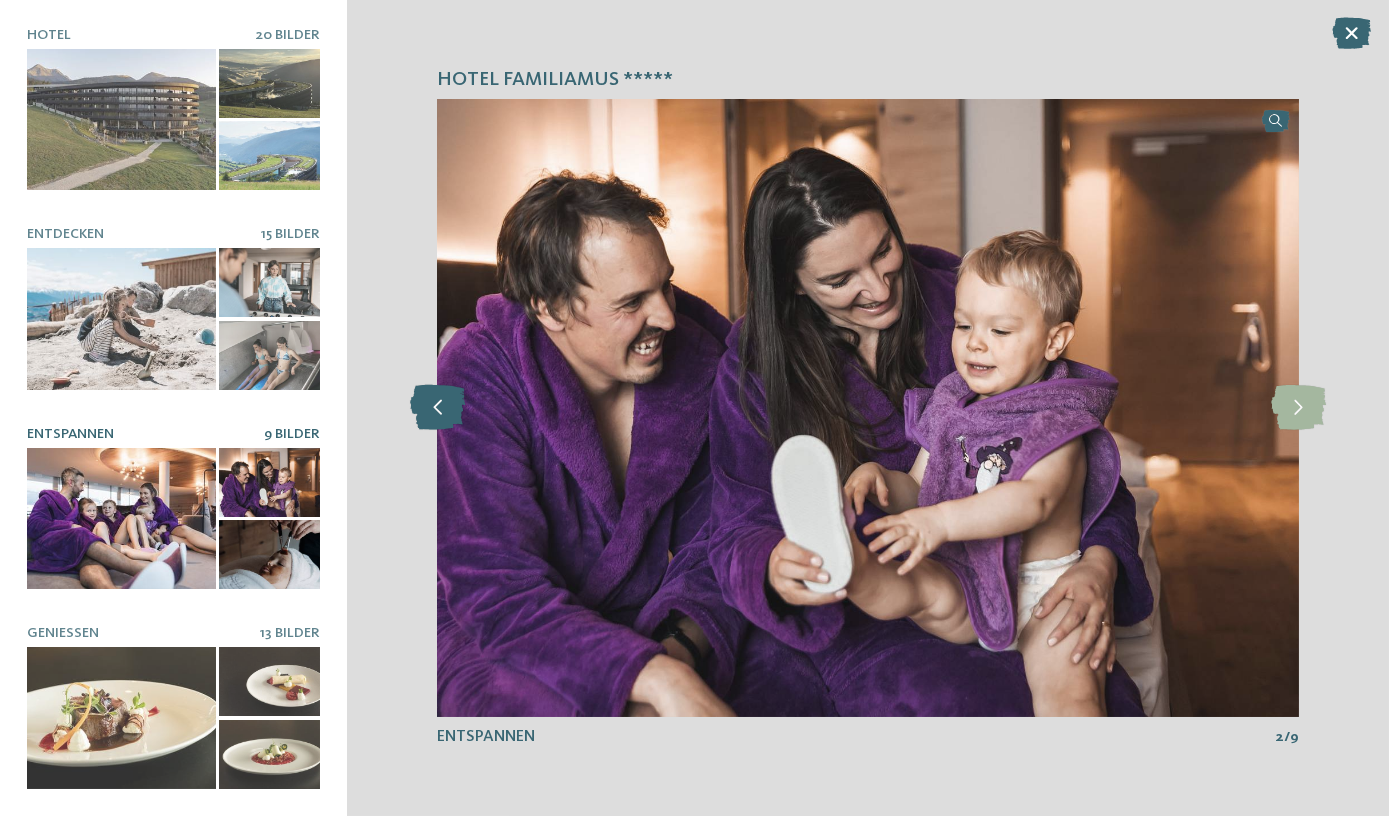 click at bounding box center [437, 407] 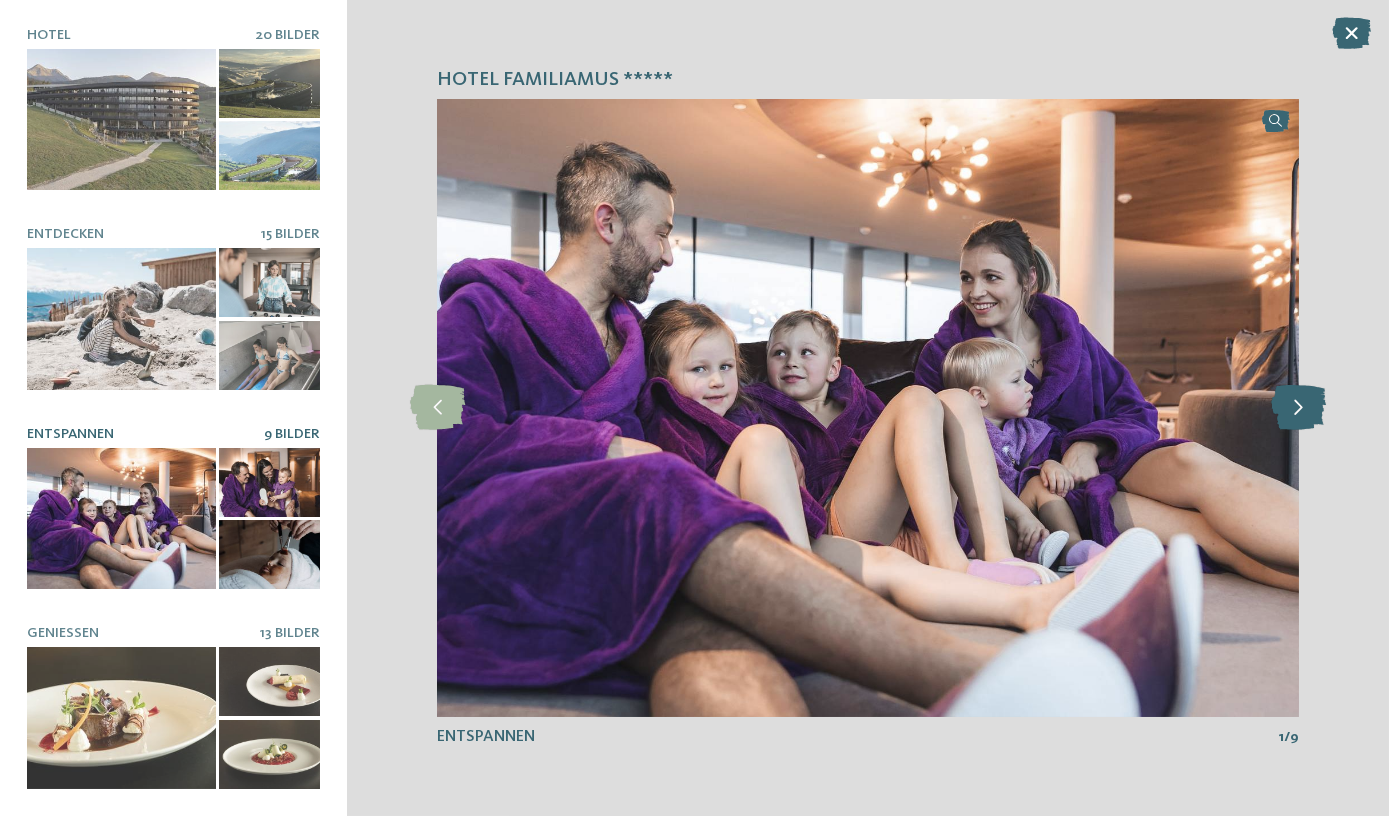 click at bounding box center [1298, 407] 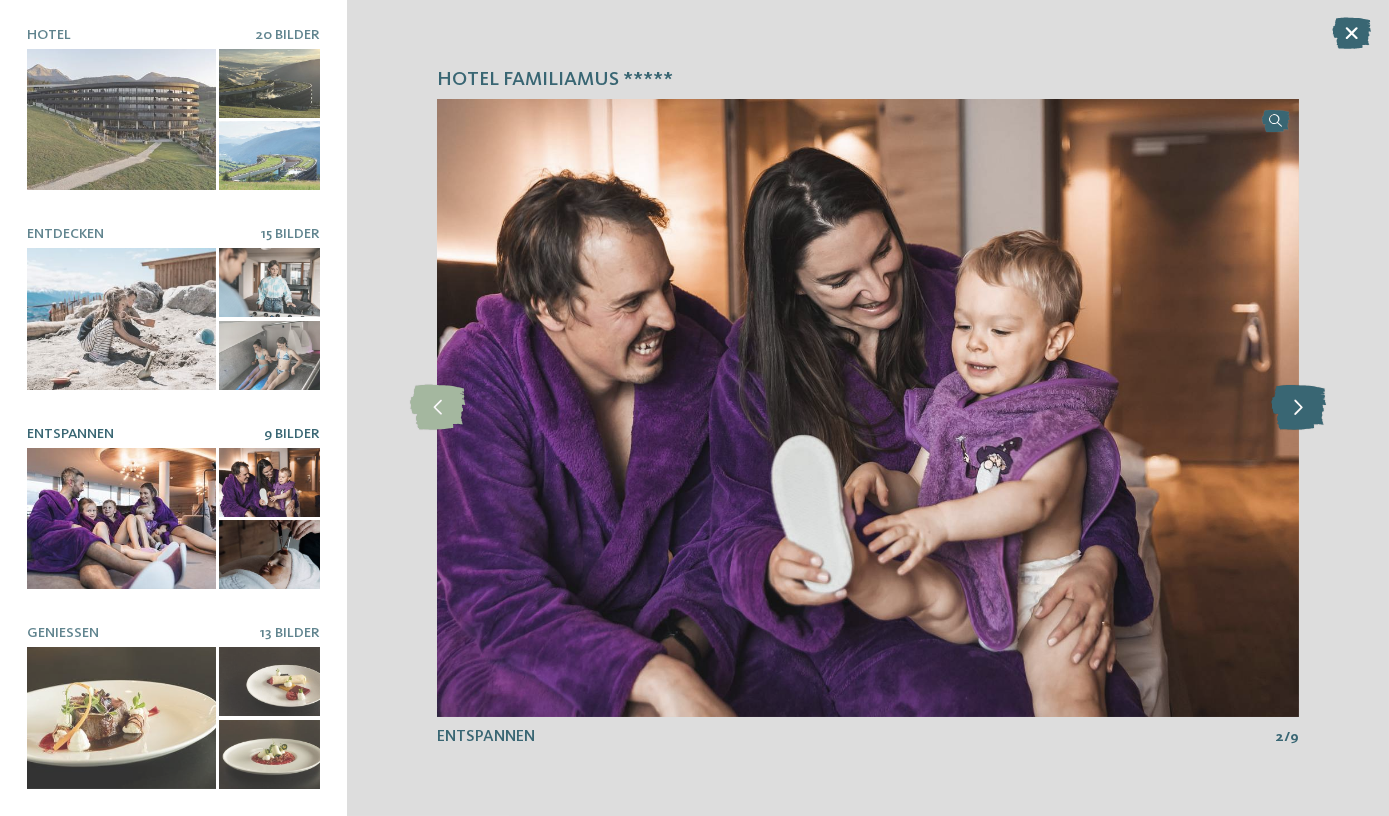 click at bounding box center [1298, 407] 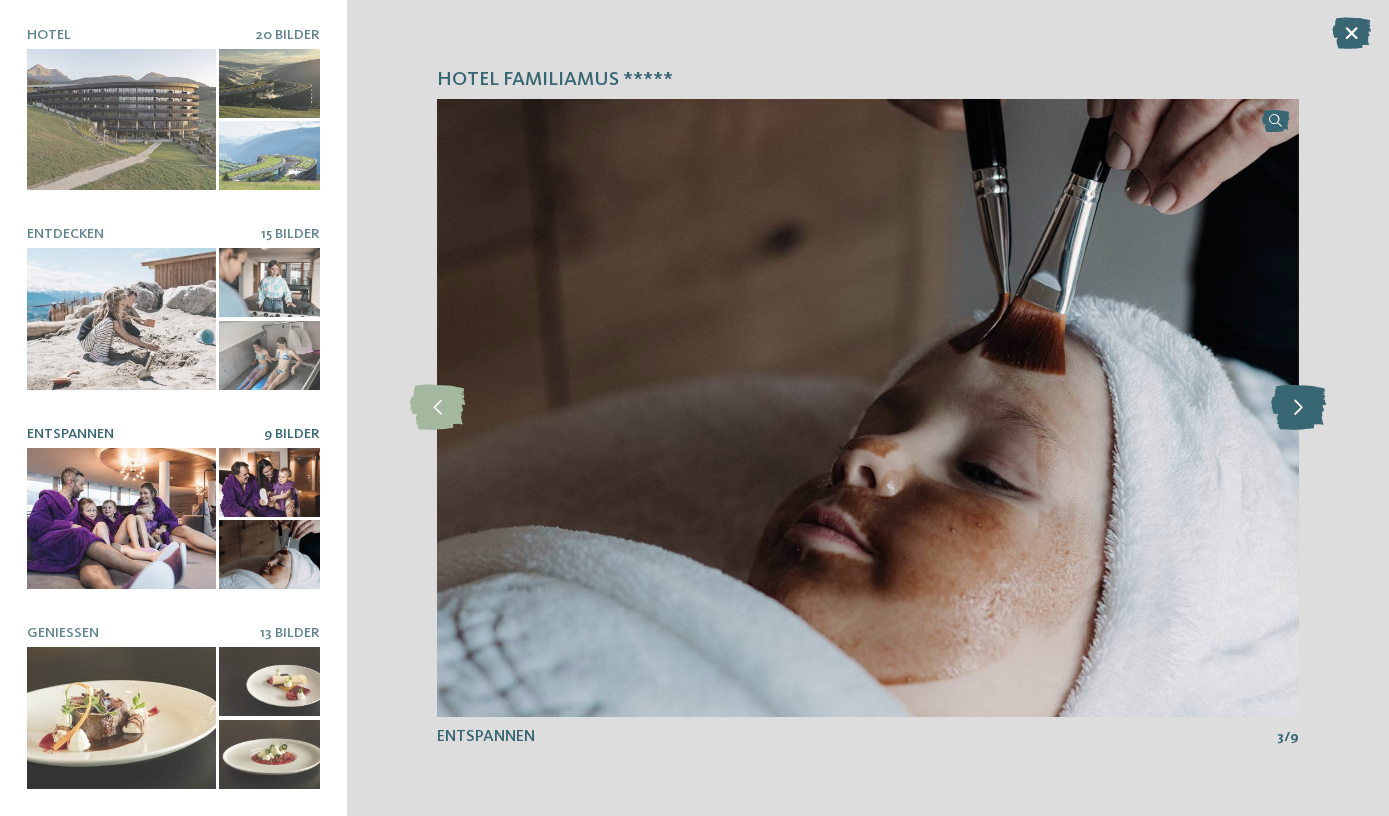 click at bounding box center (1298, 407) 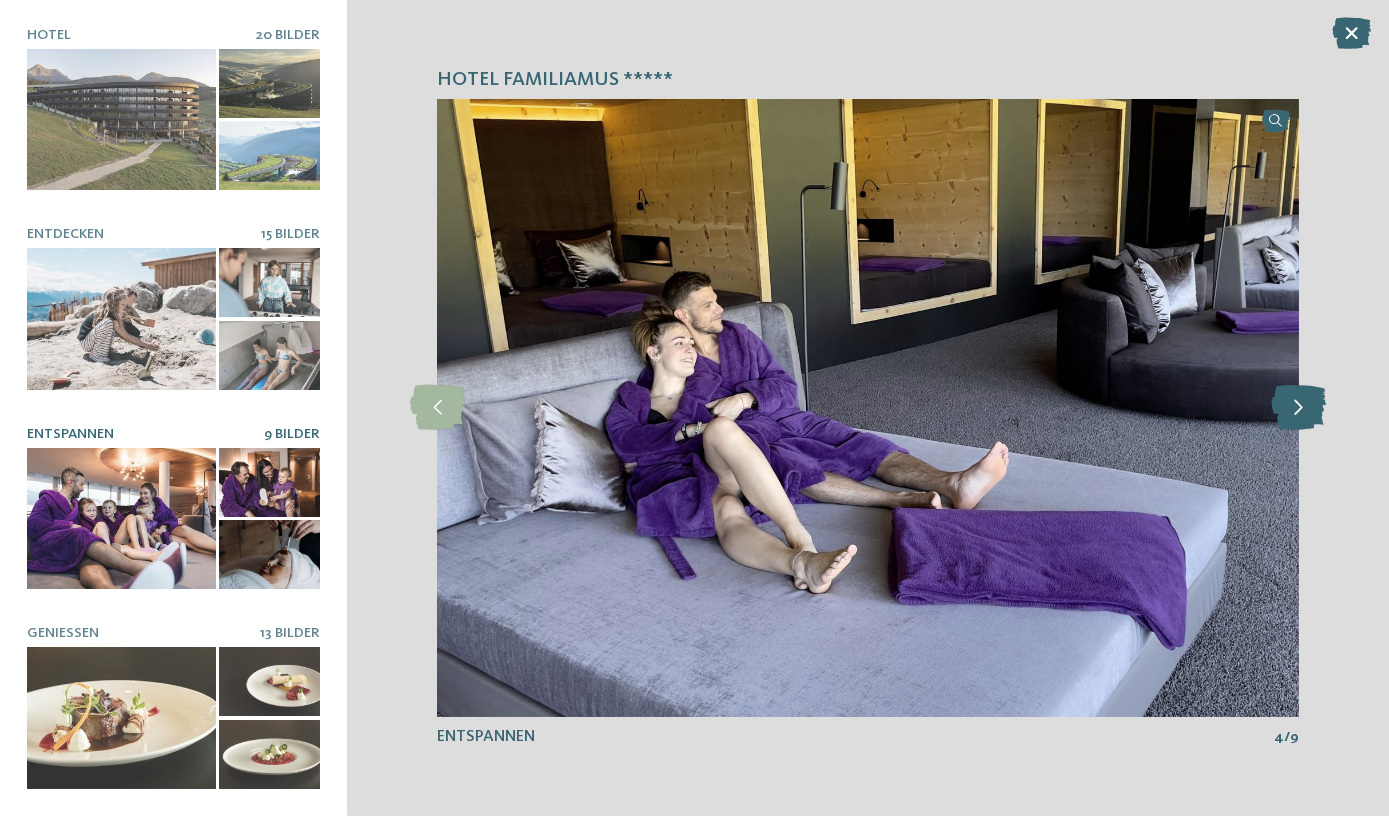 click at bounding box center (1298, 407) 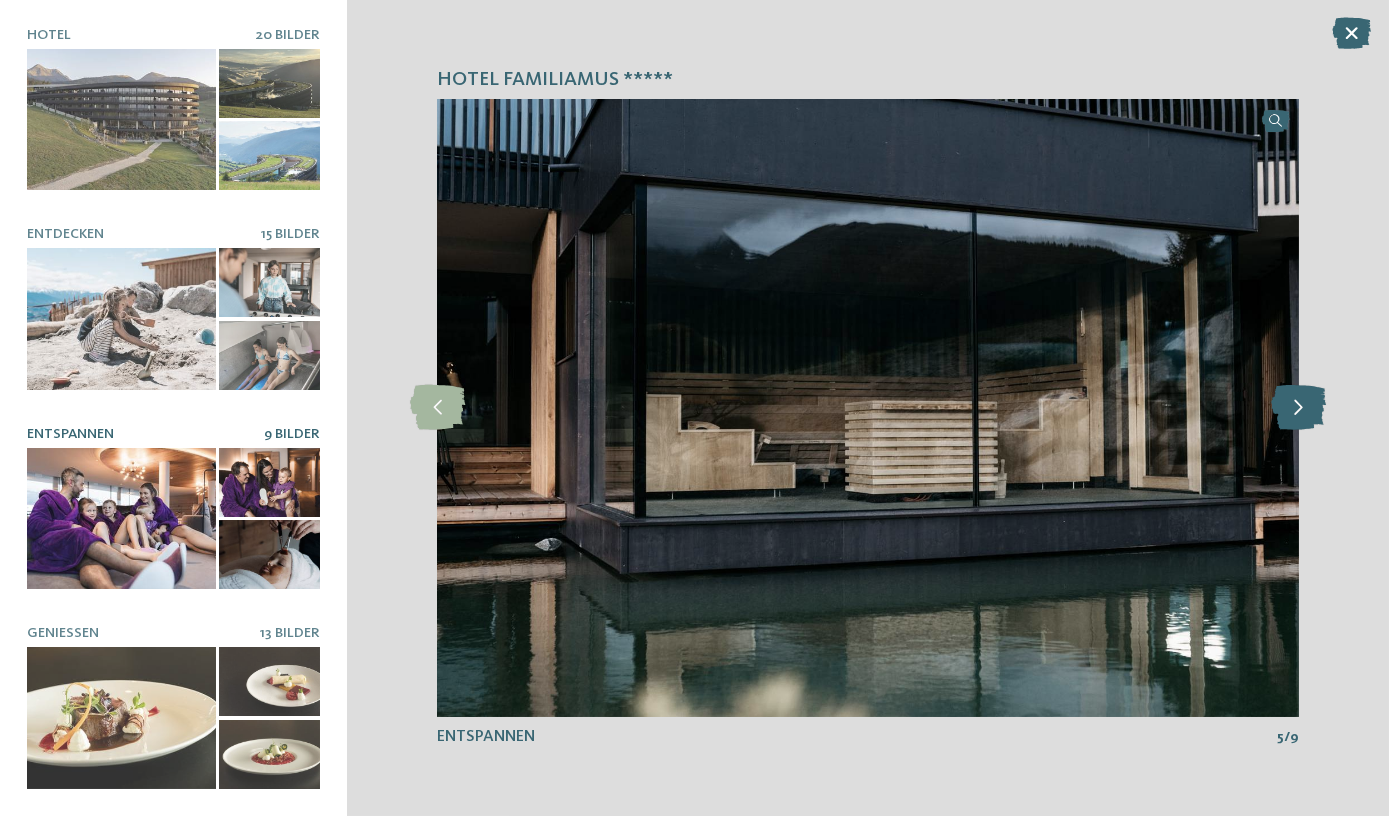 click at bounding box center (1298, 407) 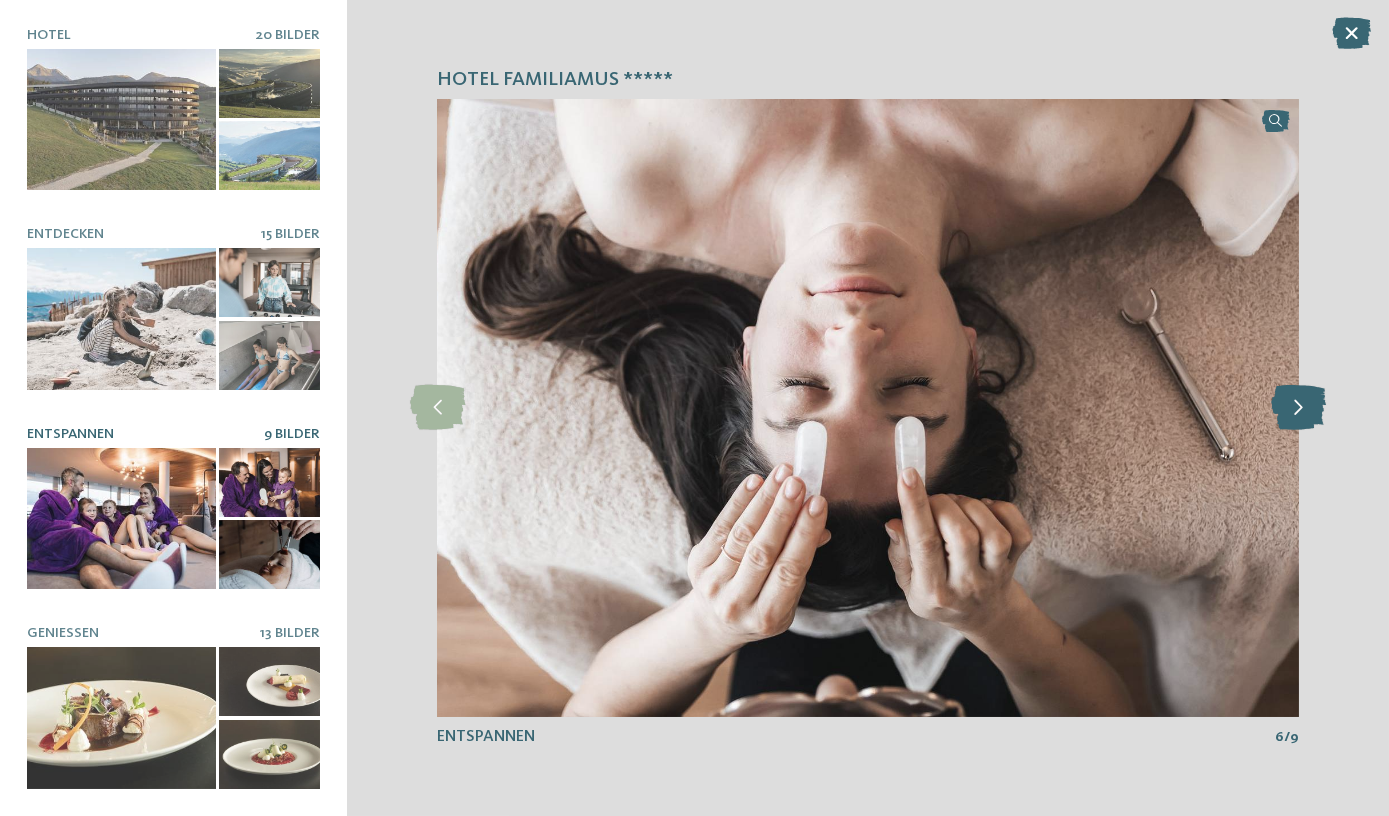 click at bounding box center (1298, 407) 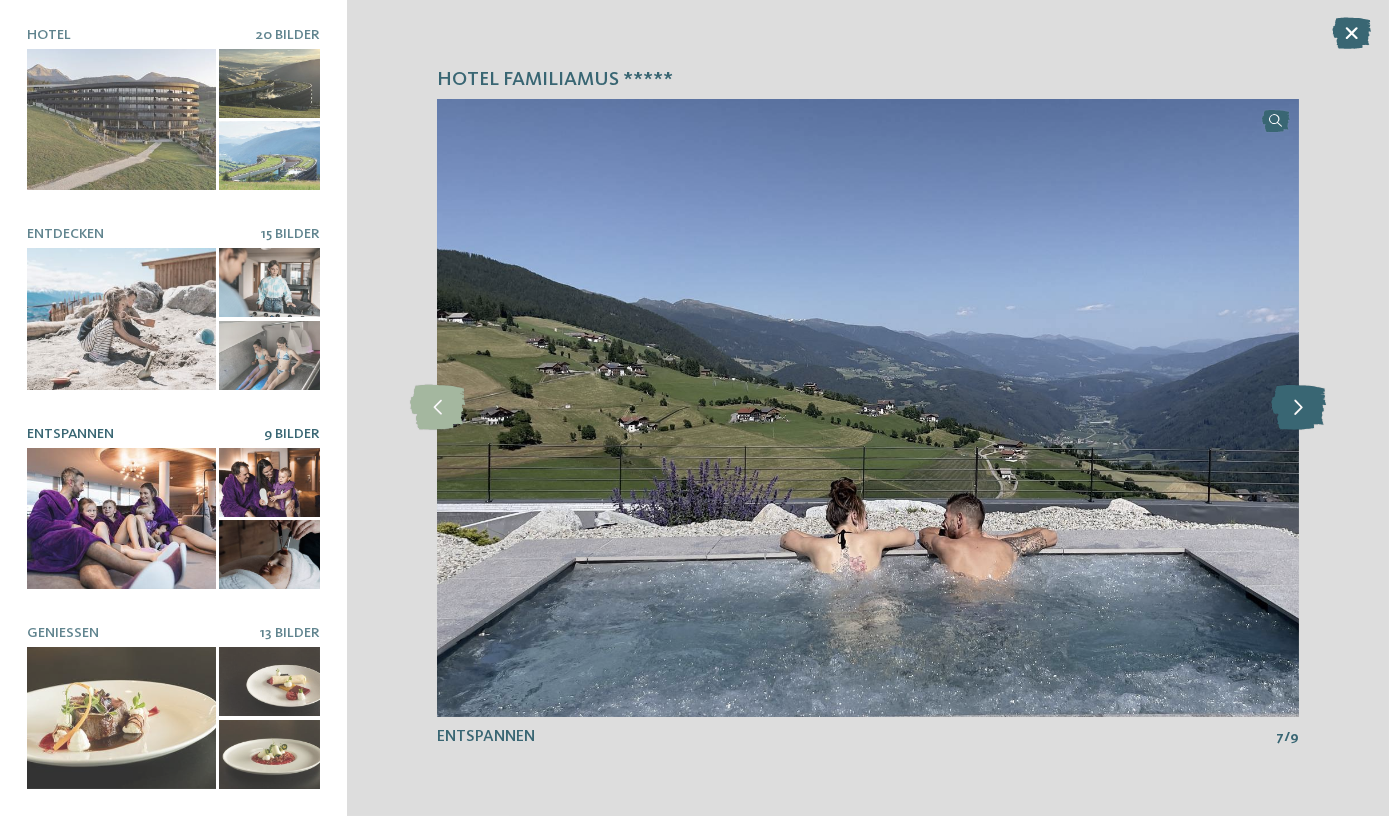 click at bounding box center (1298, 407) 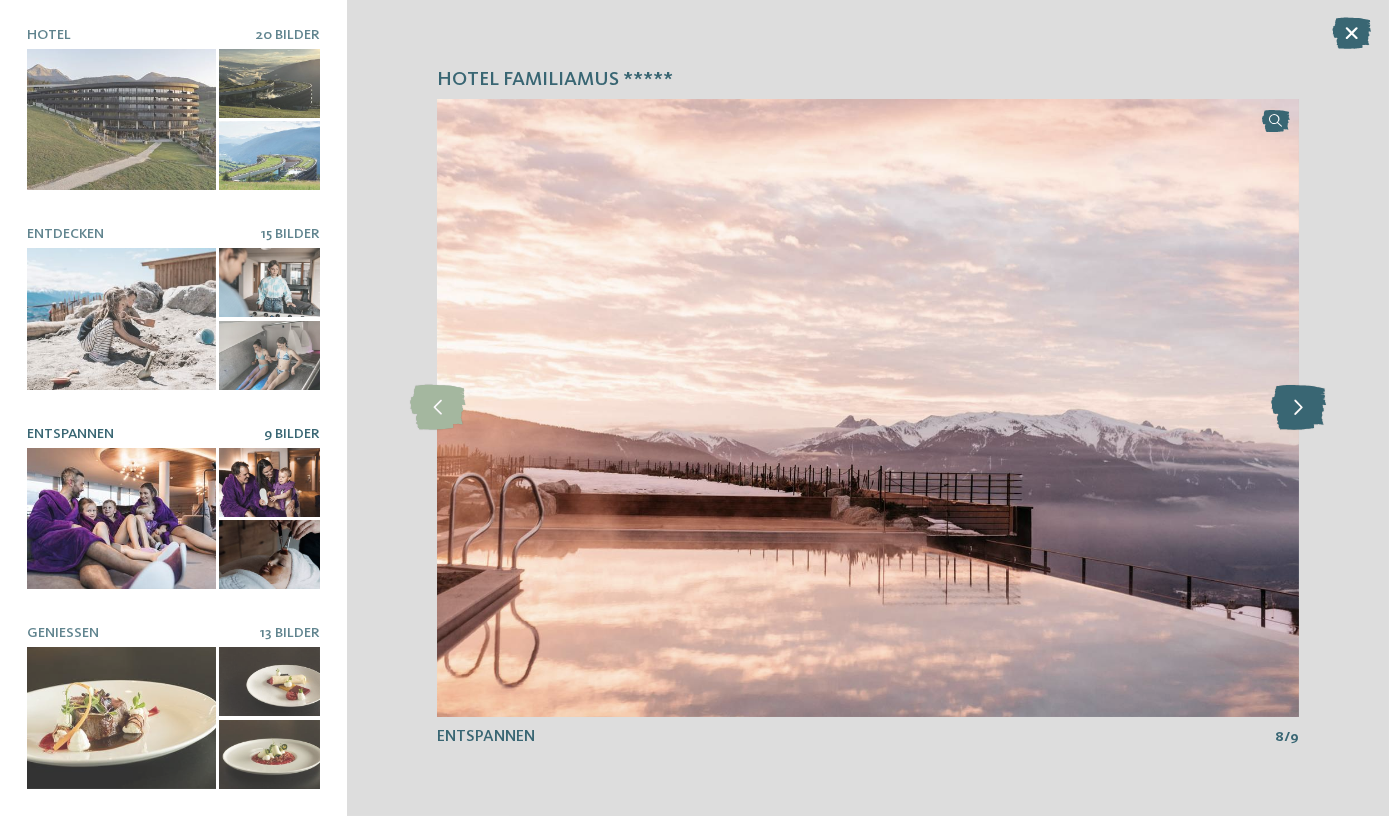 click at bounding box center (1298, 407) 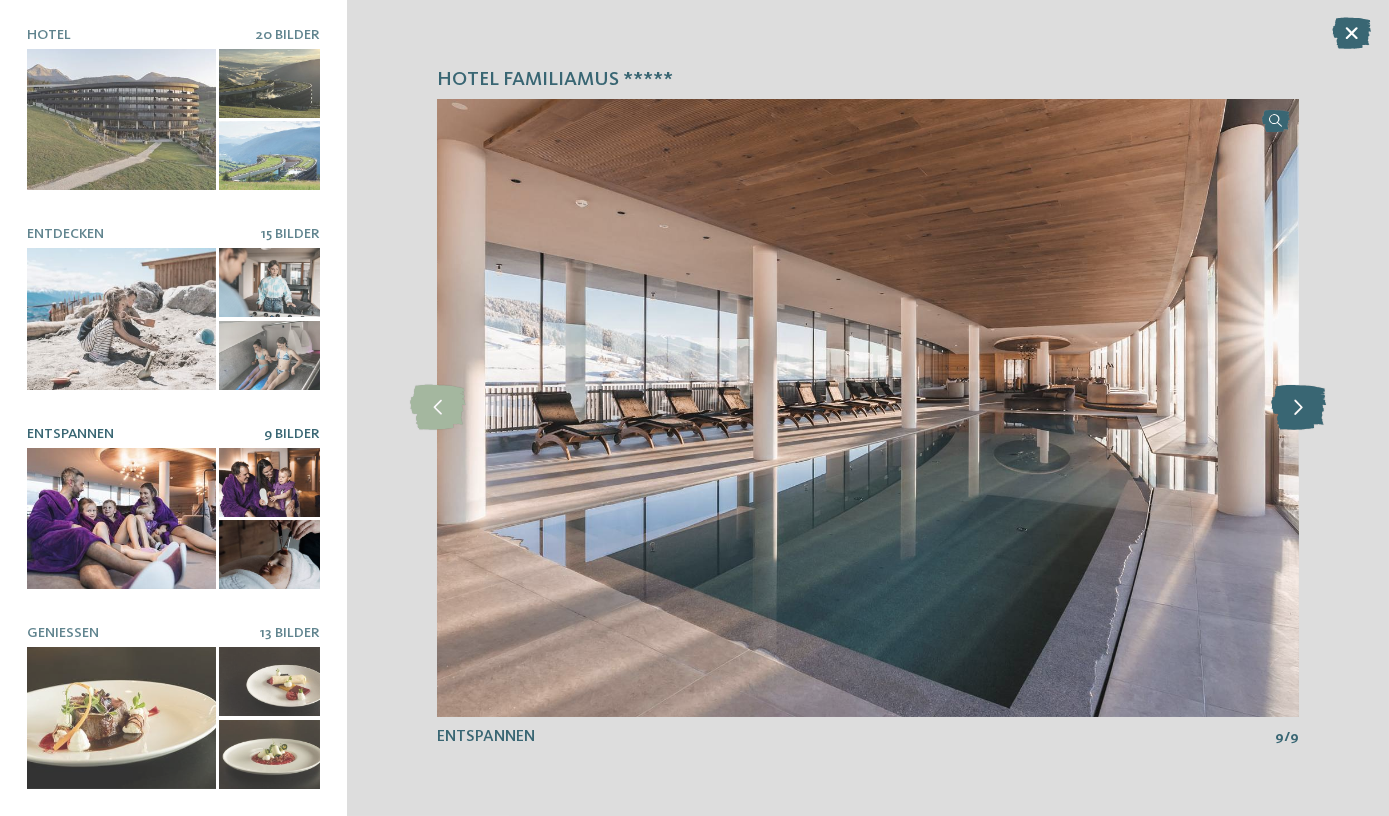 click at bounding box center [1298, 407] 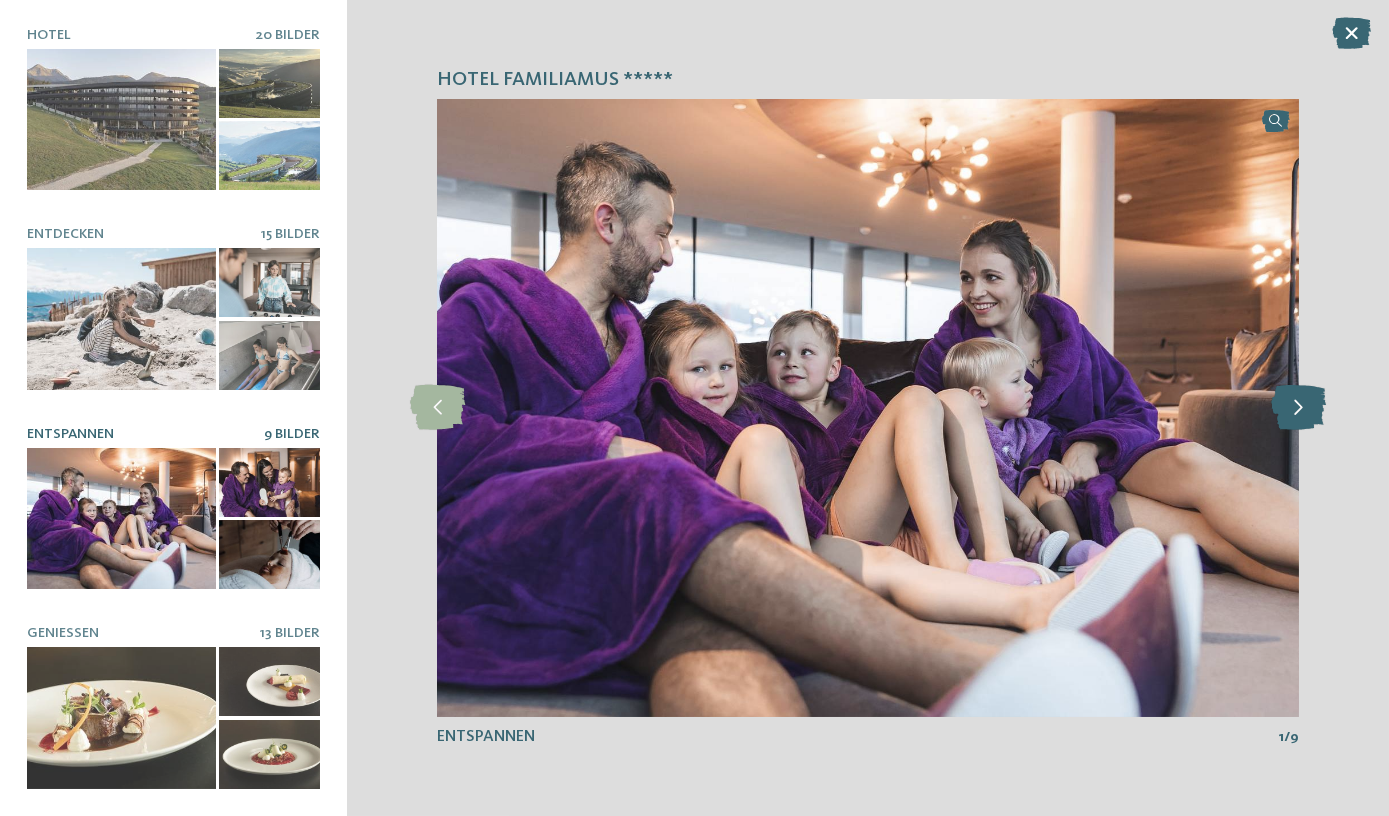 click at bounding box center (1298, 407) 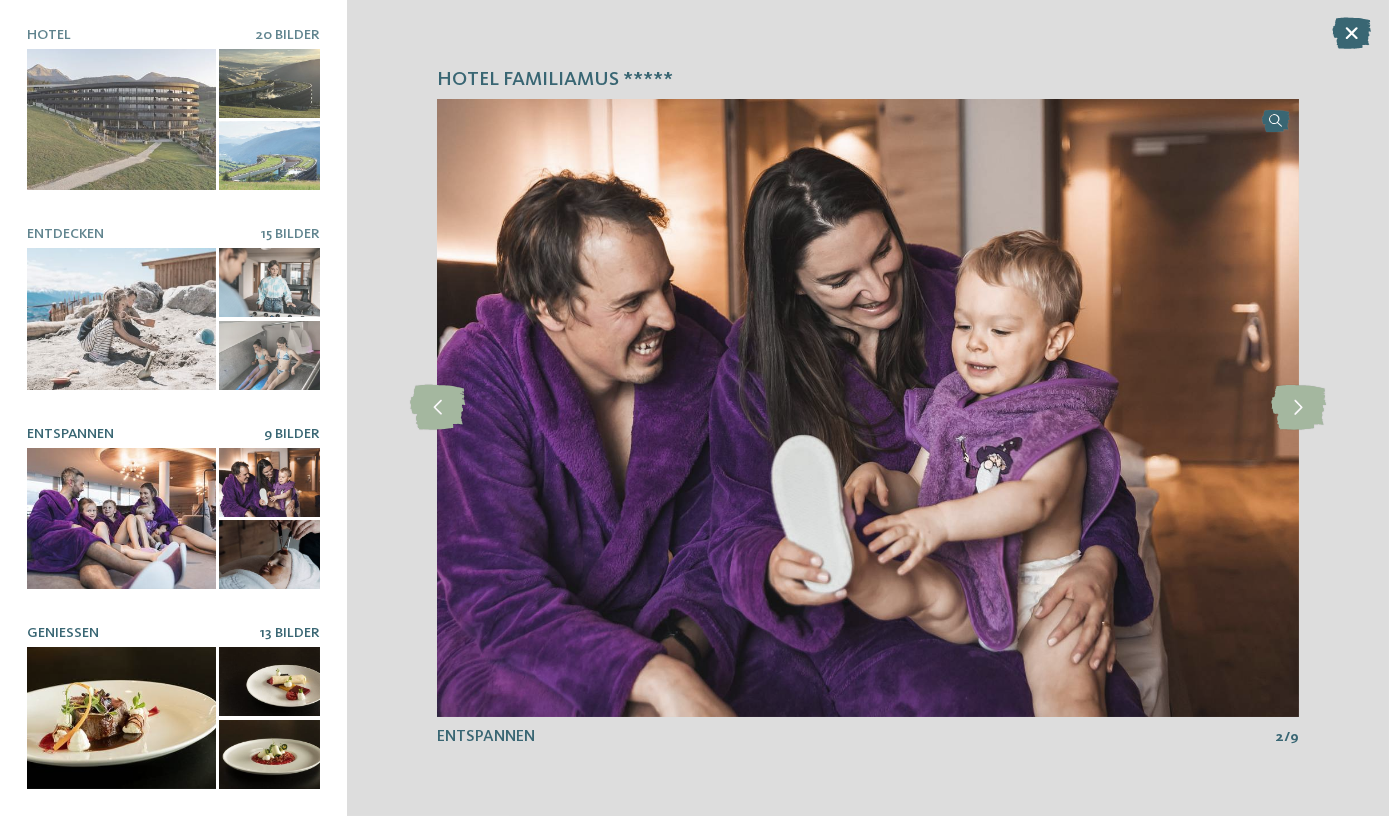 click at bounding box center (121, 718) 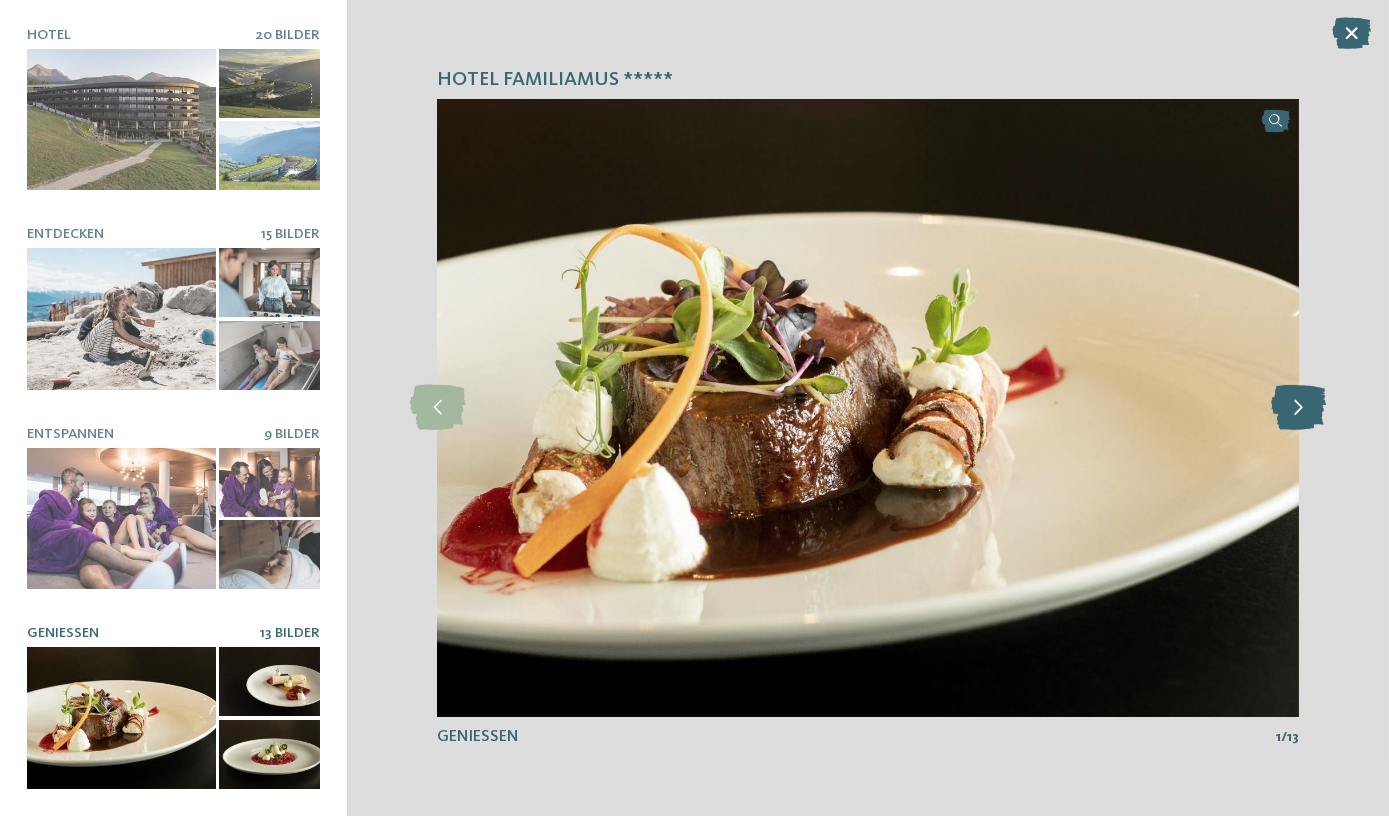 click at bounding box center [1298, 407] 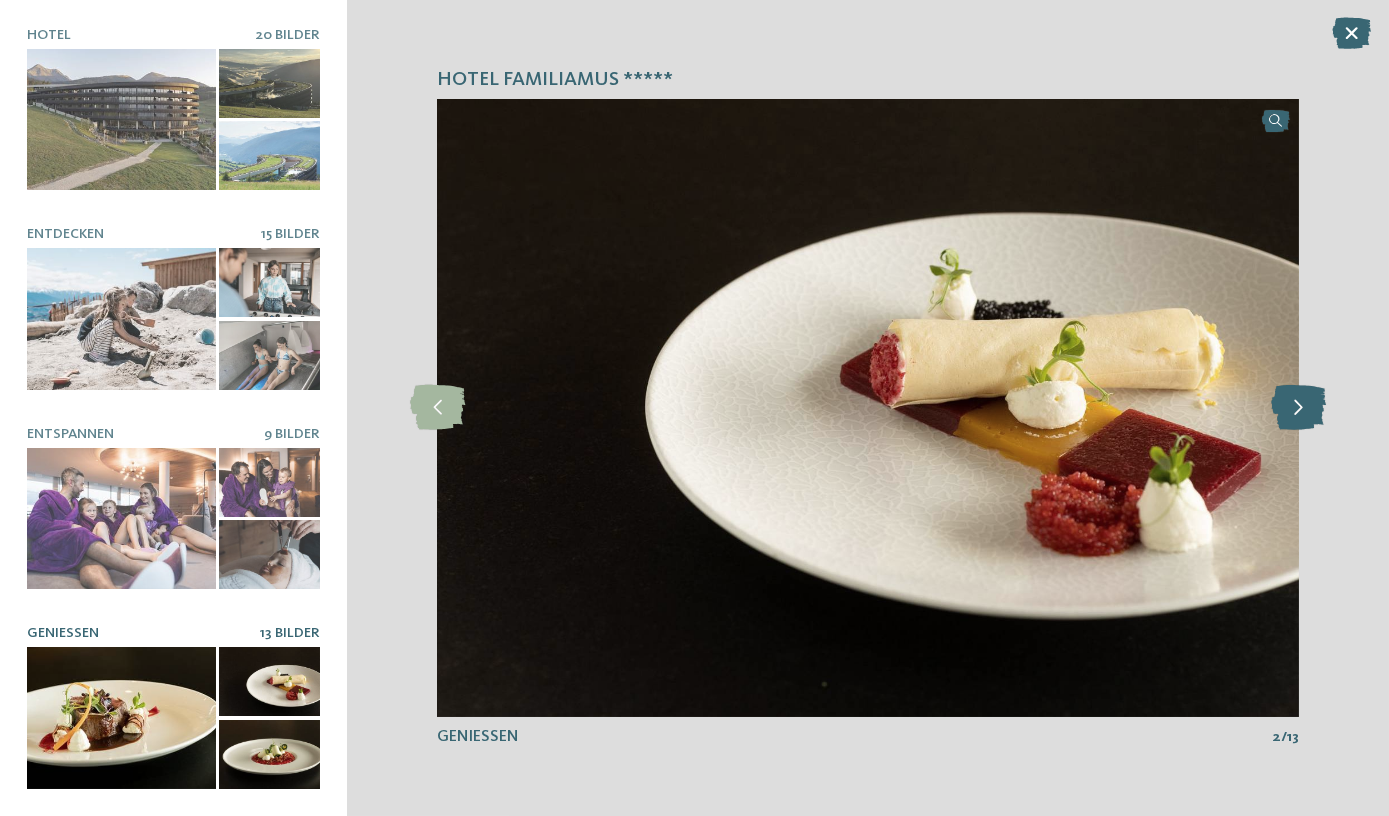 click at bounding box center [1298, 407] 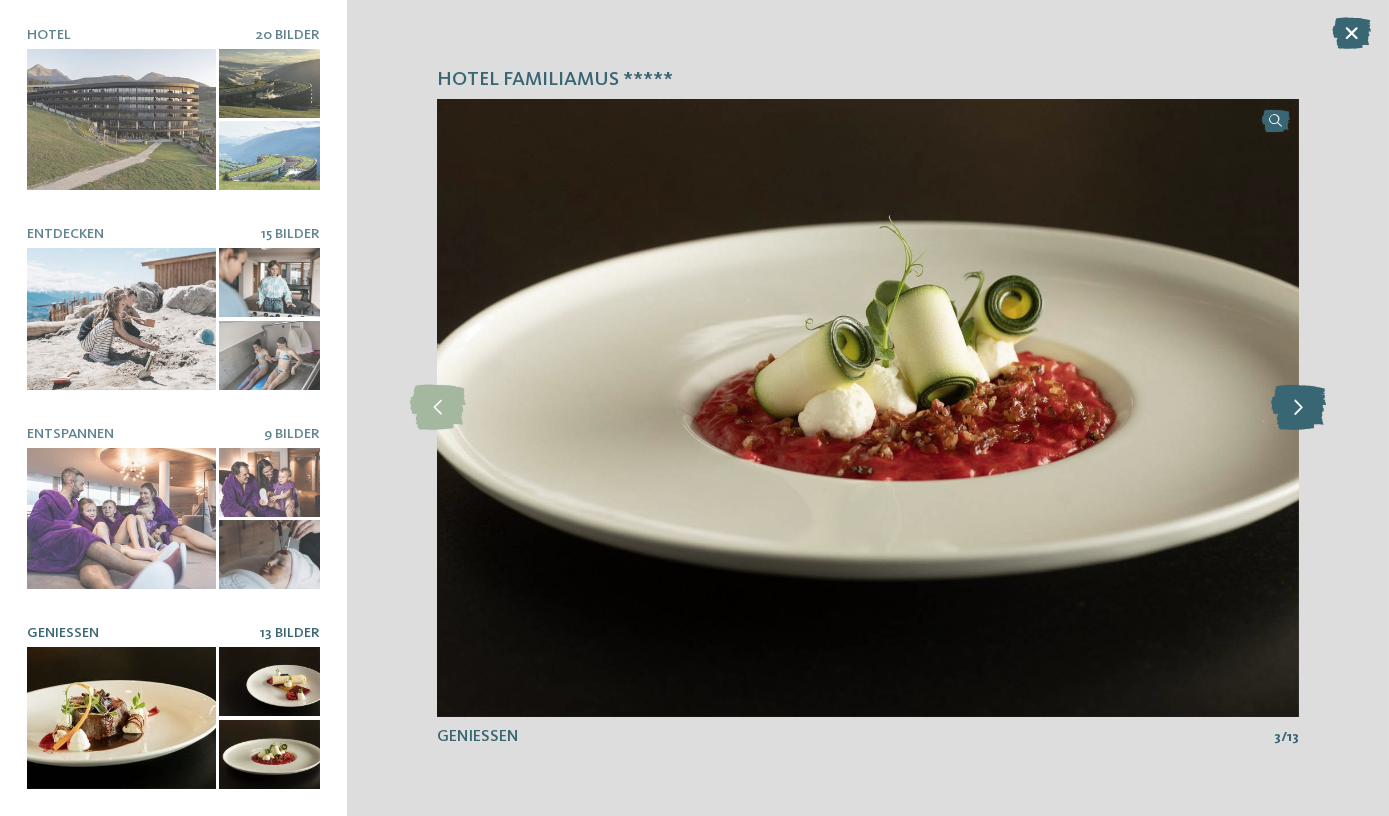 click at bounding box center [1298, 407] 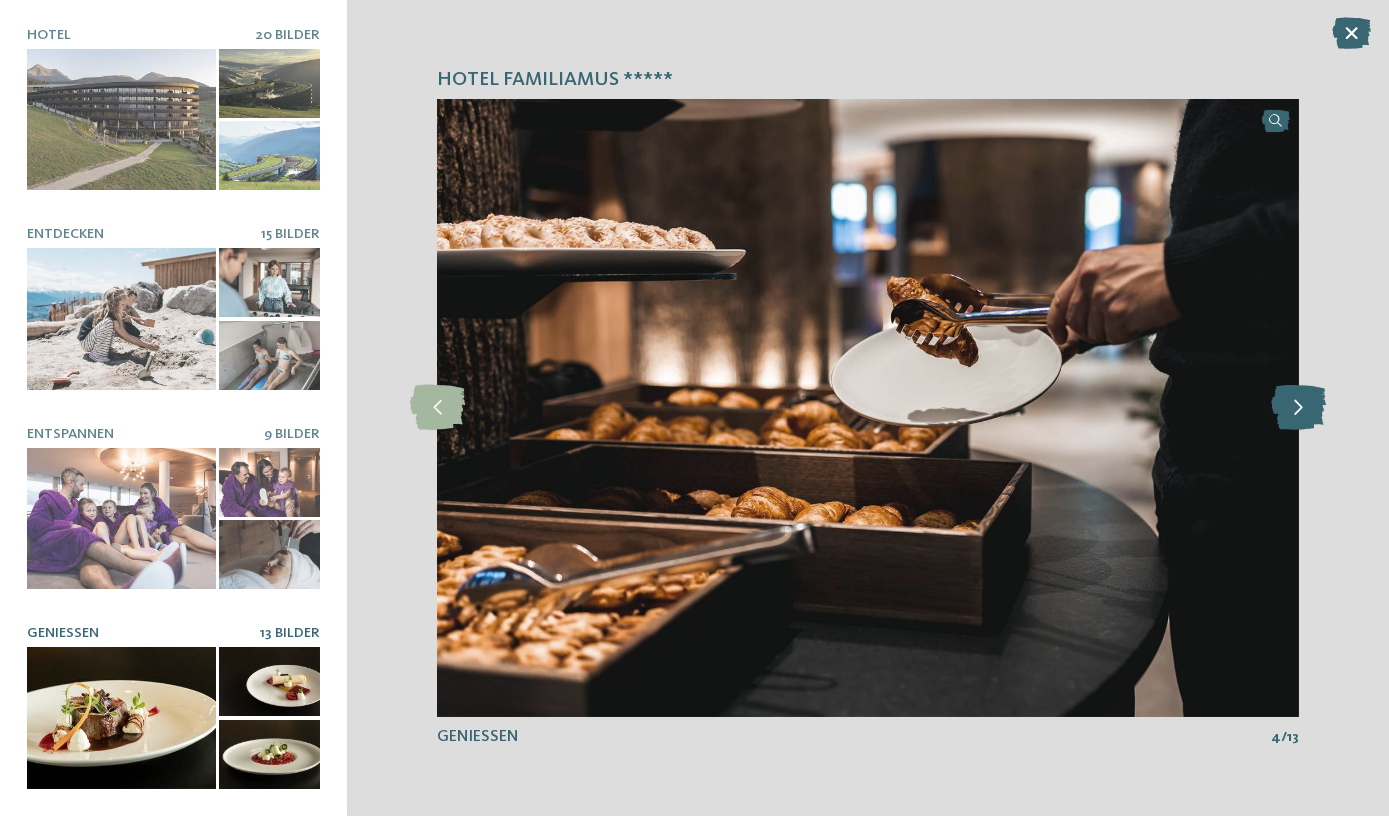click at bounding box center [1298, 407] 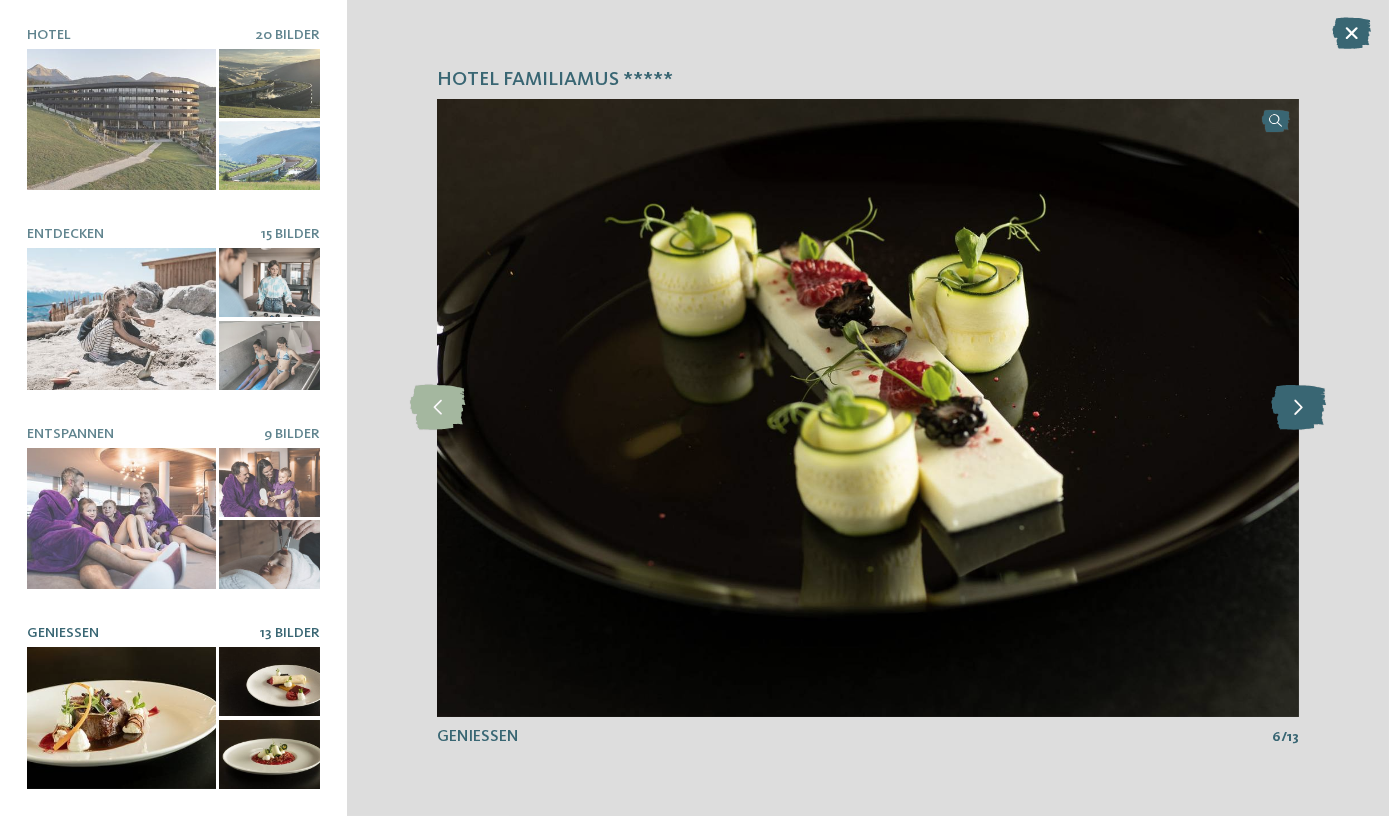 click at bounding box center (1298, 407) 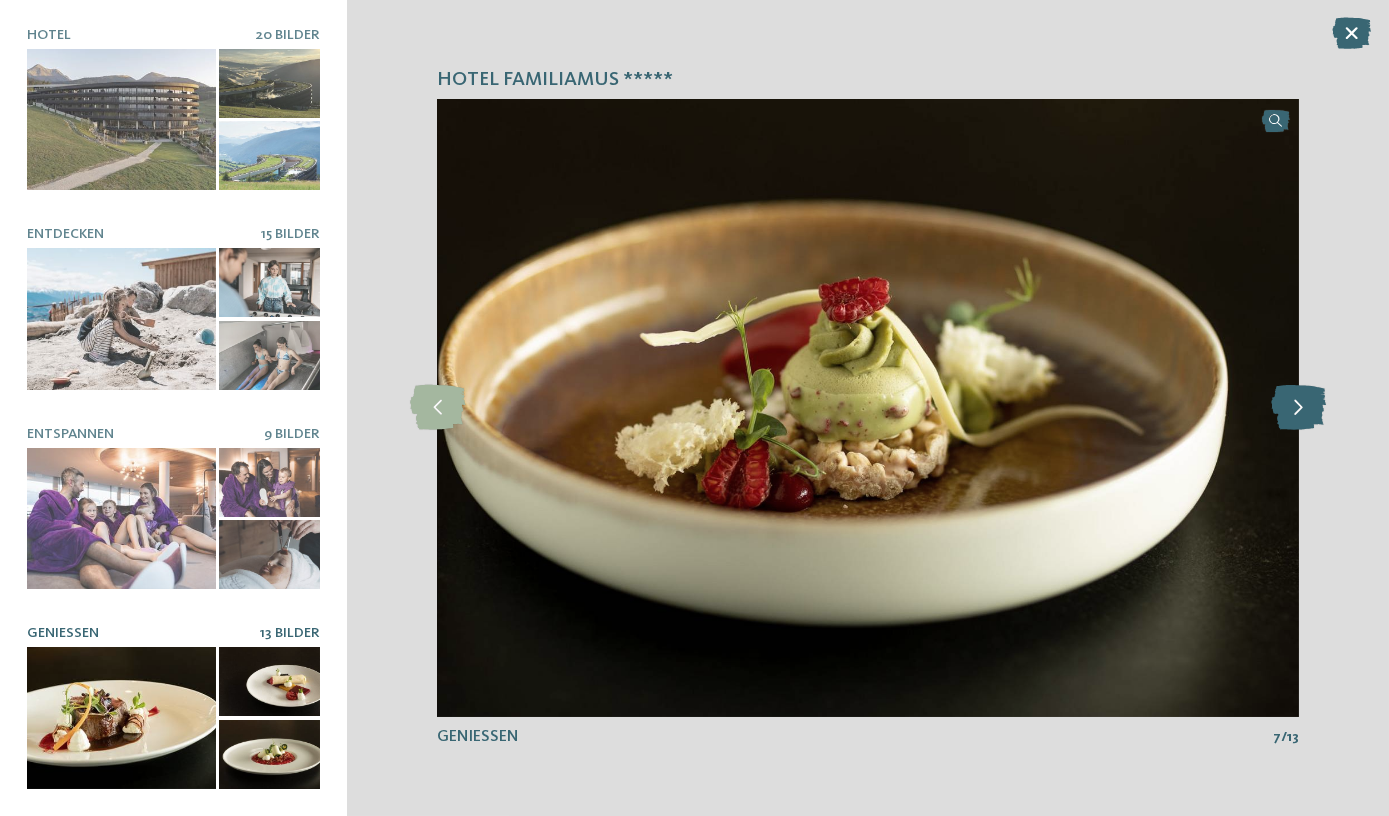 click at bounding box center (1298, 407) 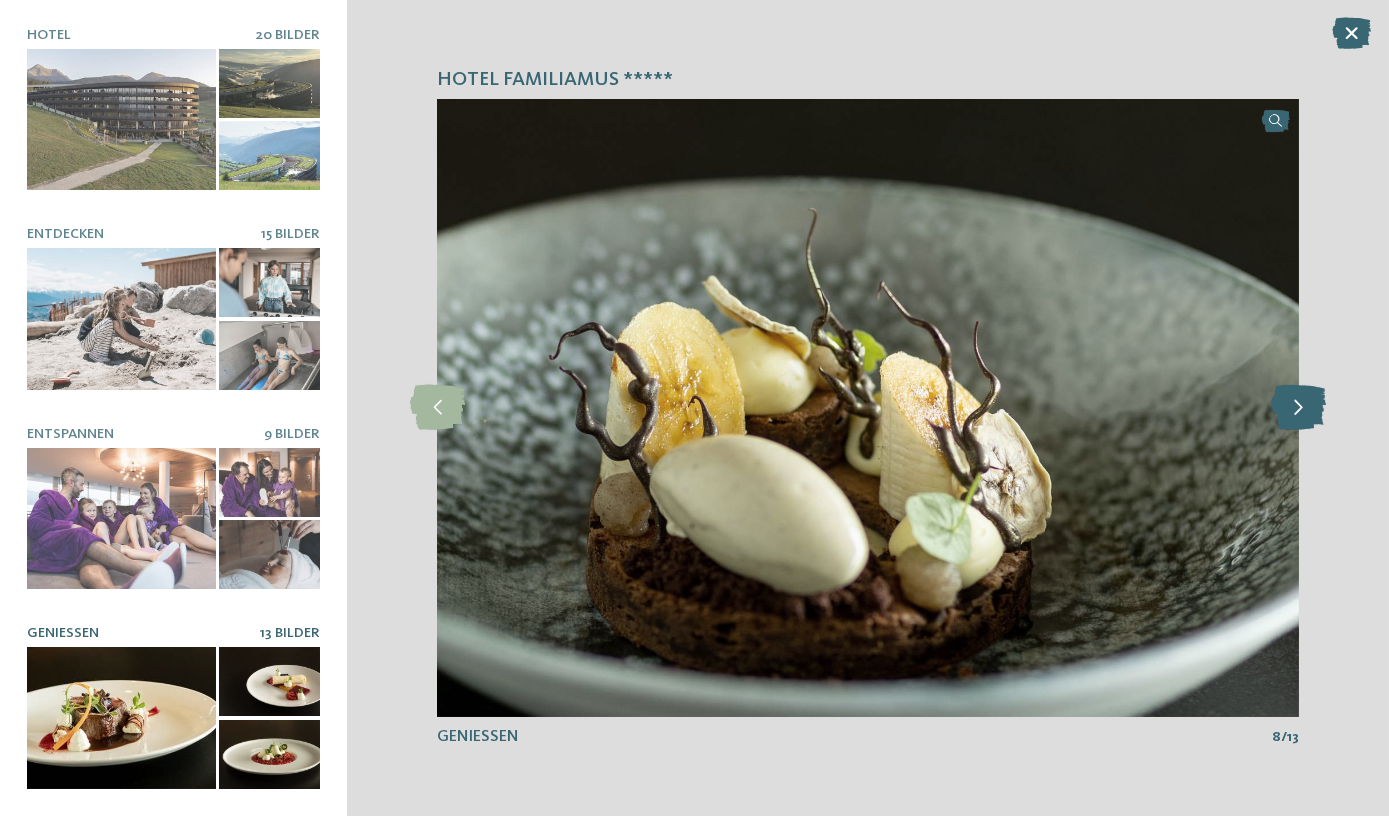 click at bounding box center [1298, 407] 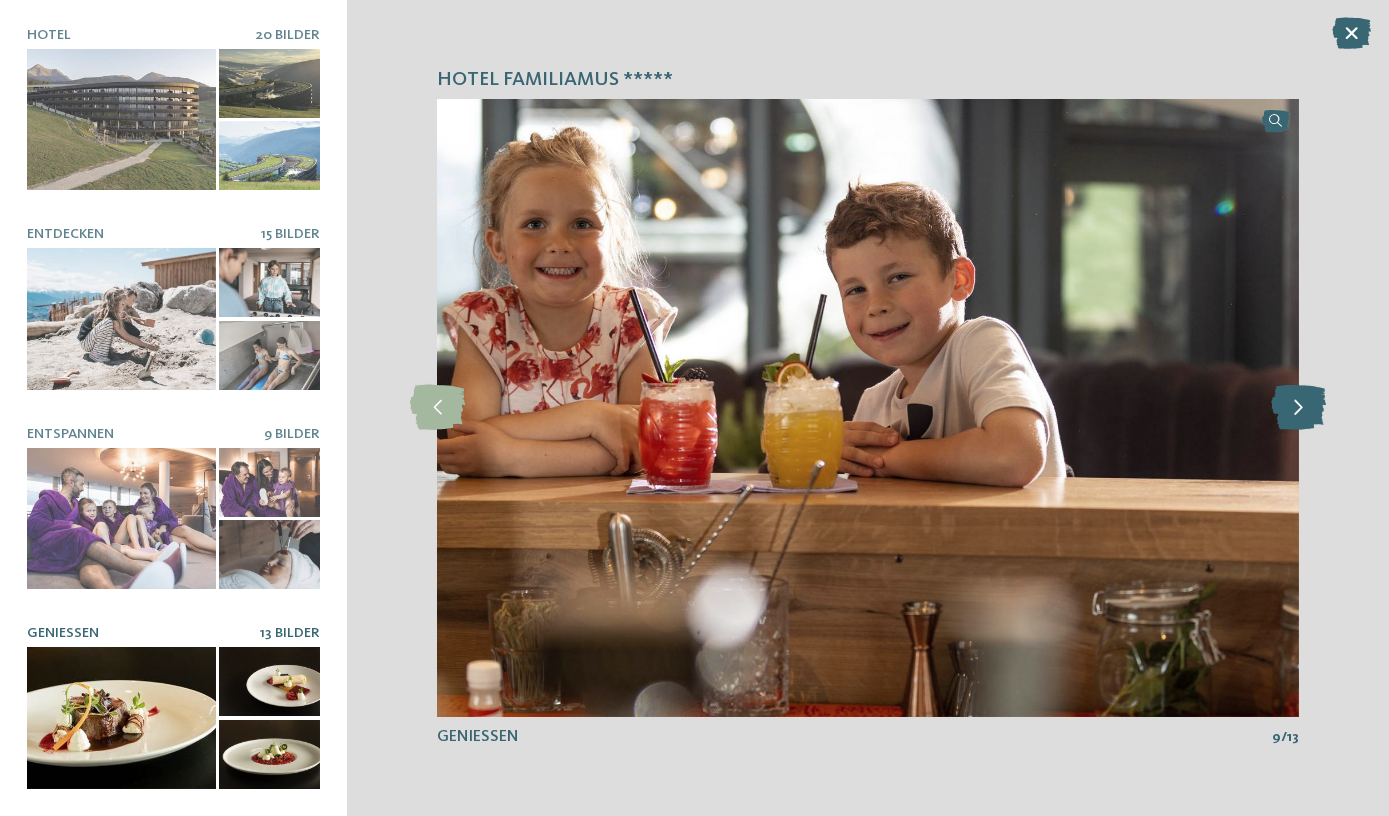 click at bounding box center (1298, 407) 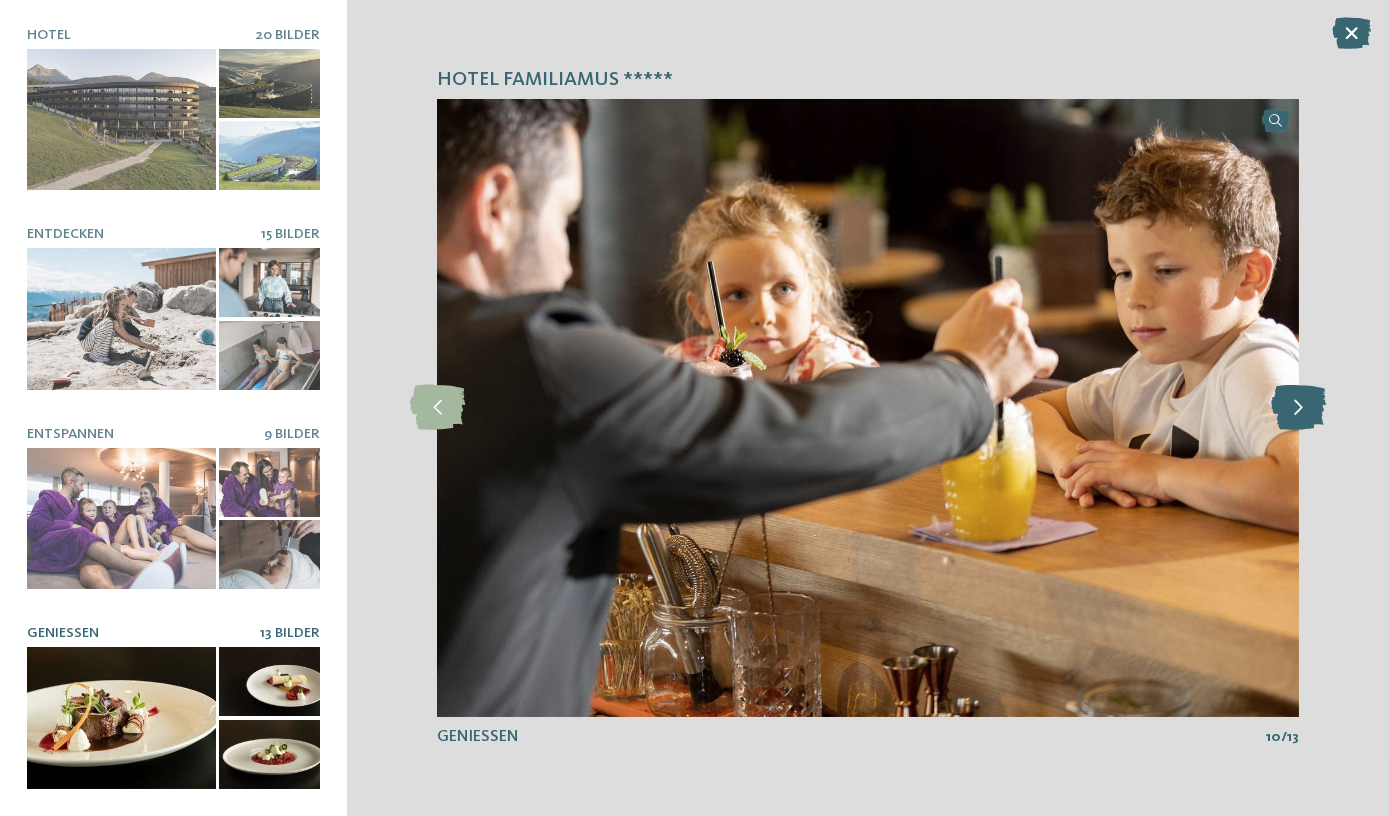 click at bounding box center [1298, 407] 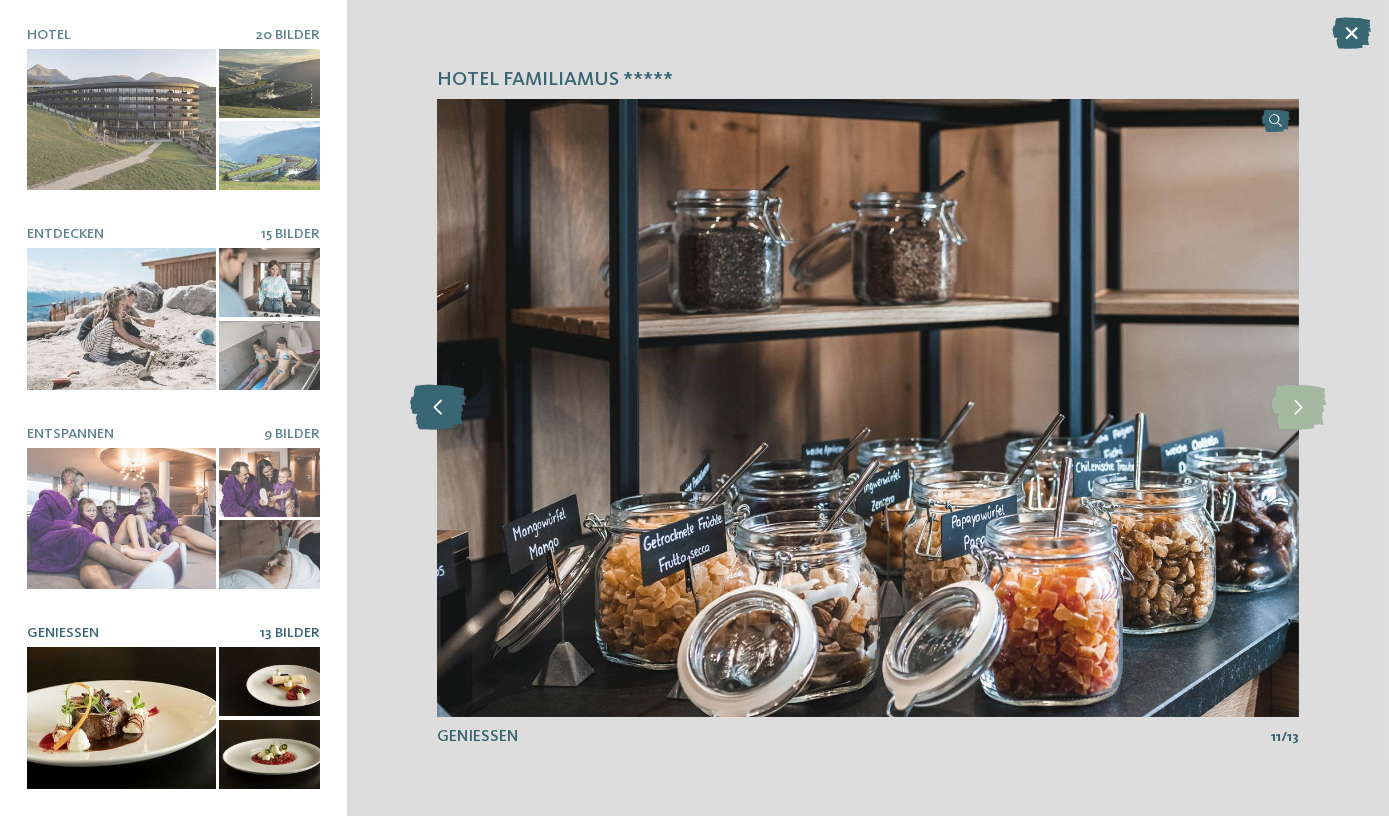 click at bounding box center (437, 407) 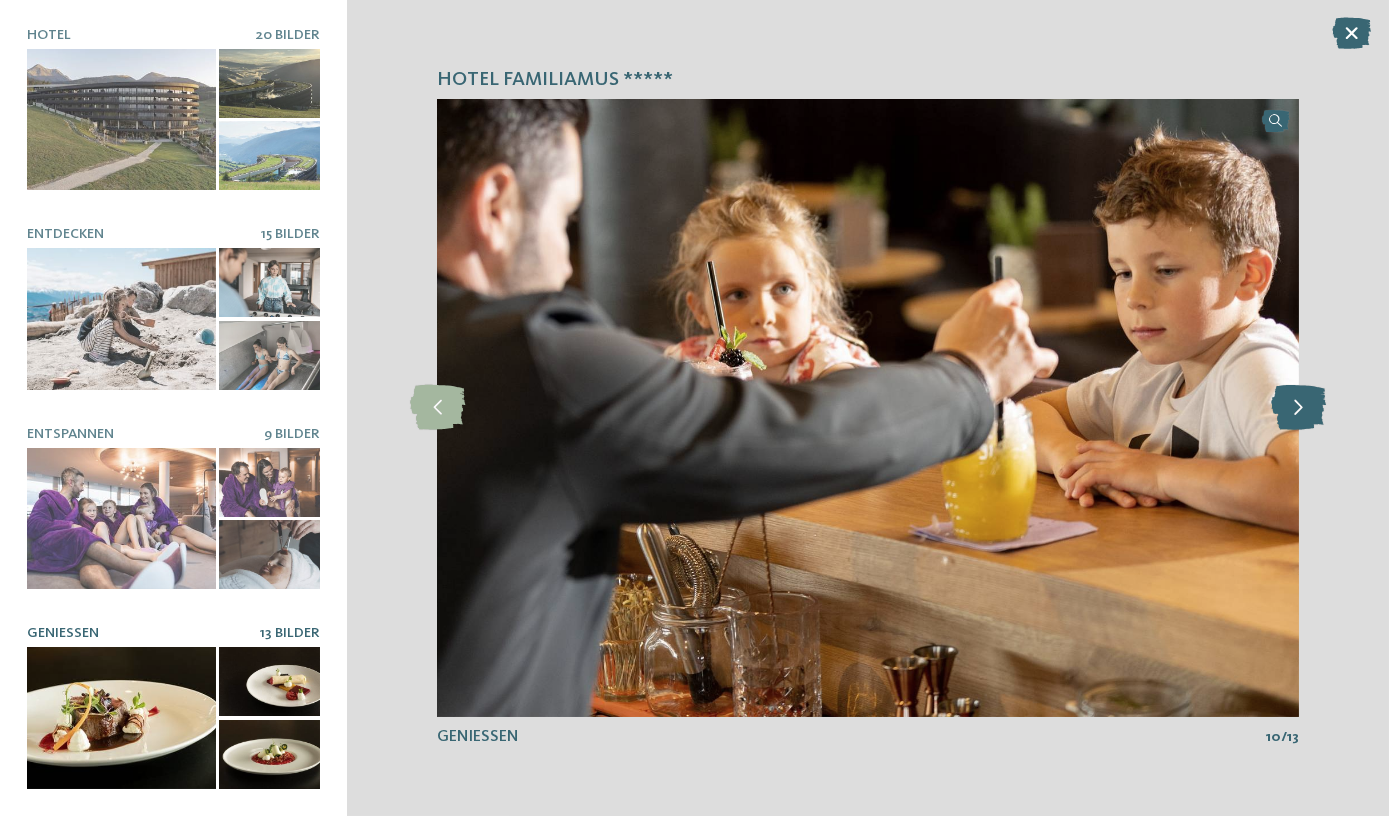 click at bounding box center (1298, 407) 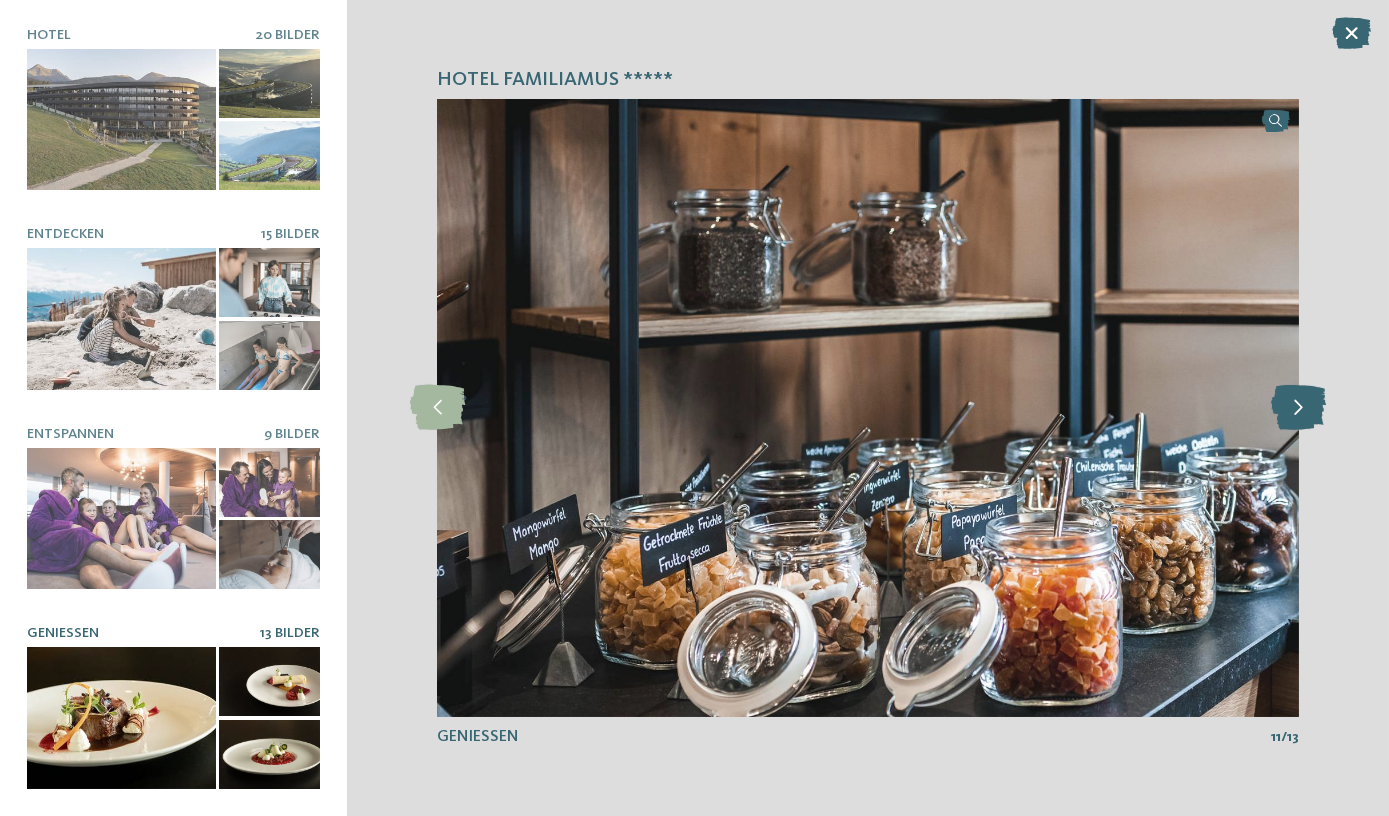 click at bounding box center [1298, 407] 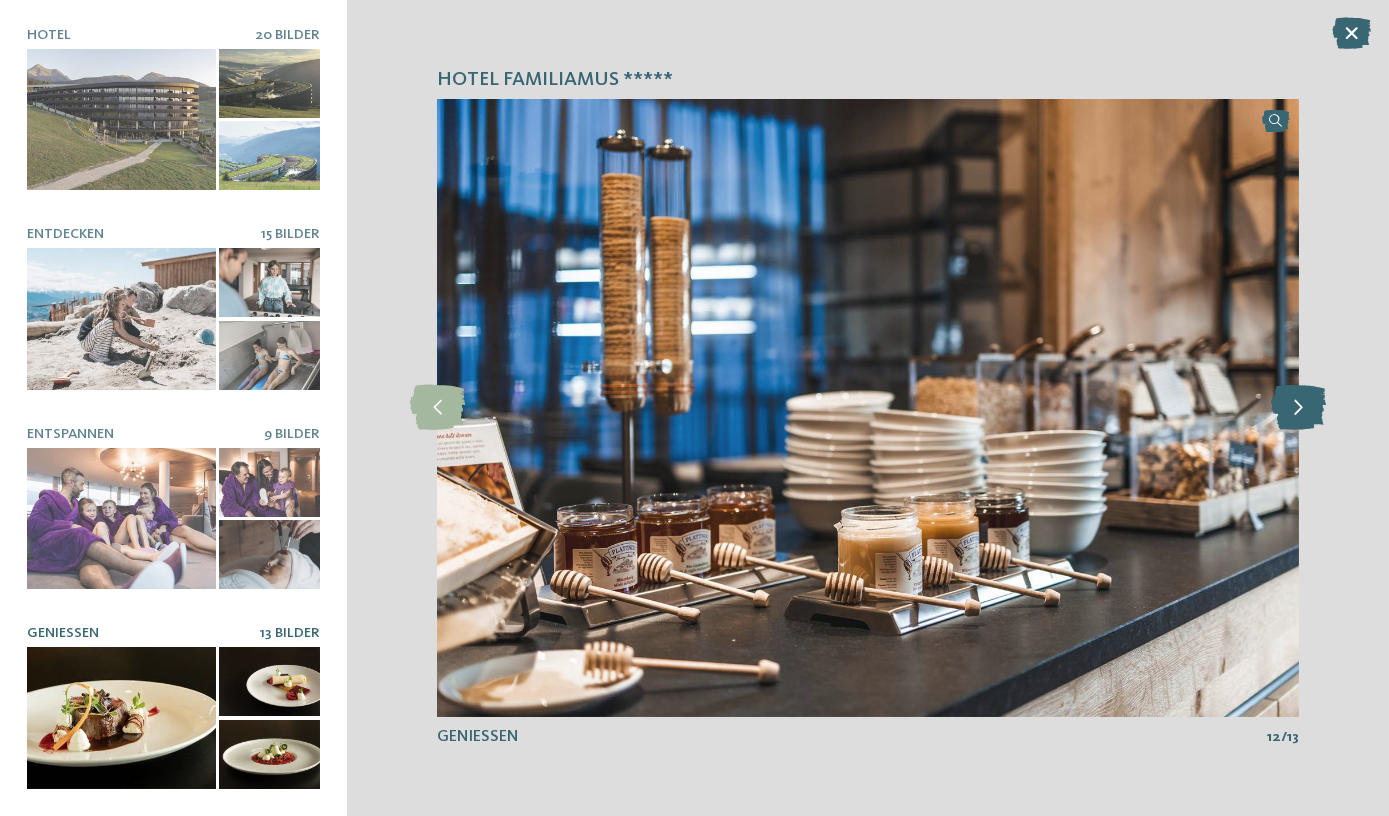 click at bounding box center (1298, 407) 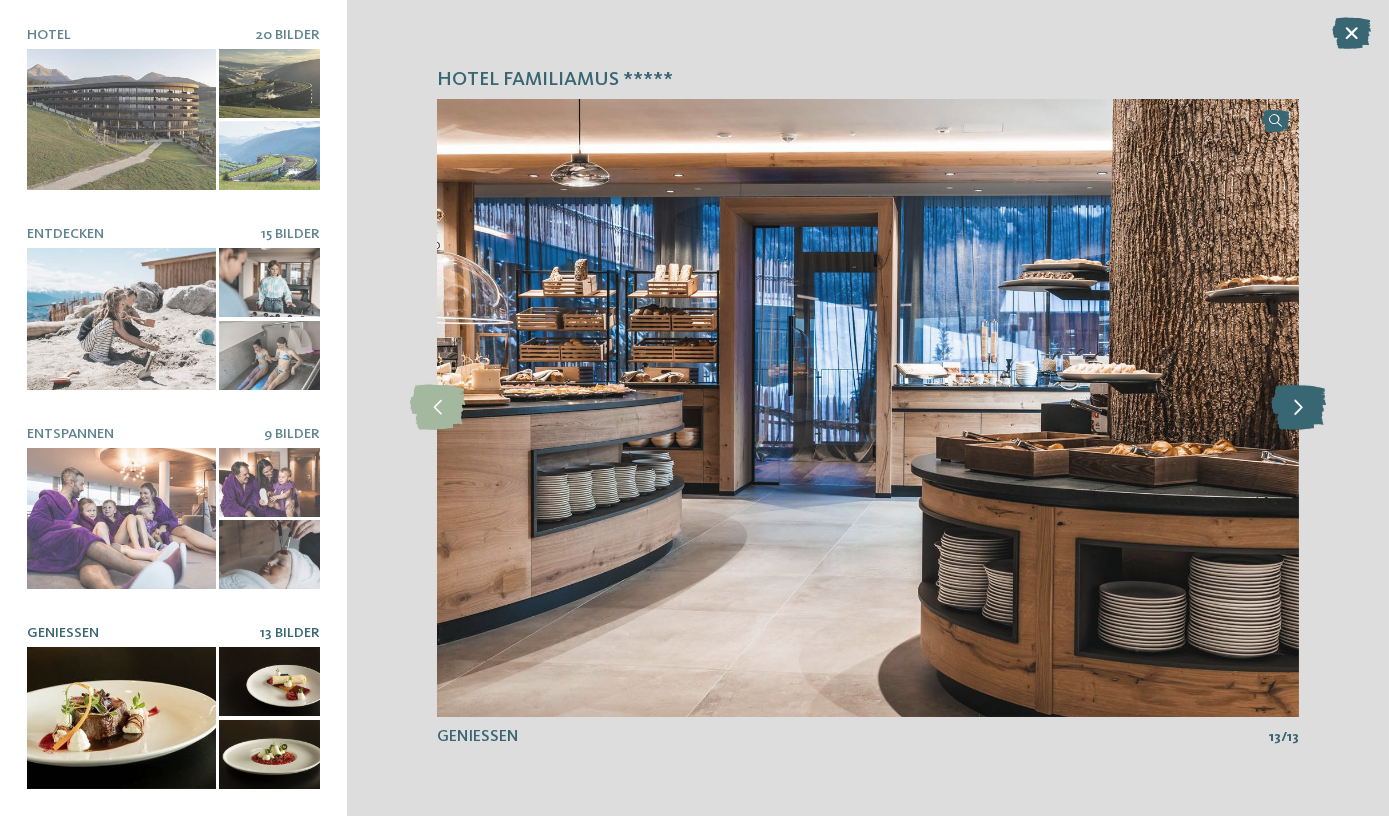 click at bounding box center [1298, 407] 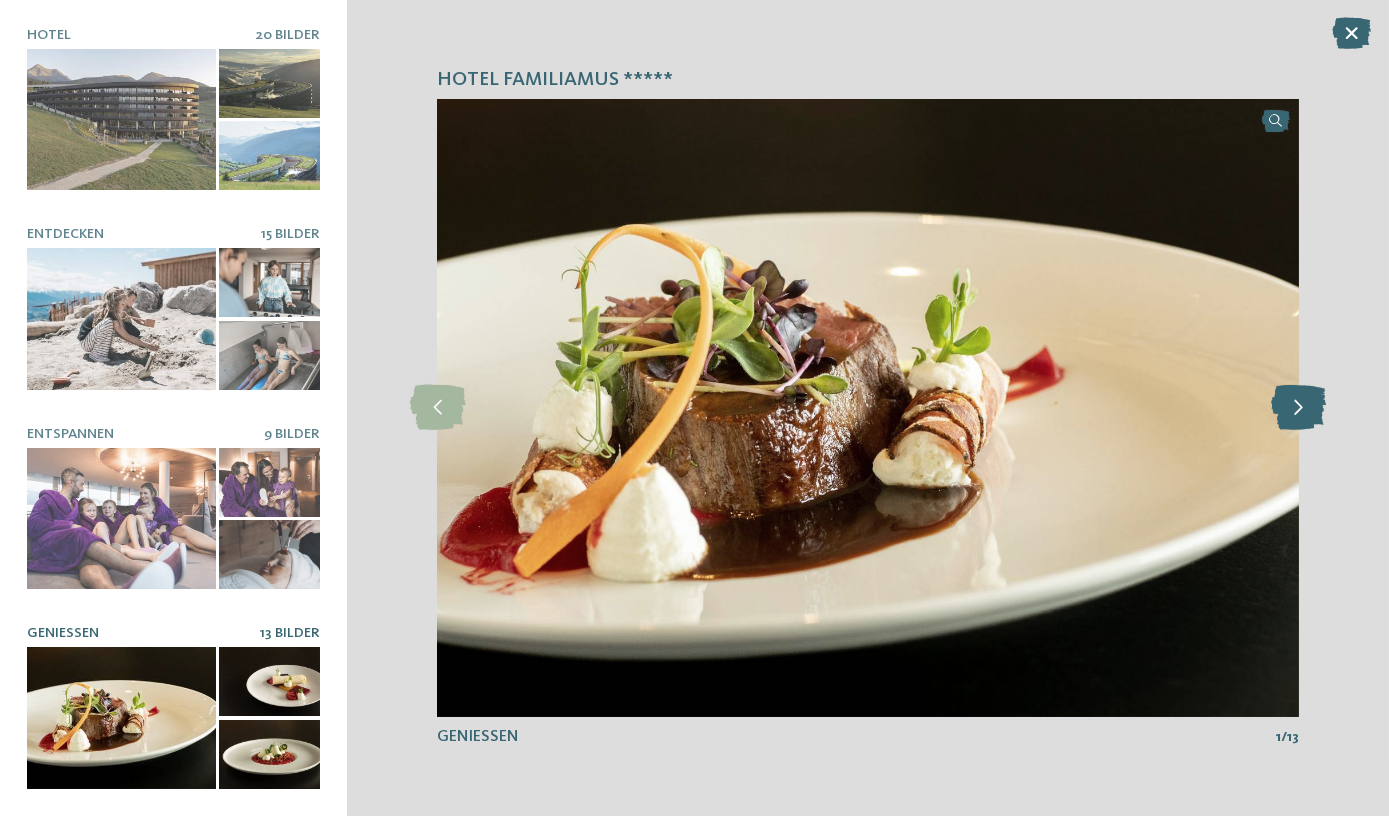 click at bounding box center (1298, 407) 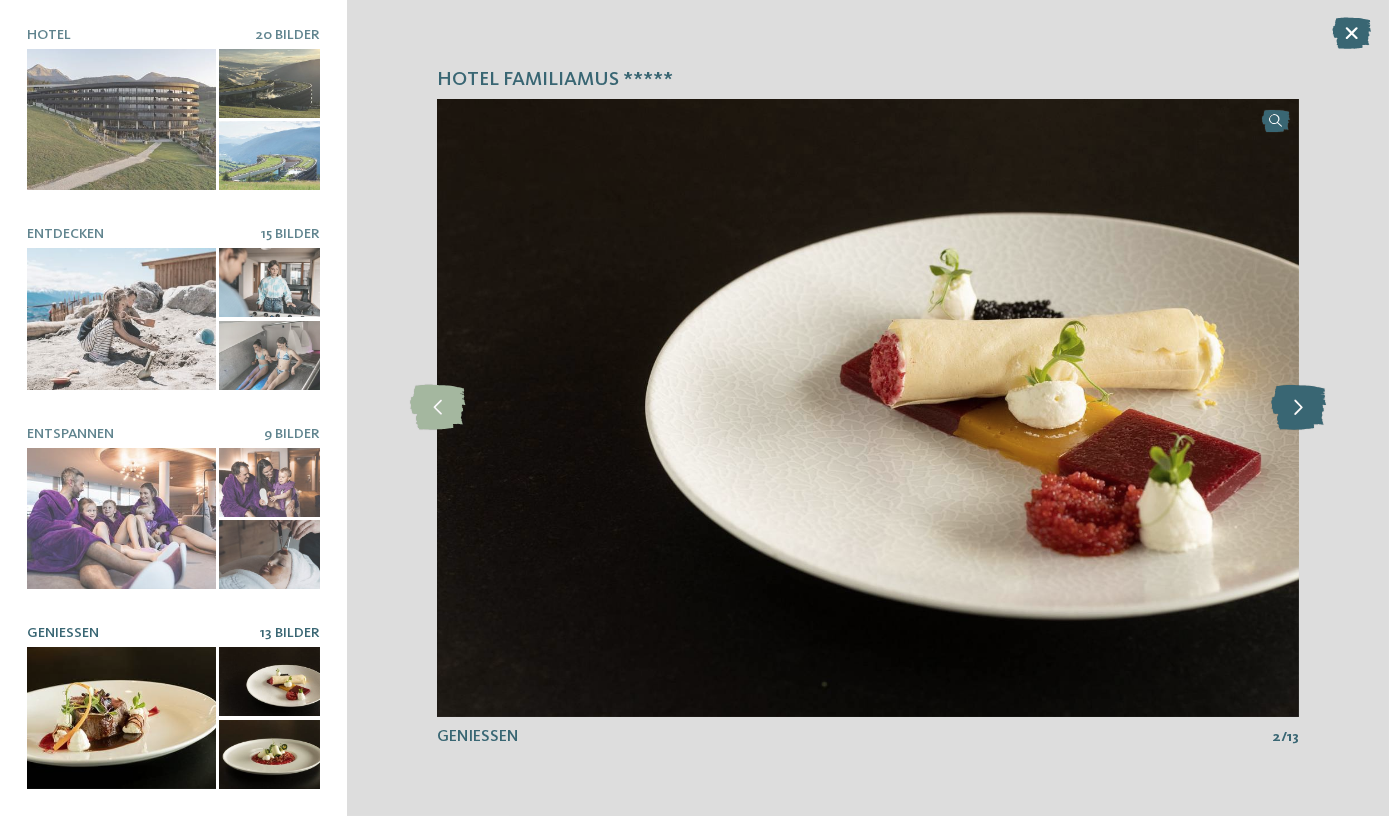 click at bounding box center (1298, 407) 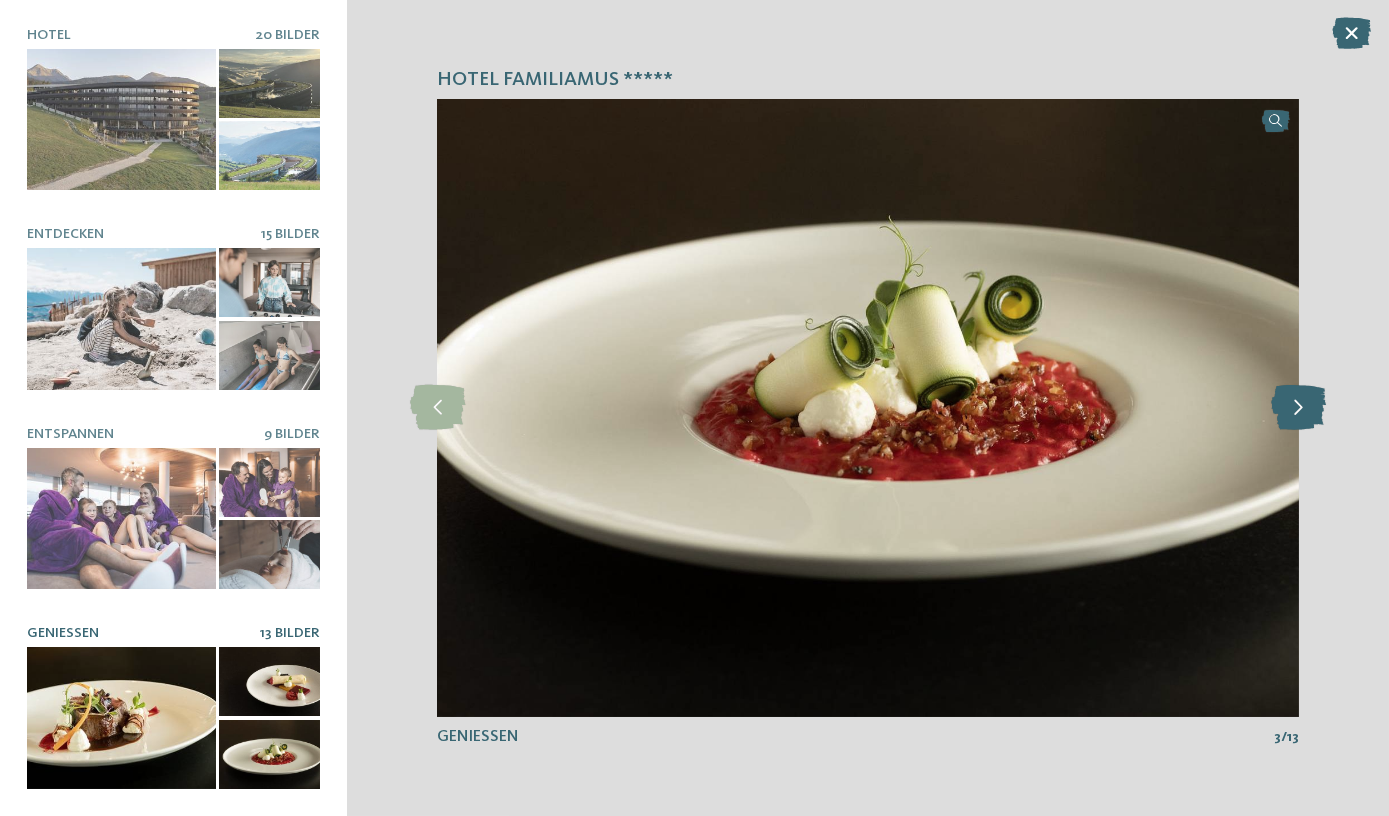click at bounding box center [1298, 407] 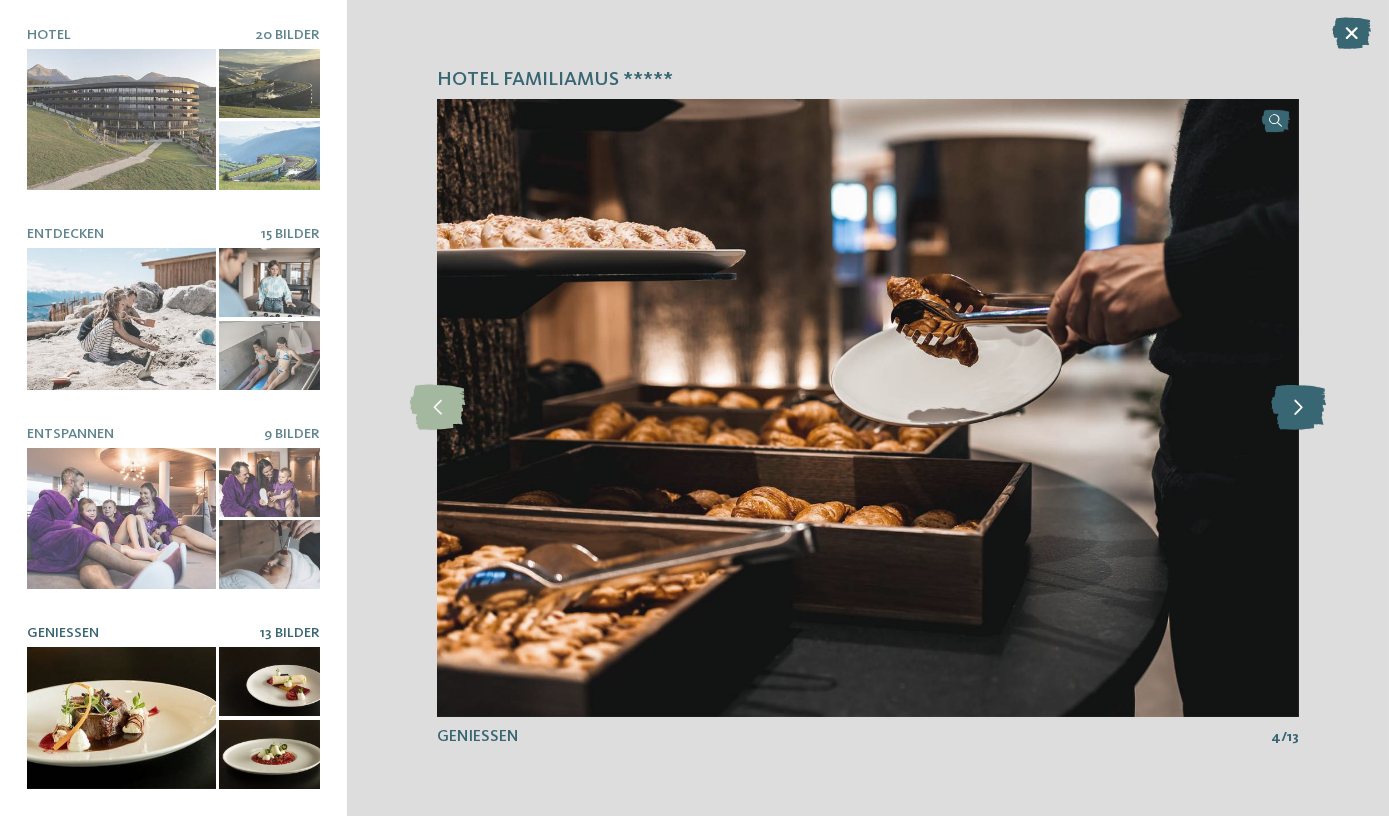 click at bounding box center [1298, 407] 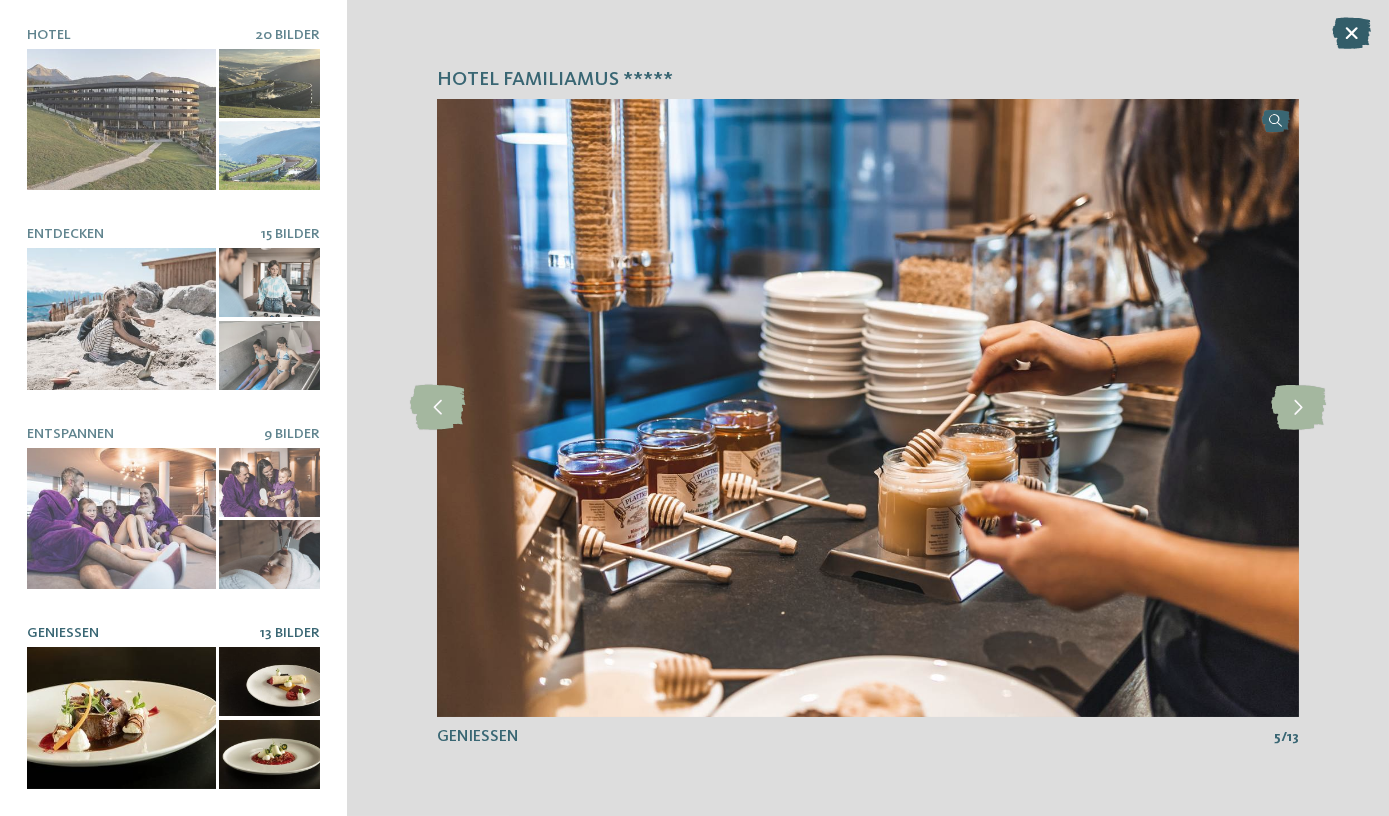 click at bounding box center [1351, 33] 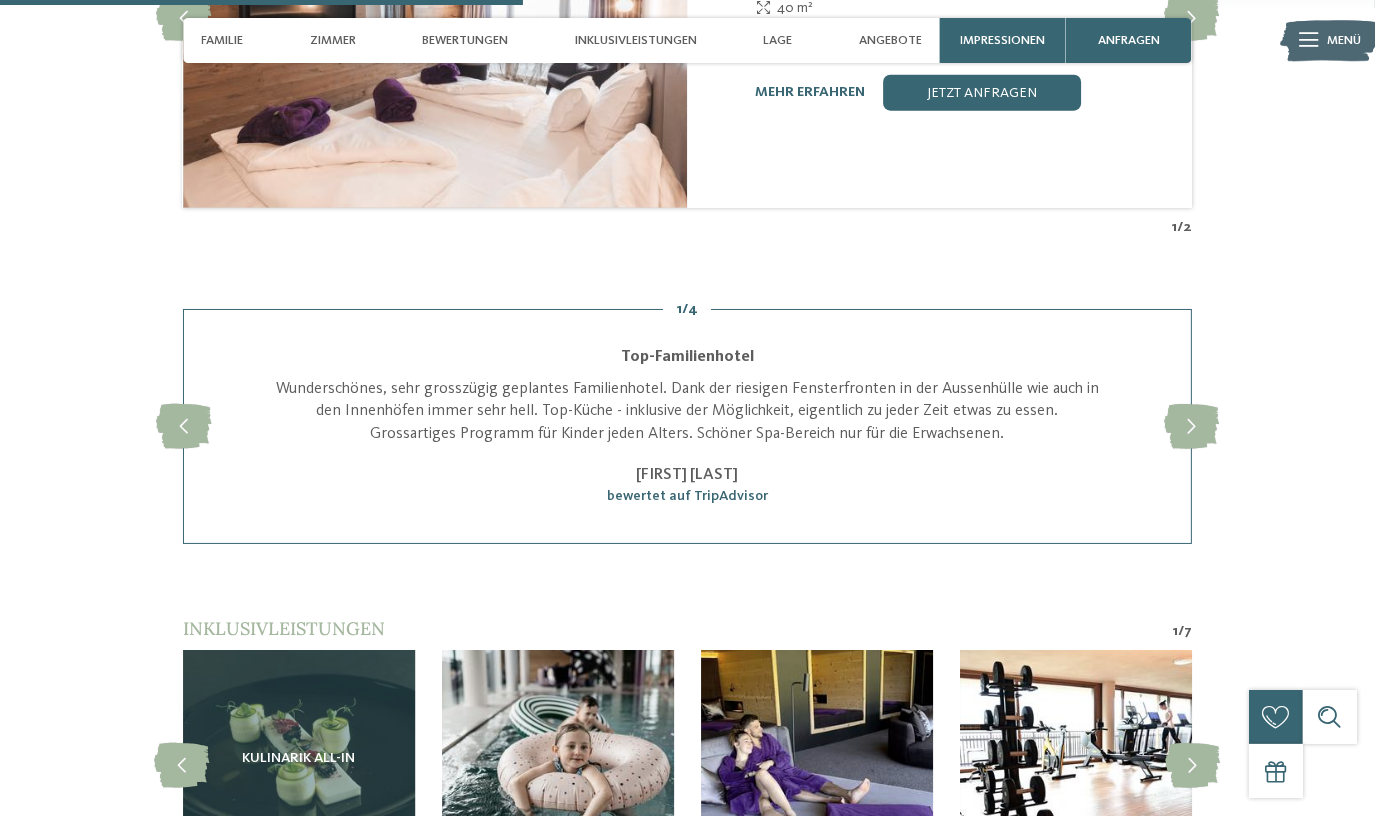 scroll, scrollTop: 2909, scrollLeft: 0, axis: vertical 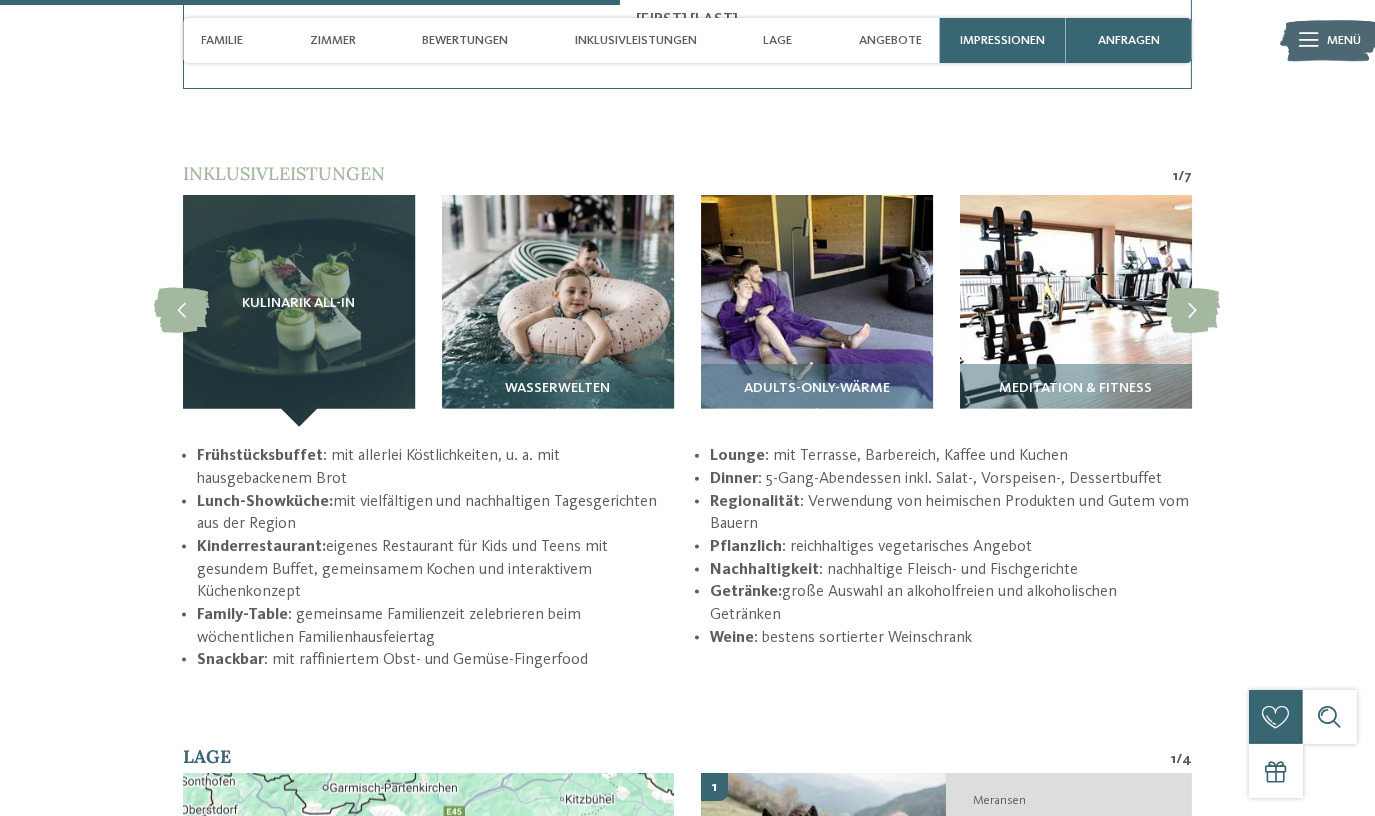 click on "Frühstücksbuffet : mit allerlei Köstlichkeiten, u. a. mit hausgebackenem Brot  	 Lunch-Showküche:  mit vielfältigen und nachhaltigen Tagesgerichten aus der Region  	 Kinderrestaurant:  eigenes Restaurant für Kids und Teens mit gesundem Buffet, gemeinsamem Kochen und interaktivem Küchenkonzept  	 Family-Table : gemeinsame Familienzeit zelebrieren beim wöchentlichen Familienhausfeiertag  	 Snackbar : mit raffiniertem Obst- und Gemüse-Fingerfood  	 Lounge : mit Terrasse, Barbereich, Kaffee und Kuchen  	 Dinner : 5-Gang-Abendessen inkl. Salat-, Vorspeisen-, Dessertbuffet  	 Regionalität : Verwendung von heimischen Produkten und Gutem vom Bauern  	 Pflanzlich : reichhaltiges vegetarisches Angebot  	 Nachhaltigkeit : nachhaltige Fleisch- und Fischgerichte  	 Getränke:  große Auswahl an alkoholfreien und alkoholischen Getränken  	 Weine : bestens sortierter Weinschrank" at bounding box center [687, 558] 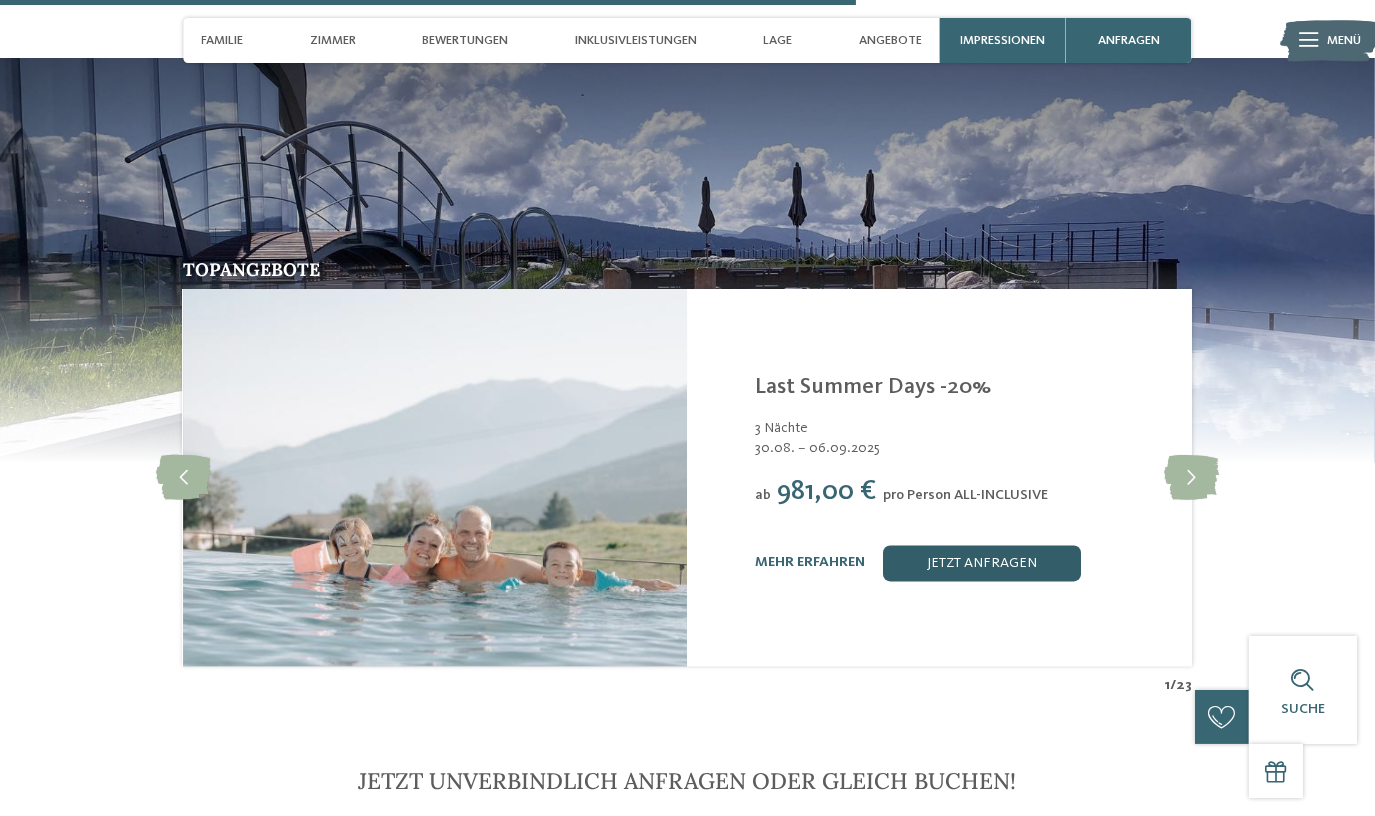 scroll, scrollTop: 4181, scrollLeft: 0, axis: vertical 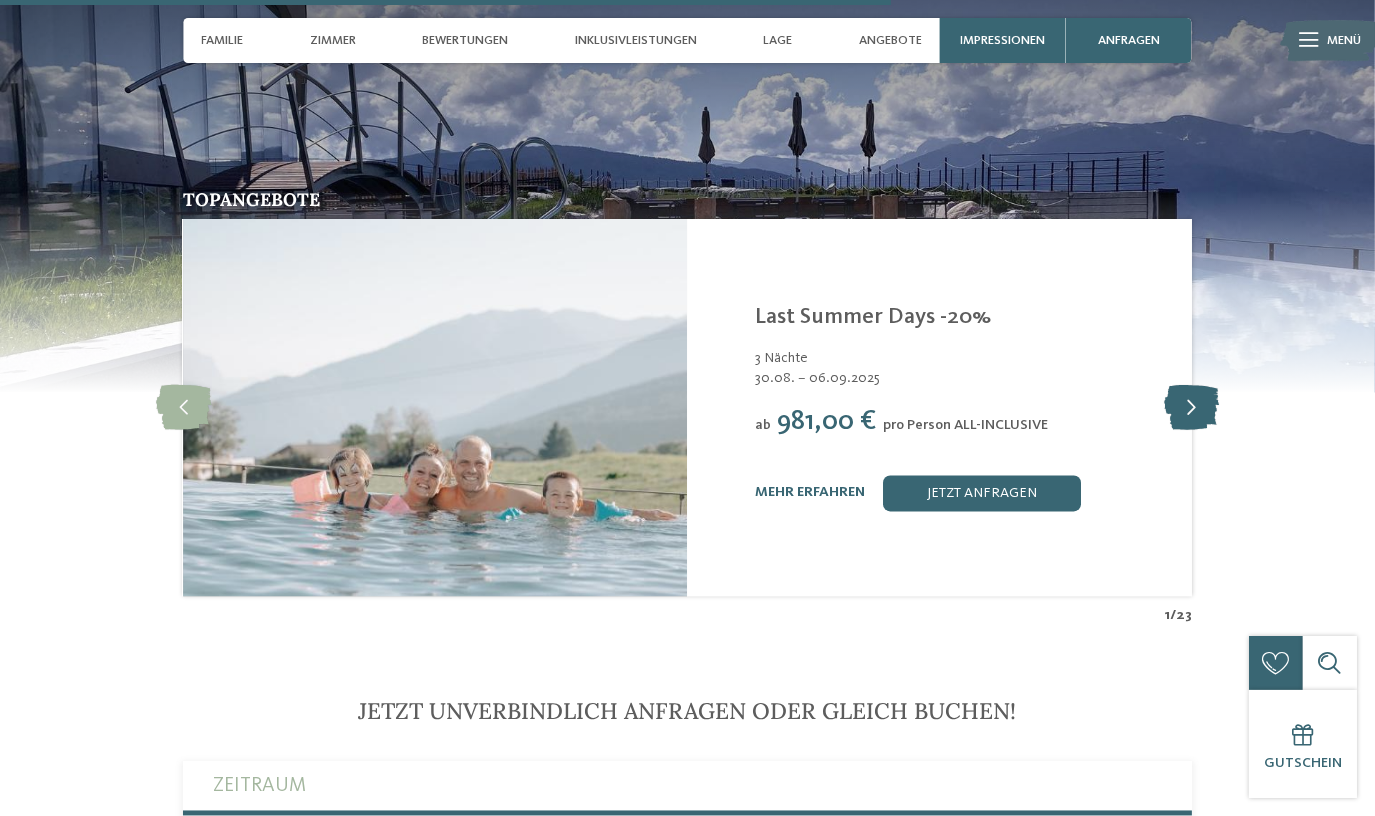 click at bounding box center [1191, 407] 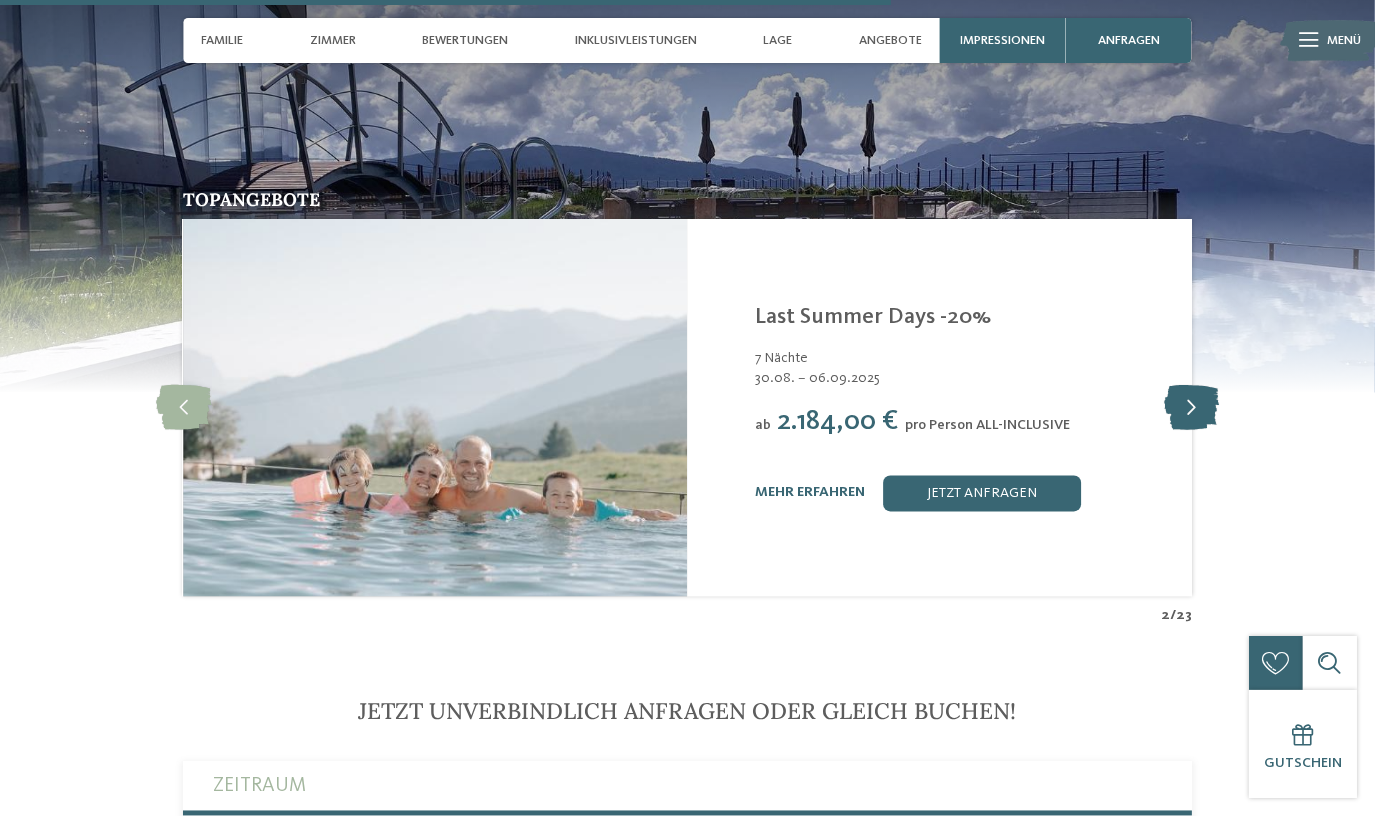 click at bounding box center (1191, 407) 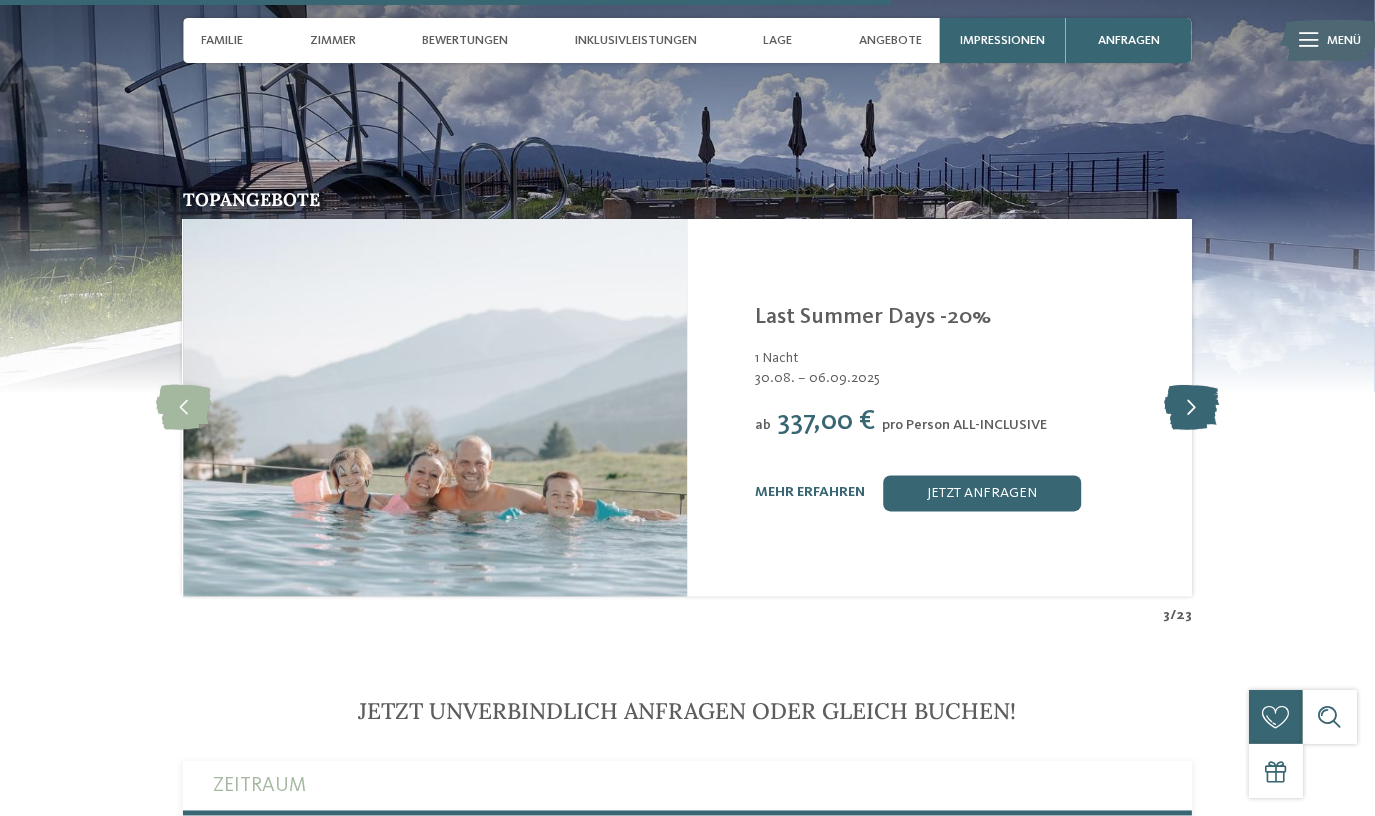 click at bounding box center (1191, 407) 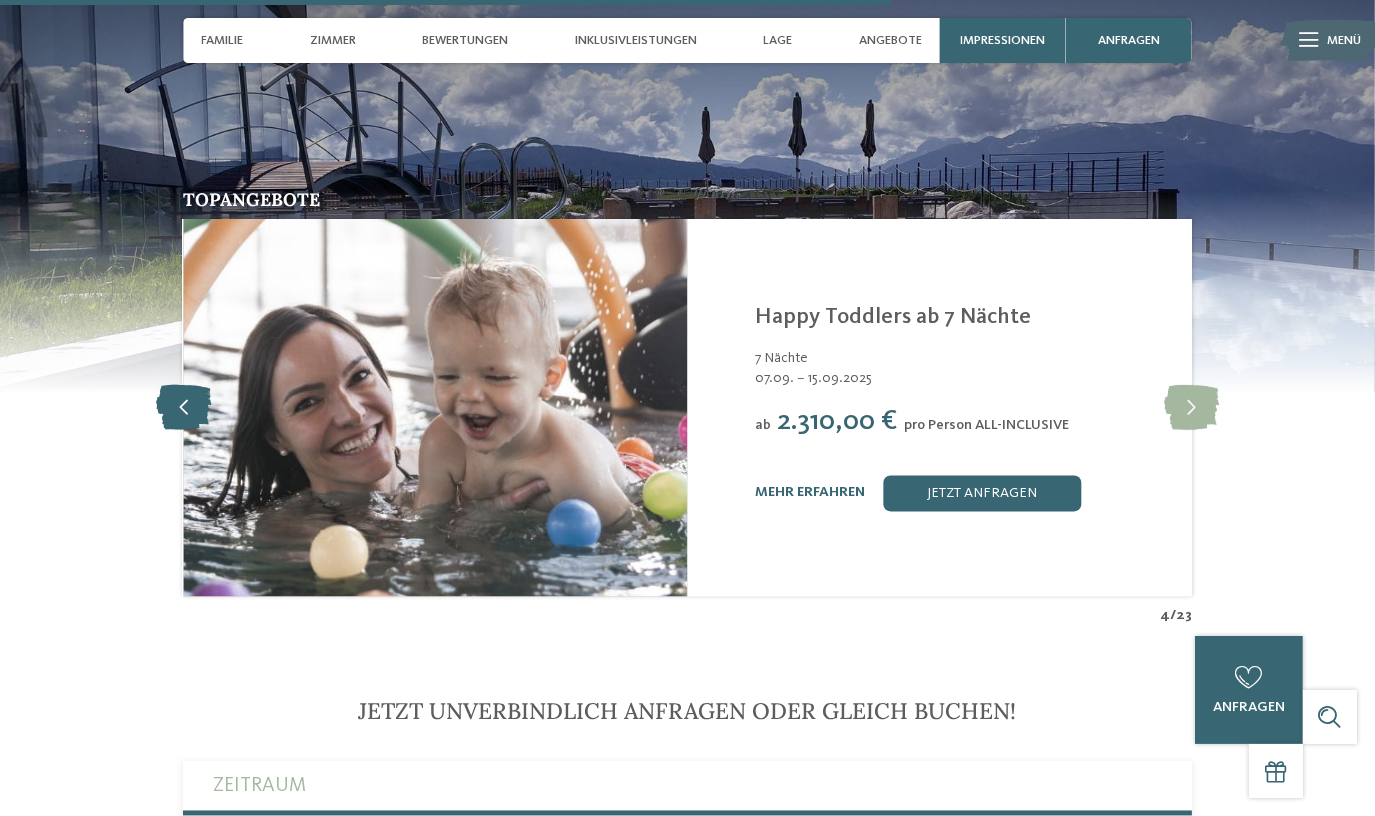 click at bounding box center (183, 407) 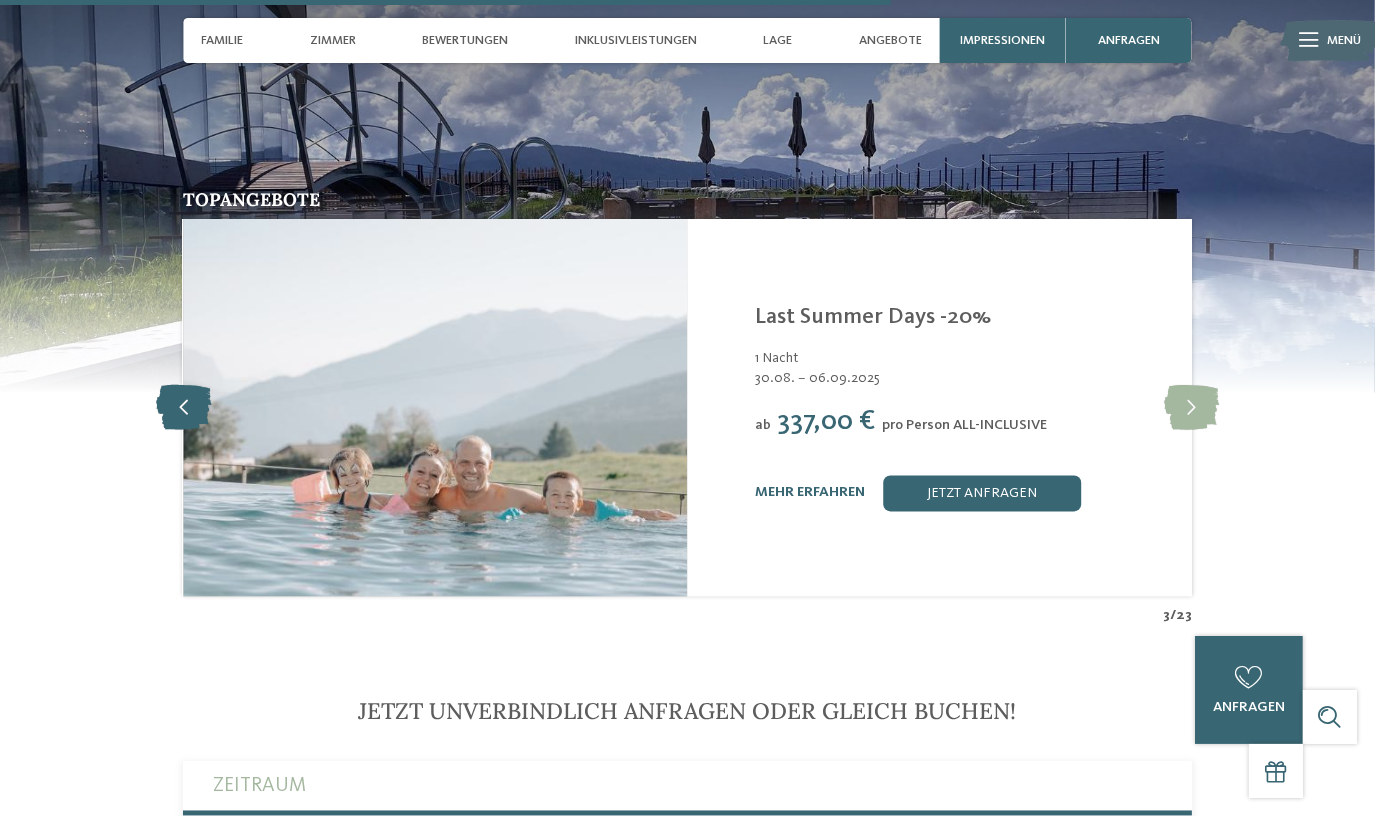 click at bounding box center (183, 407) 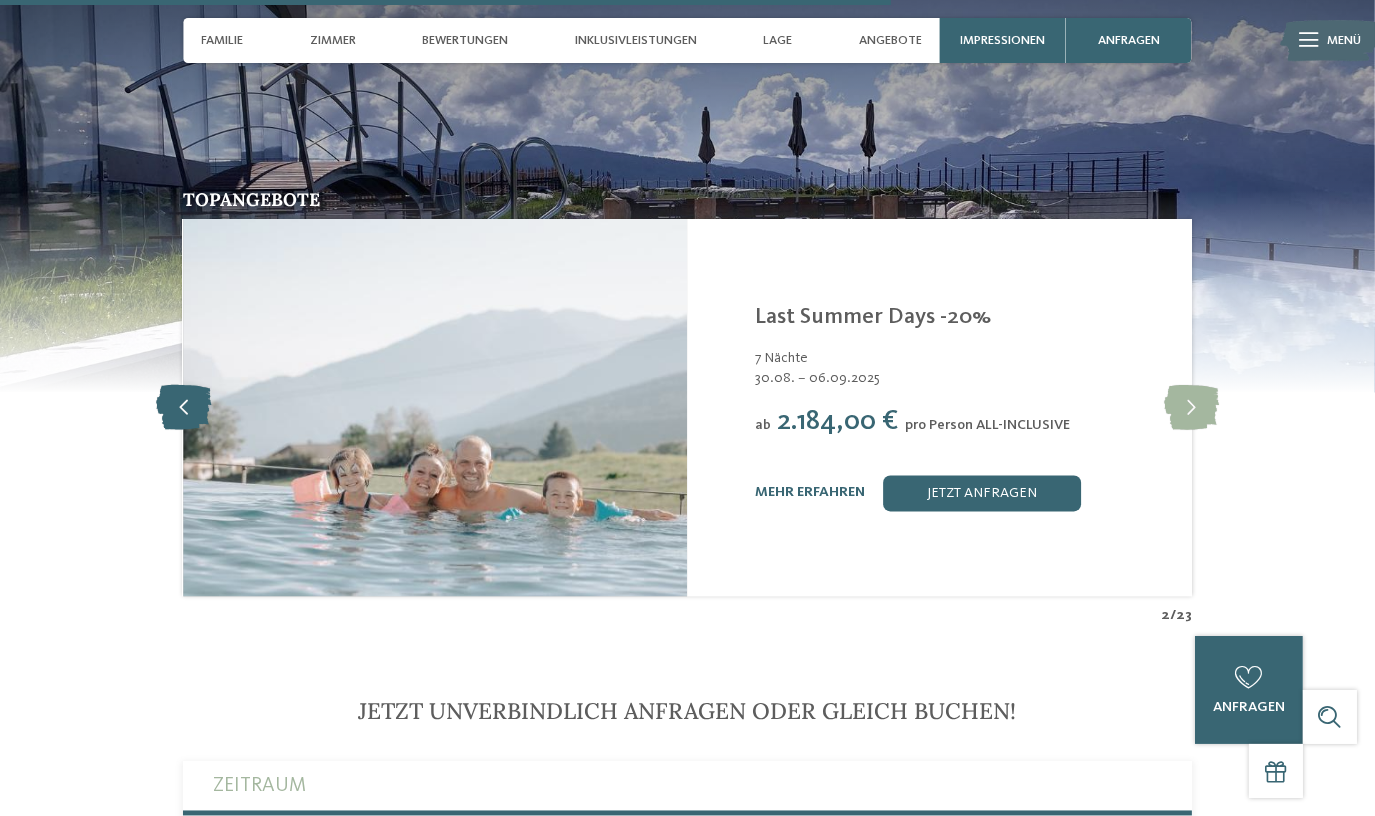 click at bounding box center [183, 407] 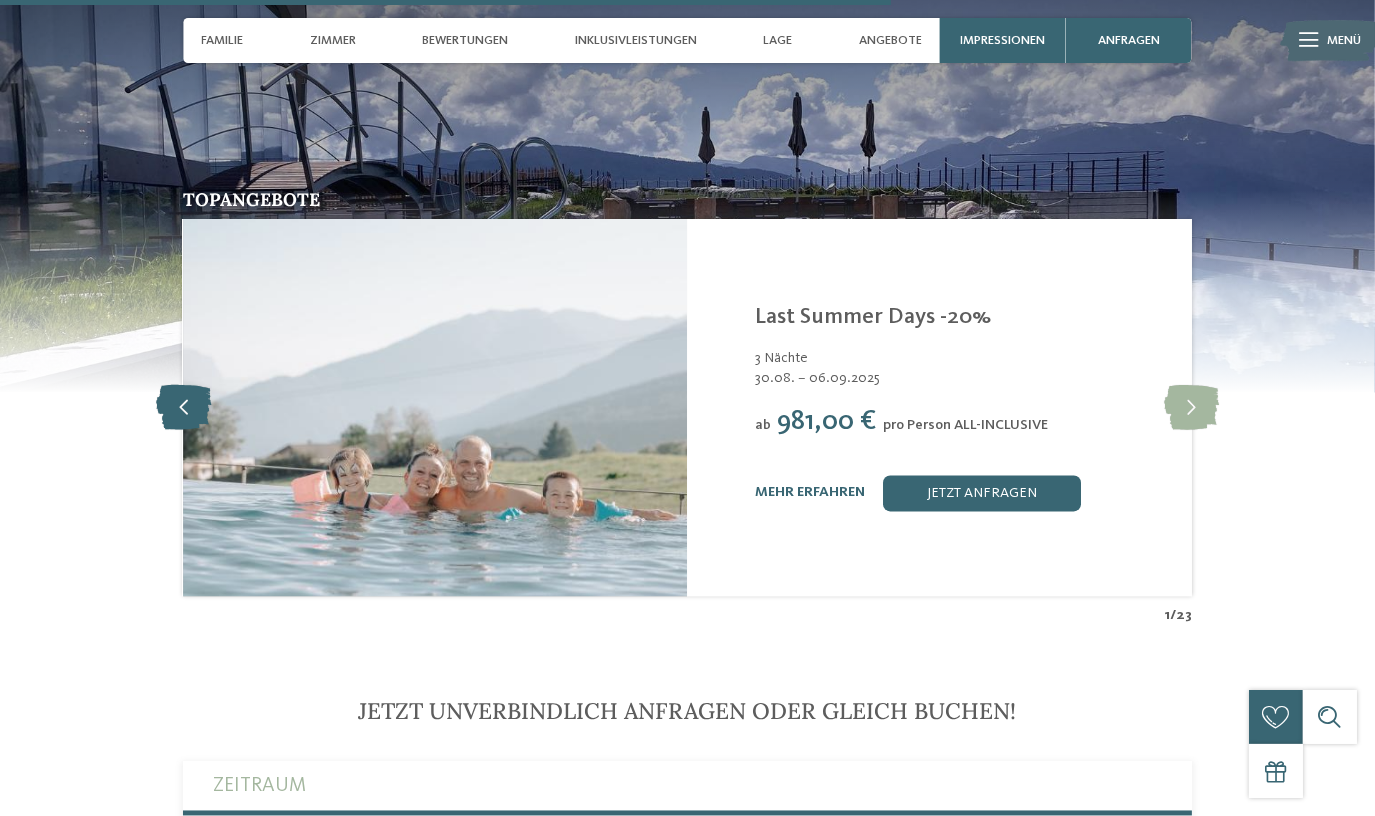 click at bounding box center [183, 407] 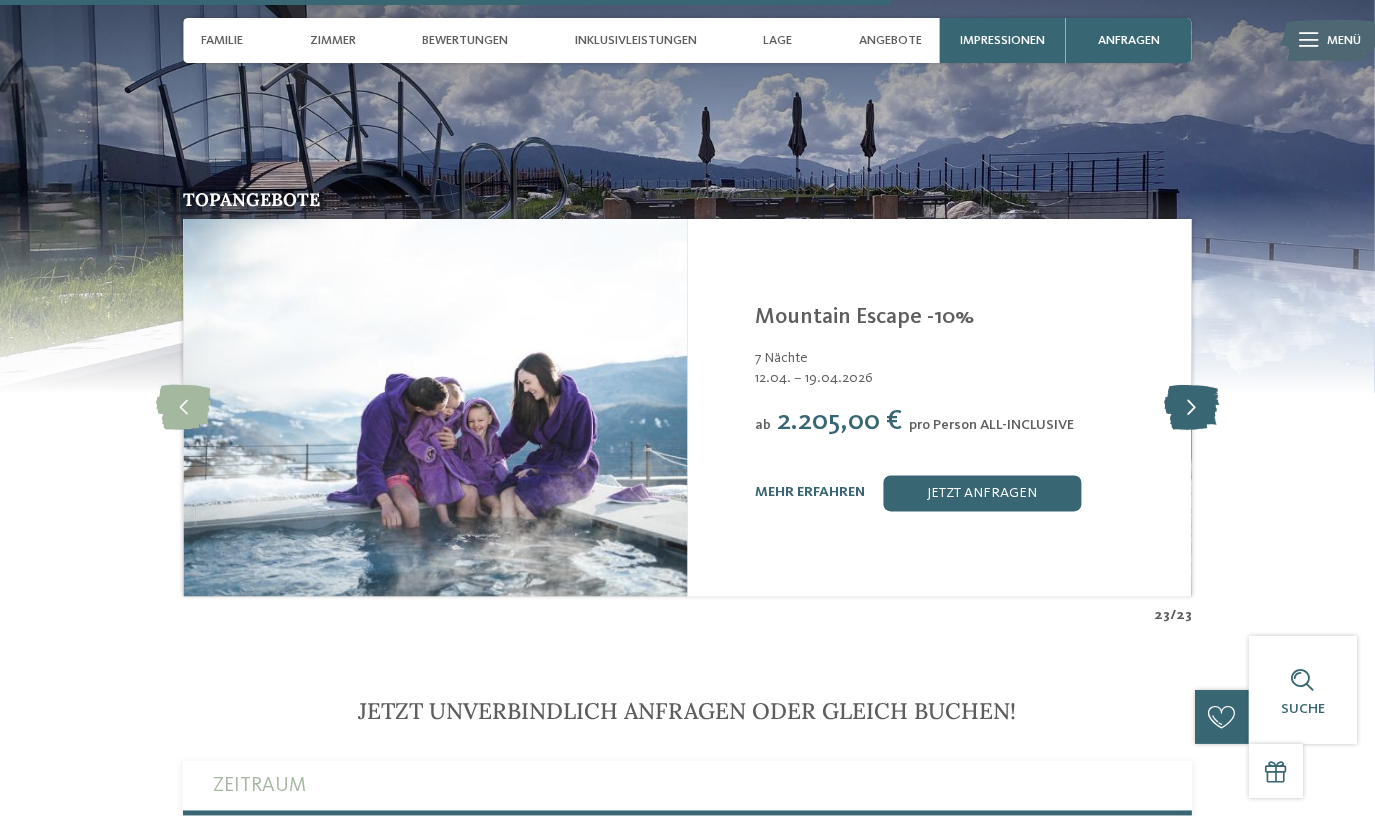 click at bounding box center [1191, 407] 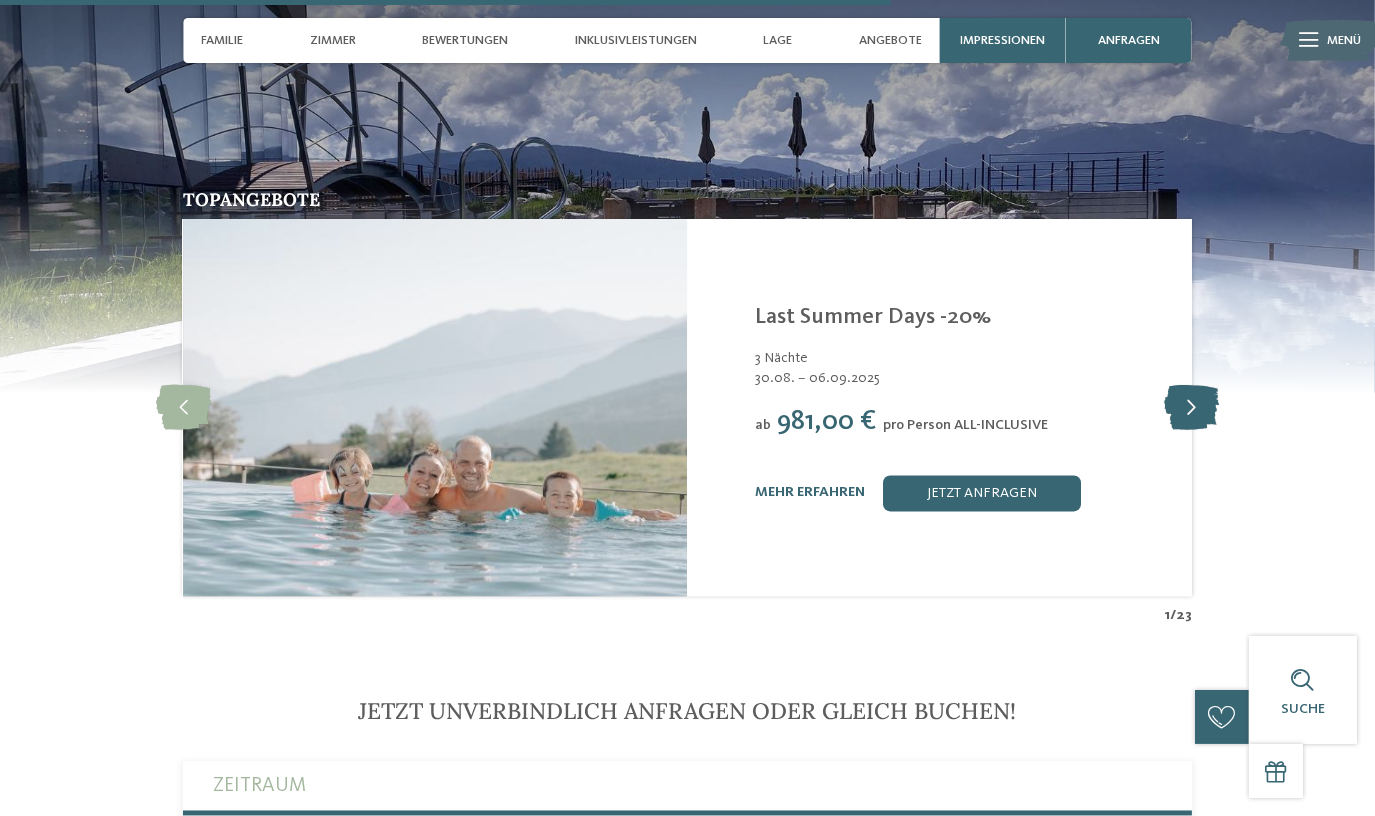 click at bounding box center [1191, 407] 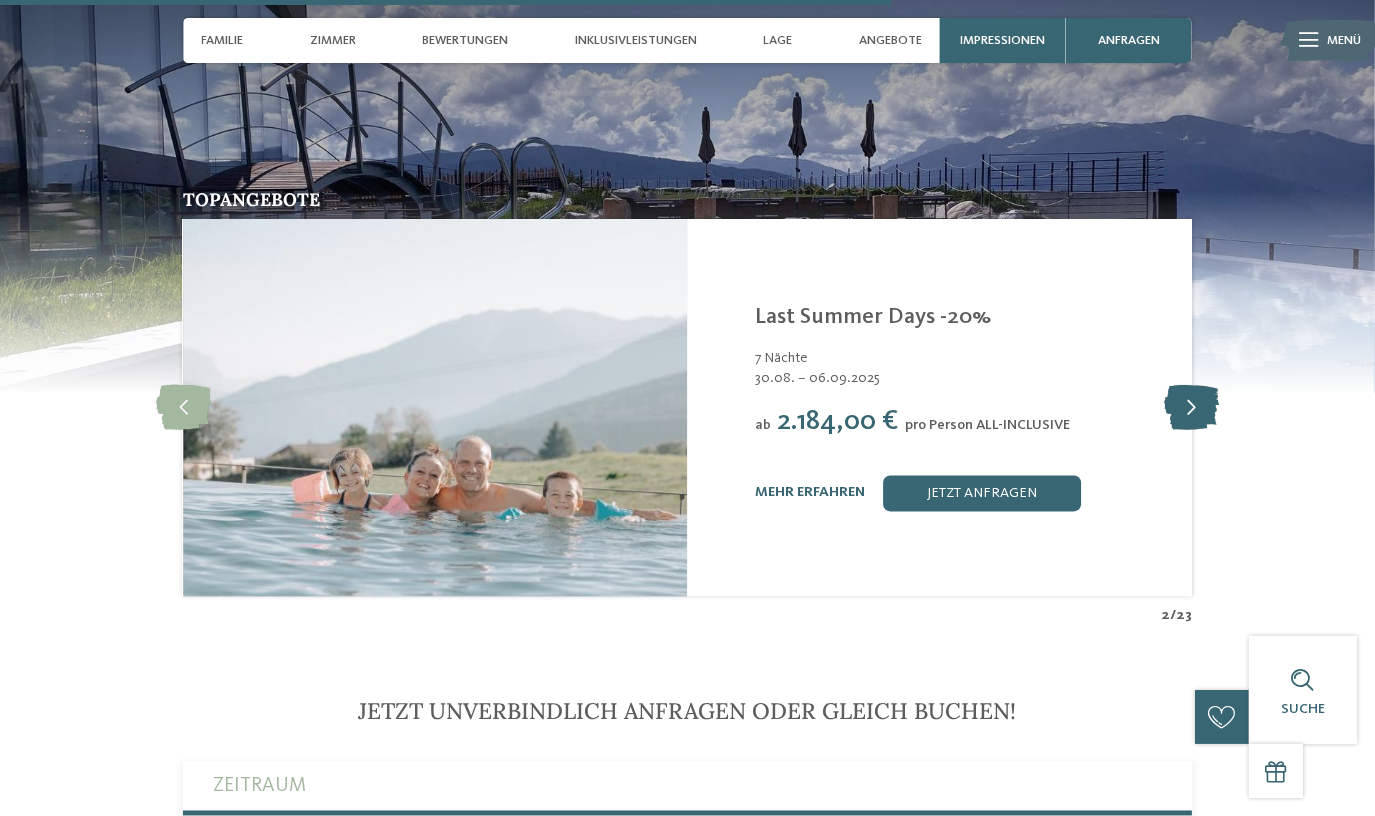 click at bounding box center [1191, 407] 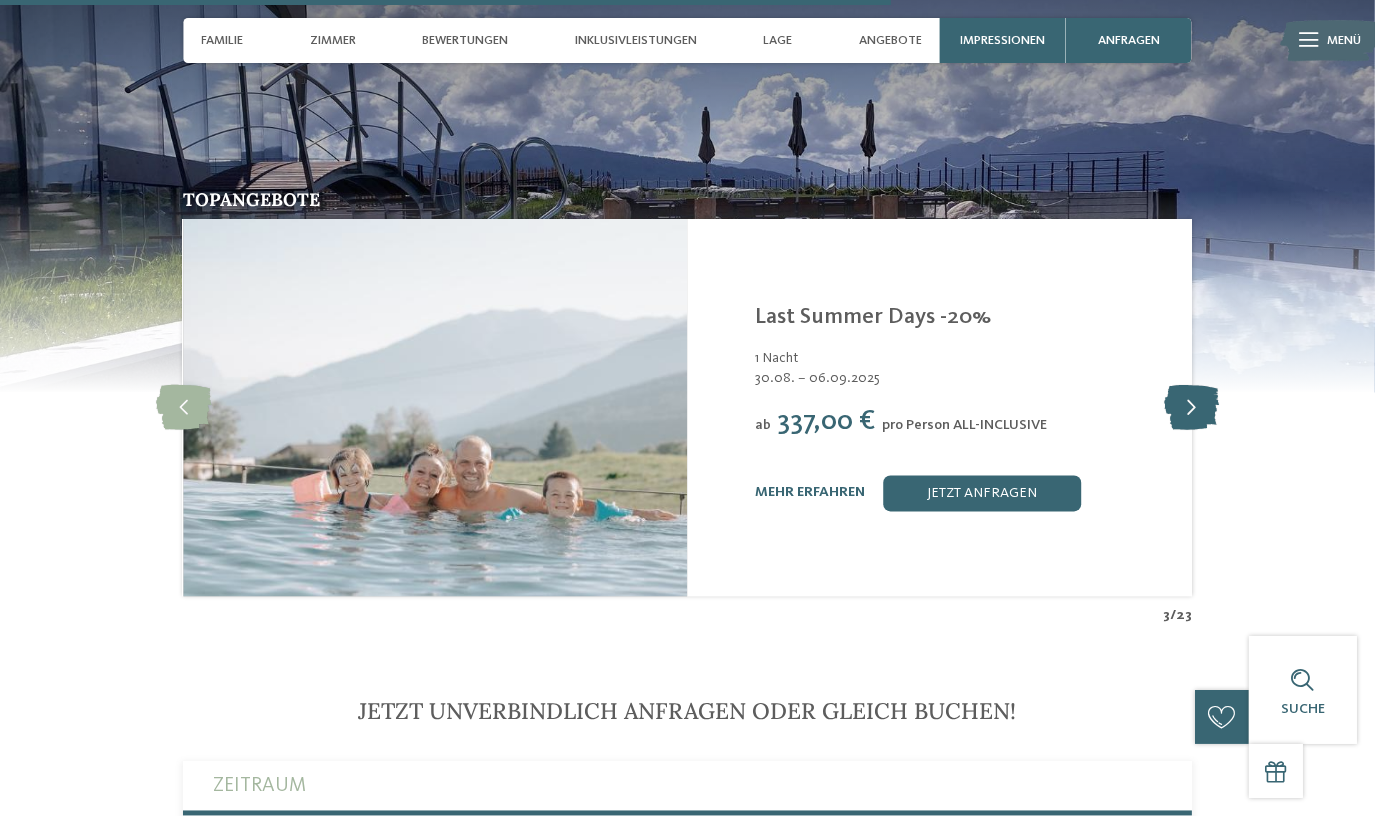 click at bounding box center (1191, 407) 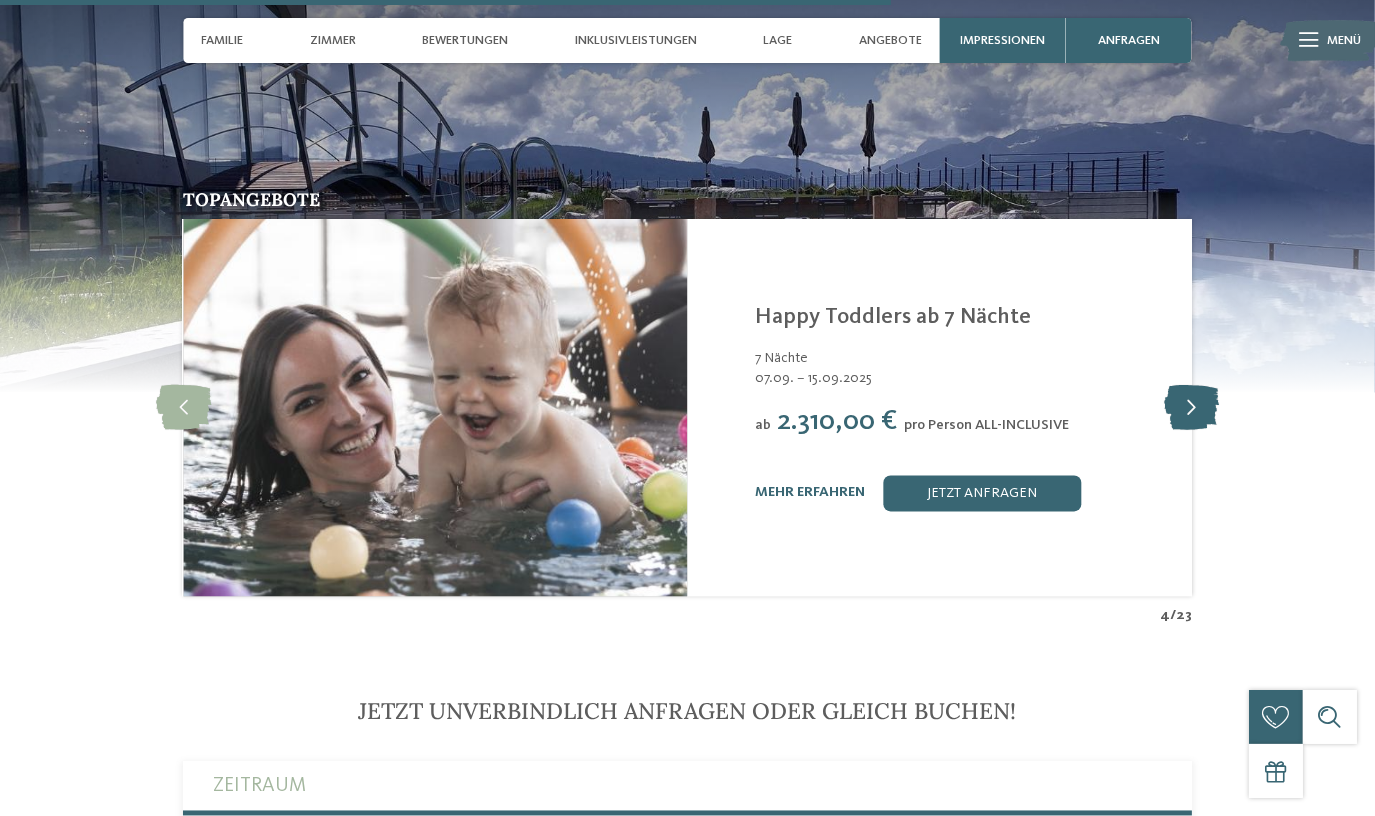 click at bounding box center (1191, 407) 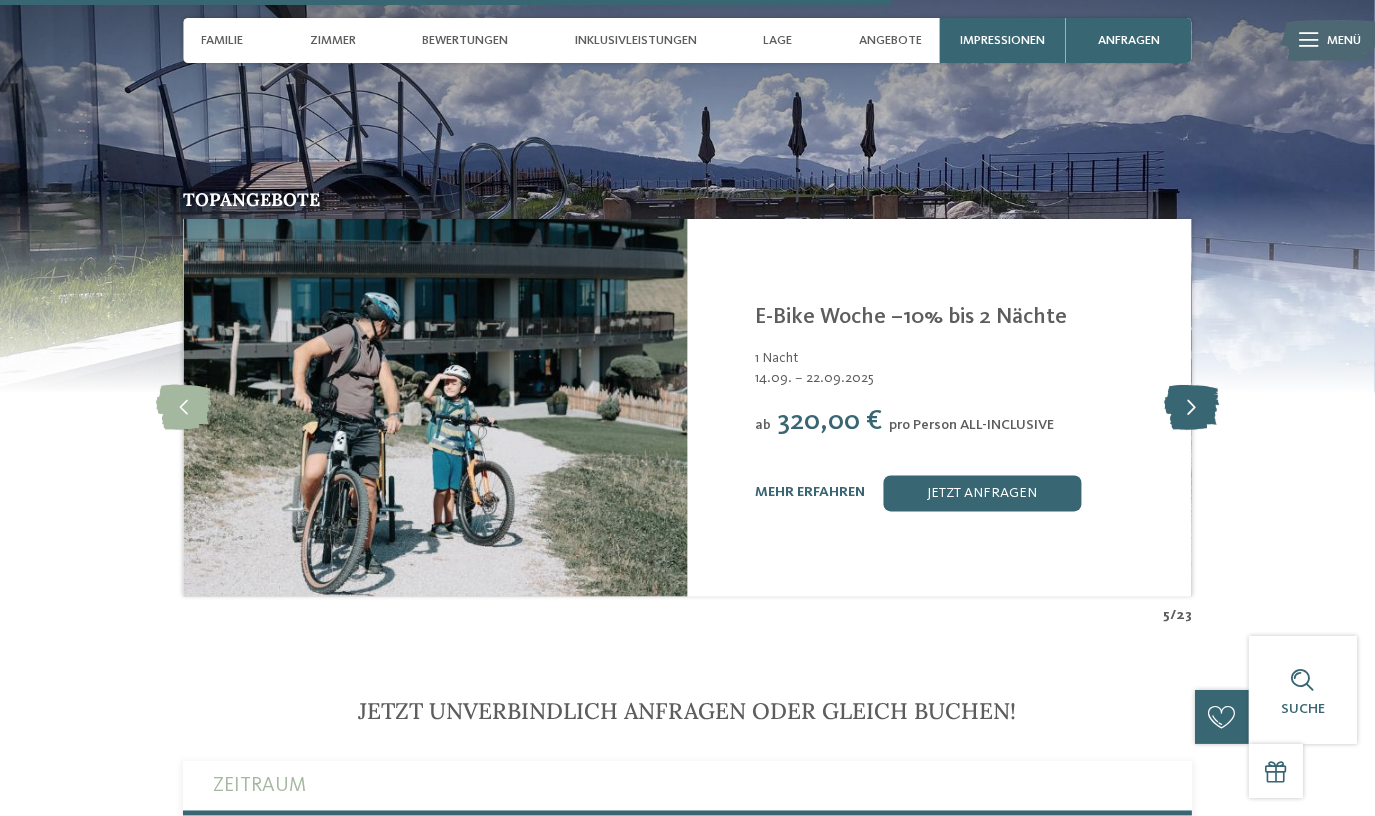 click at bounding box center [1191, 407] 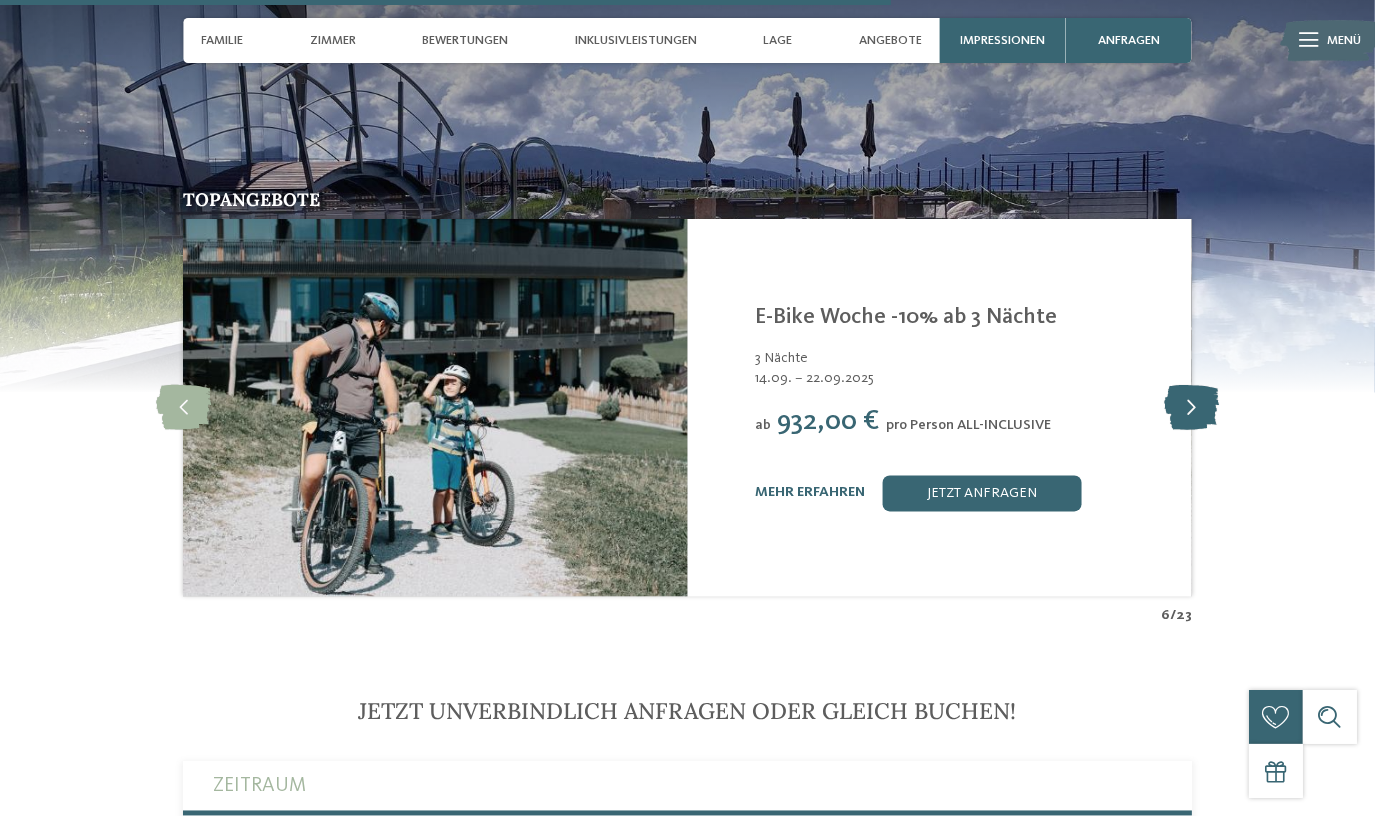 click at bounding box center (1191, 407) 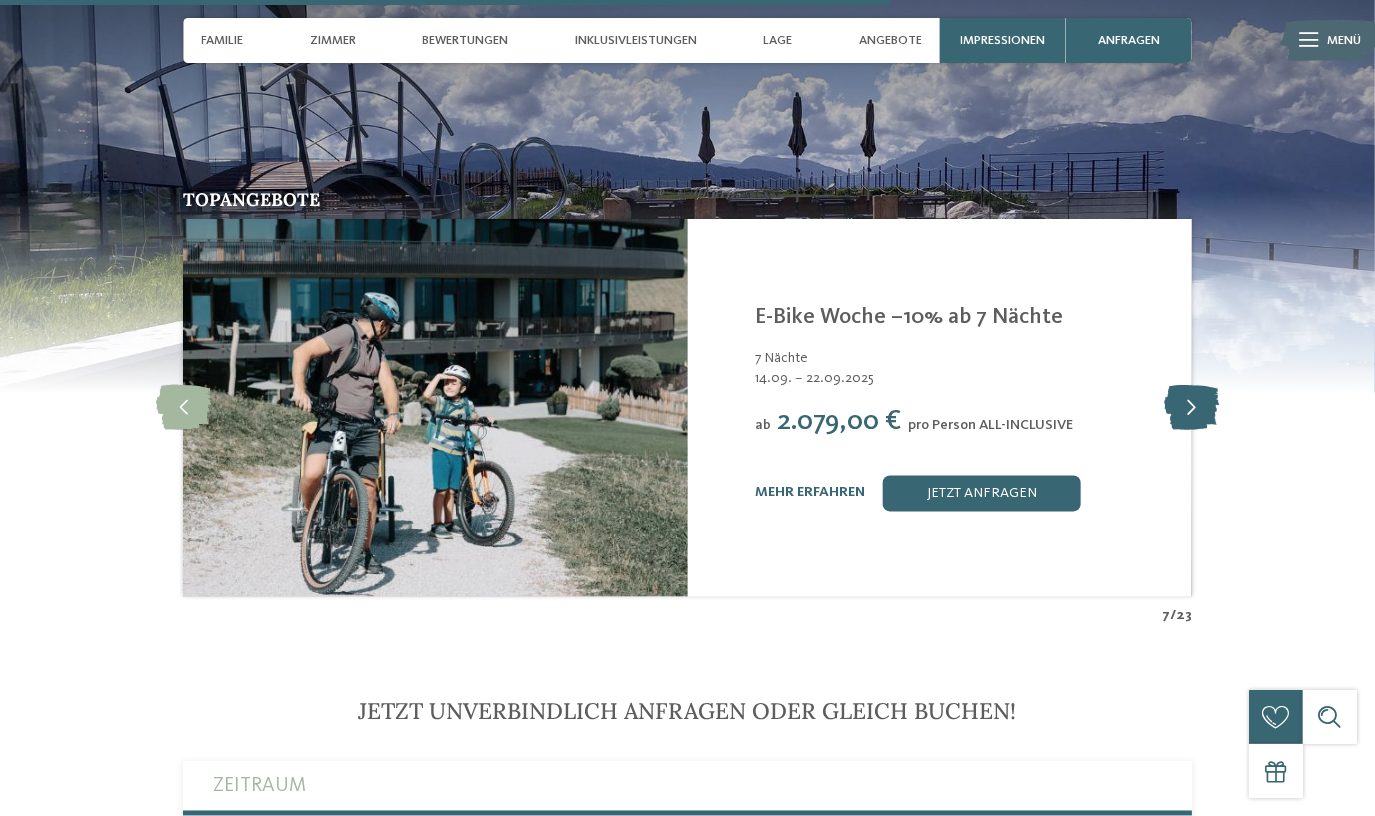 click at bounding box center (1191, 407) 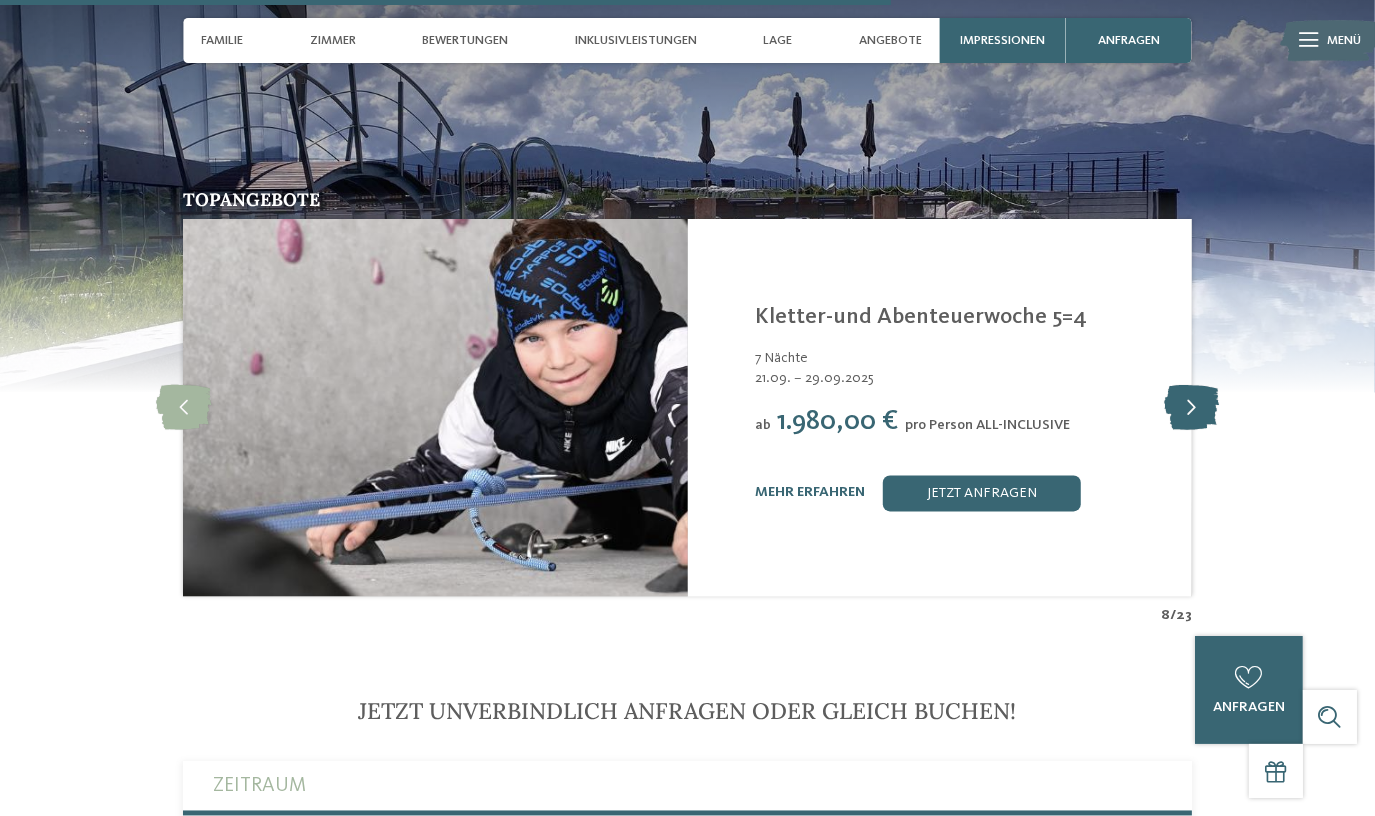 click at bounding box center (1191, 407) 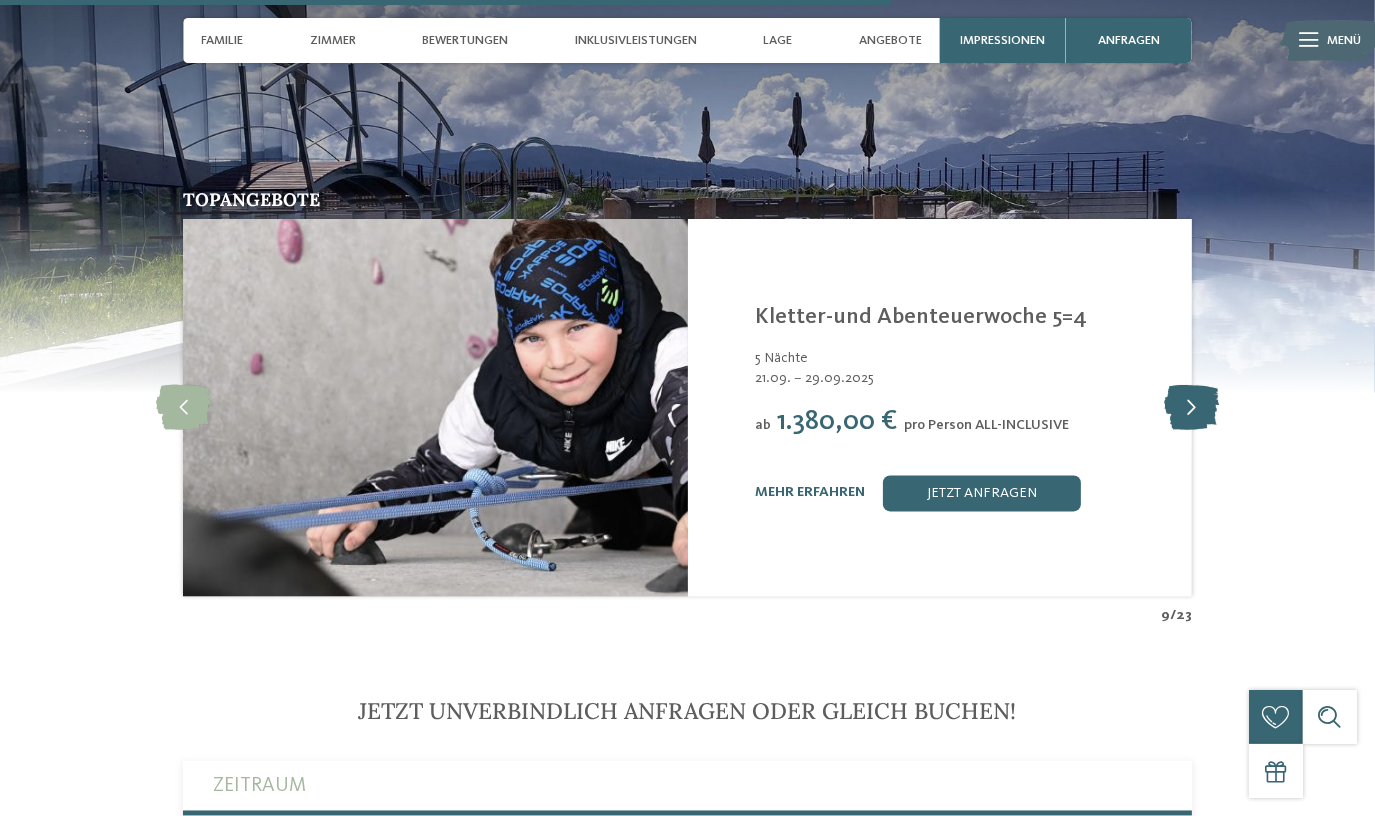 click at bounding box center [1191, 407] 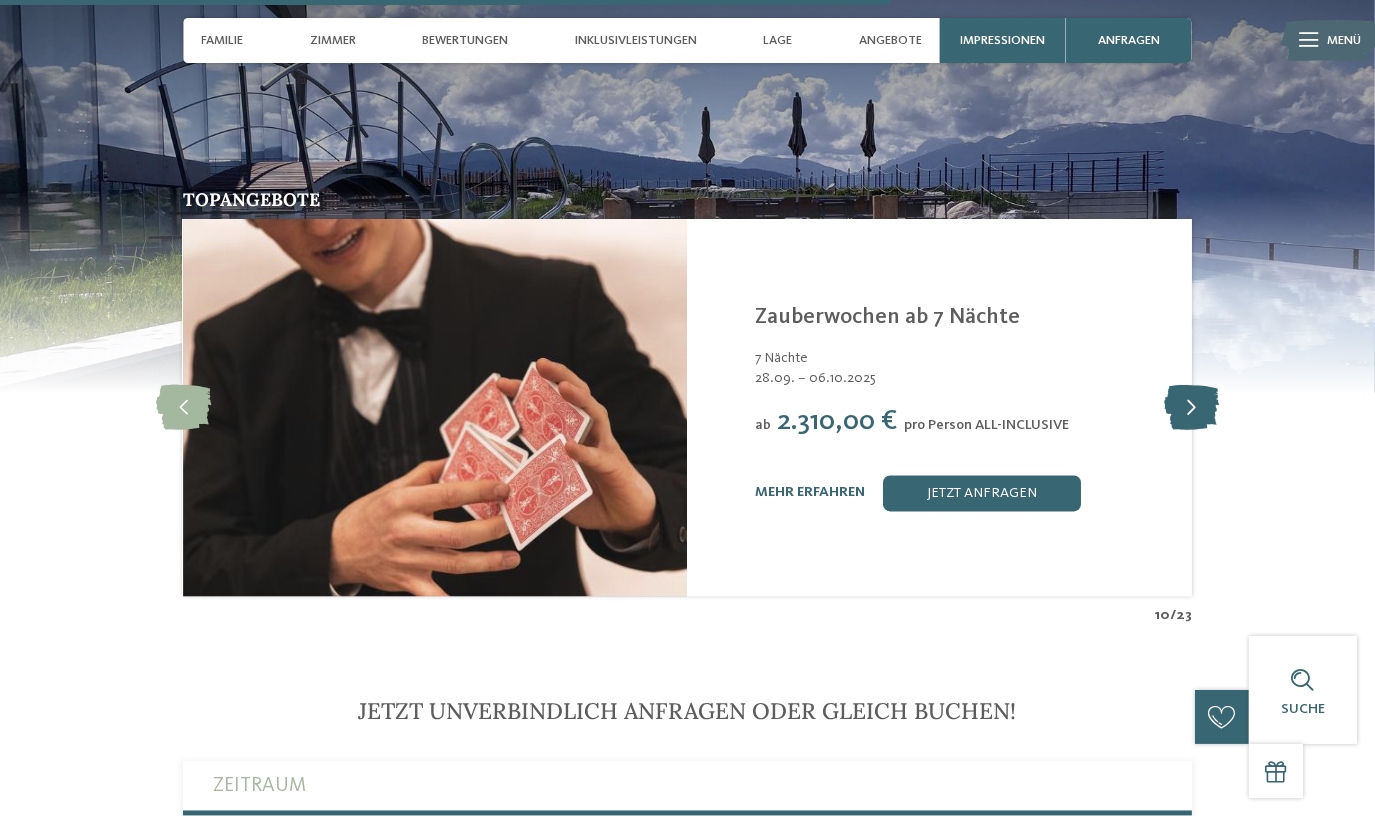 click at bounding box center (1191, 407) 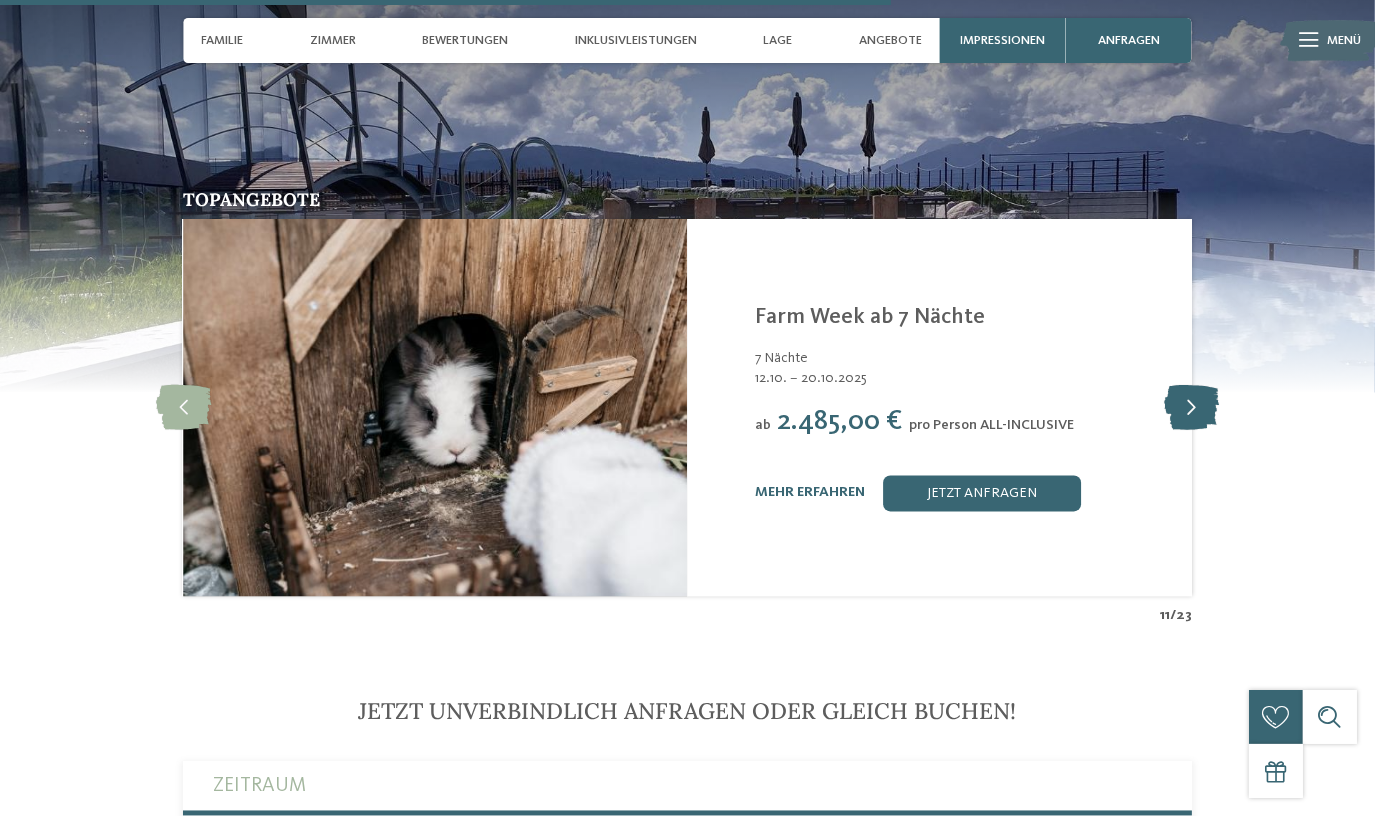 click at bounding box center [1191, 407] 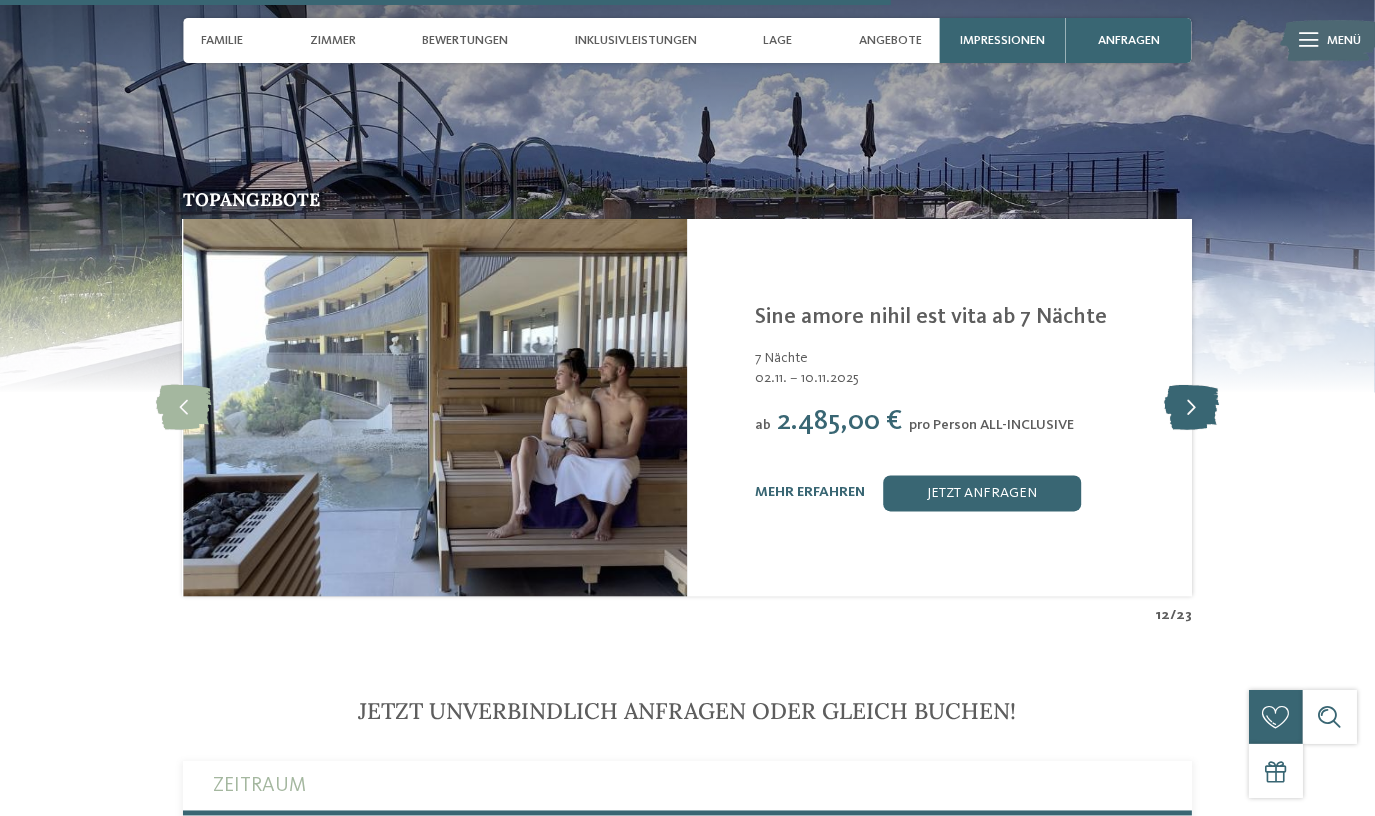 click at bounding box center (1191, 407) 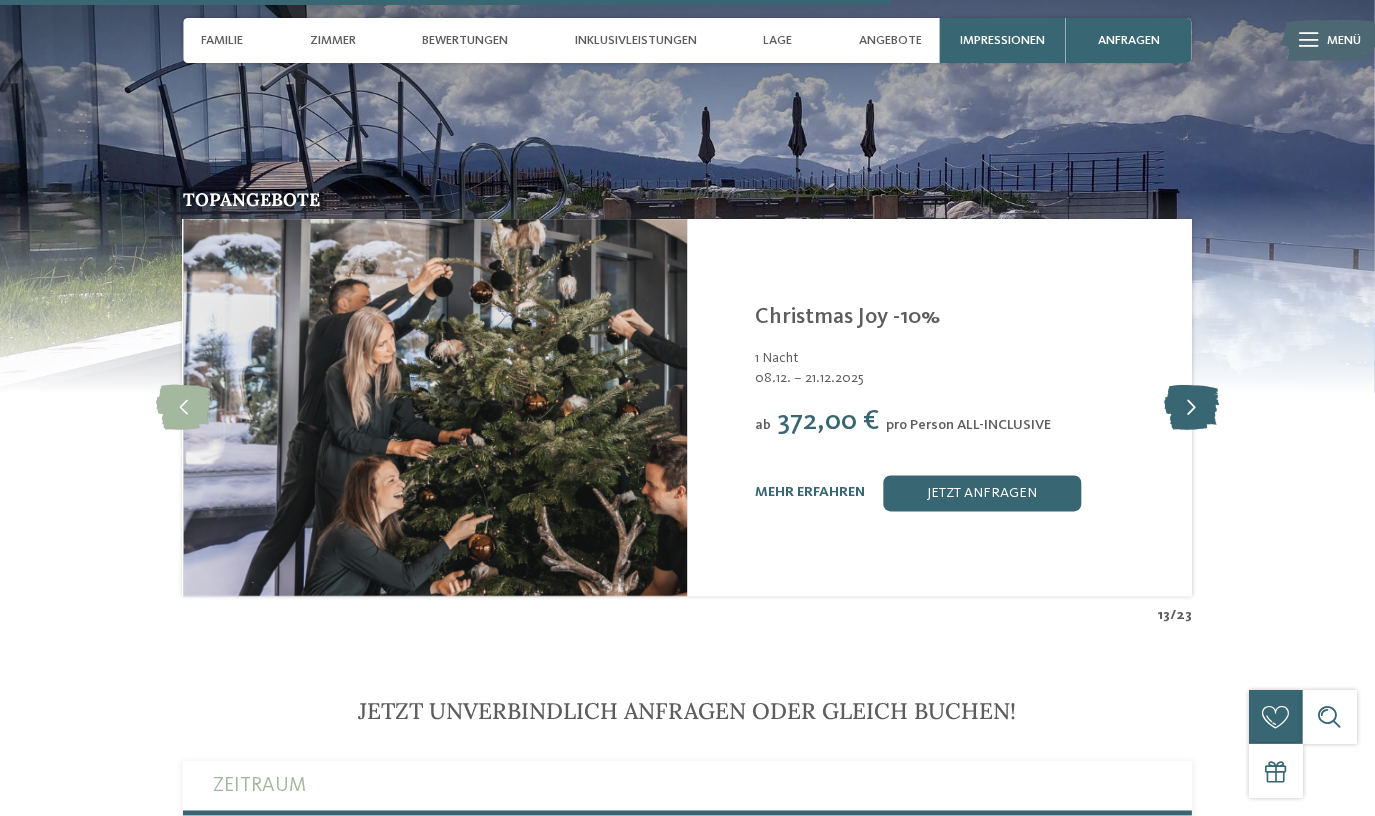 click at bounding box center (1191, 407) 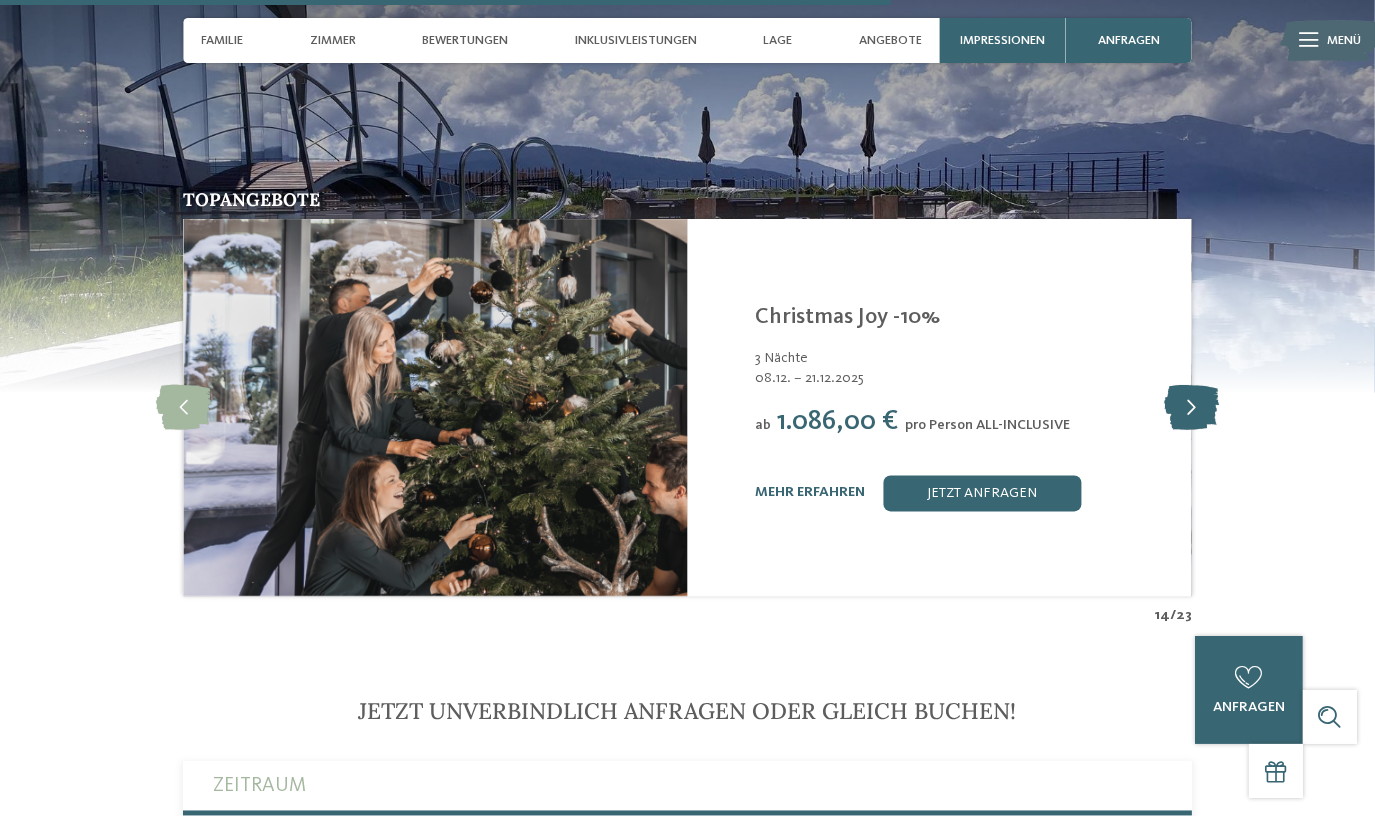 click at bounding box center (1191, 407) 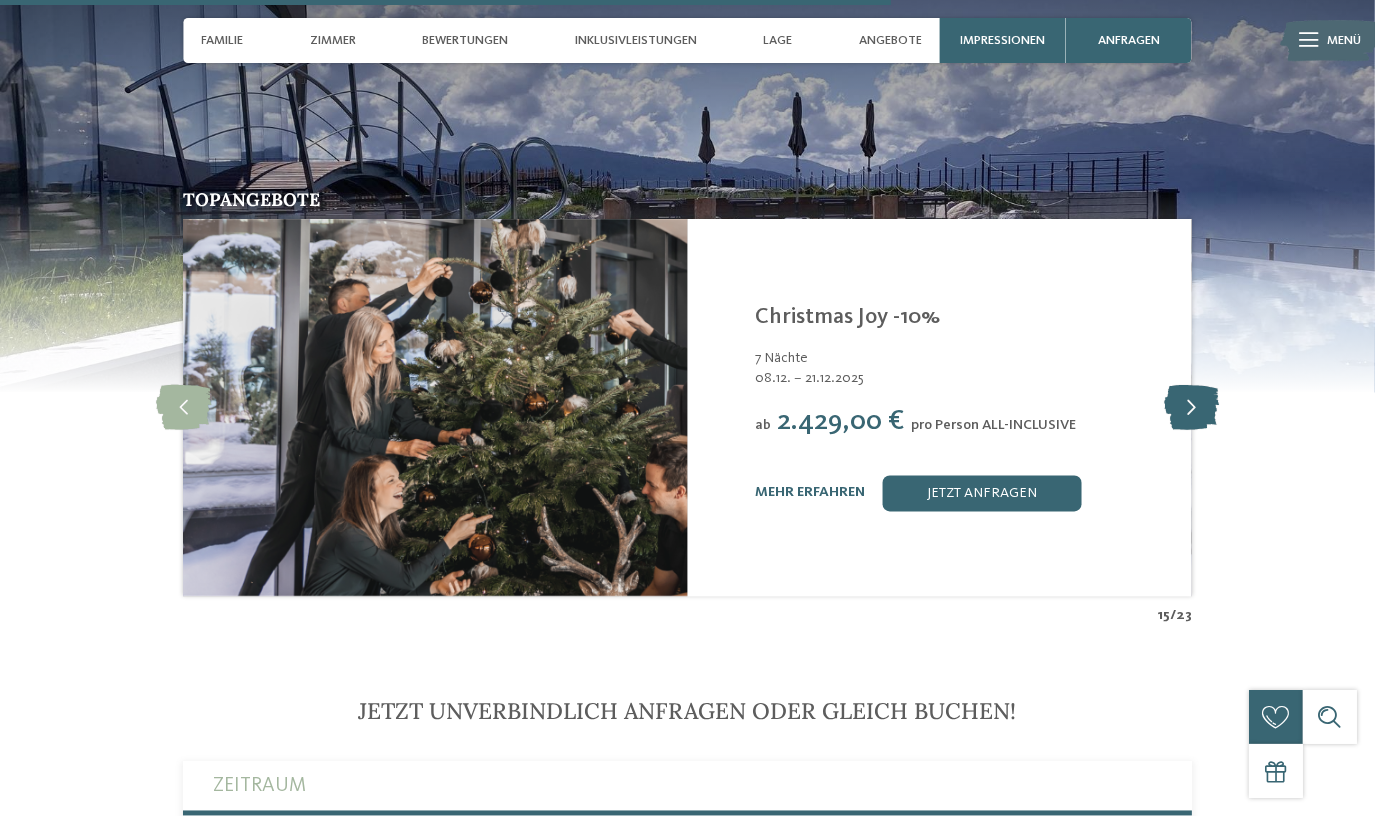 click at bounding box center (1191, 407) 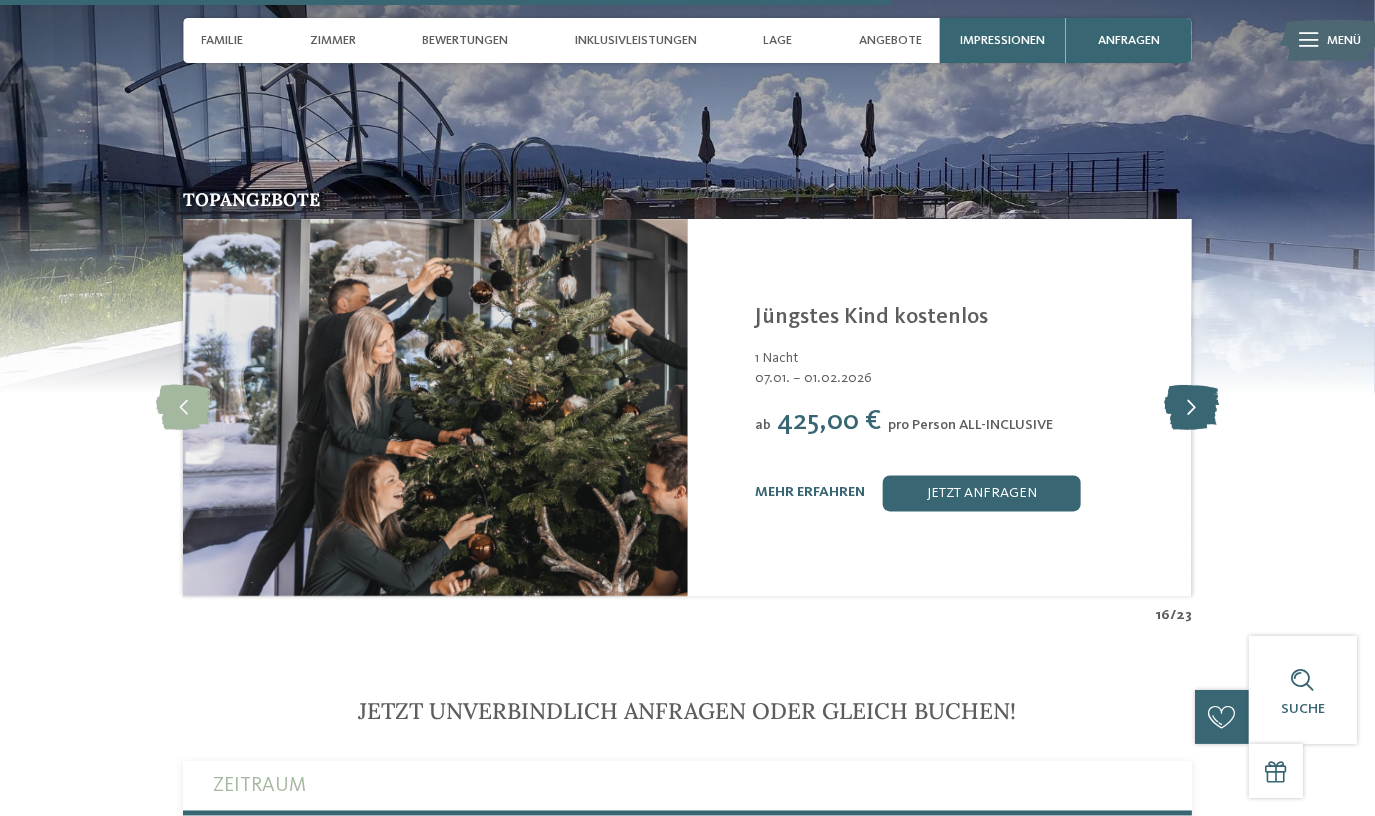 click at bounding box center [1191, 407] 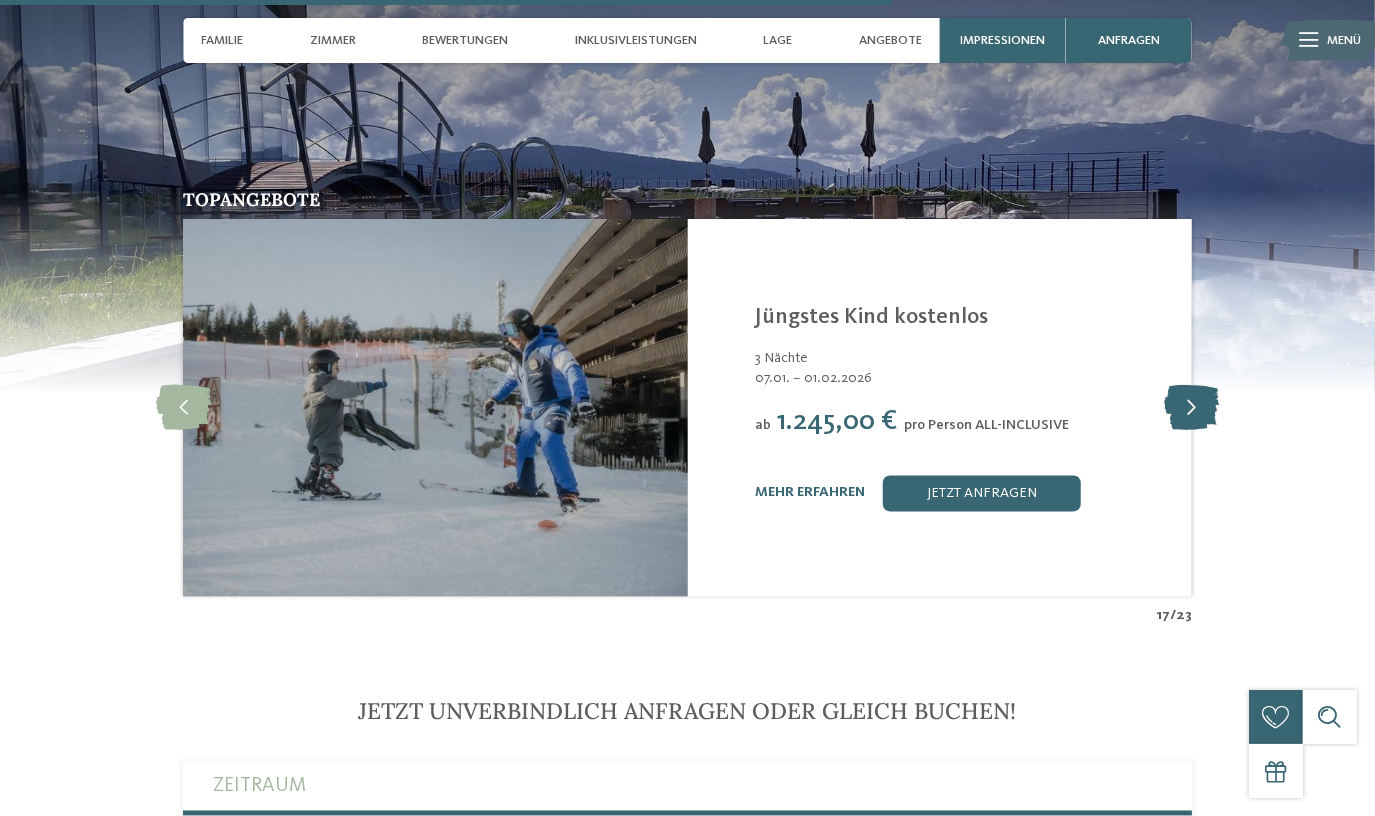 click at bounding box center [1191, 407] 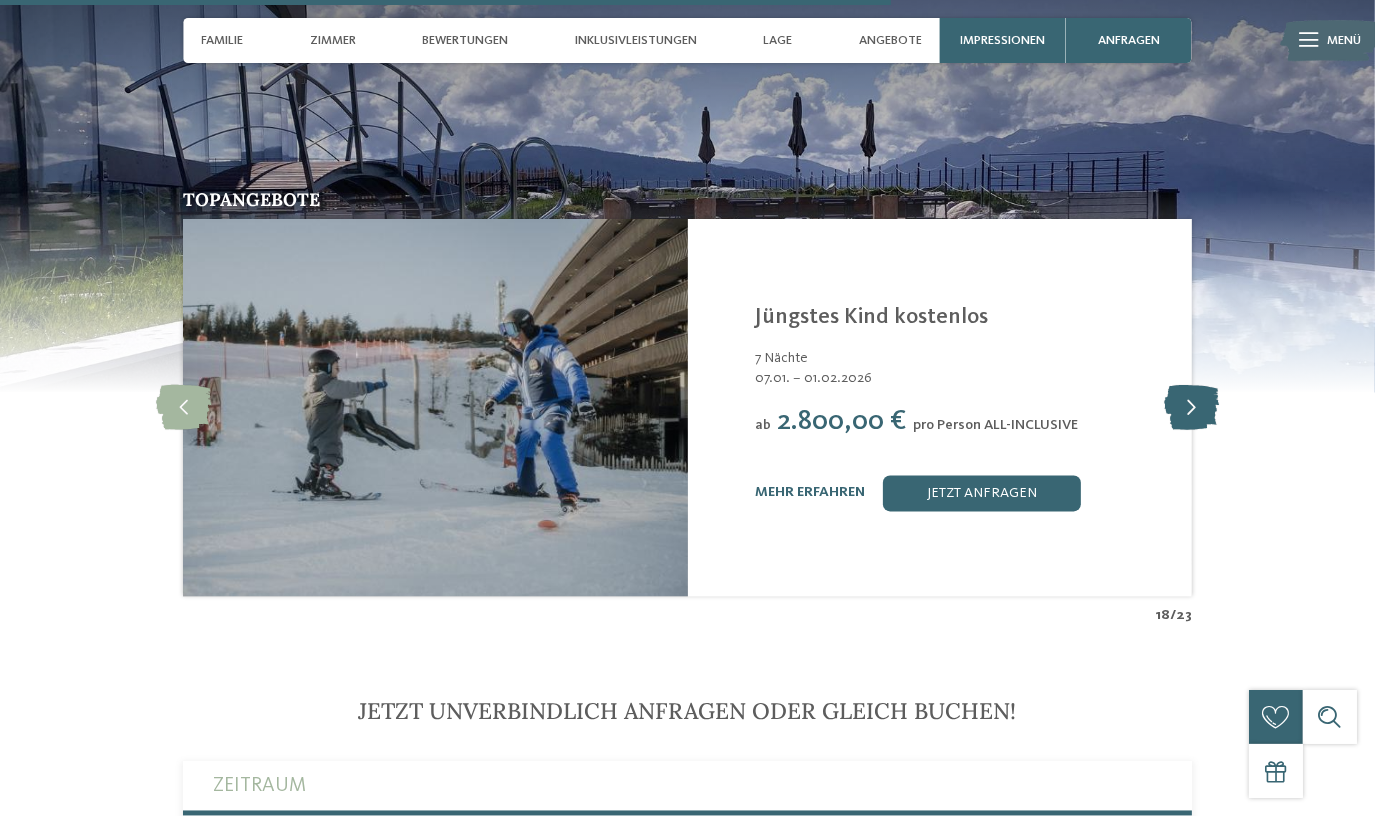 click at bounding box center (1191, 407) 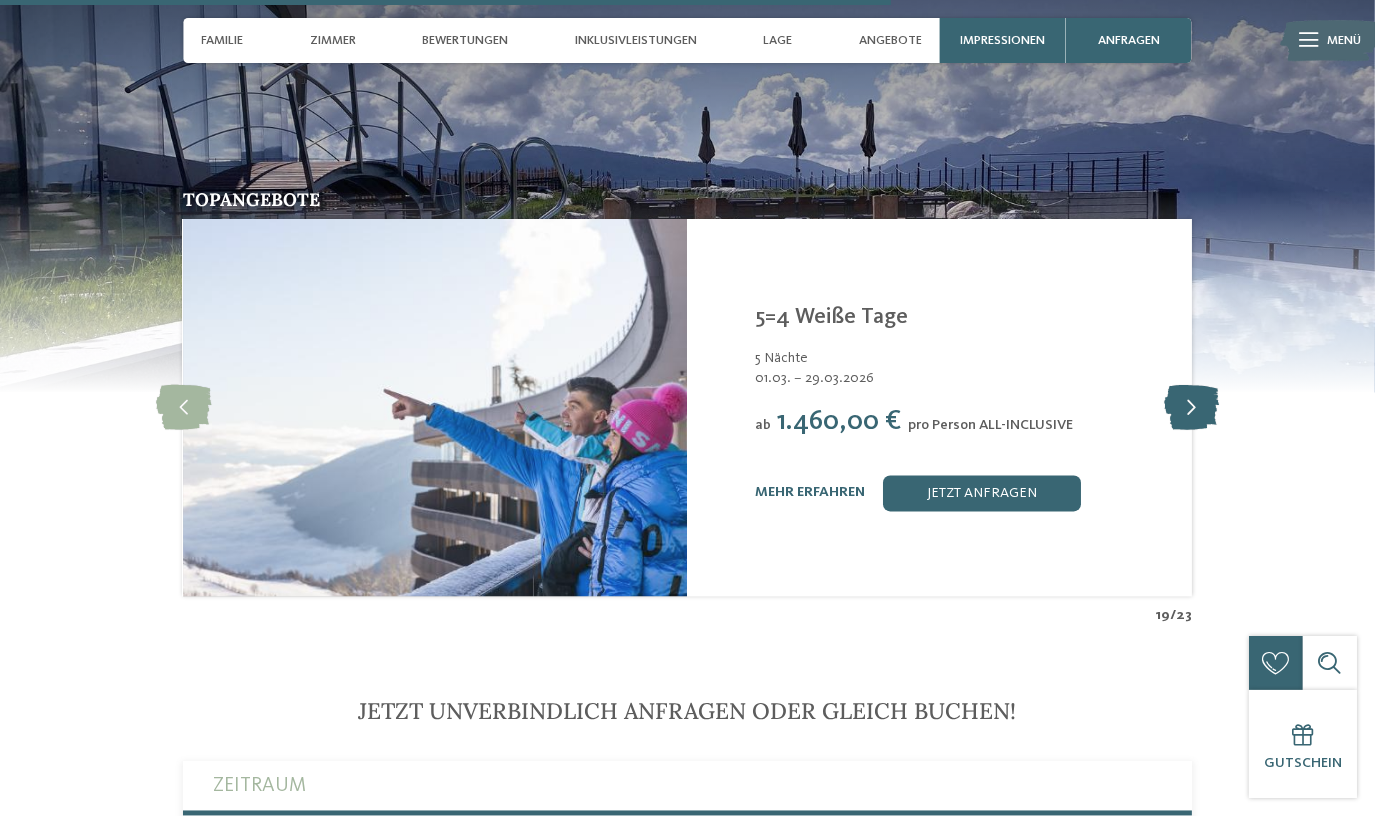 click at bounding box center (1191, 407) 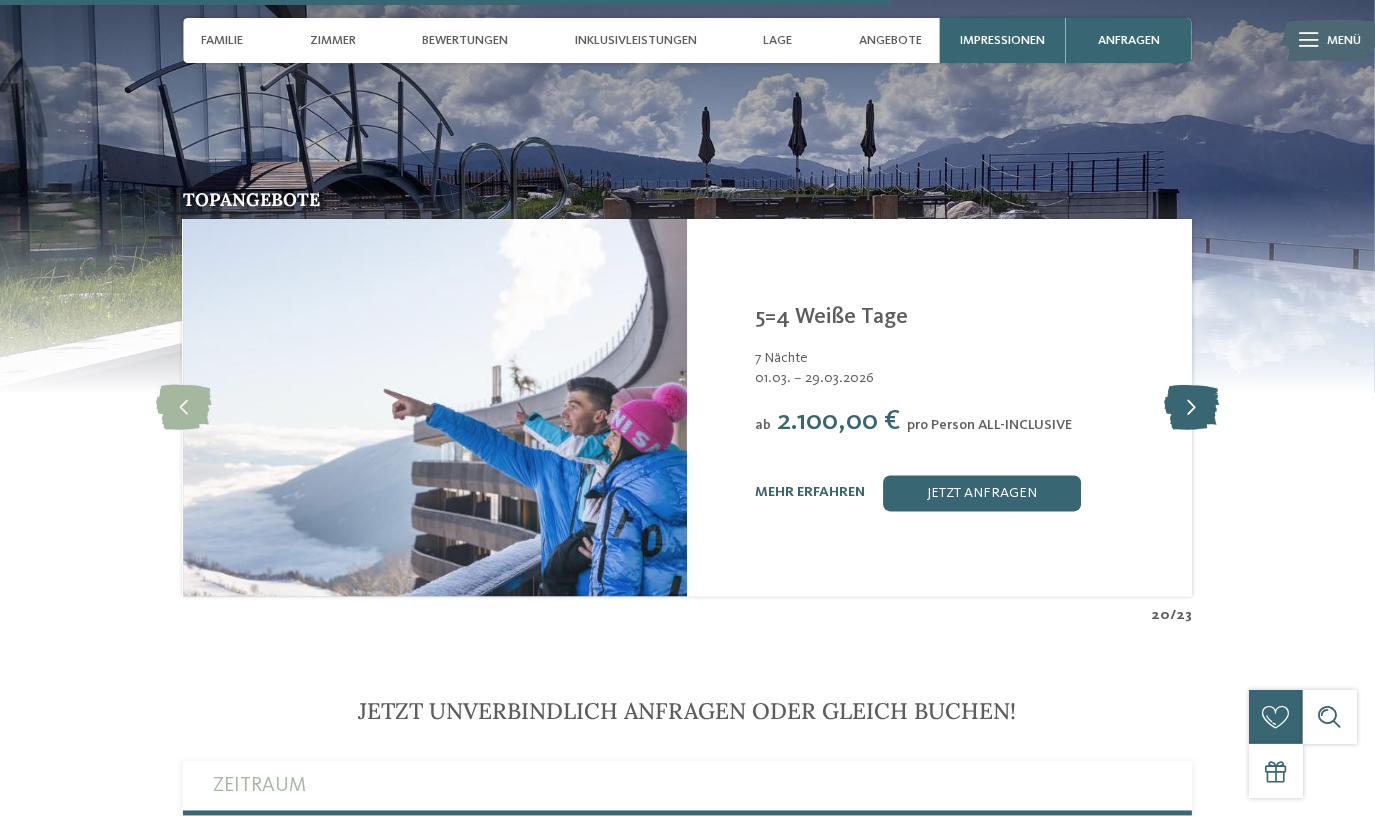 click at bounding box center [1191, 407] 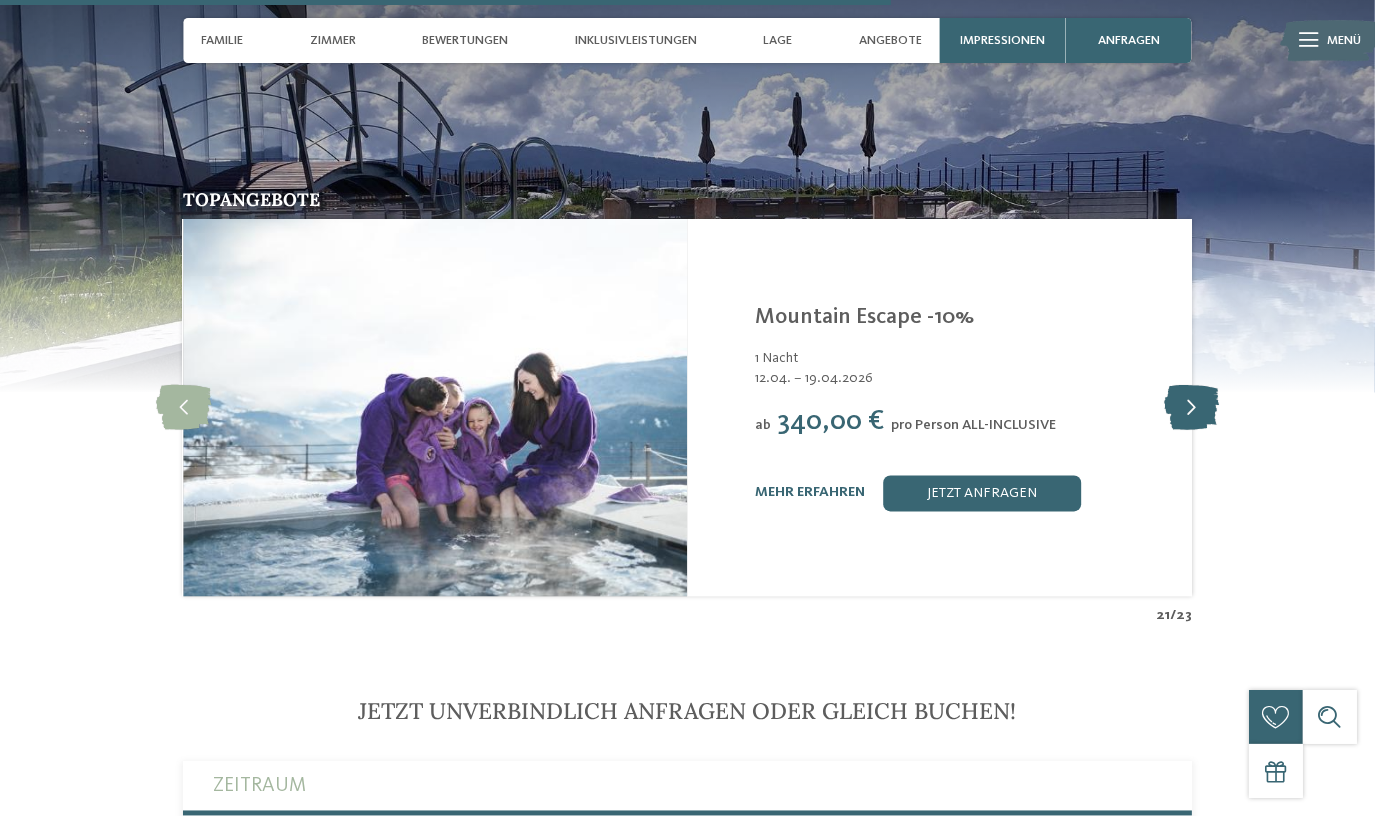 click at bounding box center [1191, 407] 